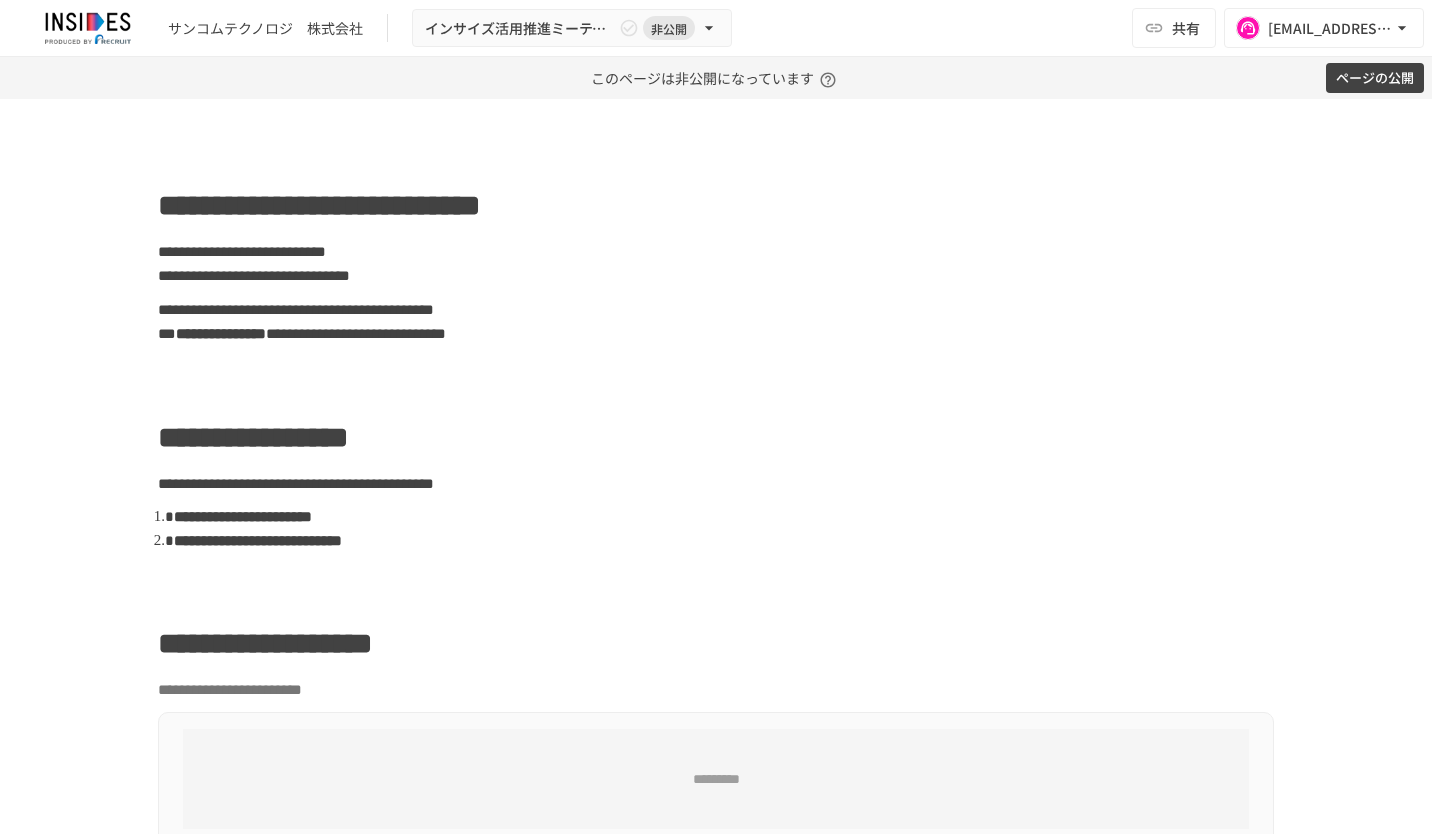 scroll, scrollTop: 0, scrollLeft: 0, axis: both 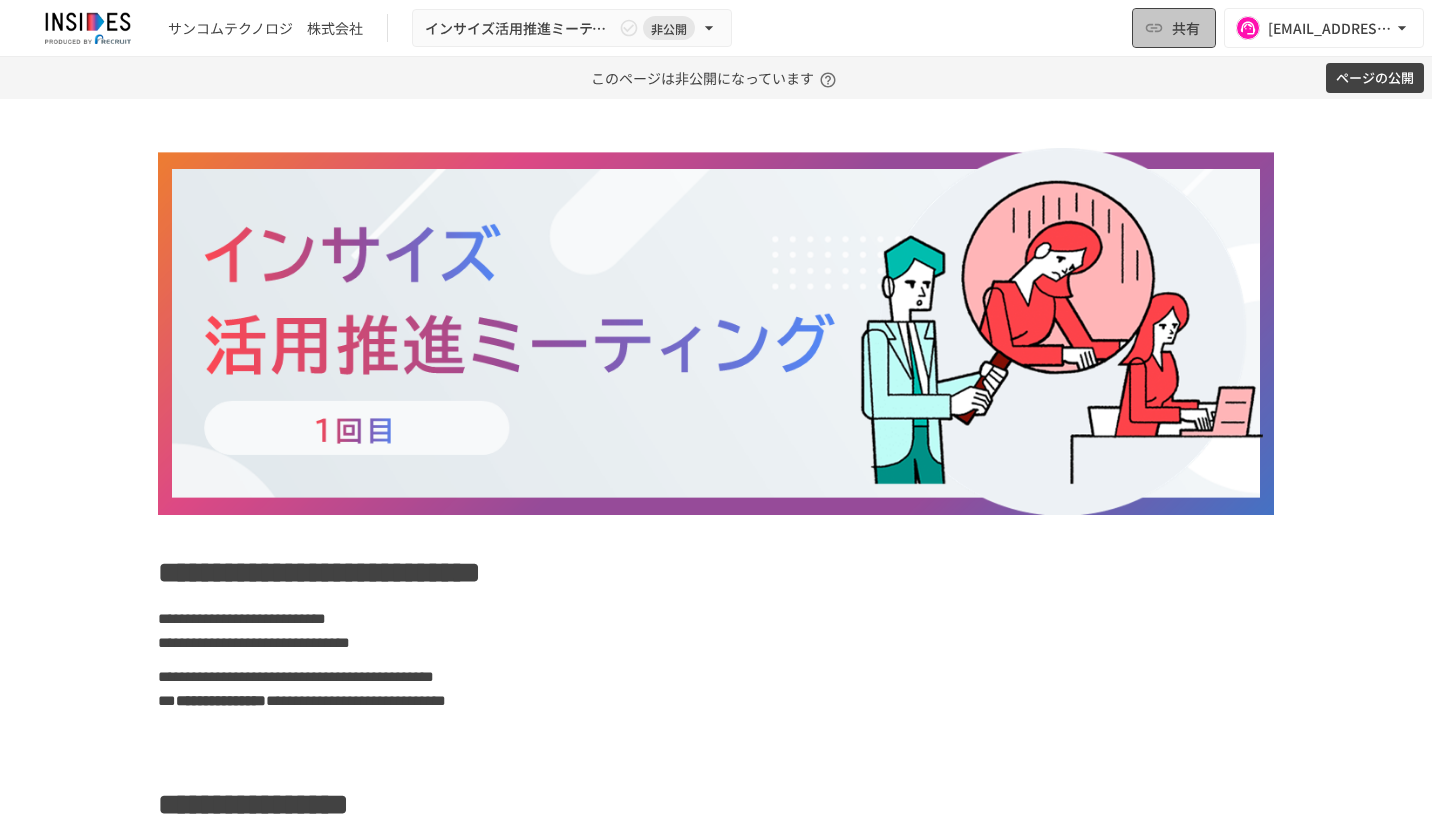 click 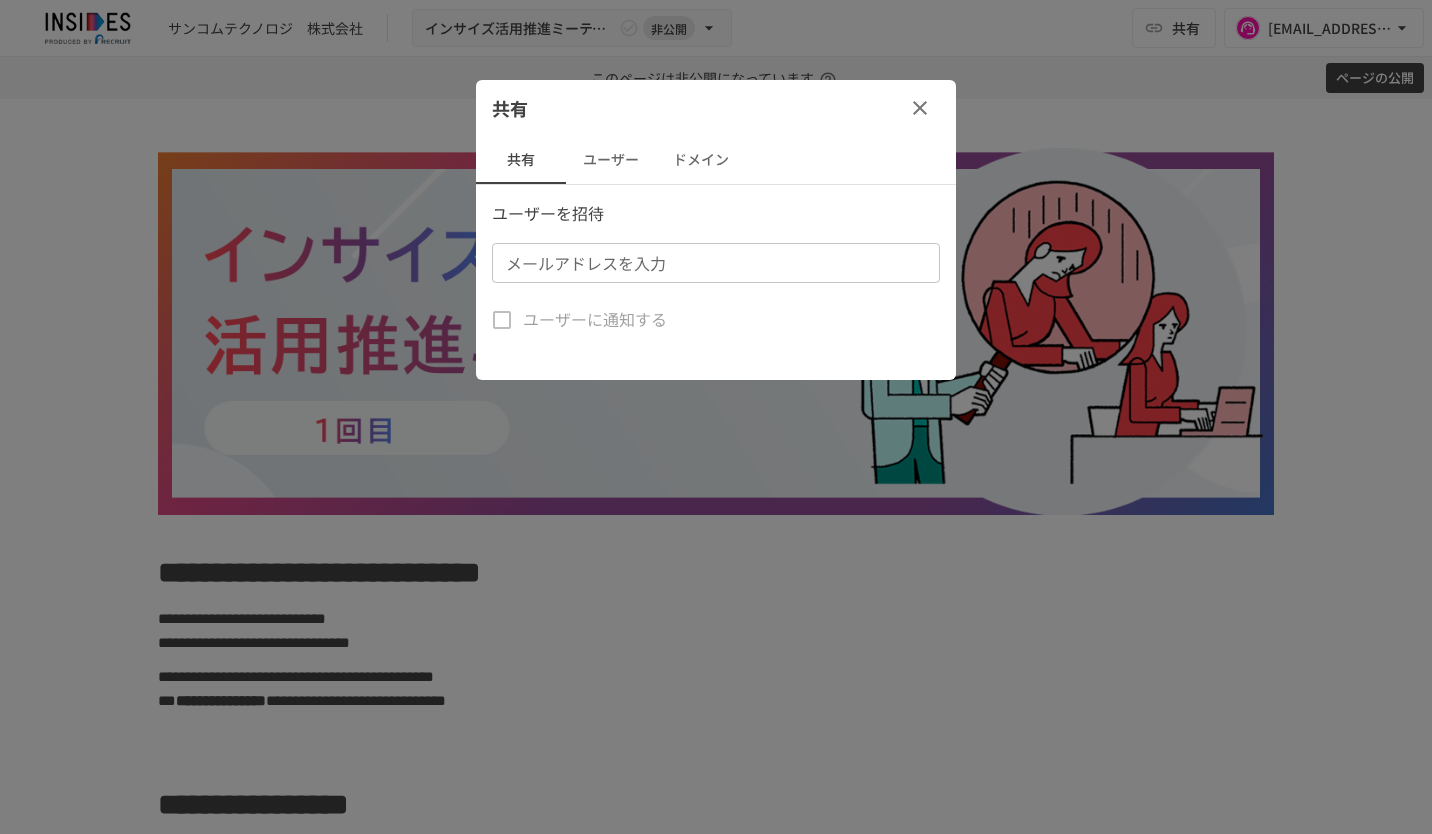 click on "メールアドレスを入力" at bounding box center [714, 263] 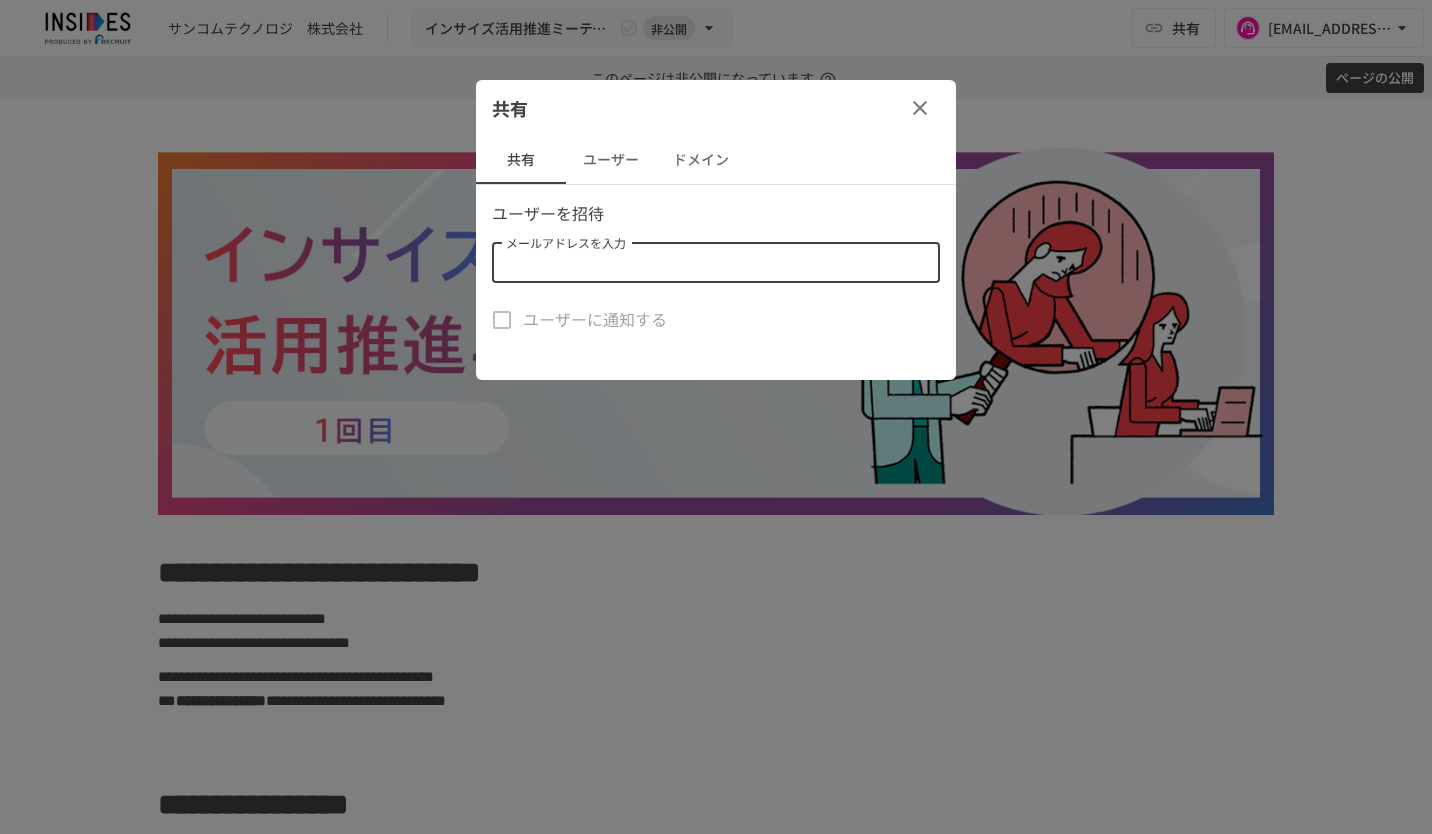 paste on "**********" 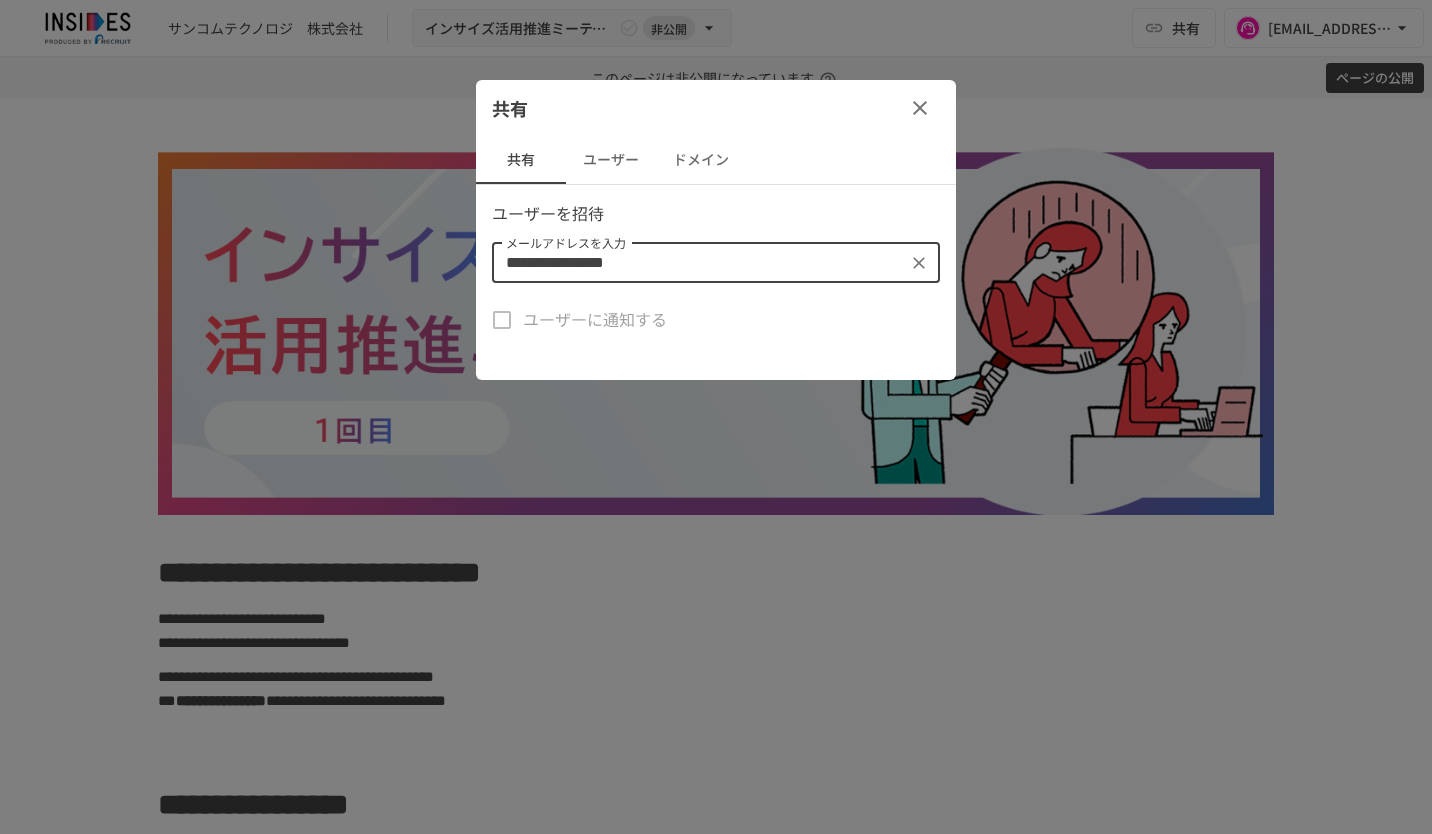 type on "**********" 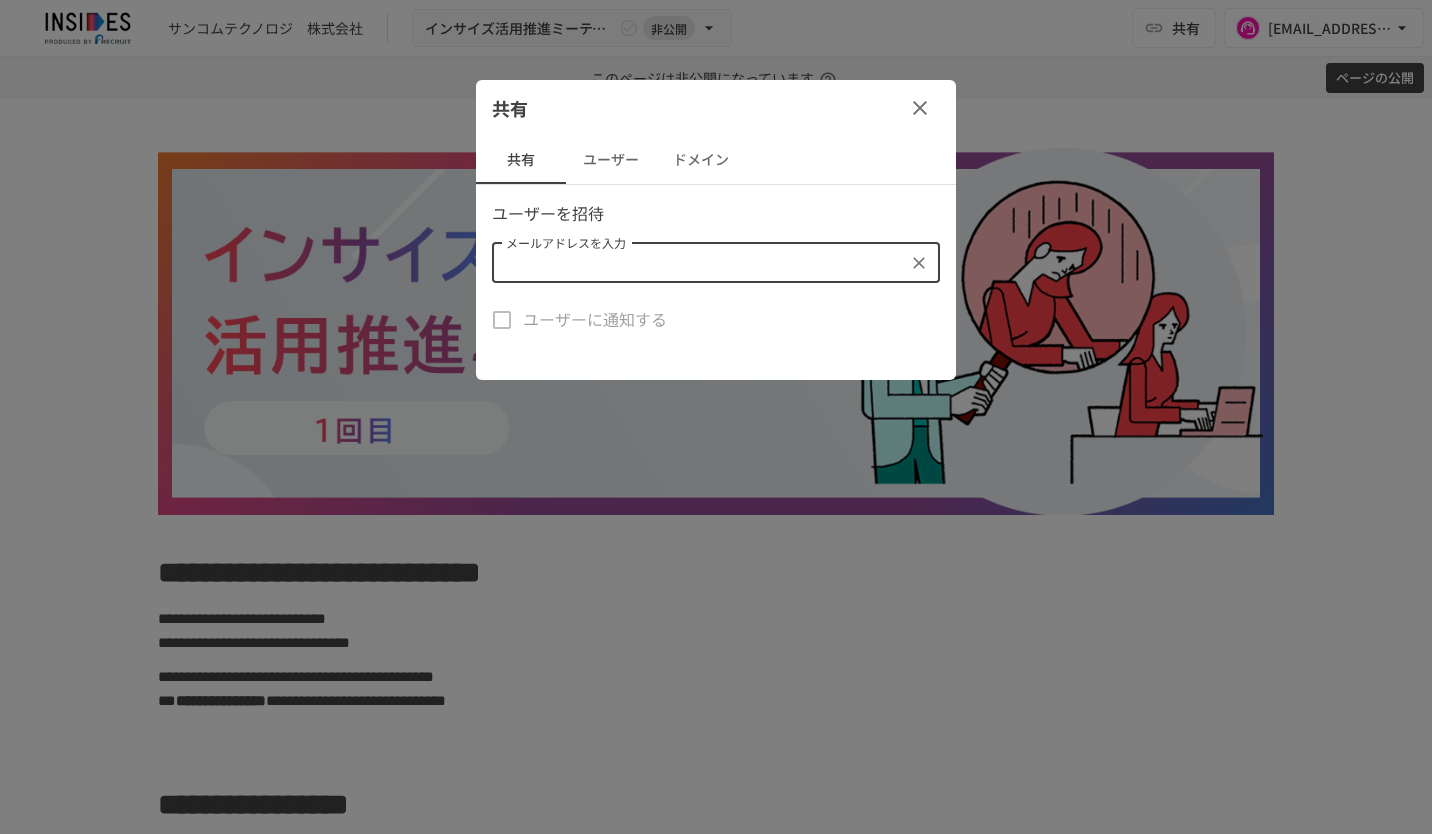 click on "共有" at bounding box center (716, 108) 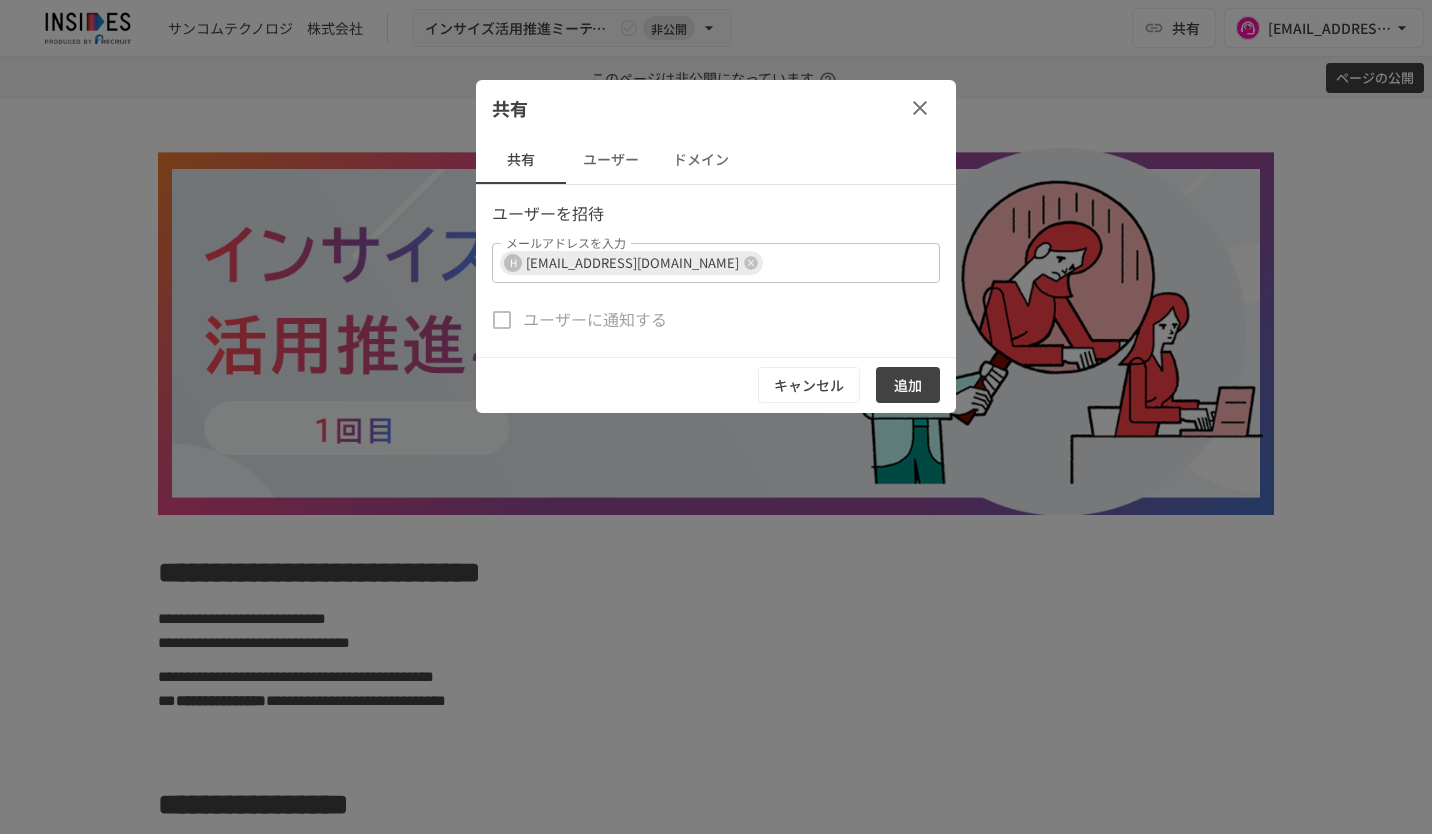 click on "追加" at bounding box center [908, 385] 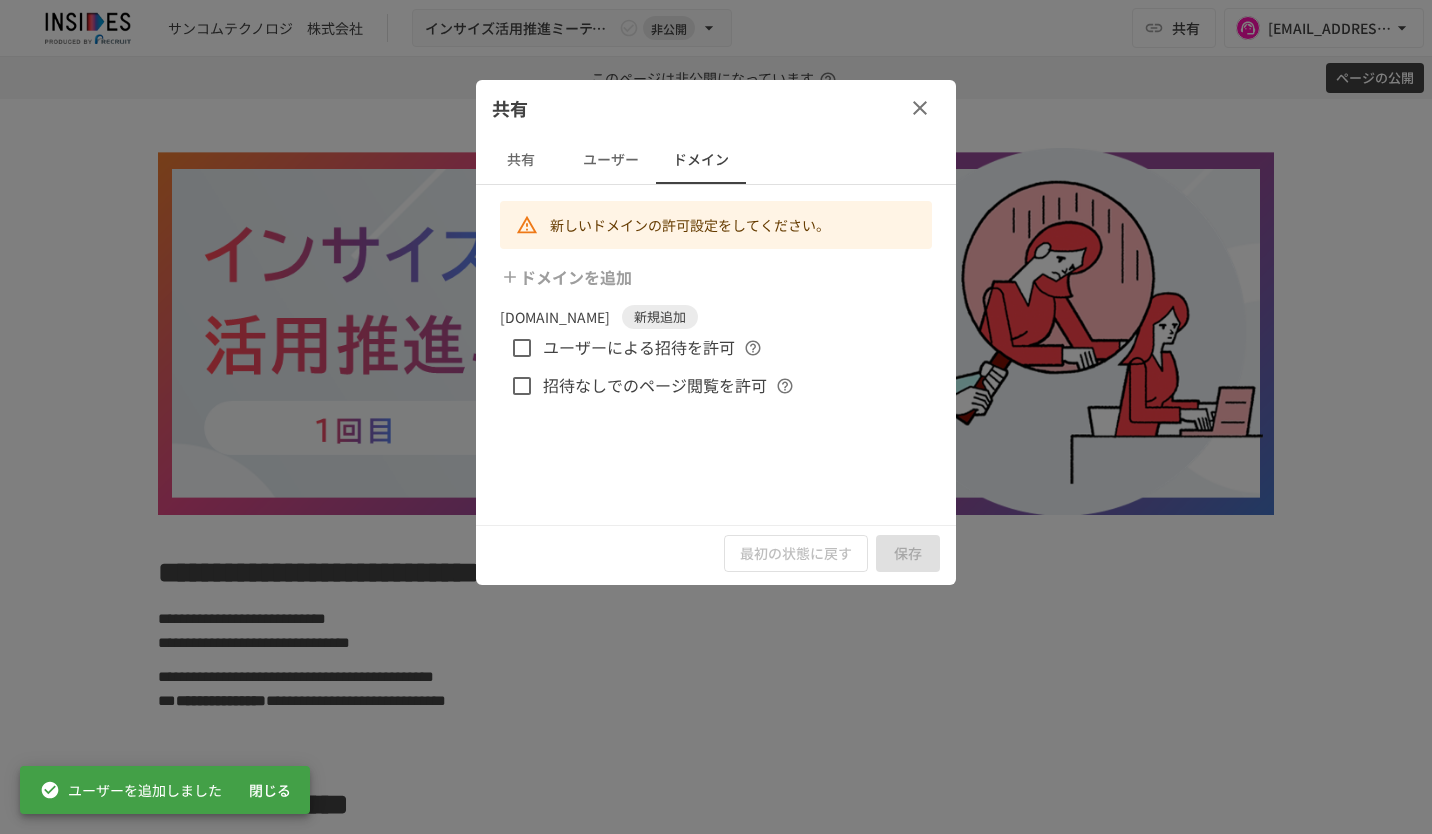 click 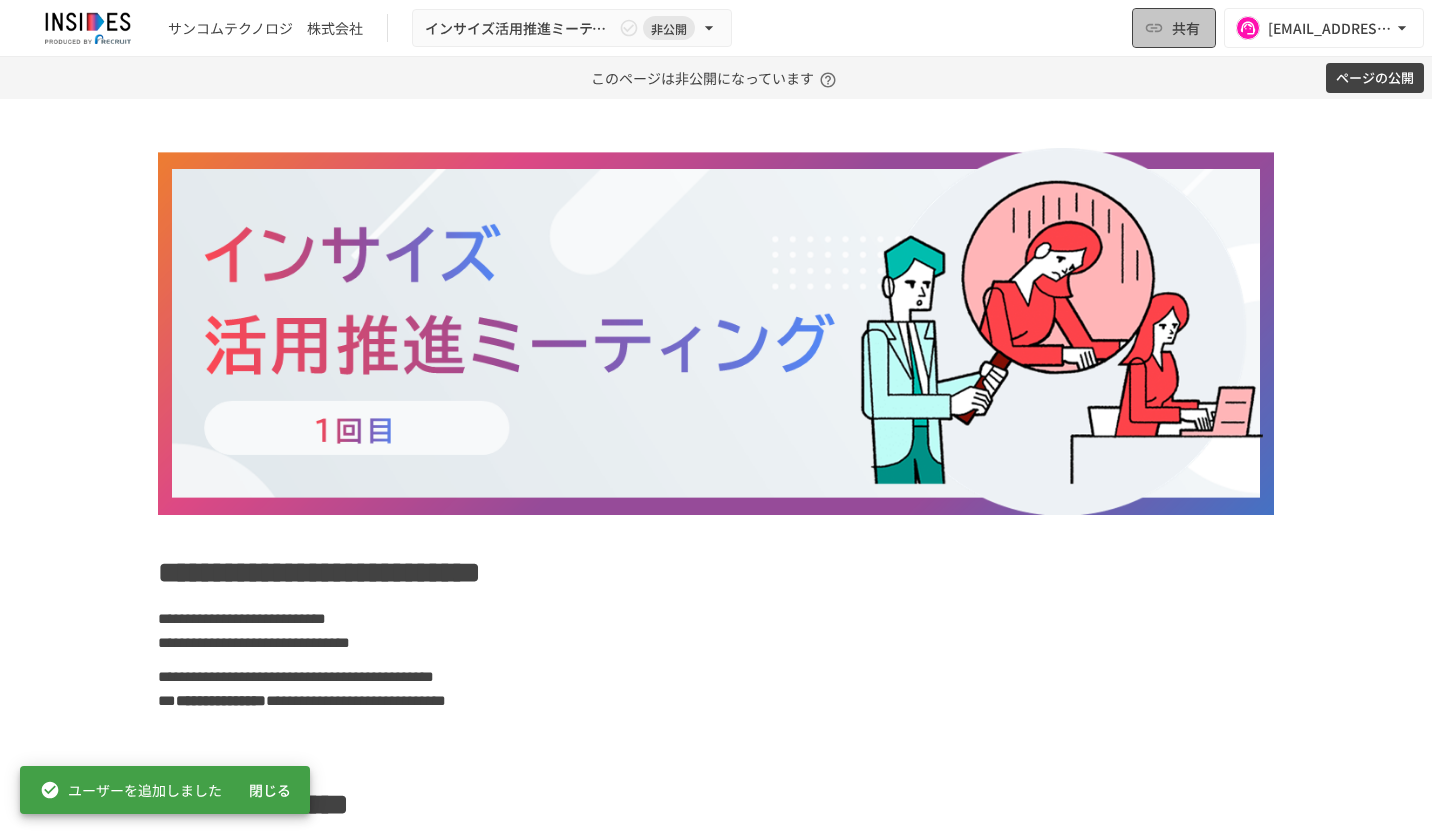 click on "共有" at bounding box center [1186, 28] 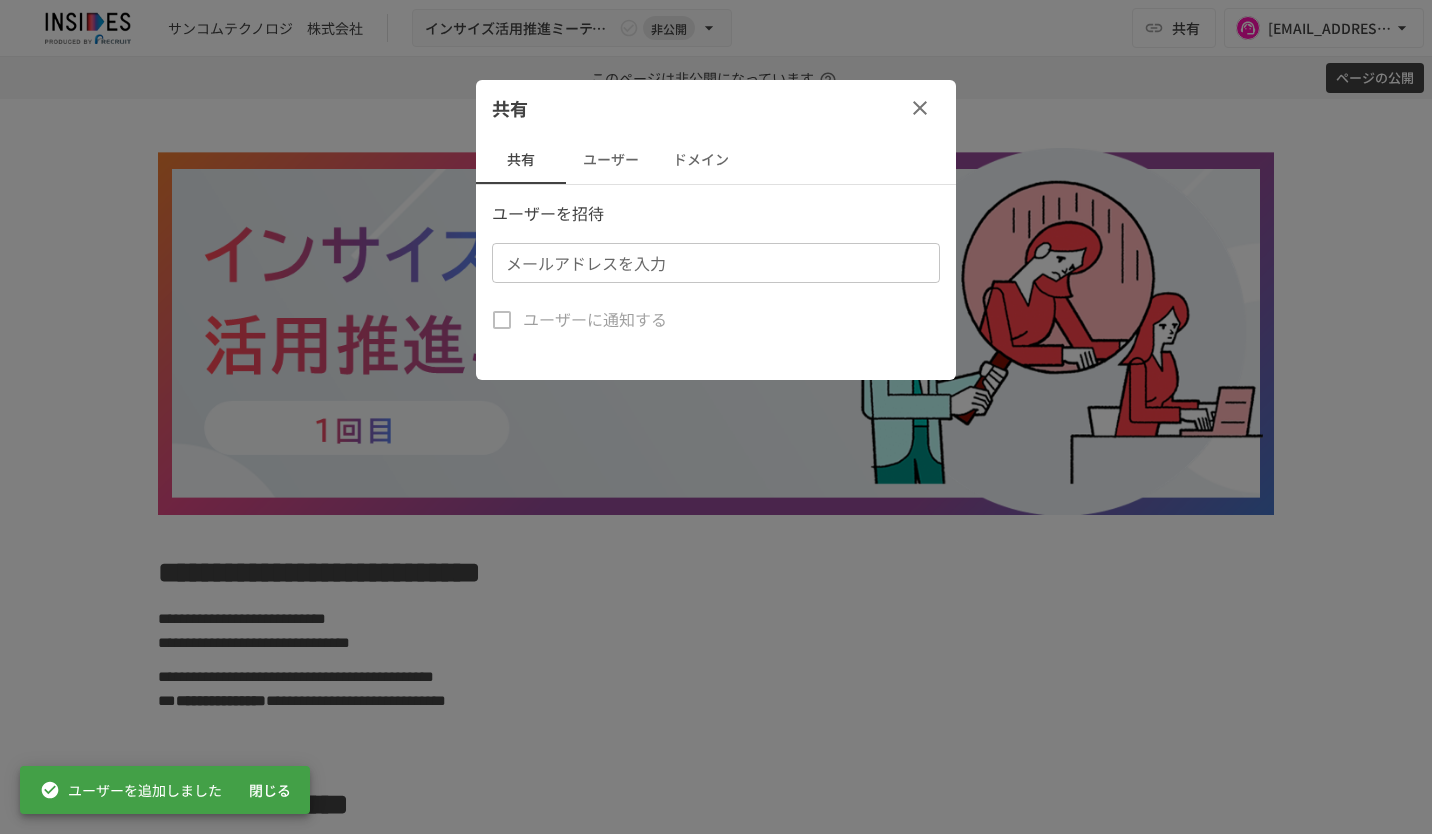 click on "メールアドレスを入力" at bounding box center [714, 263] 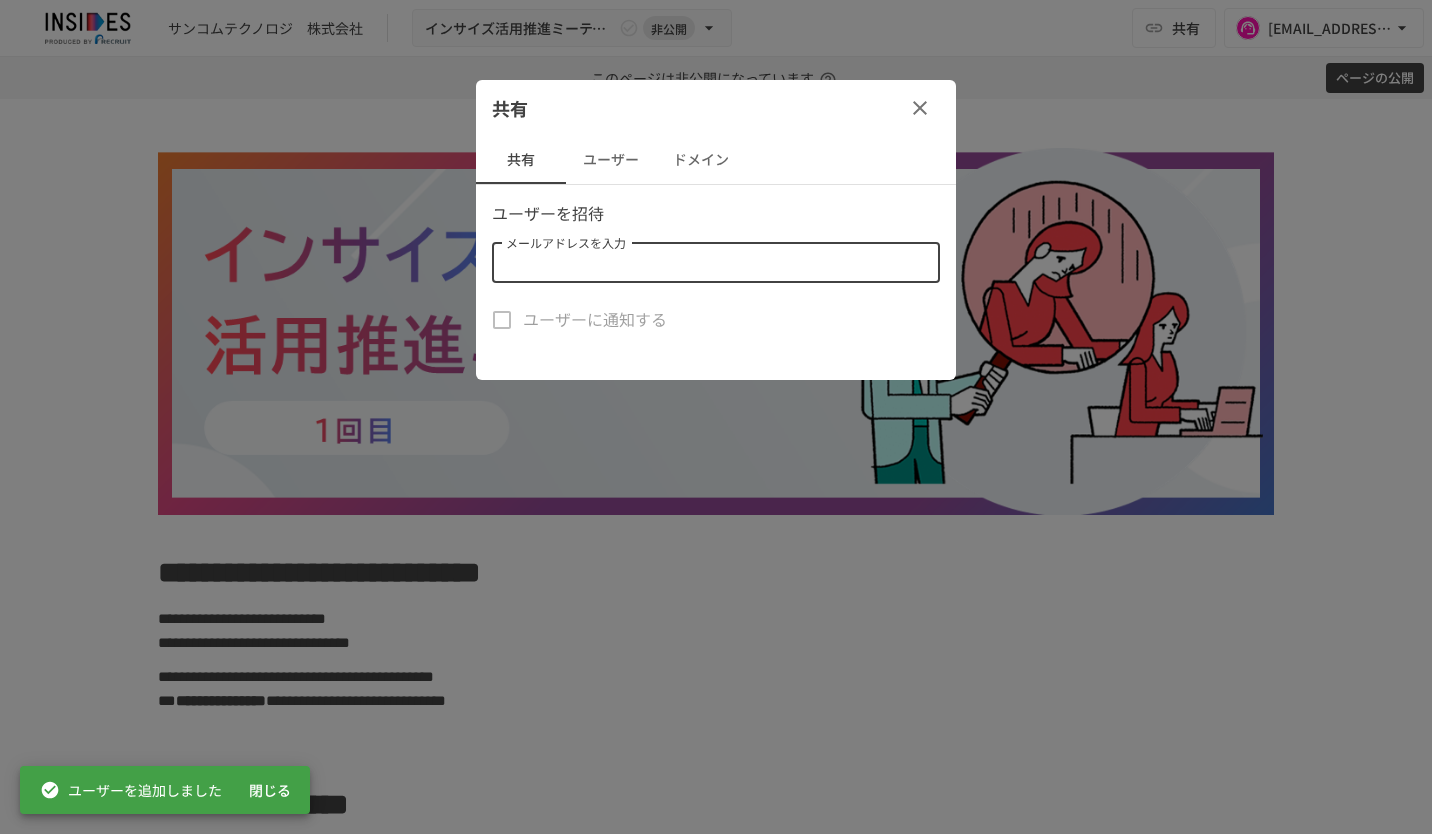 paste on "**********" 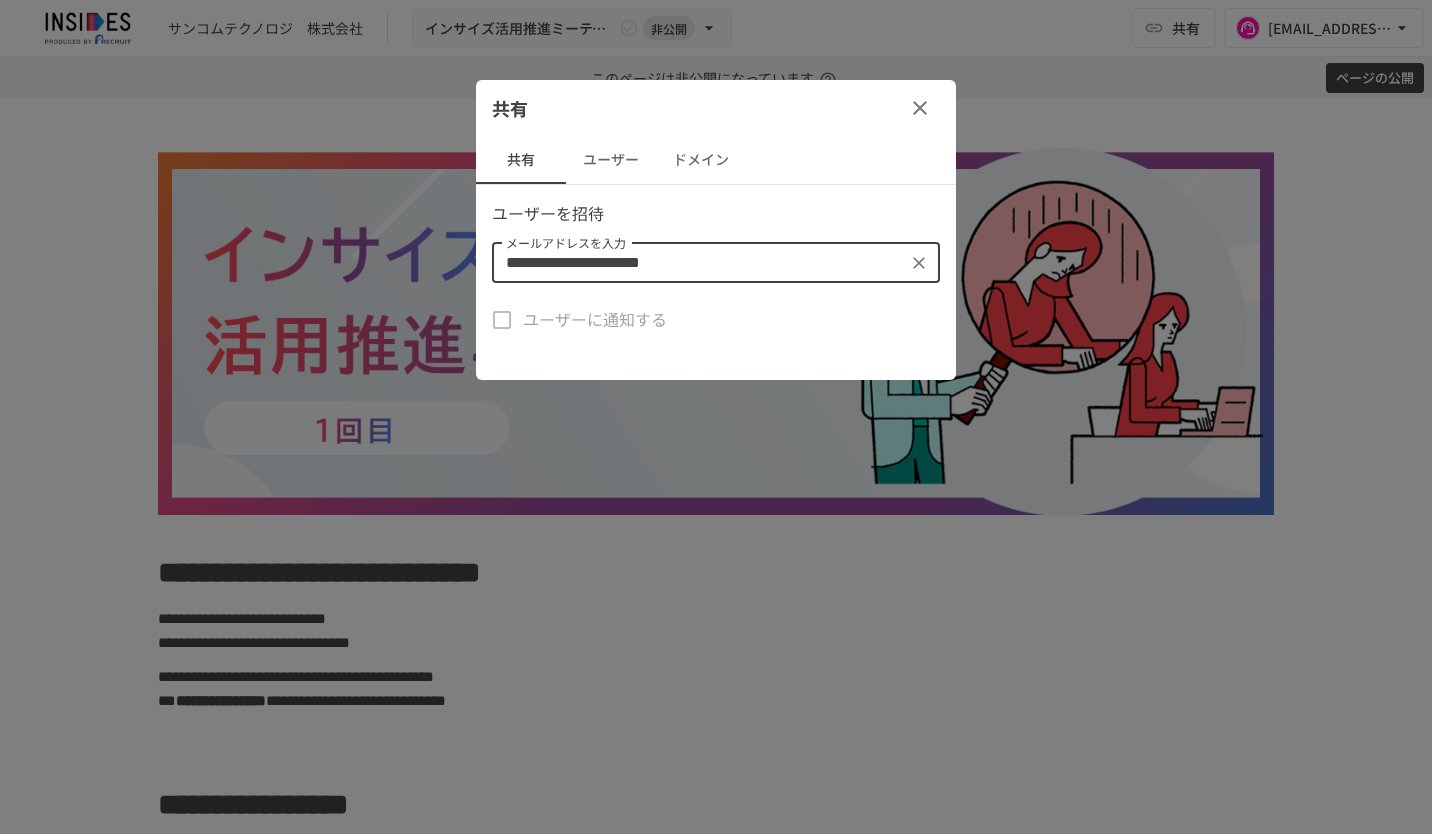 click 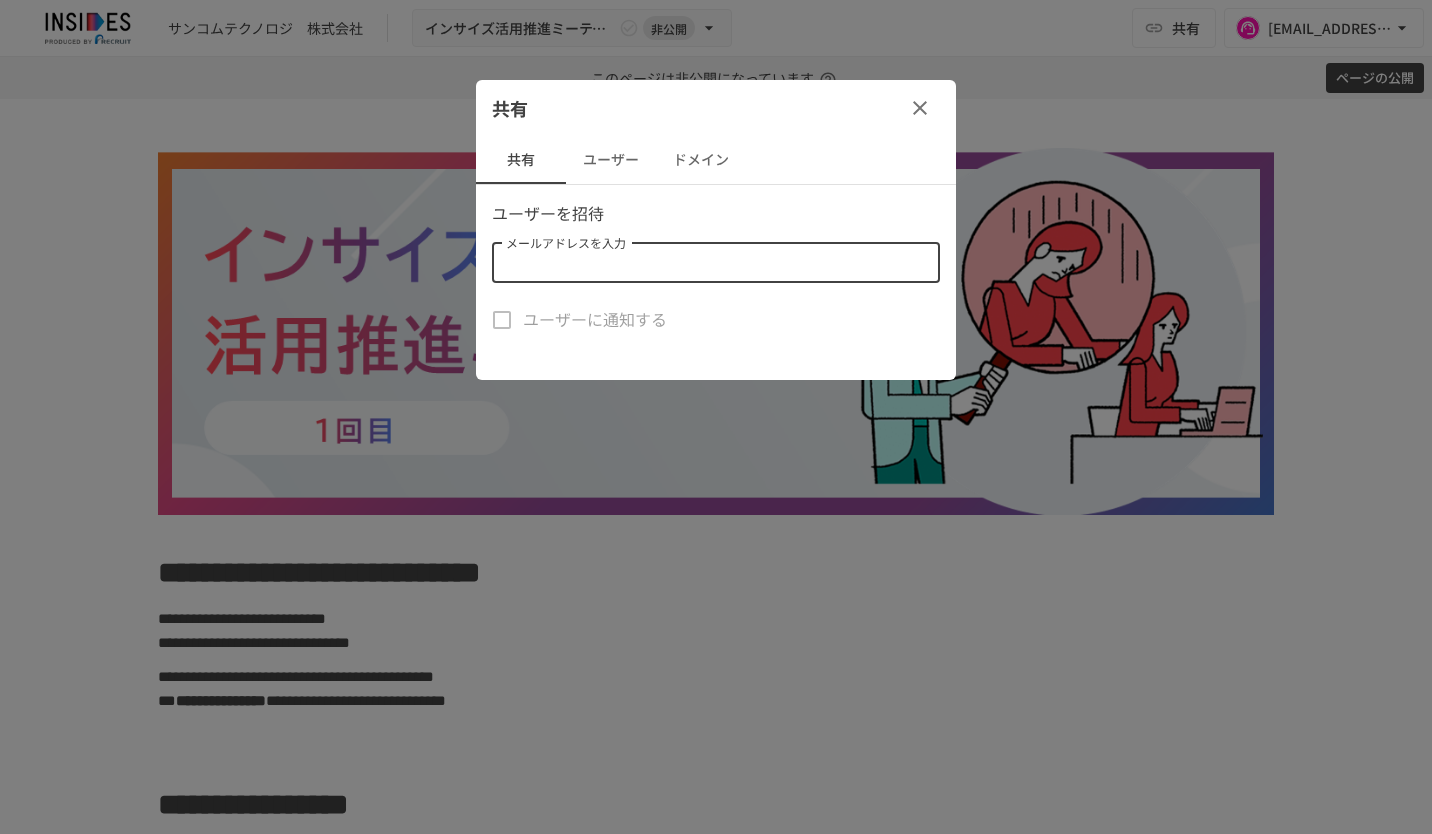 paste on "**********" 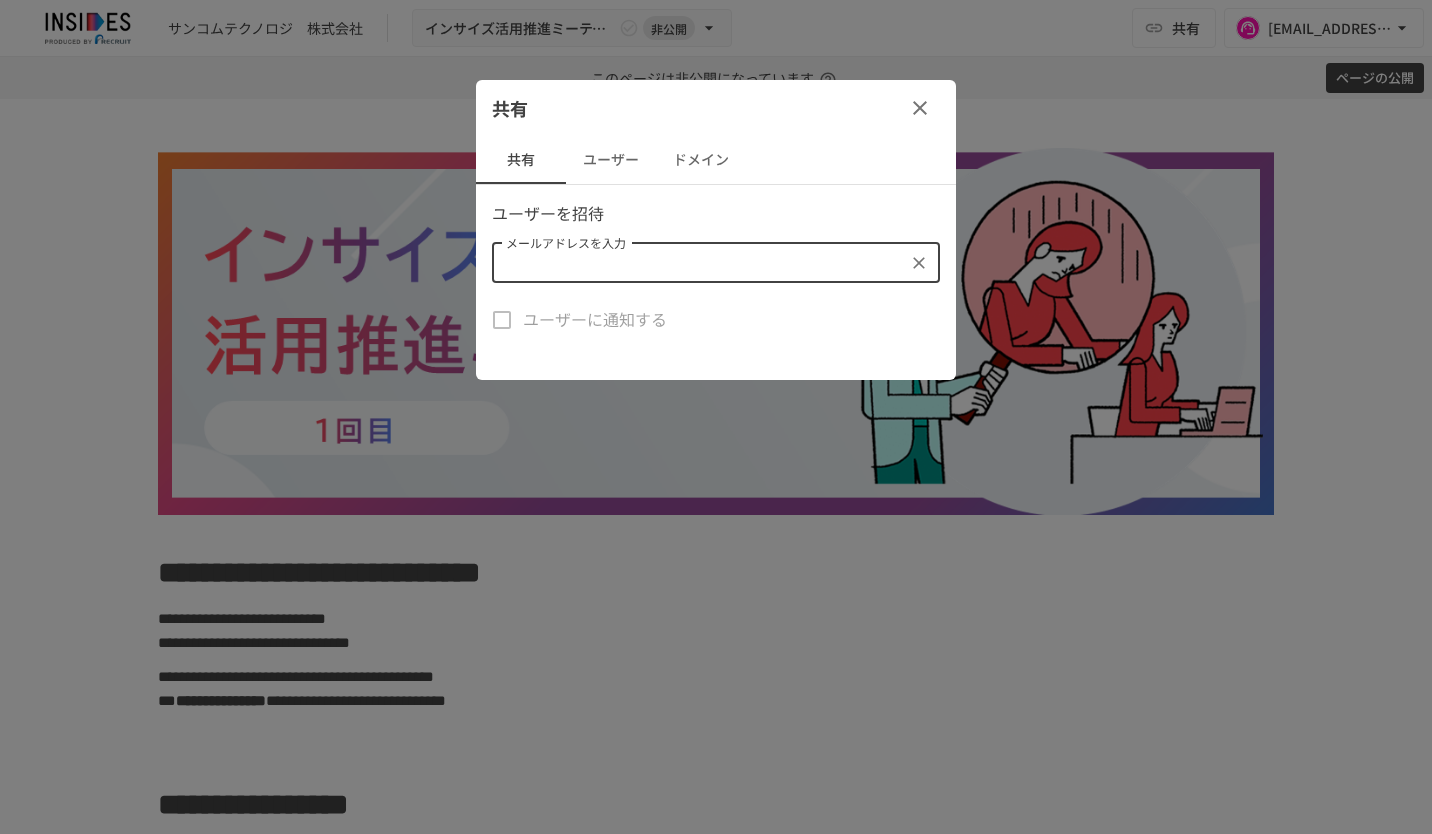 type on "**********" 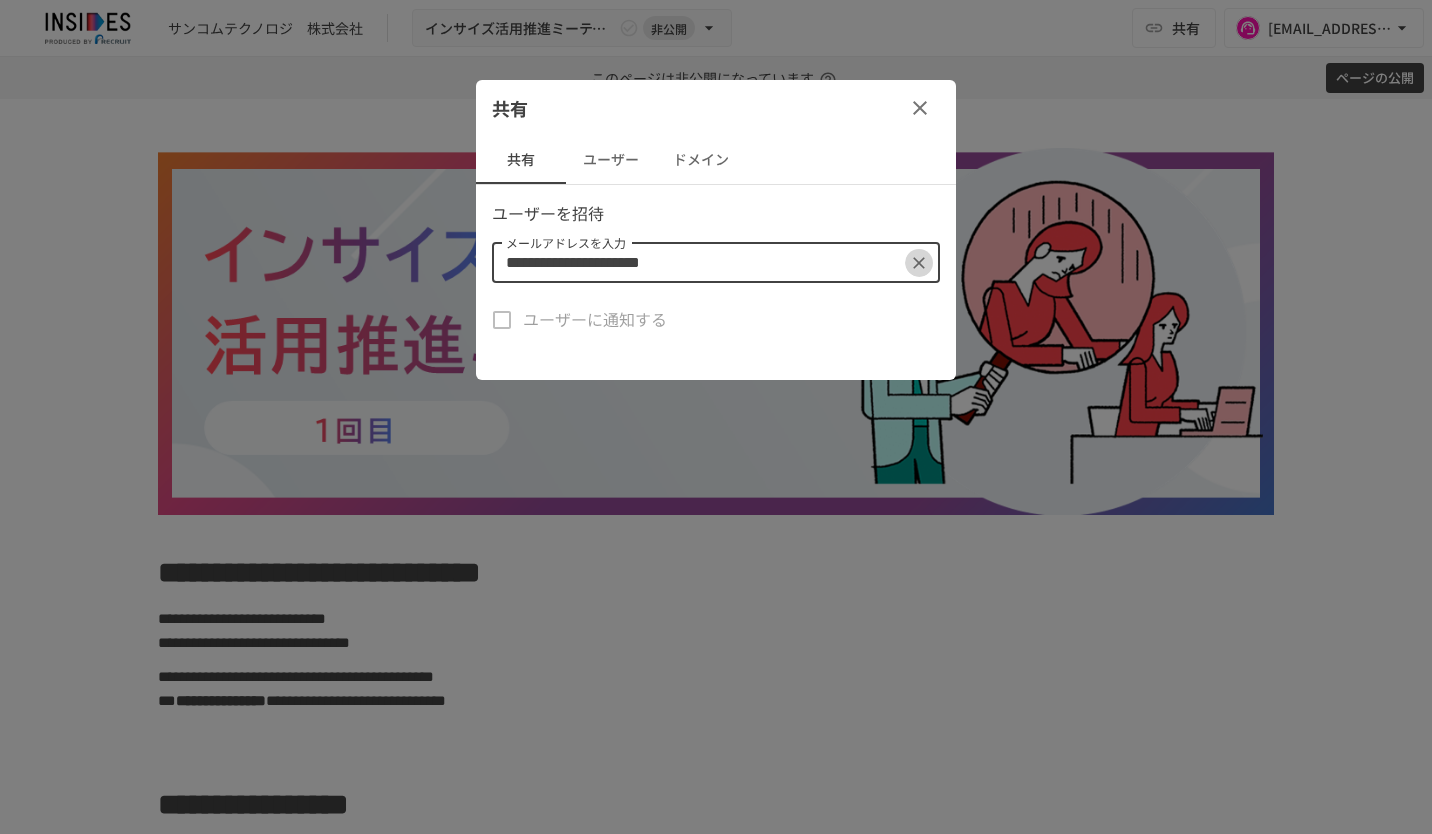 click 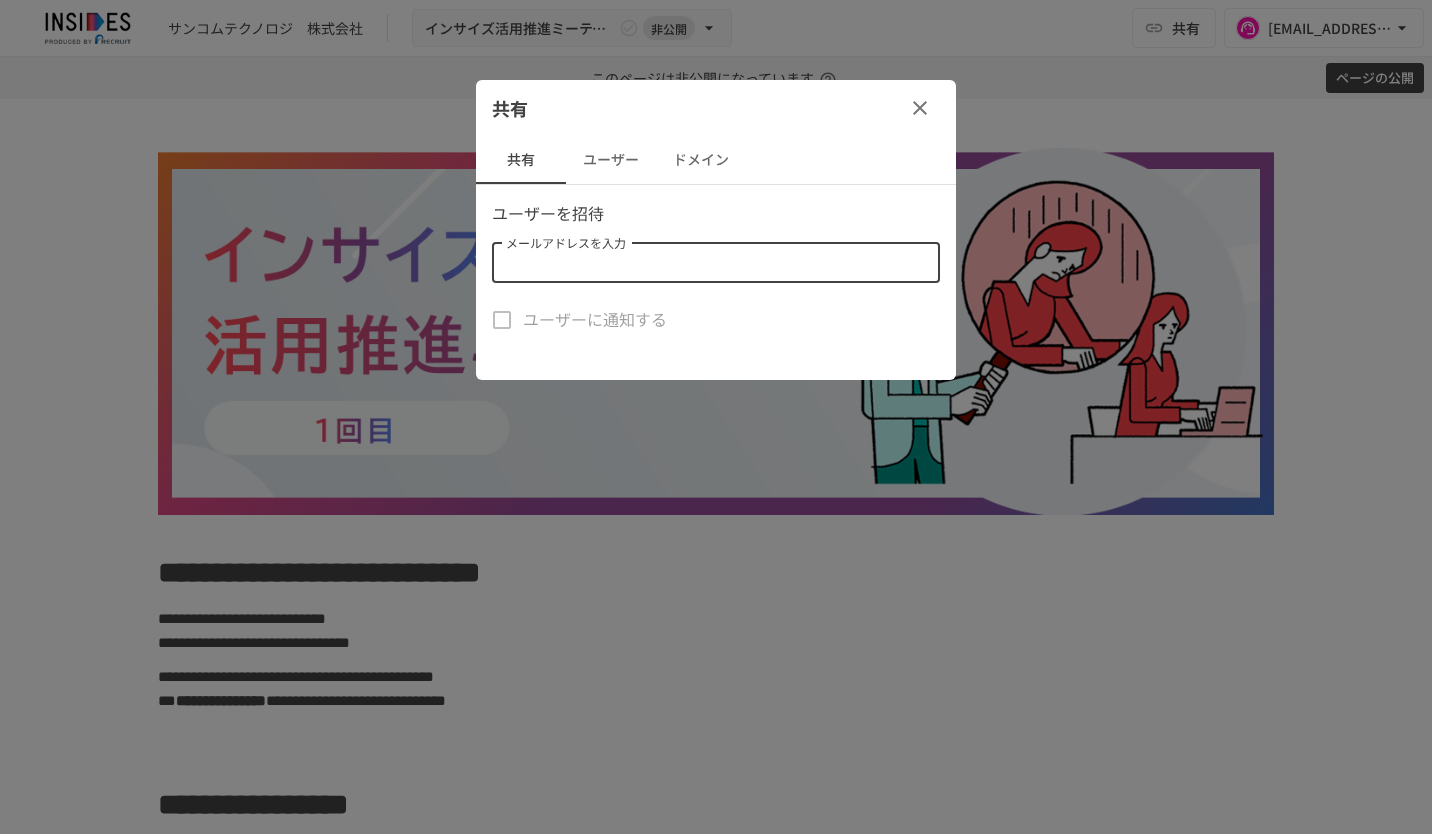 click 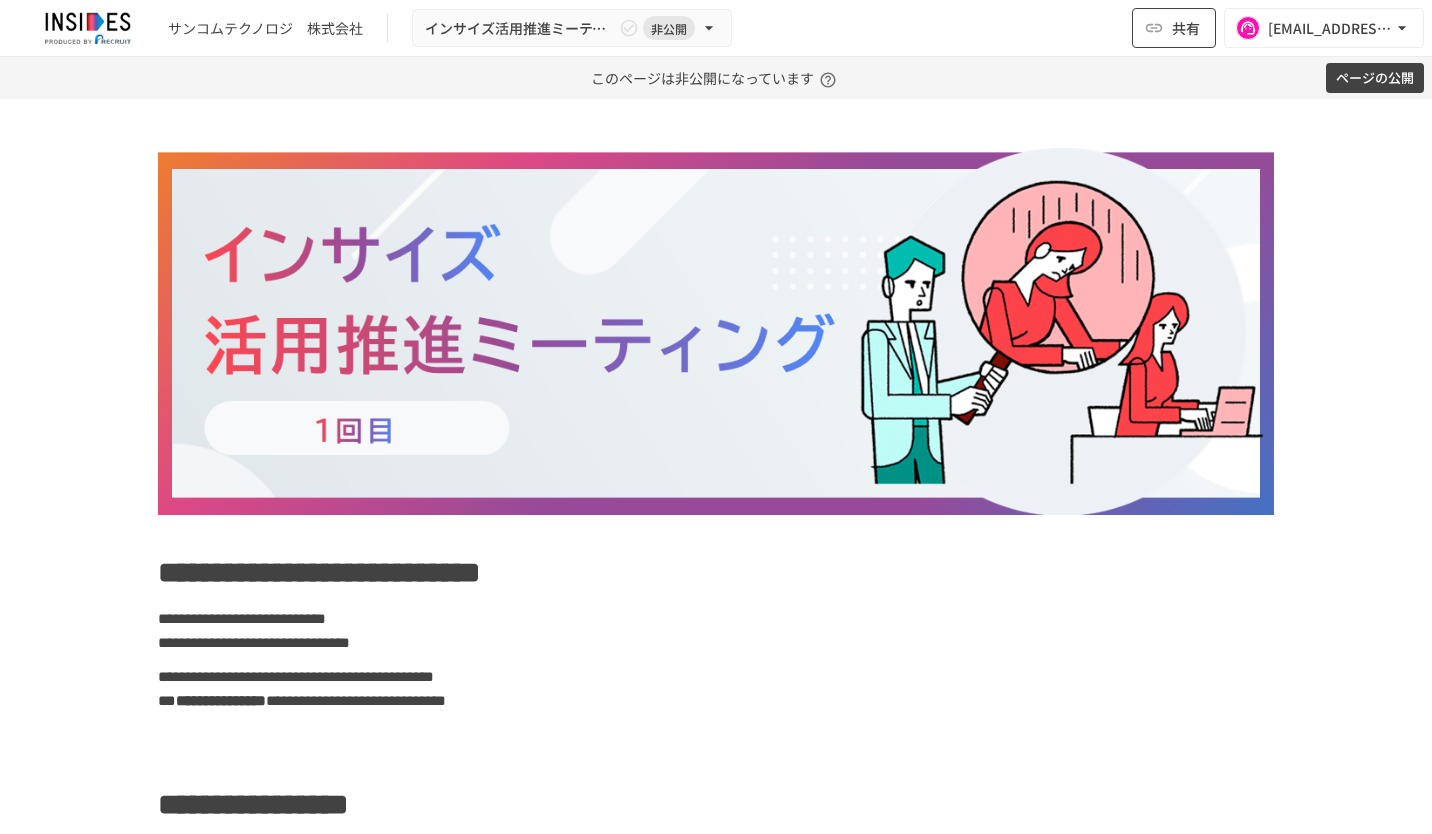 click 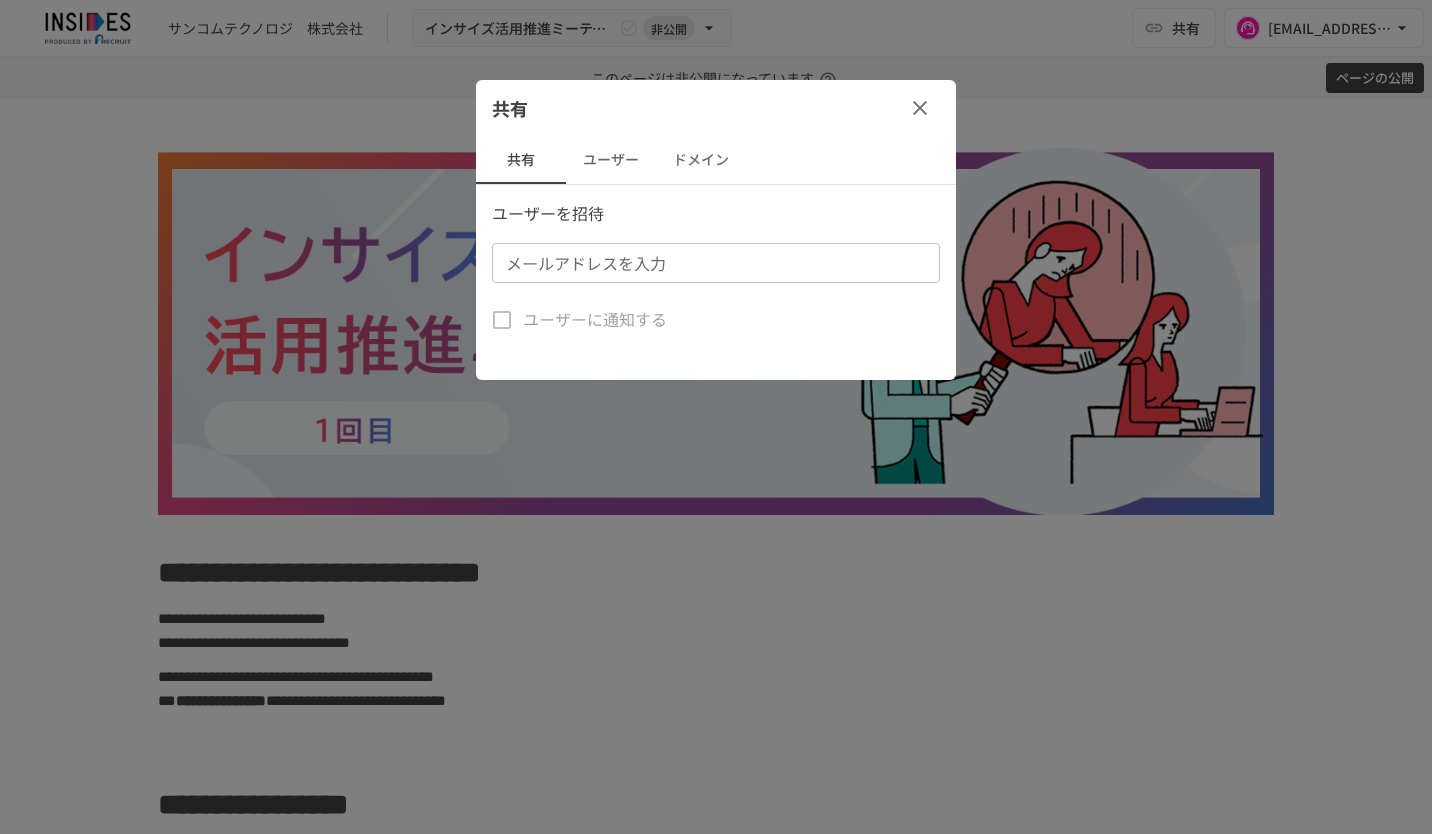click on "メールアドレスを入力" at bounding box center [714, 263] 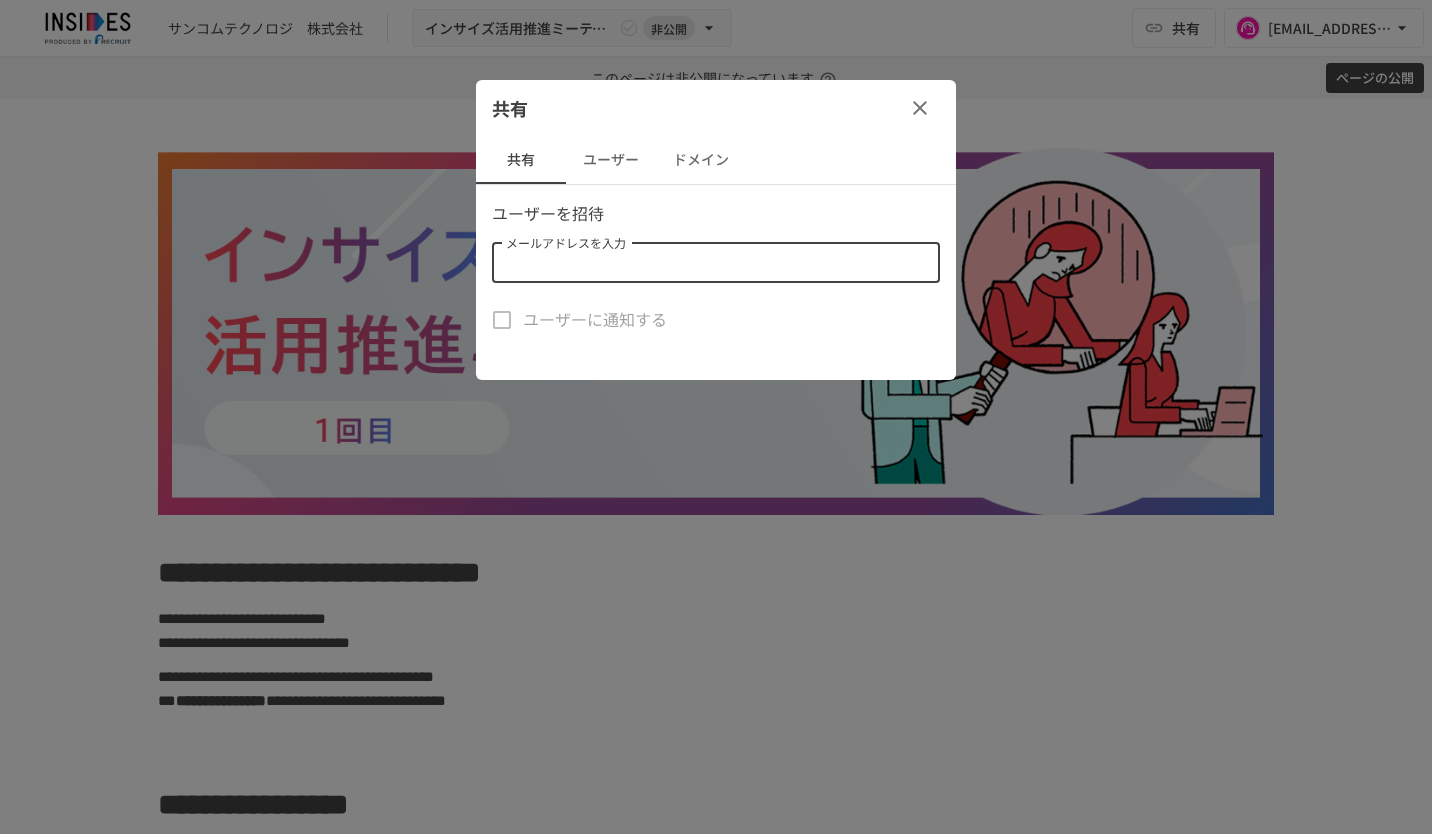 paste on "**********" 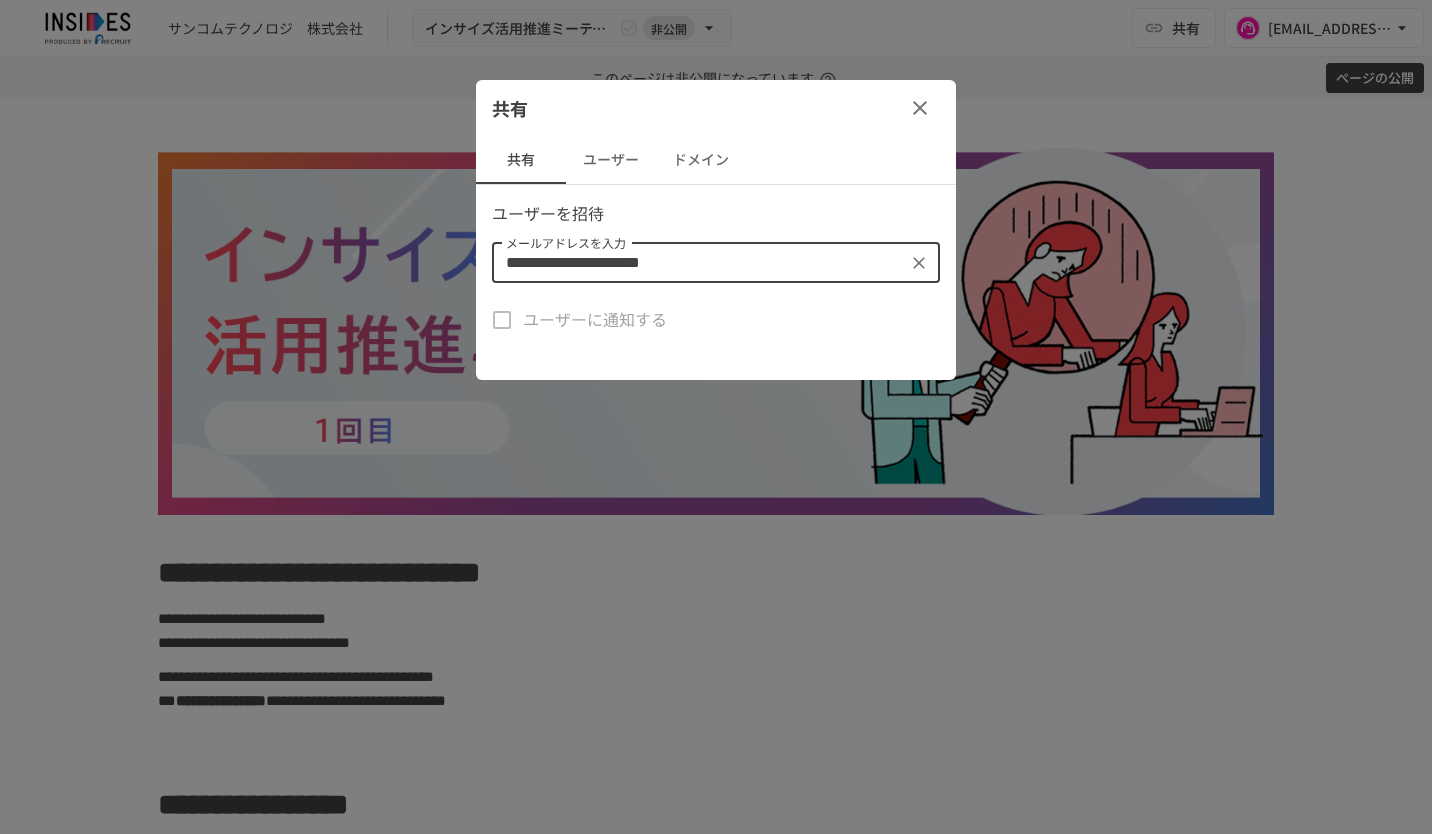 type on "**********" 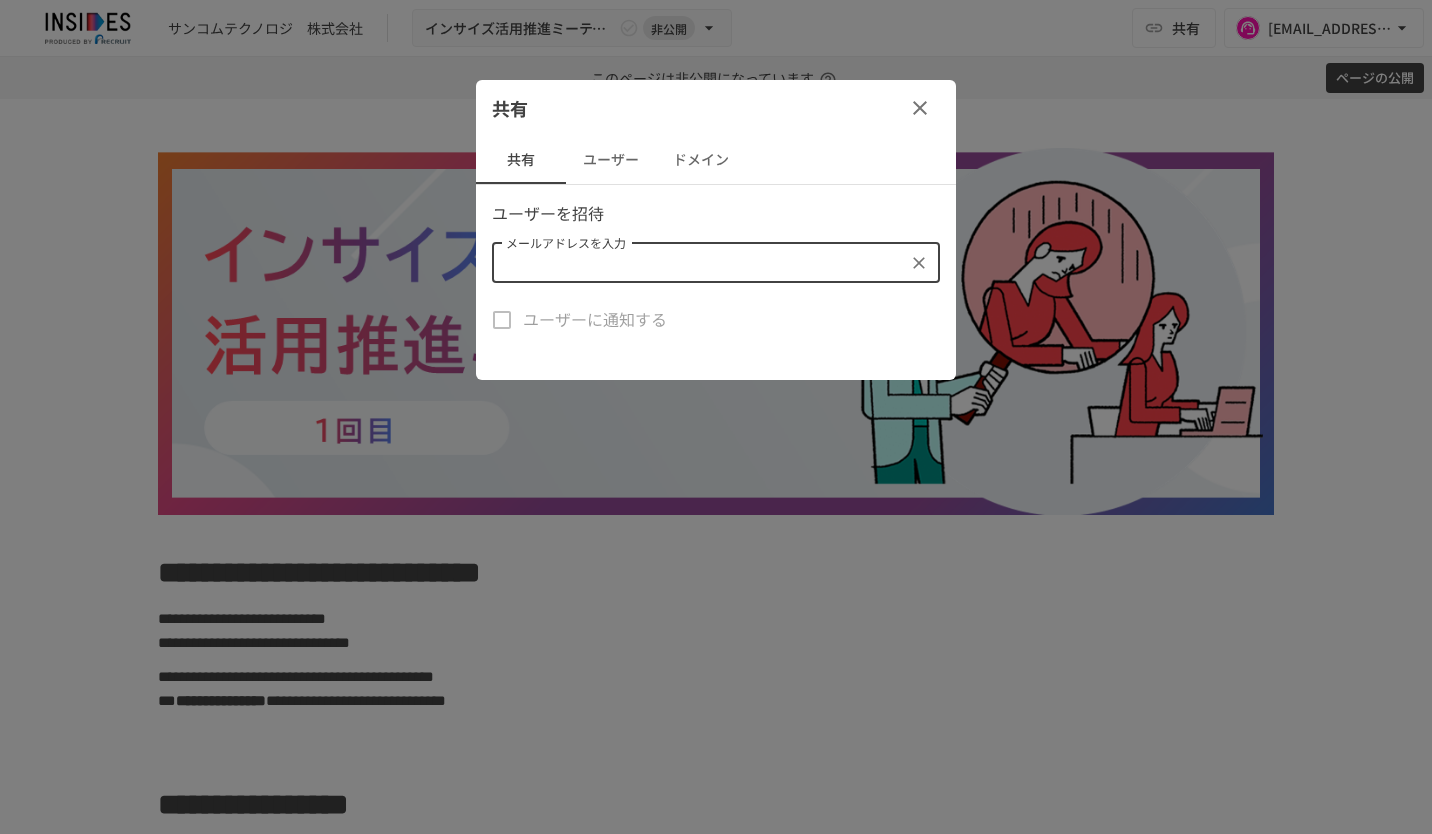 click on "共有" at bounding box center [716, 108] 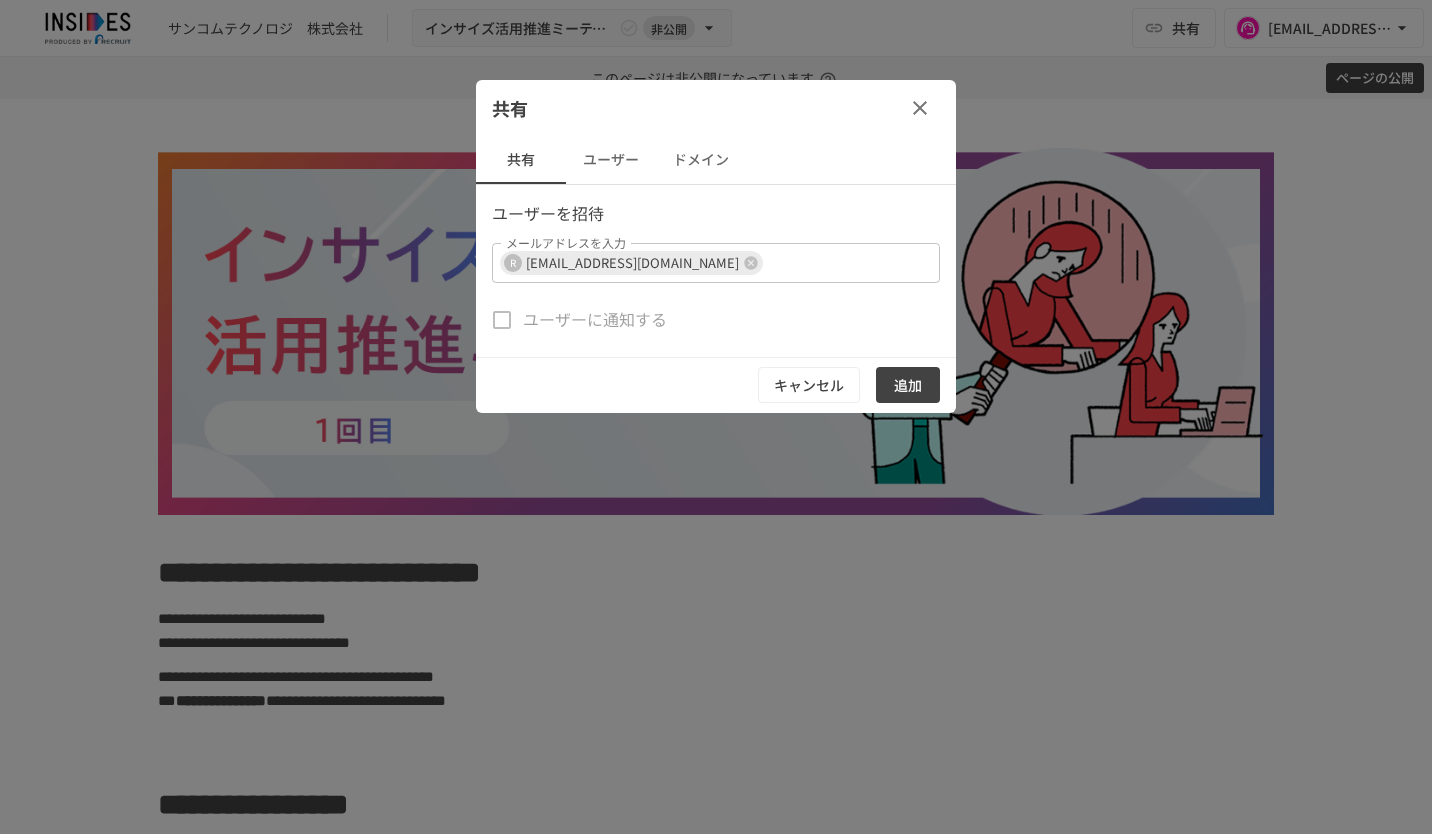 click on "追加" at bounding box center [908, 385] 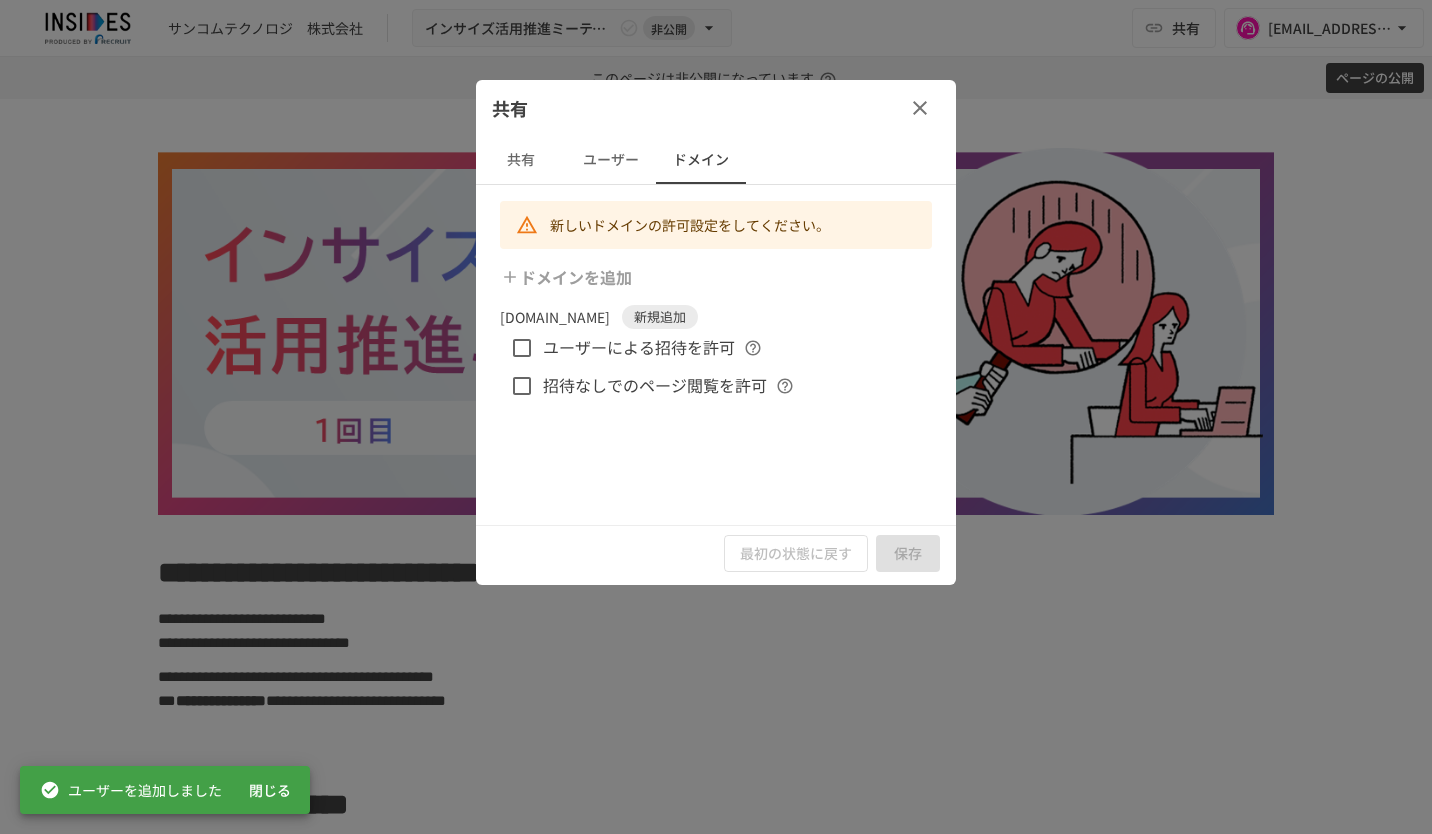 click 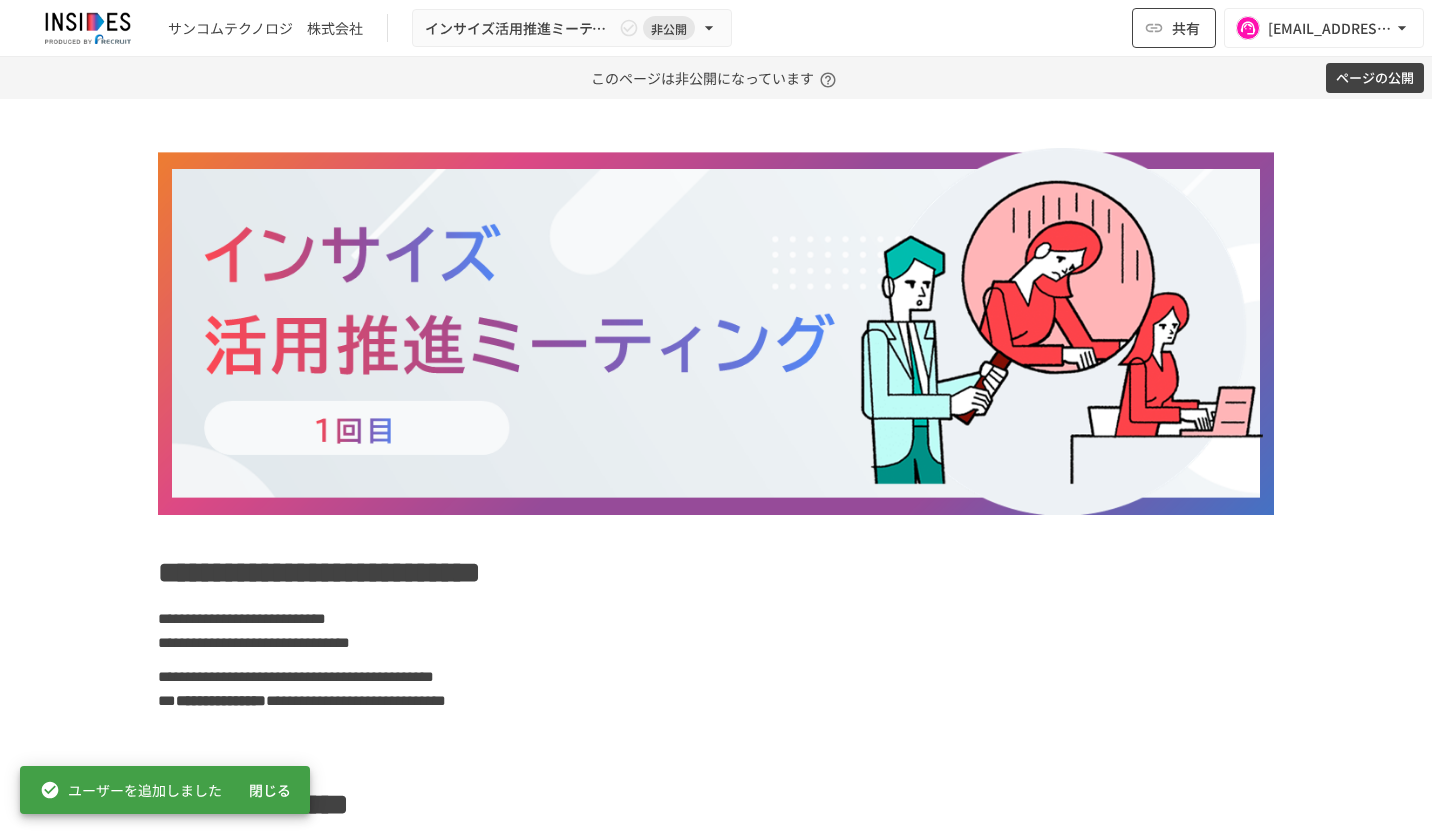 click 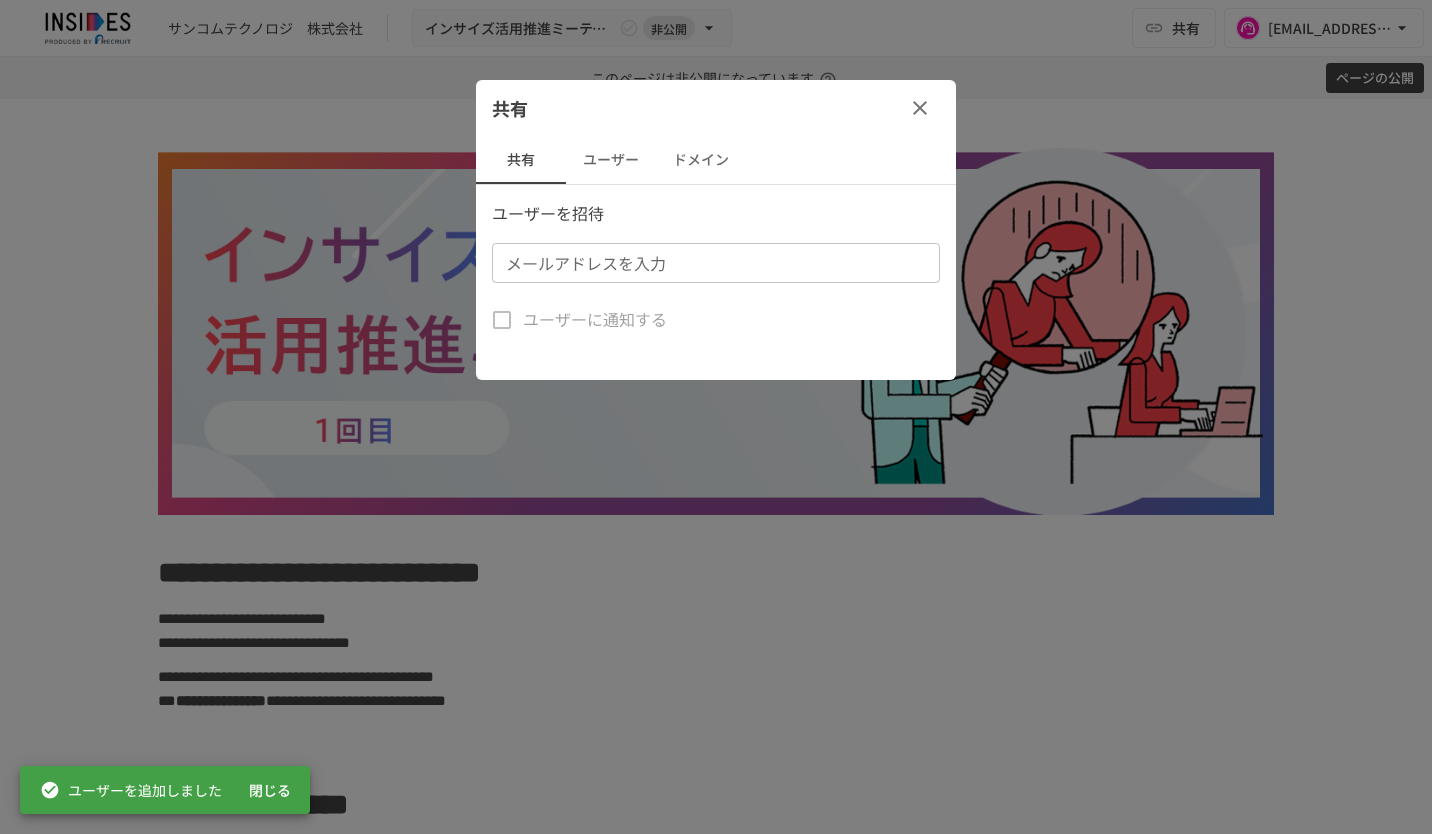 click on "メールアドレスを入力" at bounding box center (714, 263) 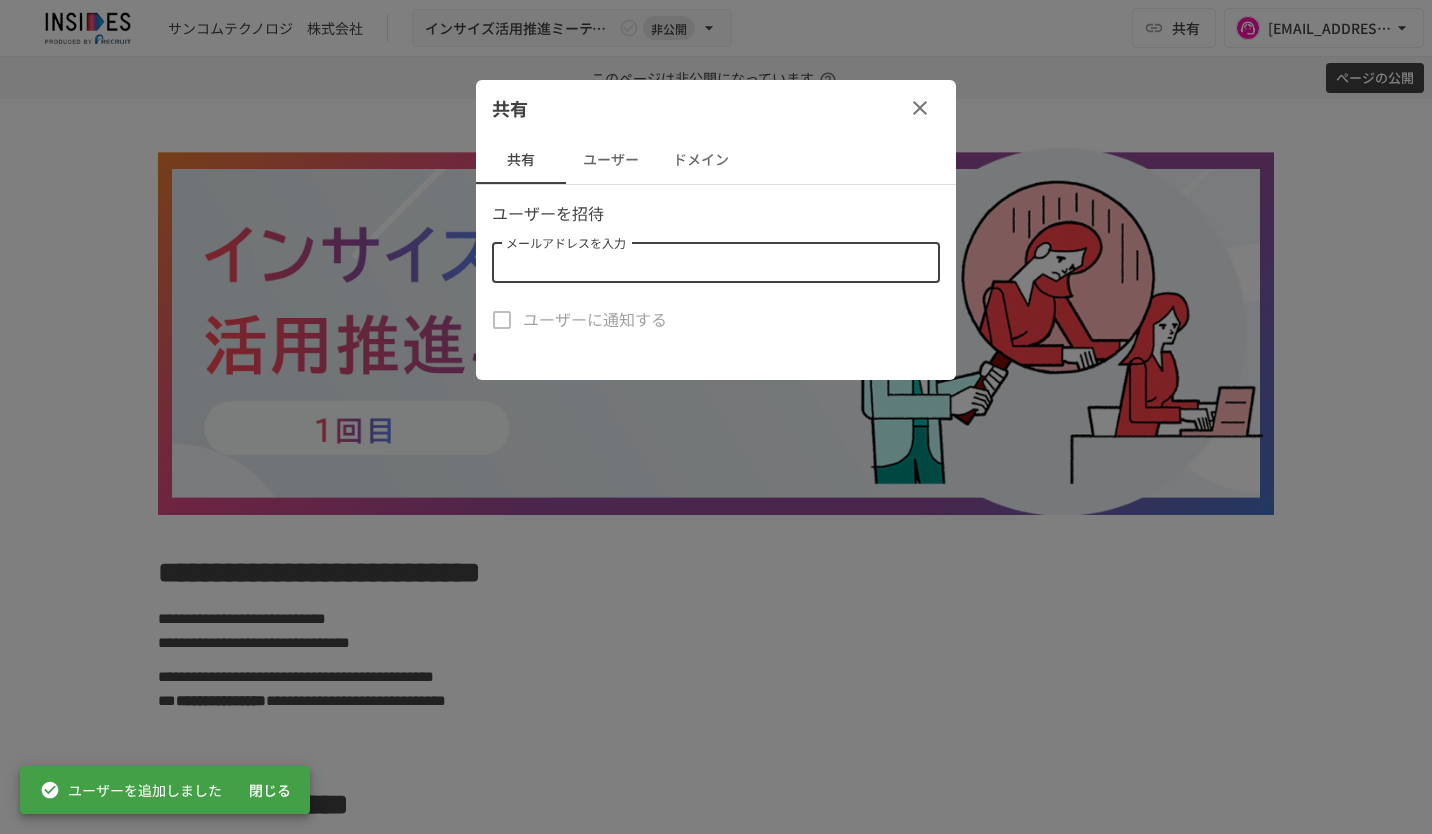 paste on "**********" 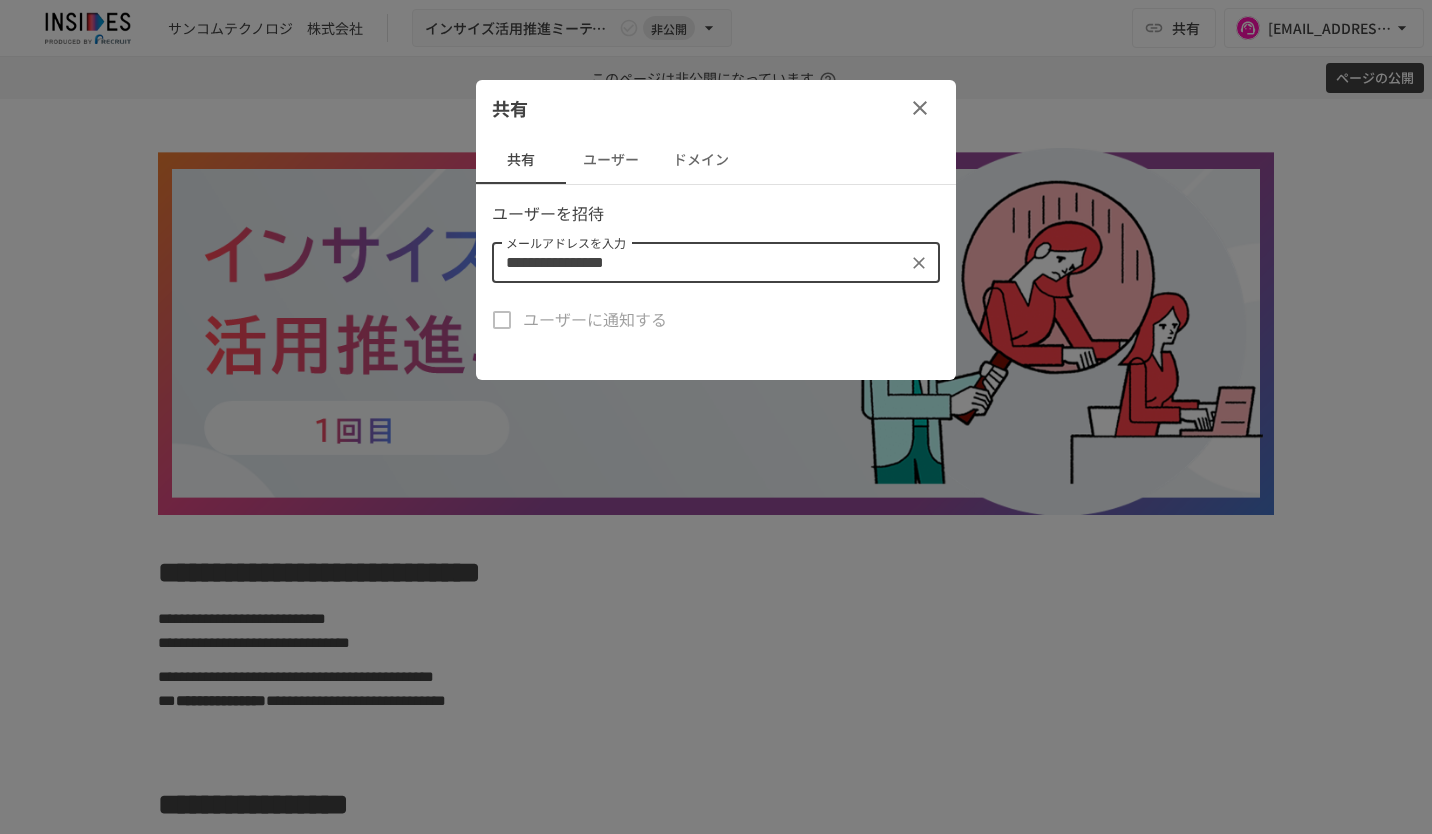 drag, startPoint x: 536, startPoint y: 264, endPoint x: 424, endPoint y: 255, distance: 112.36102 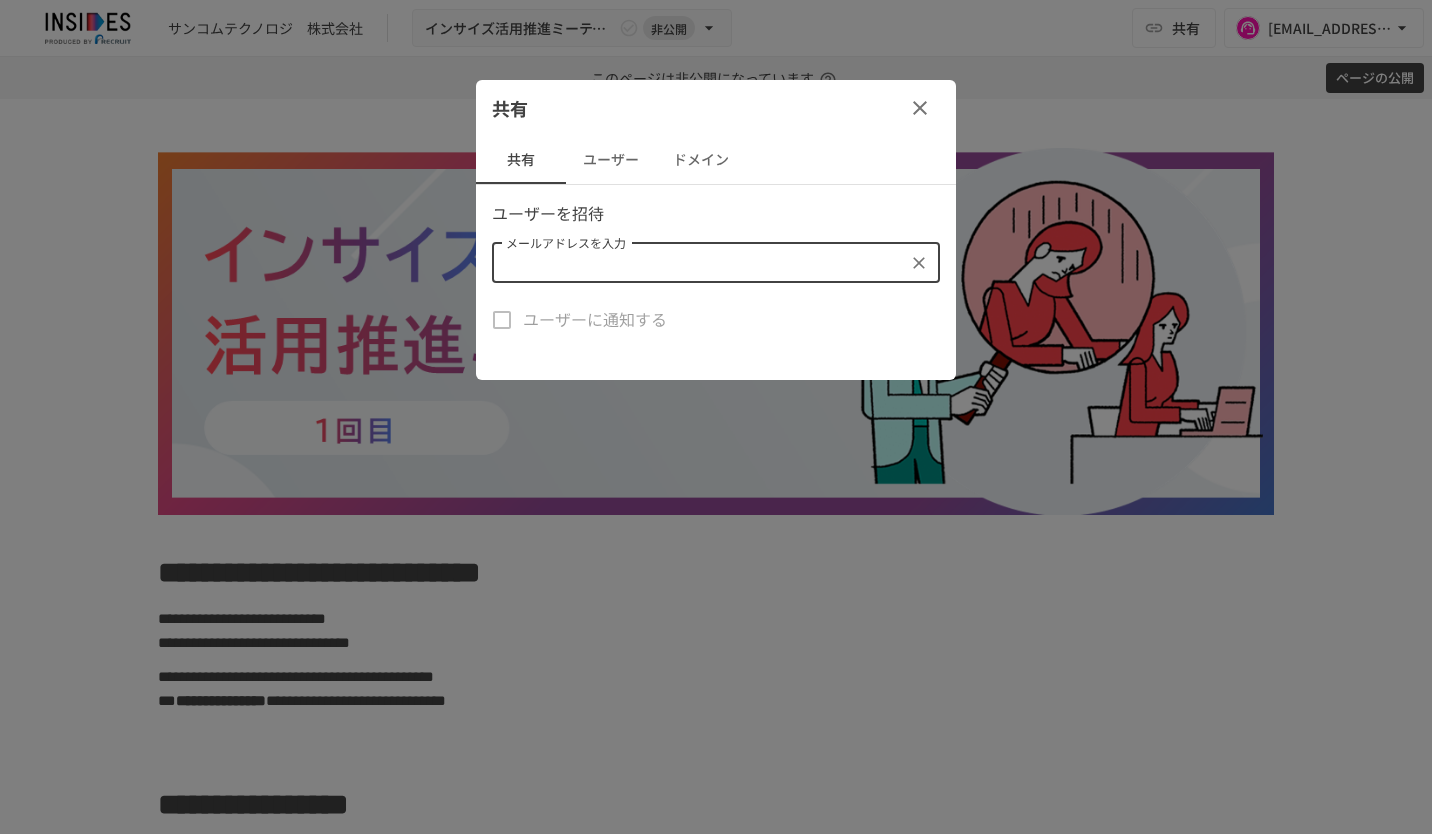 click on "共有" at bounding box center (716, 108) 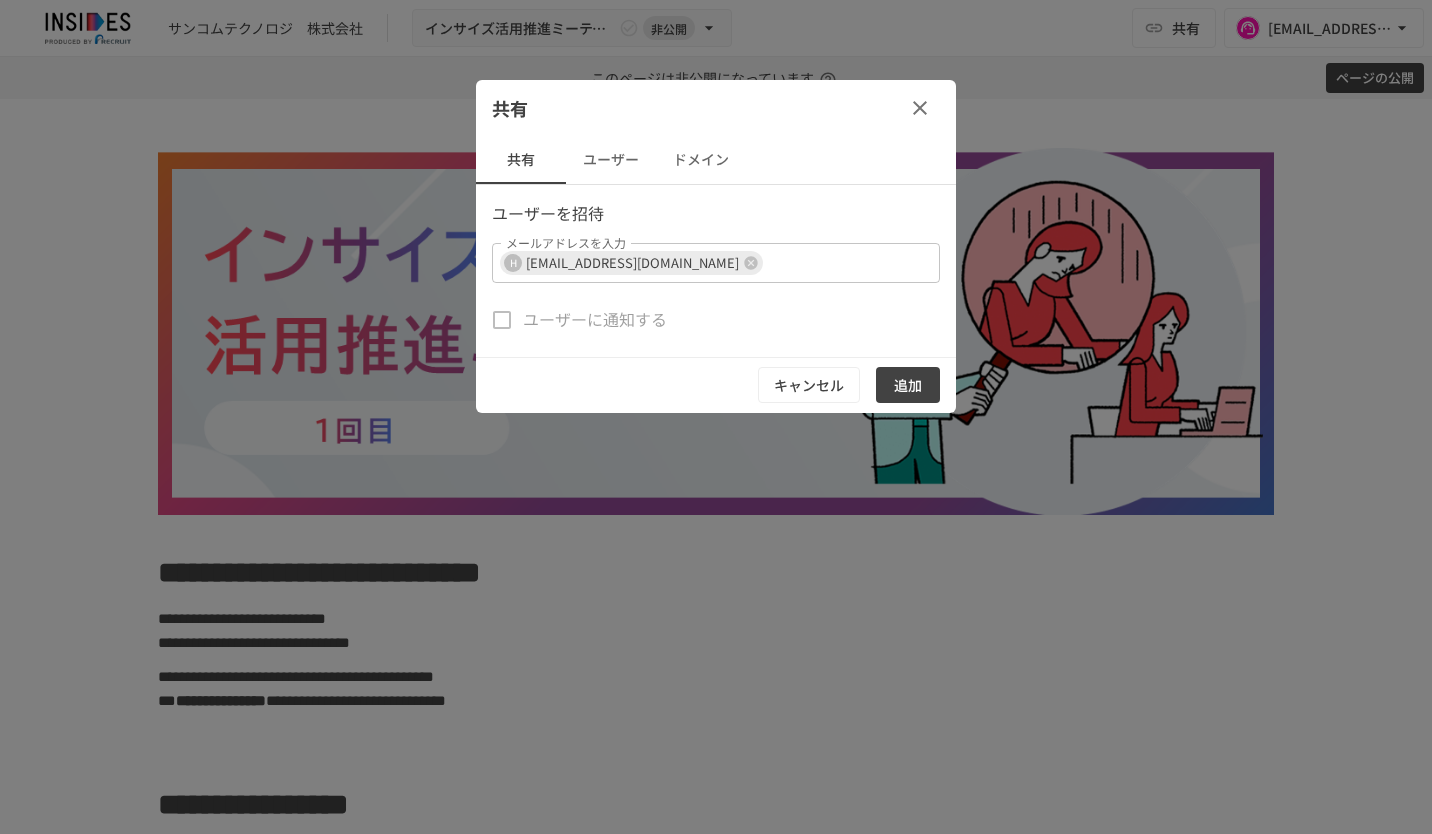 click on "追加" at bounding box center [908, 385] 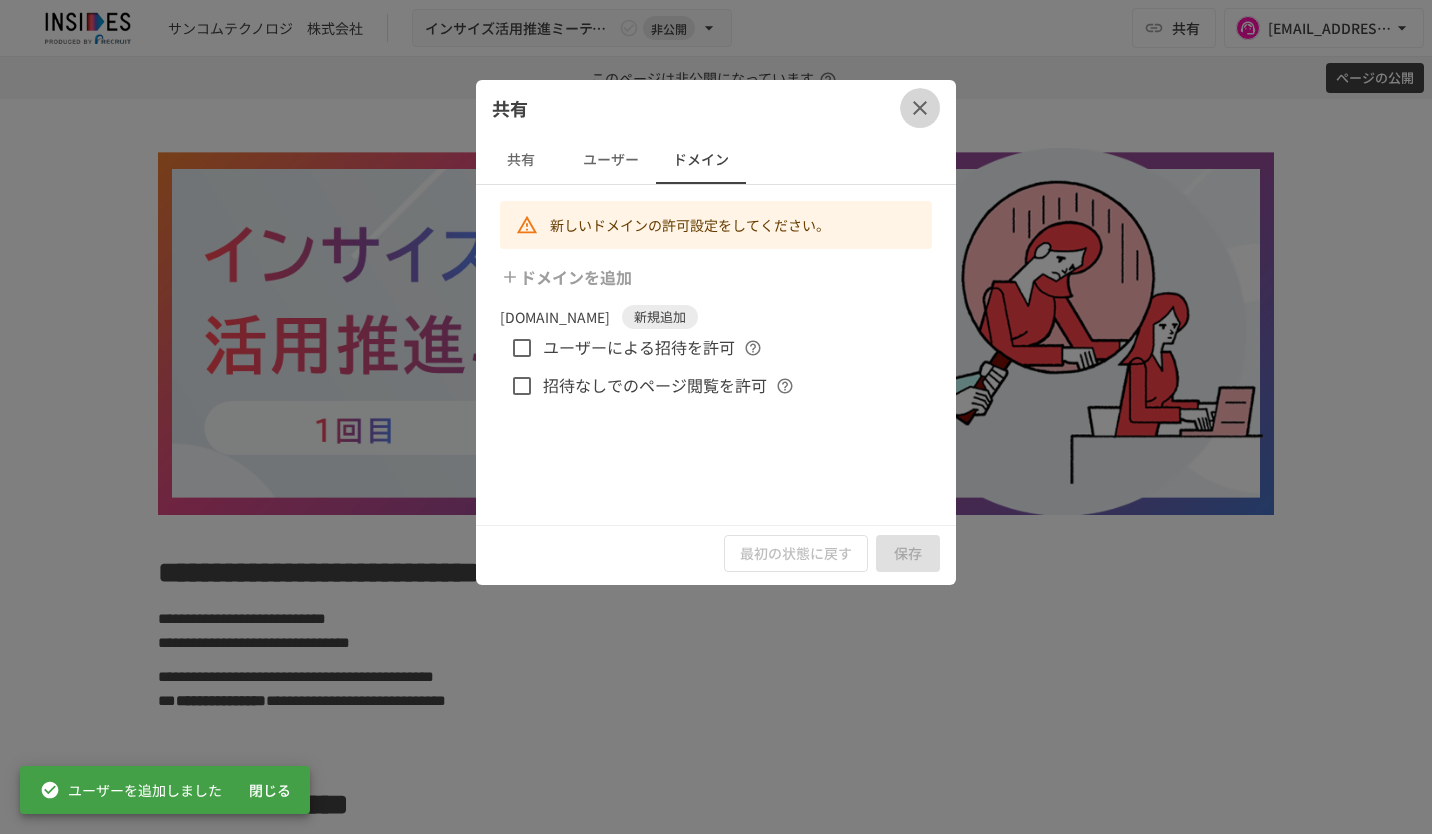click 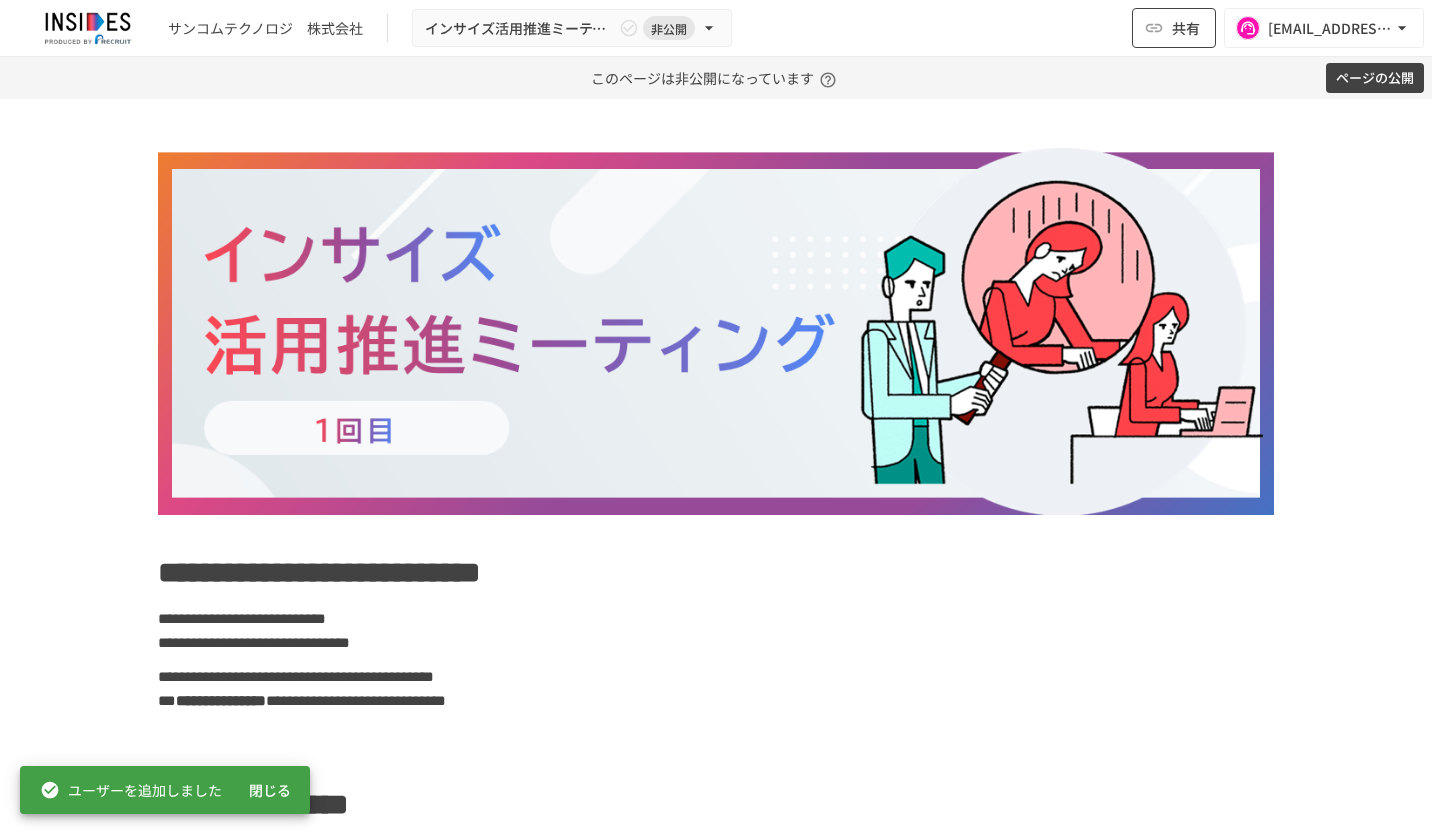 click 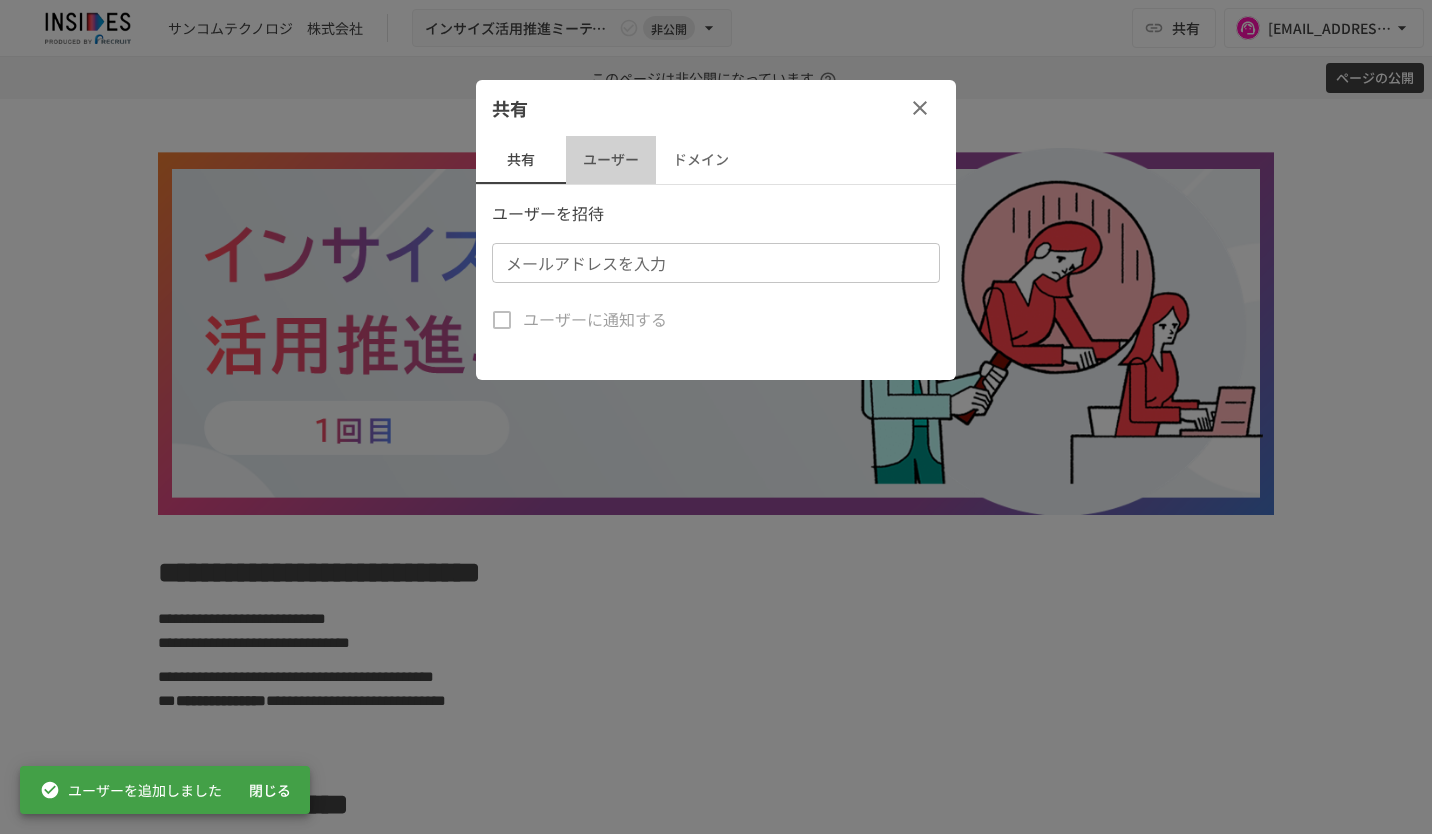click on "ユーザー" at bounding box center [611, 160] 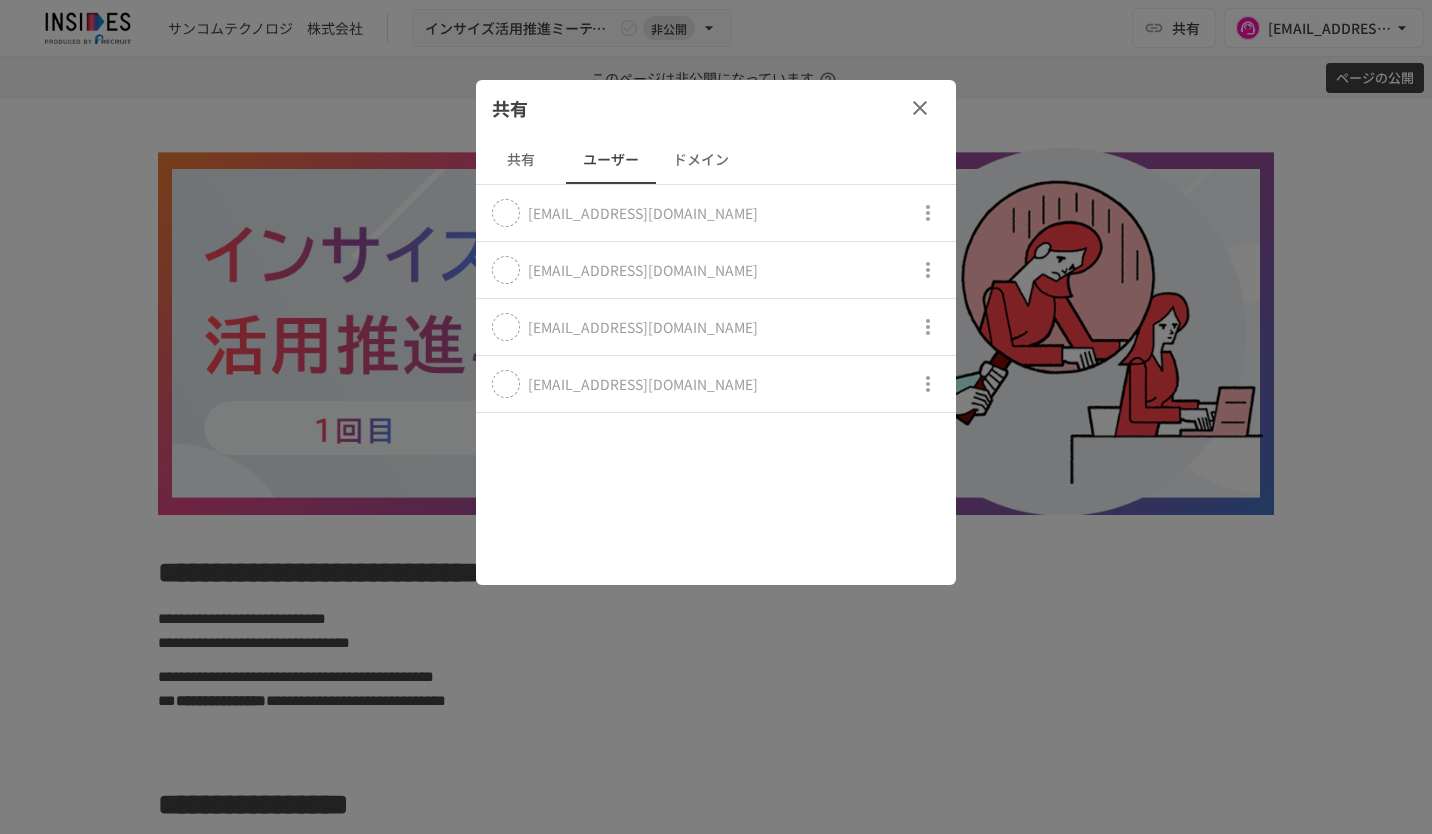 click on "共有" at bounding box center [521, 160] 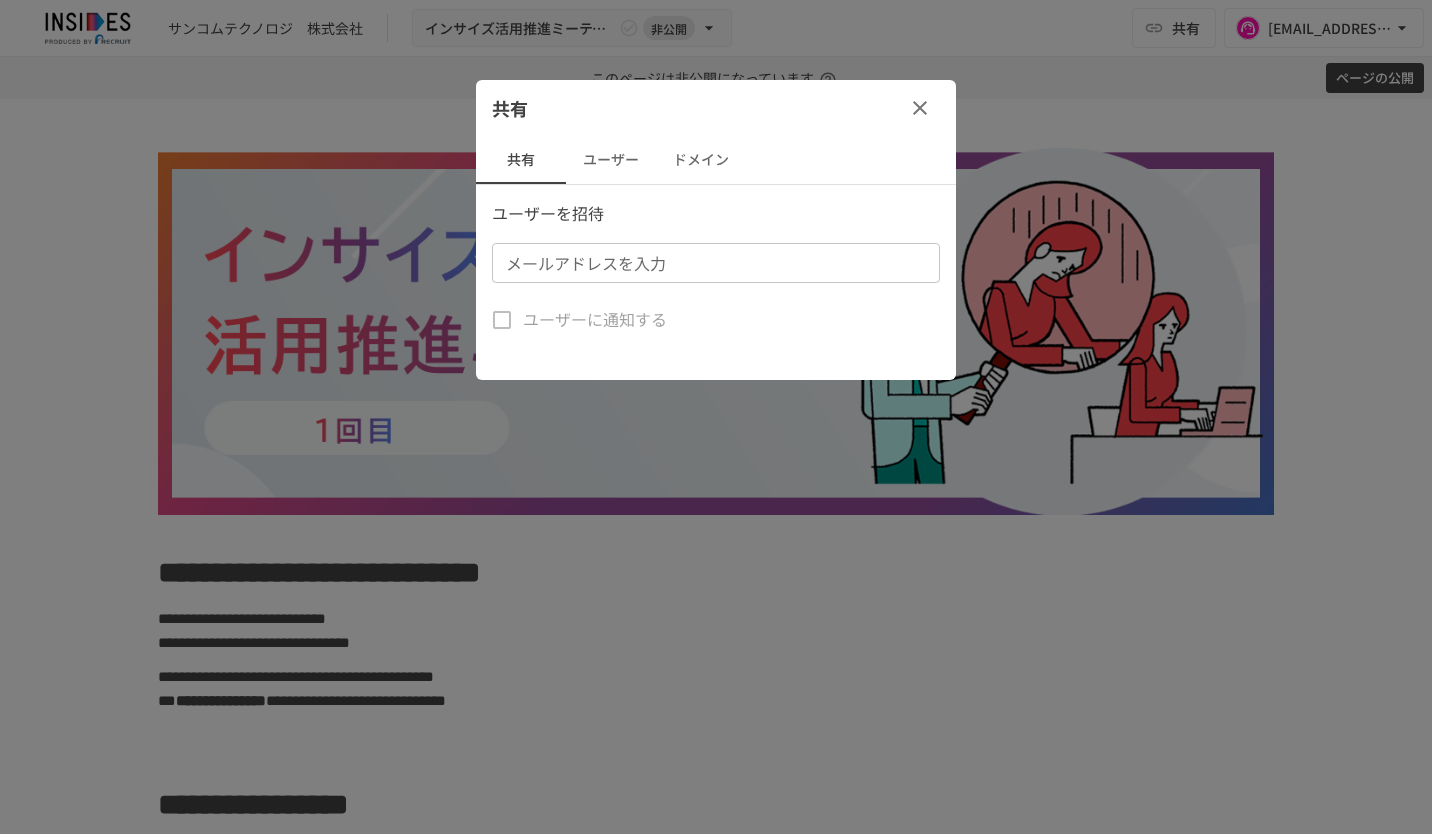 click 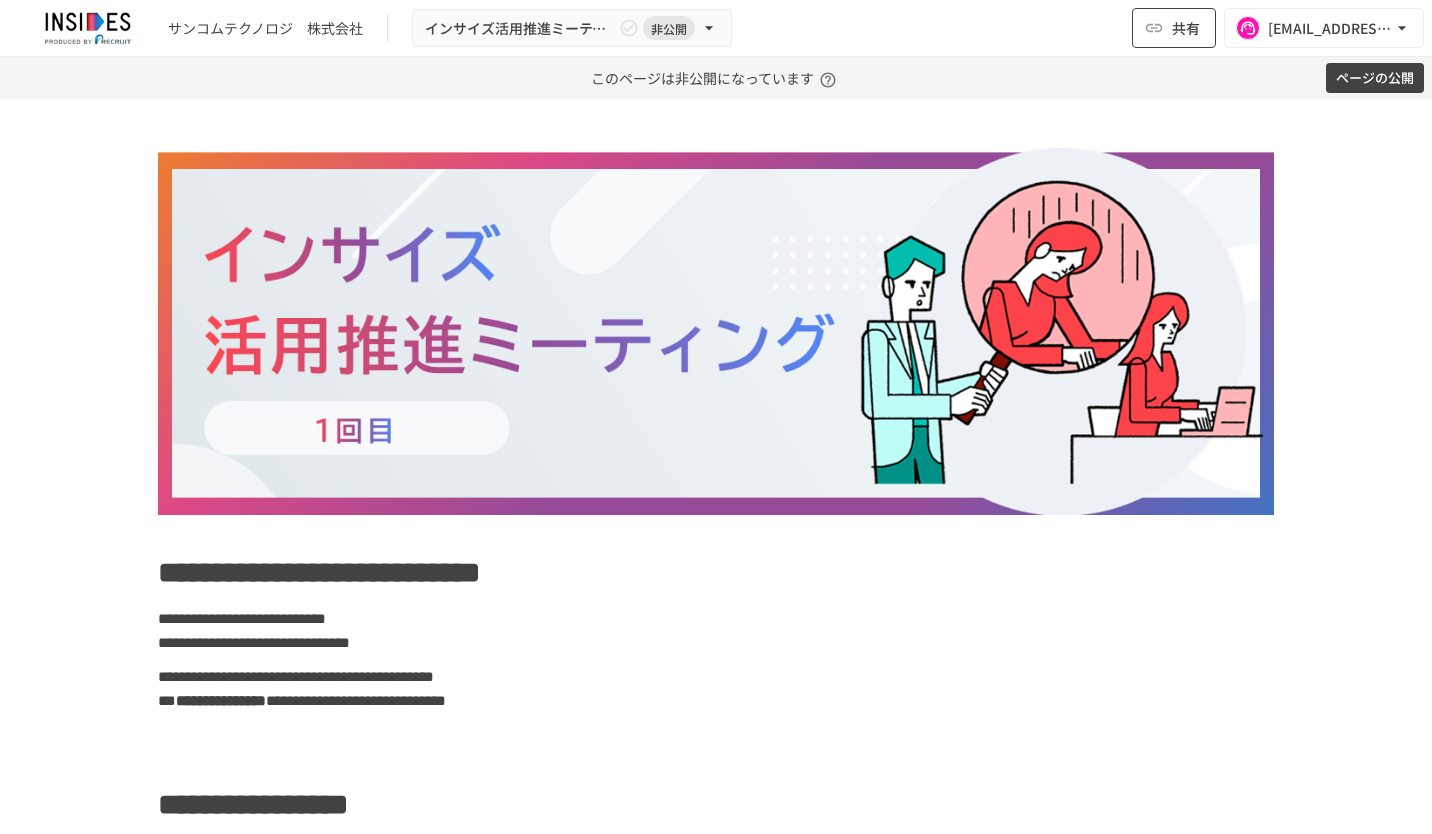 click on "共有" at bounding box center (1186, 28) 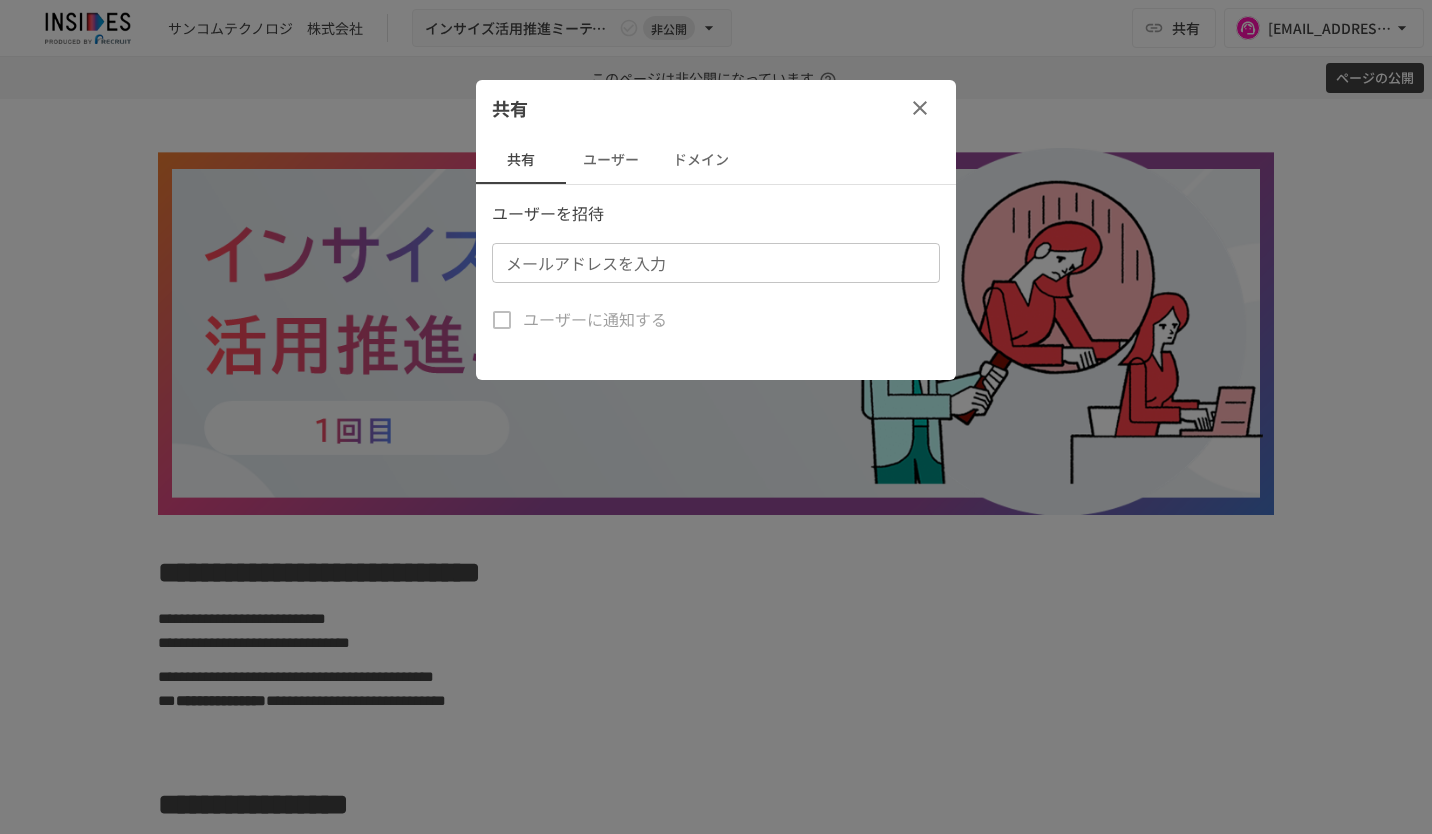 click on "メールアドレスを入力" at bounding box center (714, 263) 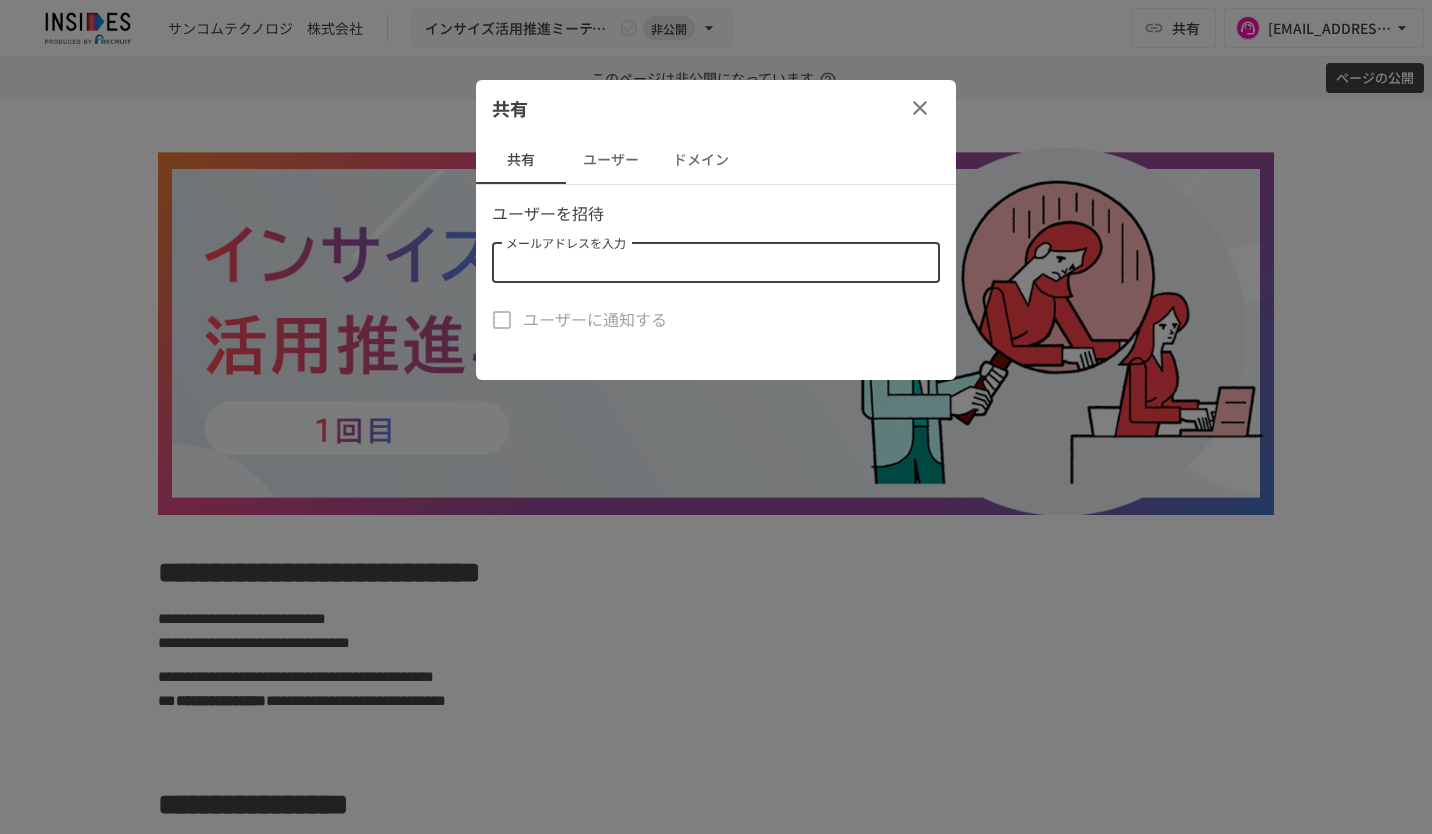 paste on "**********" 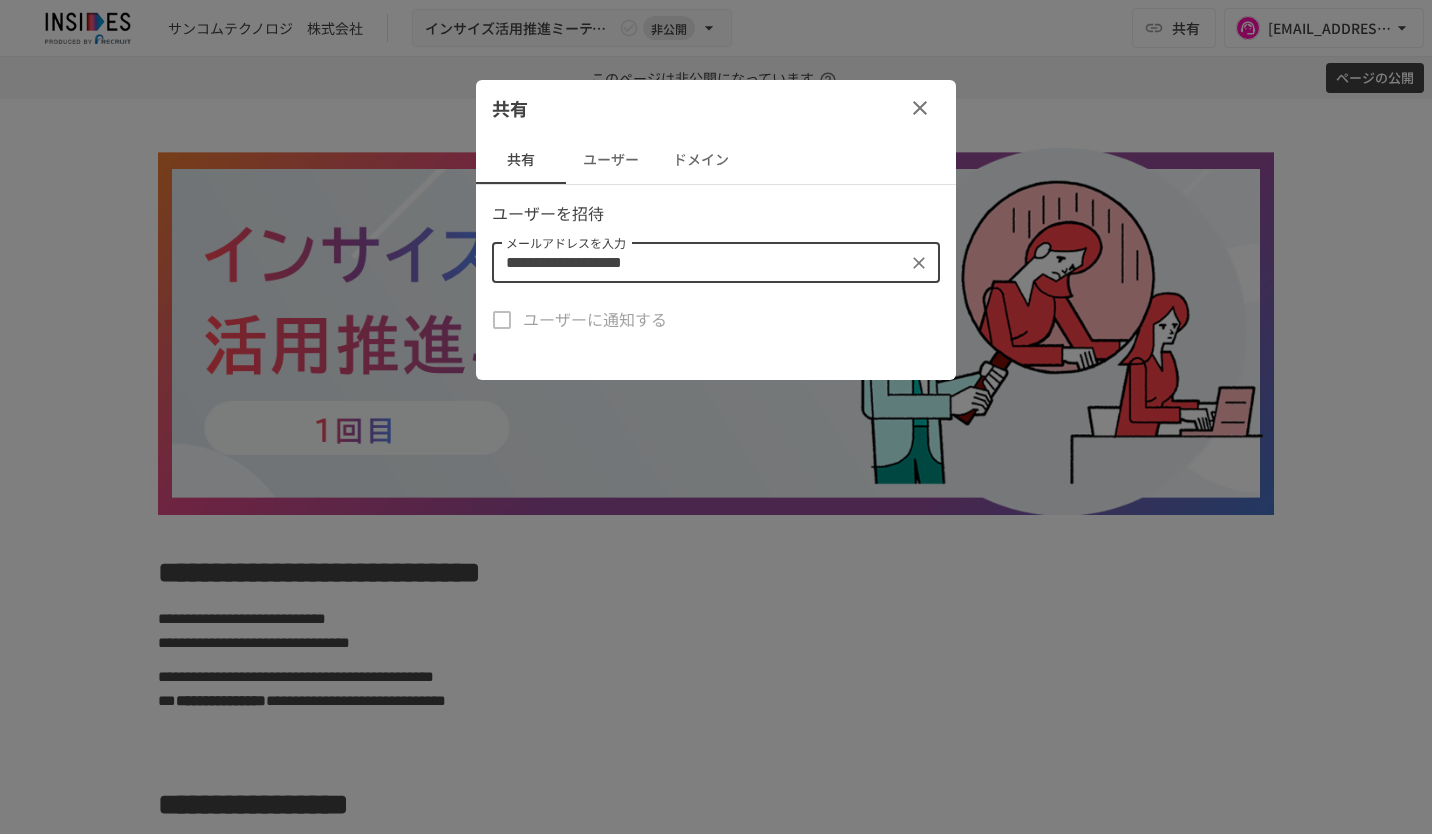 type on "**********" 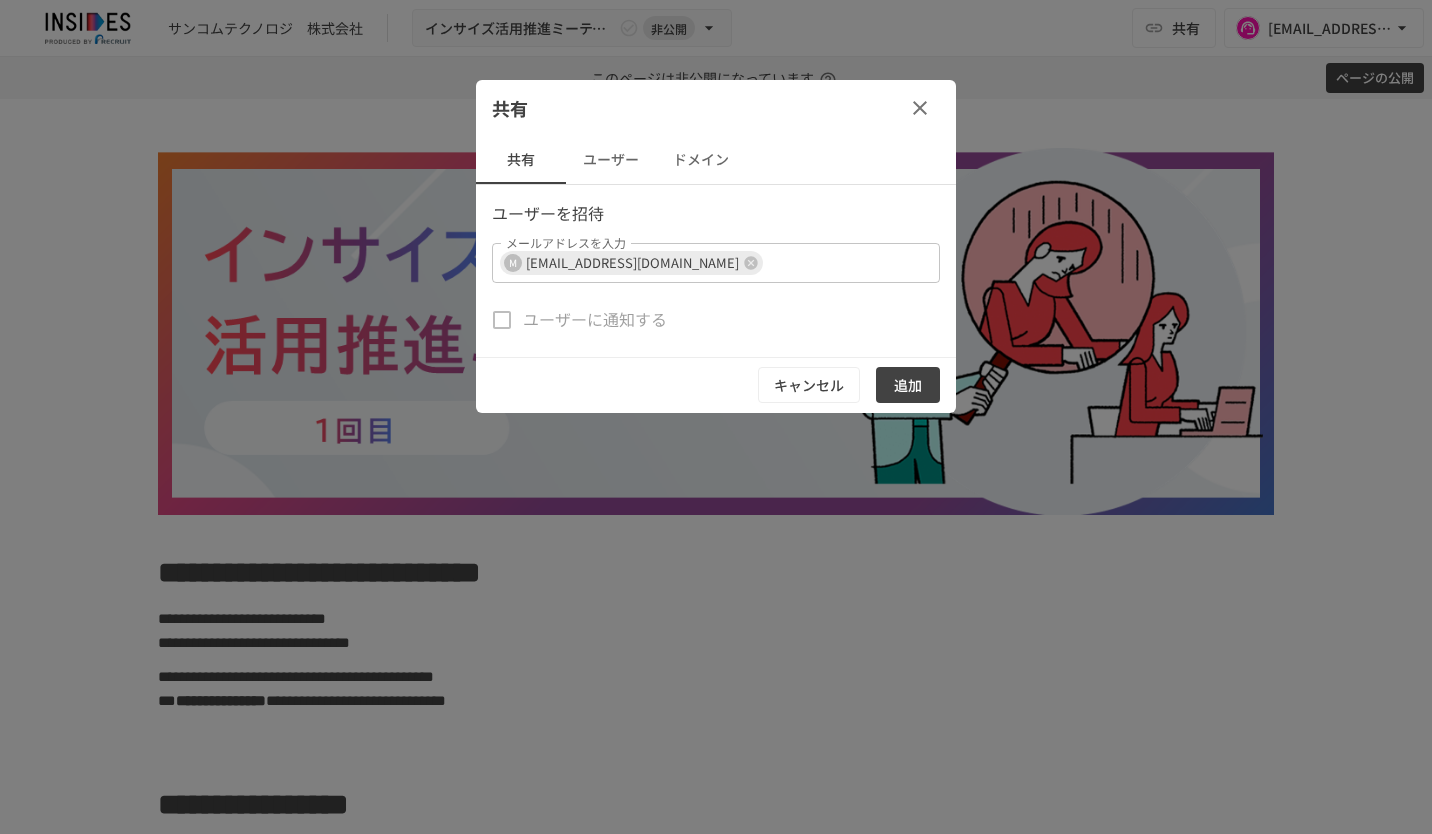 click on "共有" at bounding box center [716, 108] 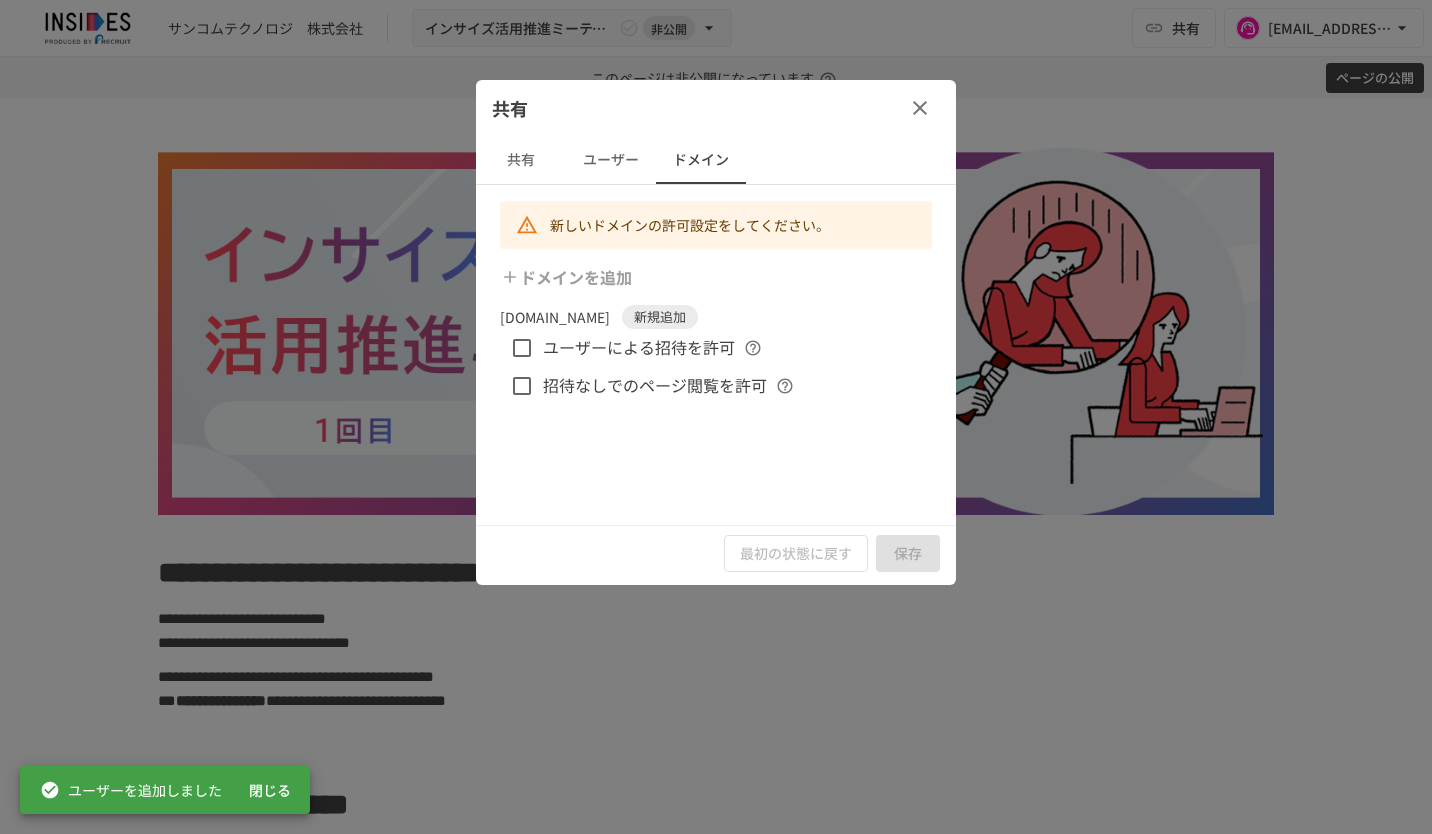 click 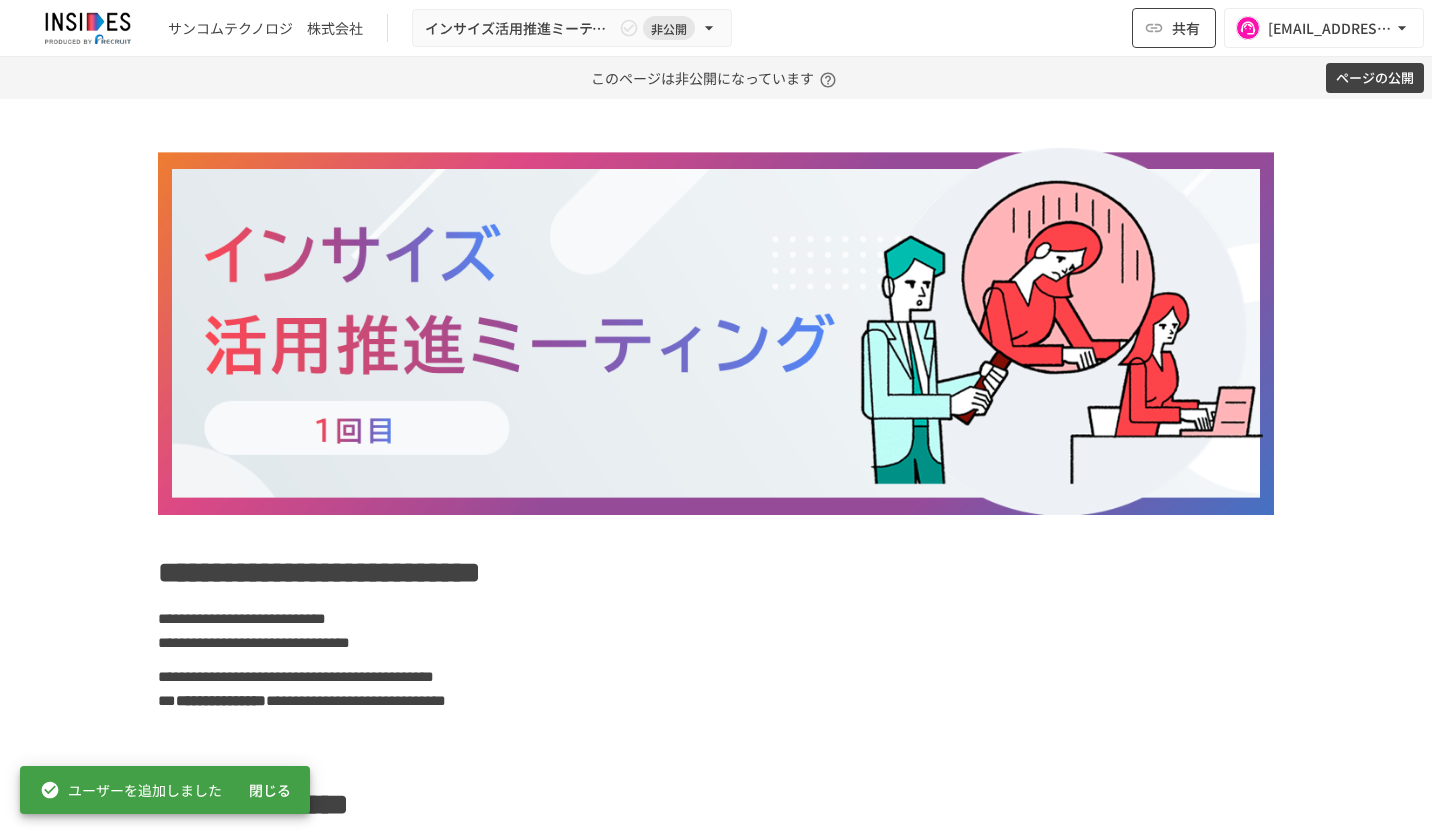 click on "共有" at bounding box center (1174, 28) 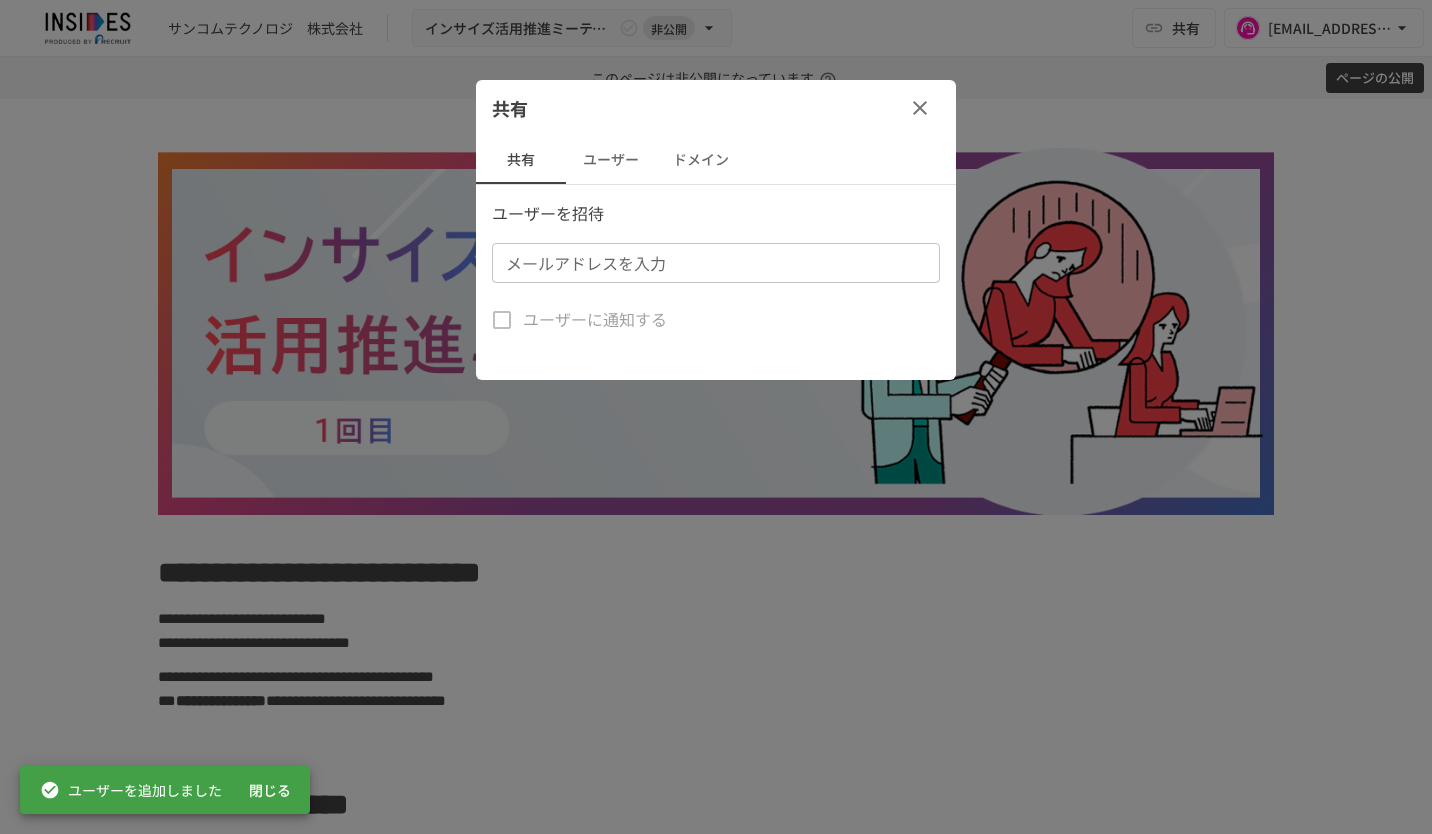 click on "ユーザー" at bounding box center [611, 160] 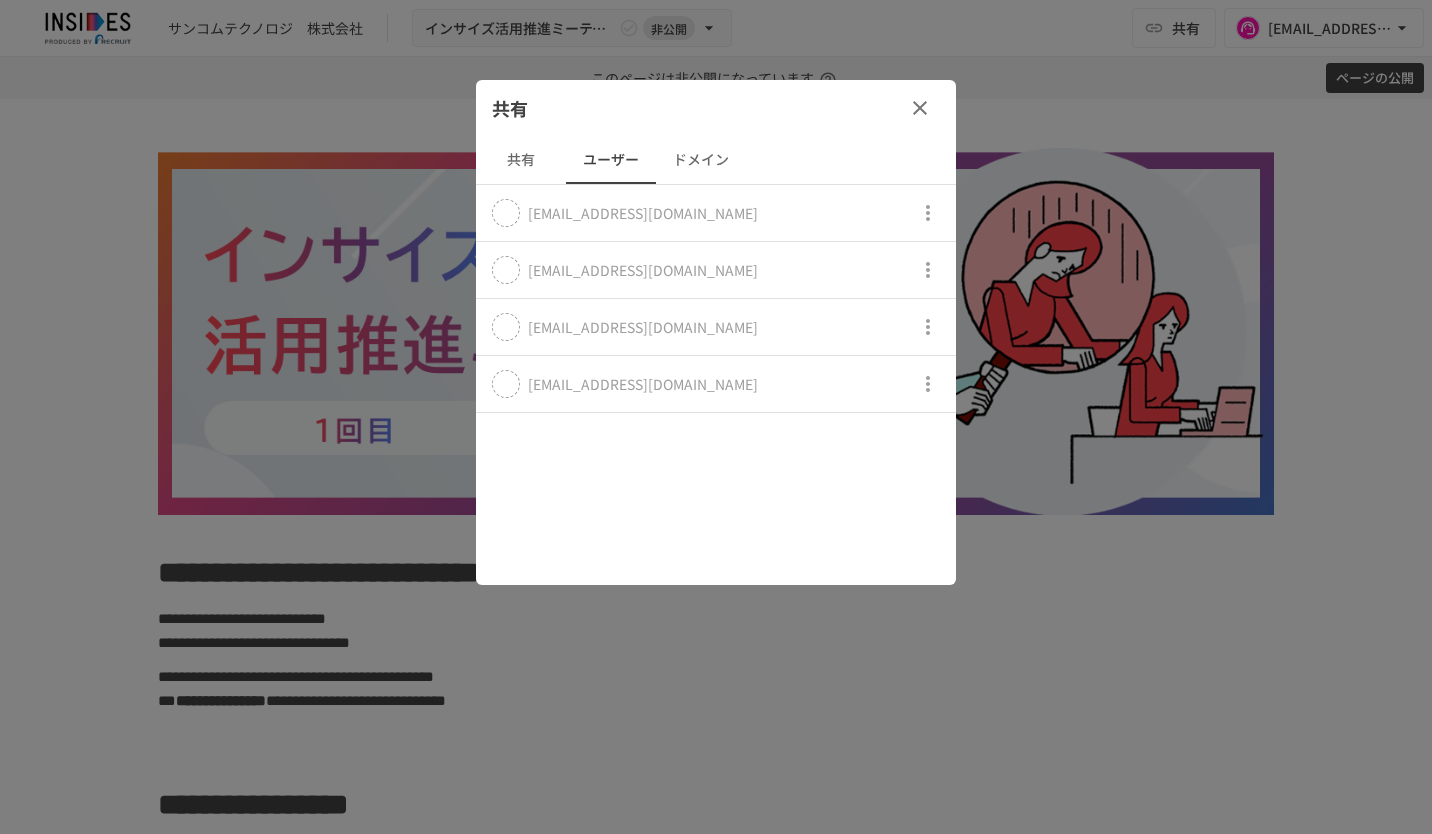 click 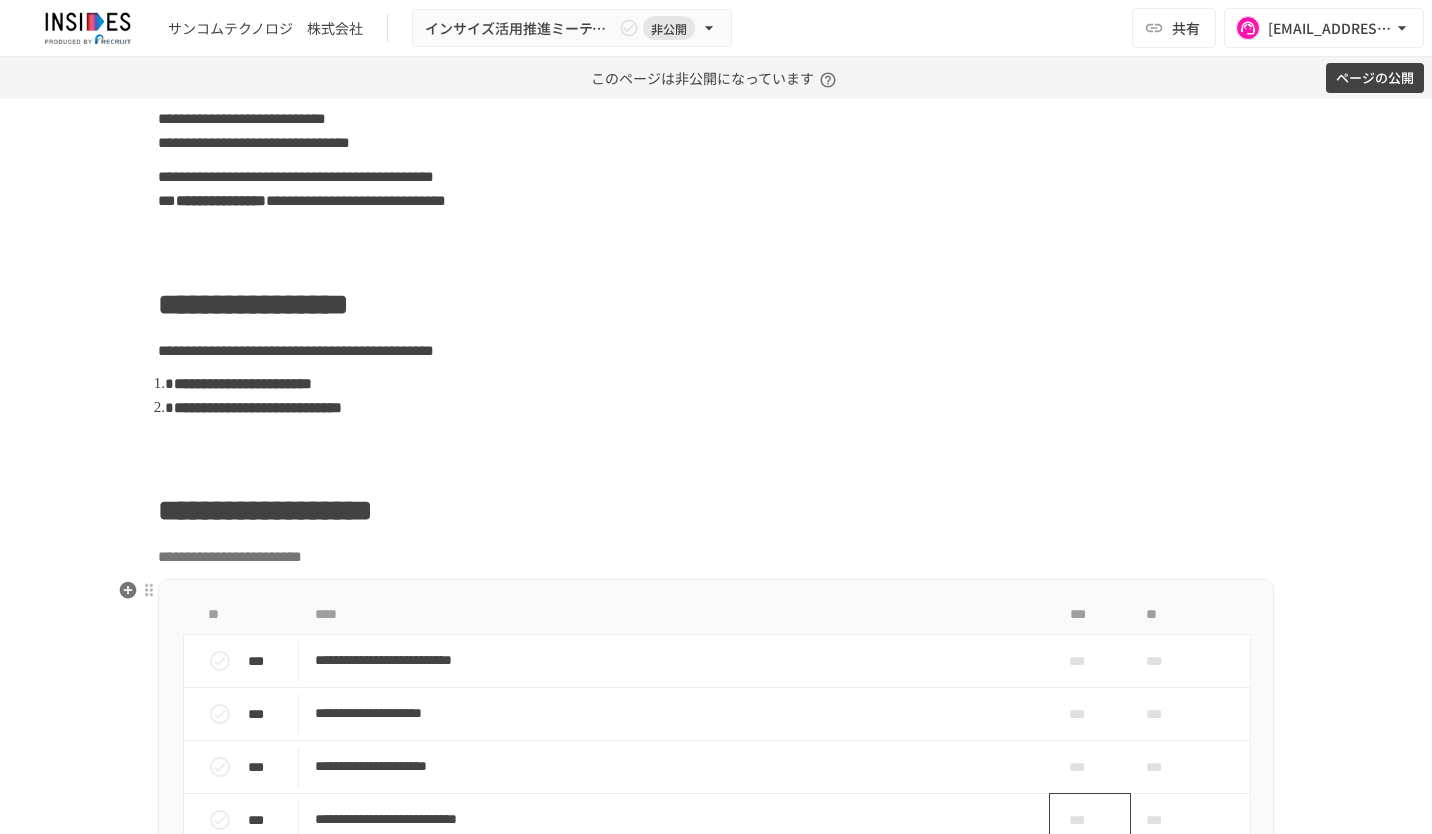 scroll, scrollTop: 700, scrollLeft: 0, axis: vertical 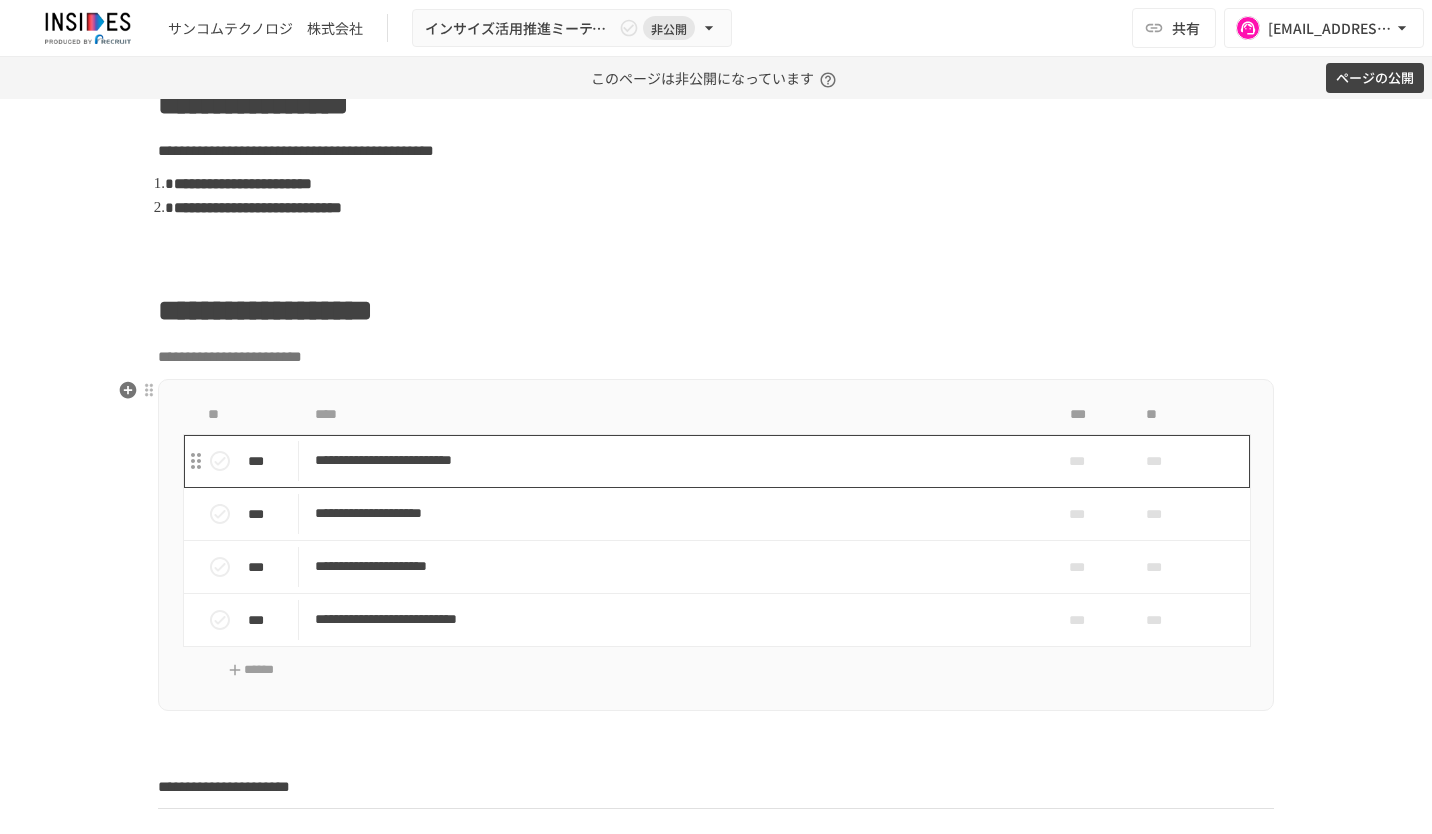 click on "**********" at bounding box center [674, 460] 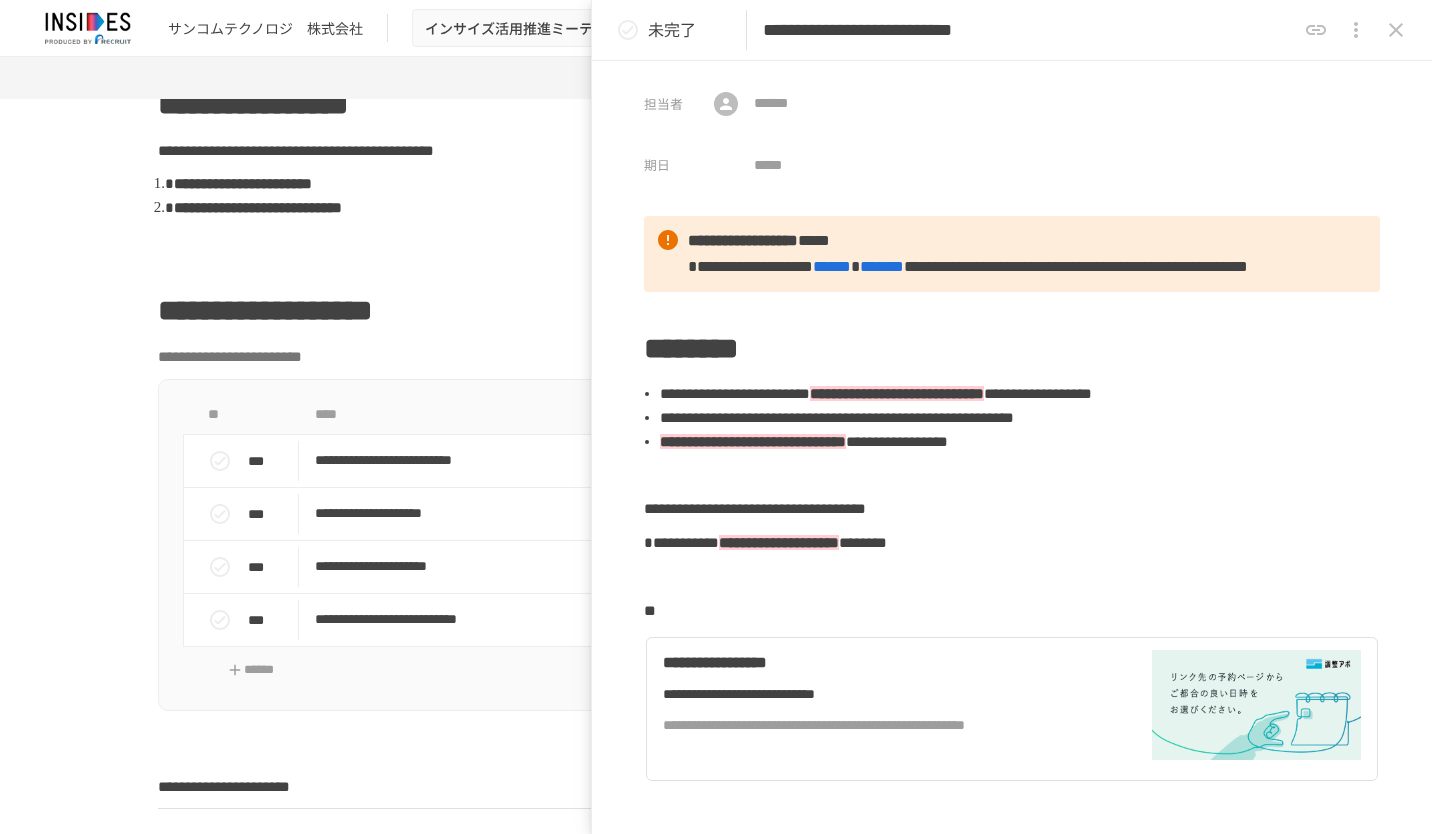 click on "**********" at bounding box center [1029, 30] 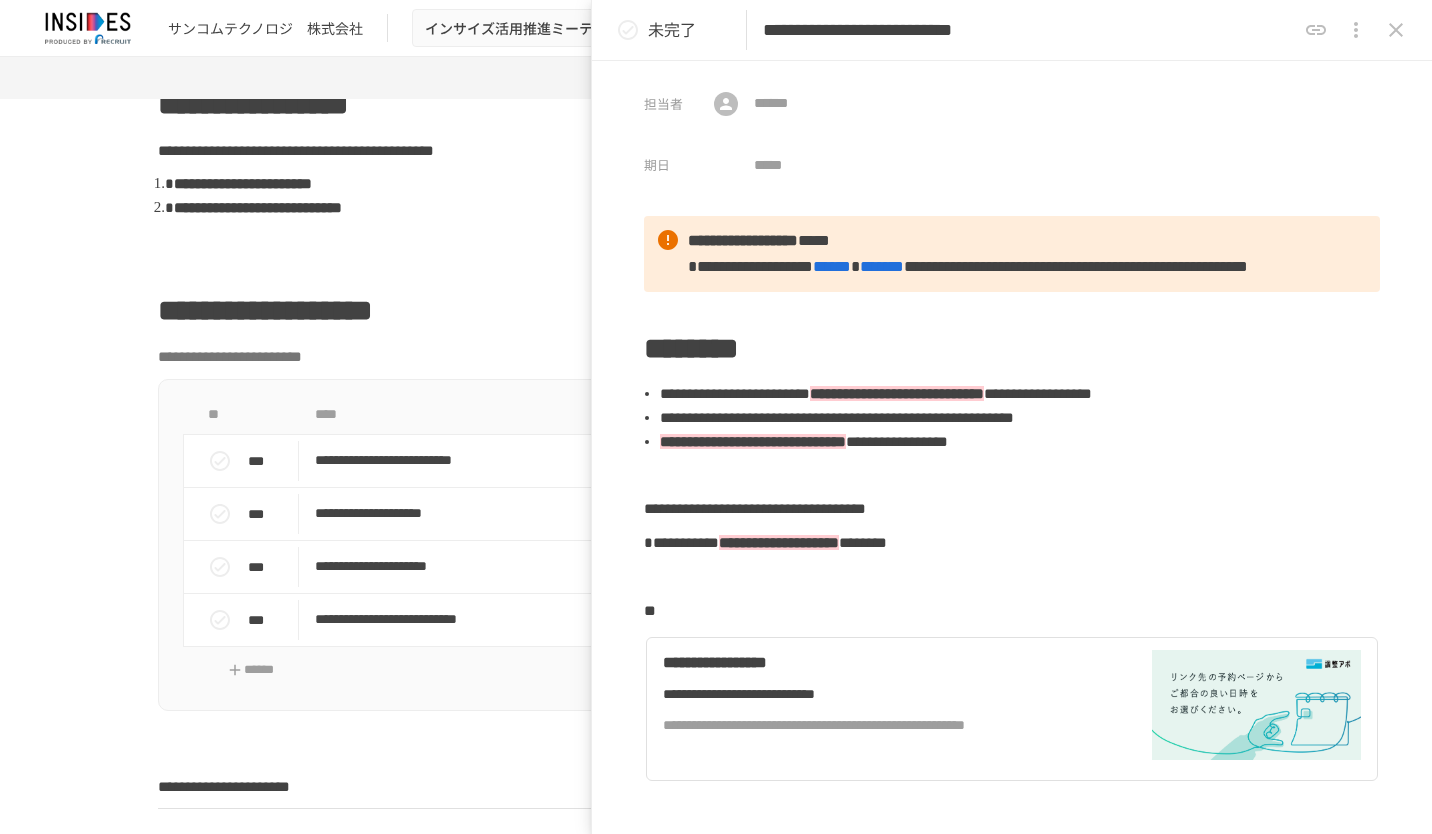 drag, startPoint x: 1181, startPoint y: 32, endPoint x: 1149, endPoint y: 27, distance: 32.38827 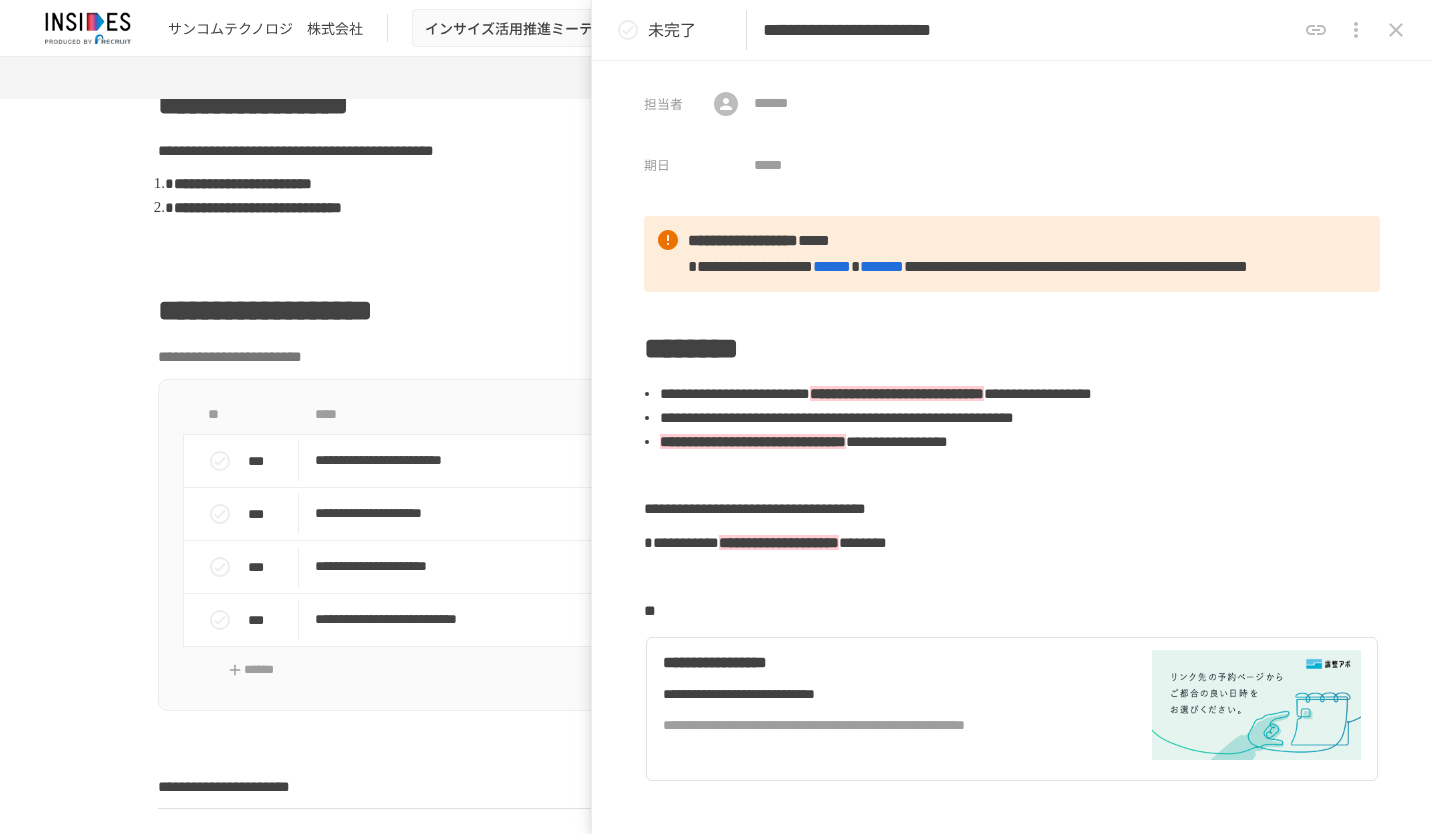 paste on "**********" 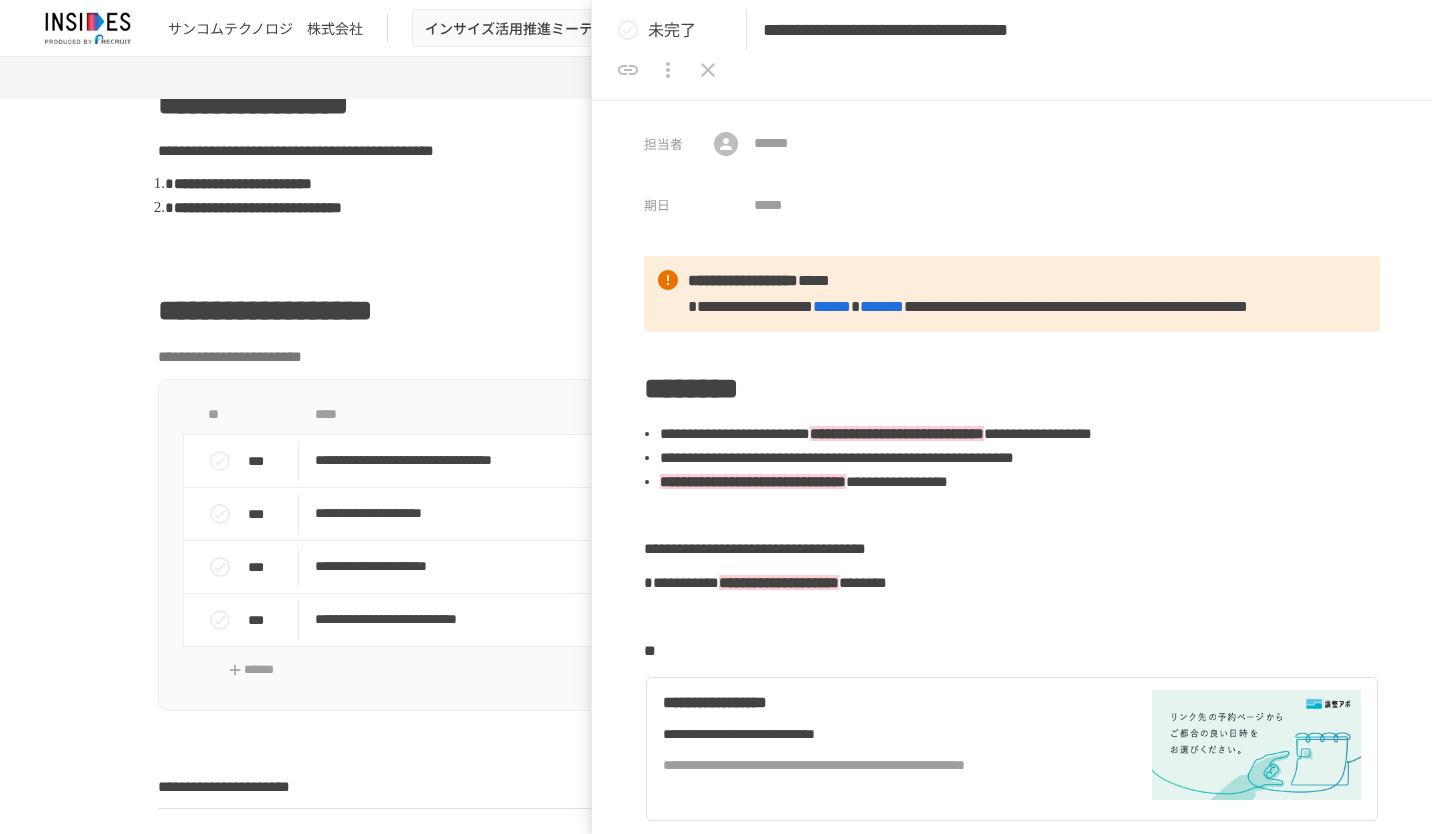 scroll, scrollTop: 0, scrollLeft: 68, axis: horizontal 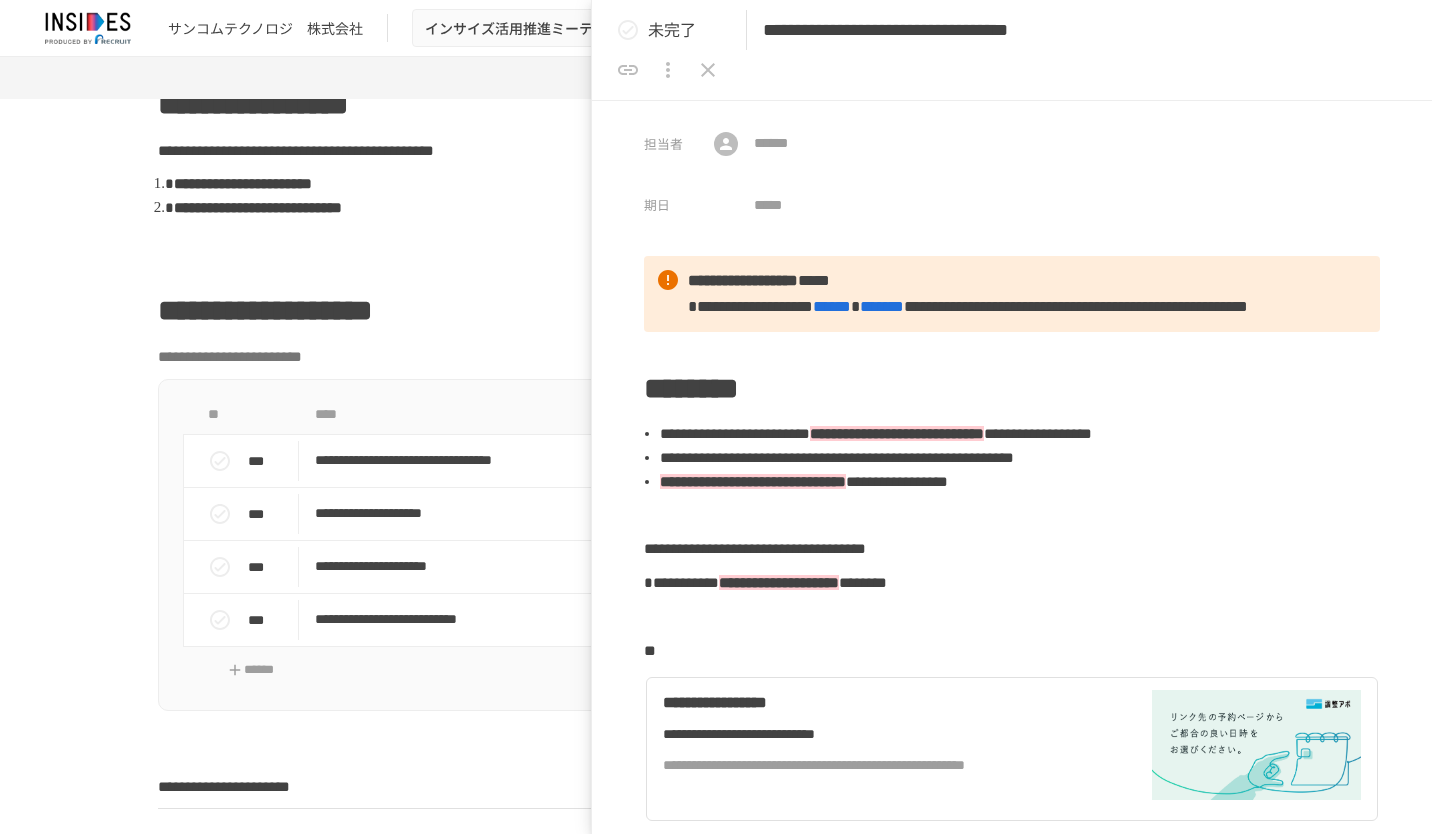 type on "**********" 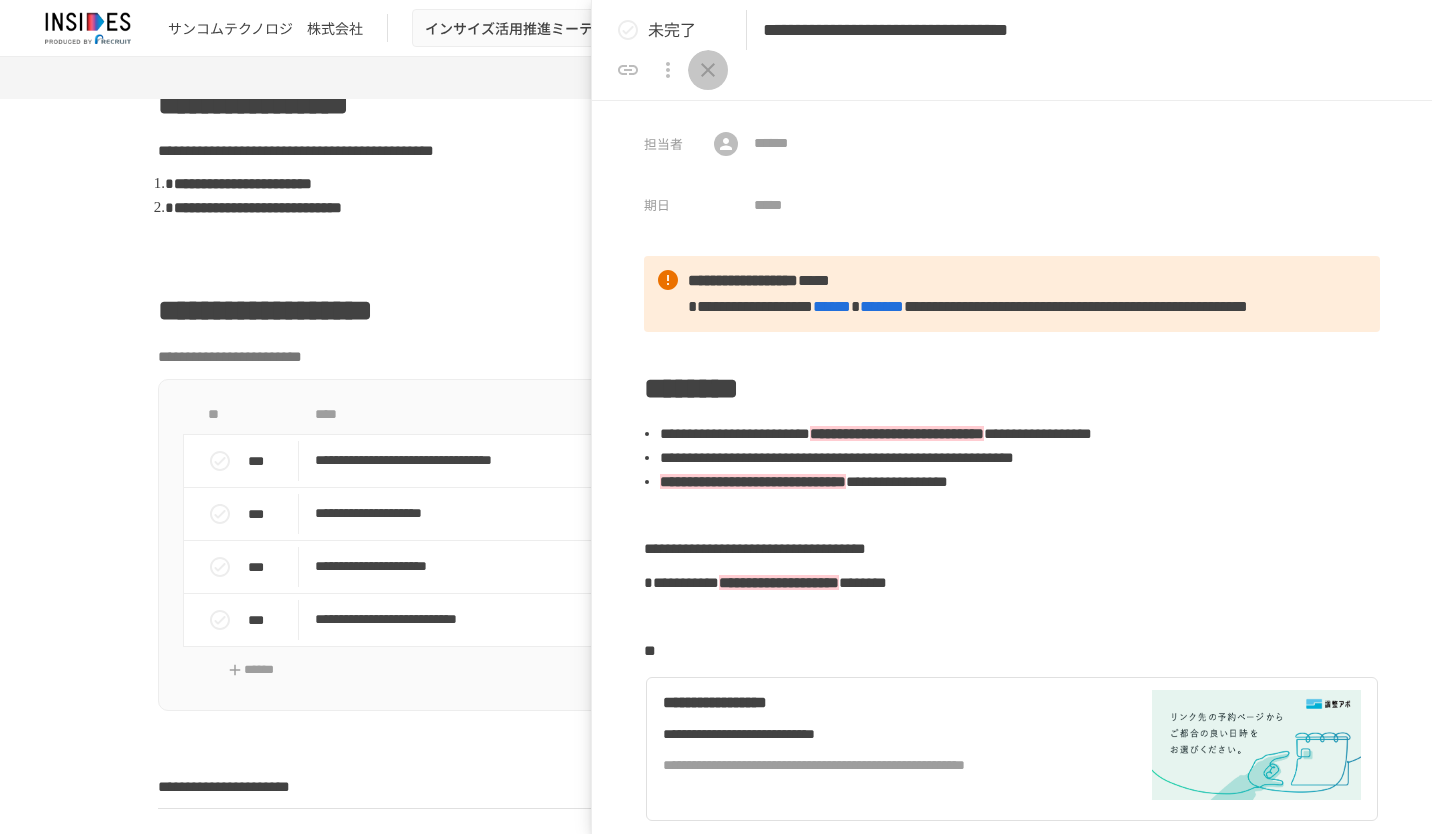 scroll, scrollTop: 0, scrollLeft: 0, axis: both 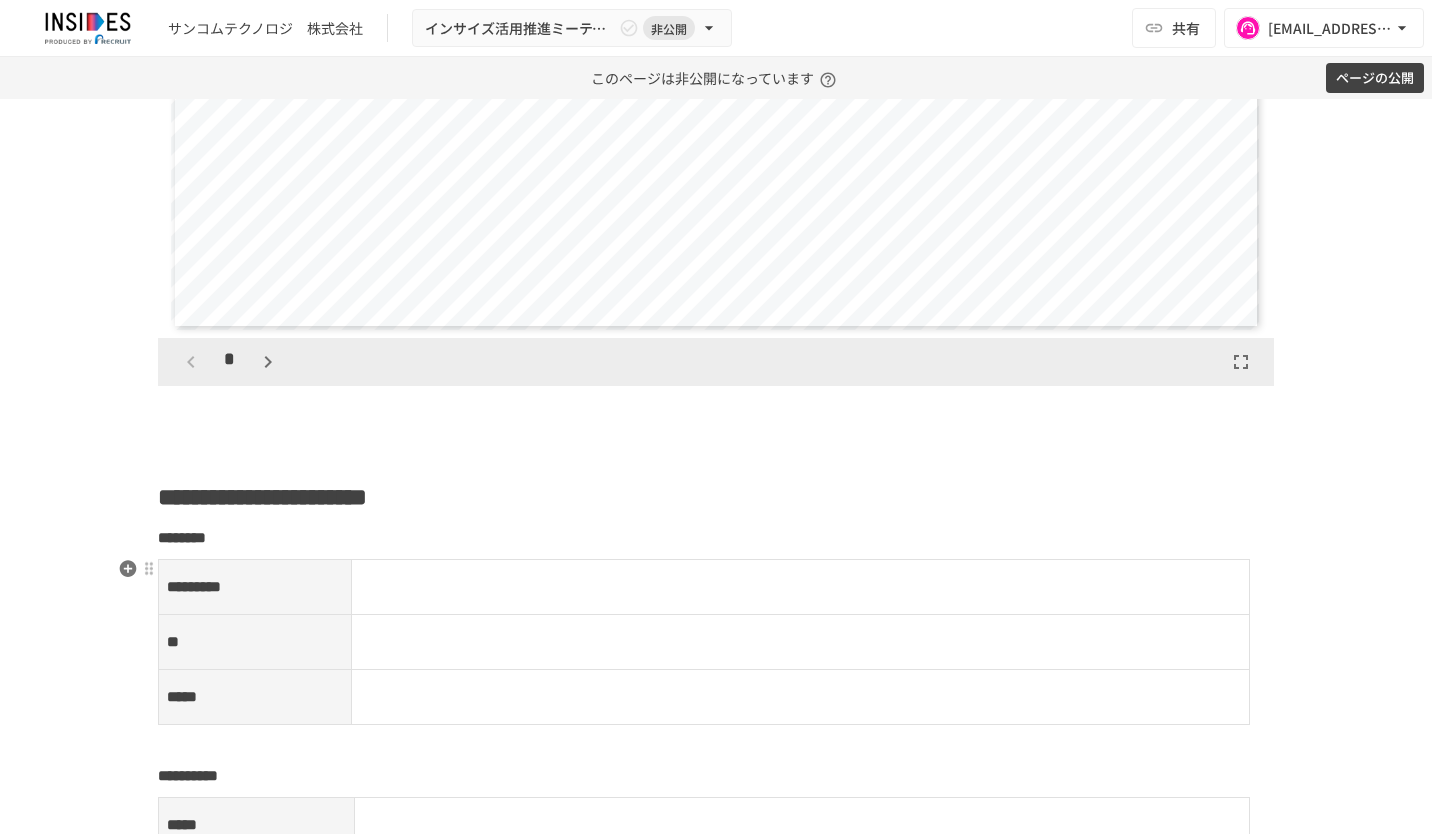 click at bounding box center (801, 587) 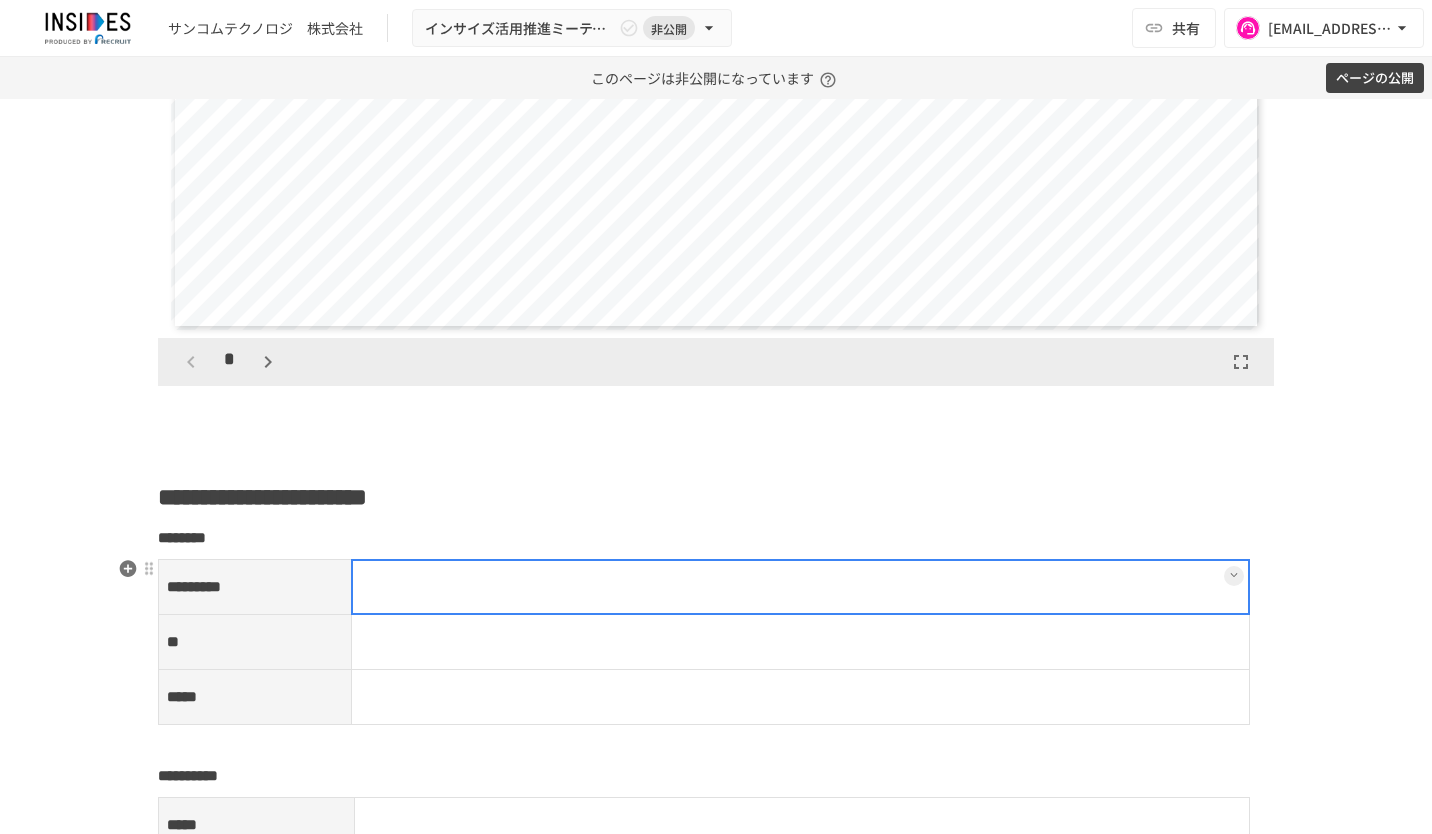 click at bounding box center [800, 587] 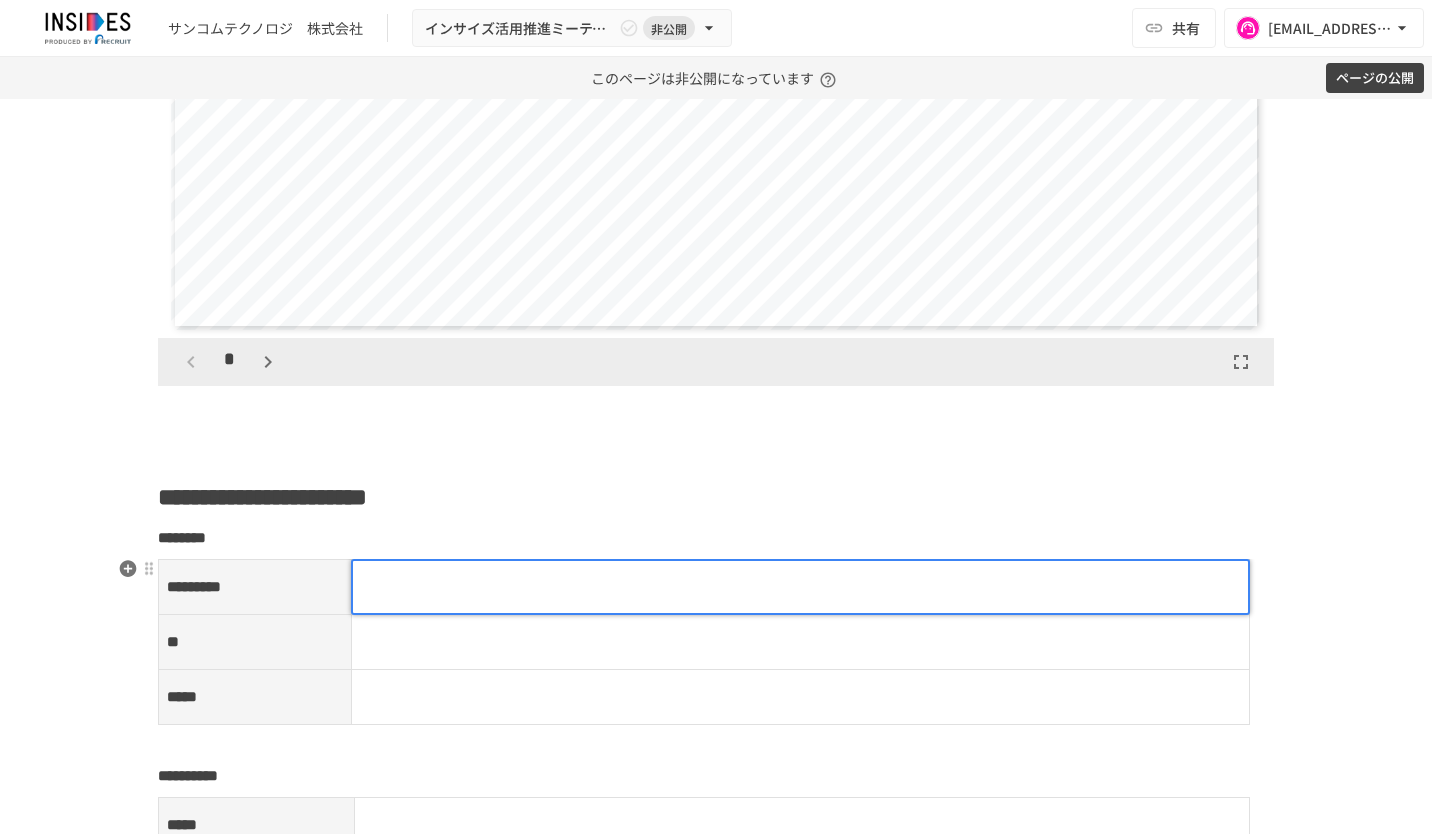 click at bounding box center [801, 587] 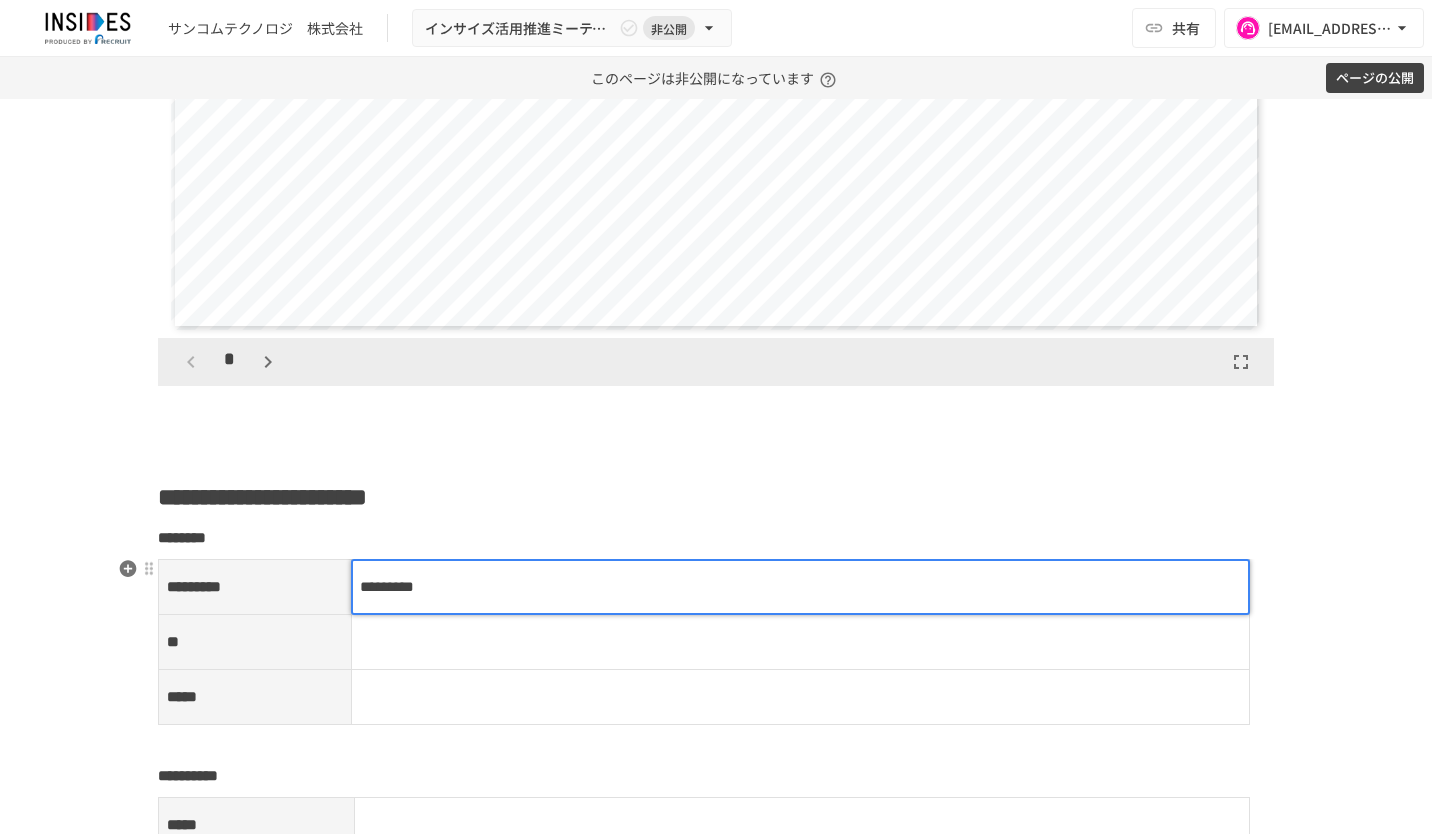click at bounding box center [800, 642] 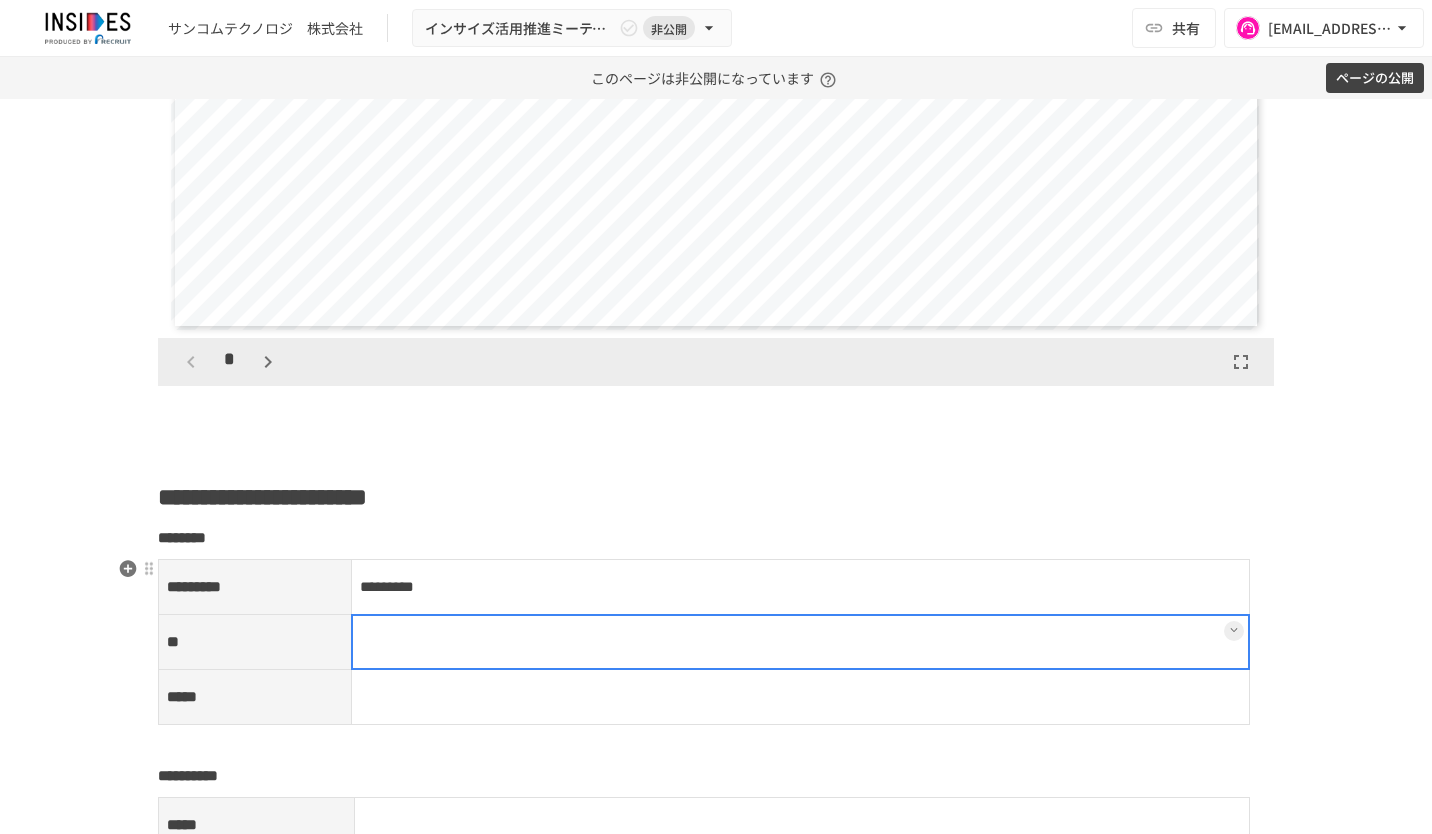 click at bounding box center (801, 642) 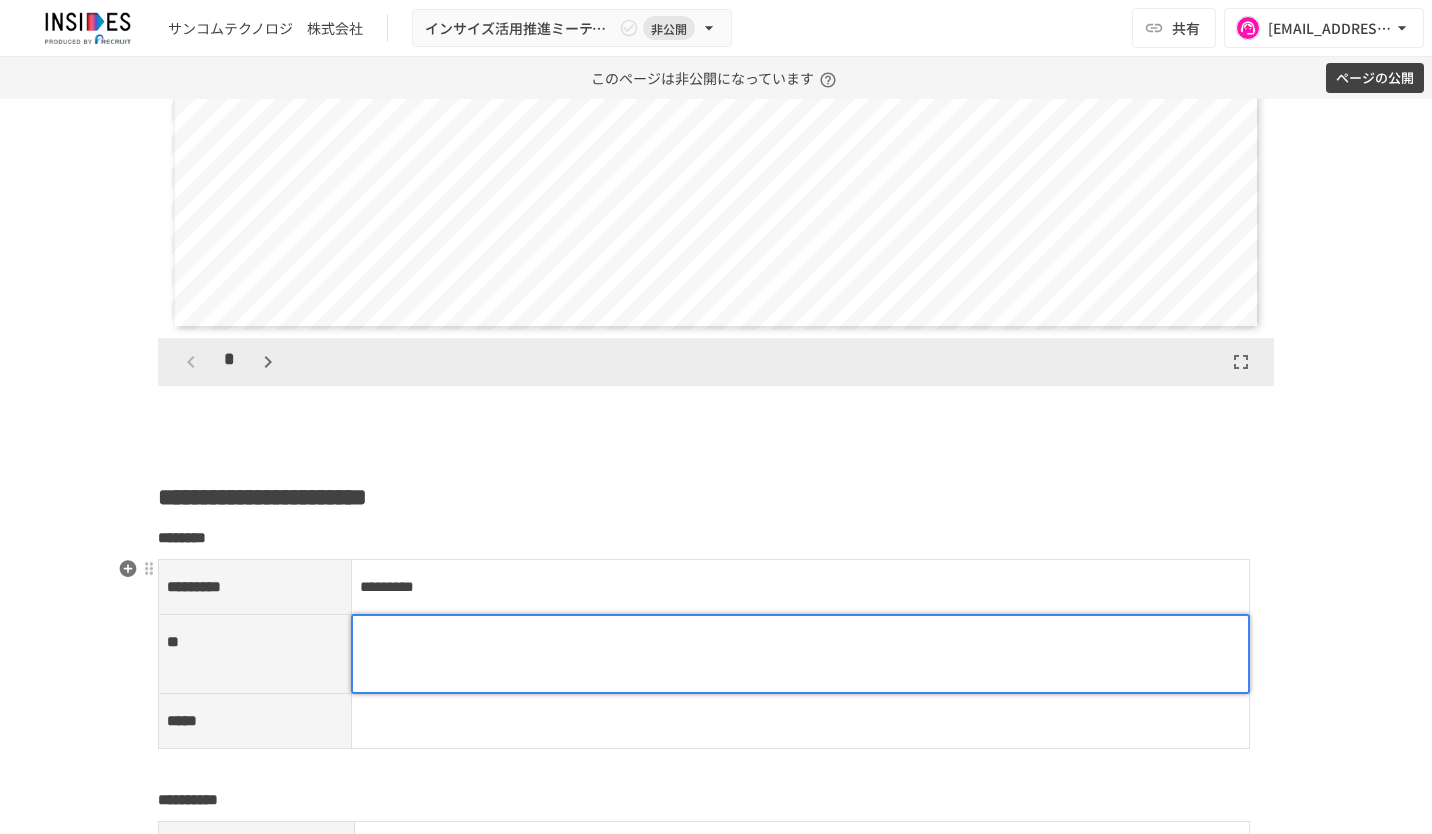 click at bounding box center [801, 654] 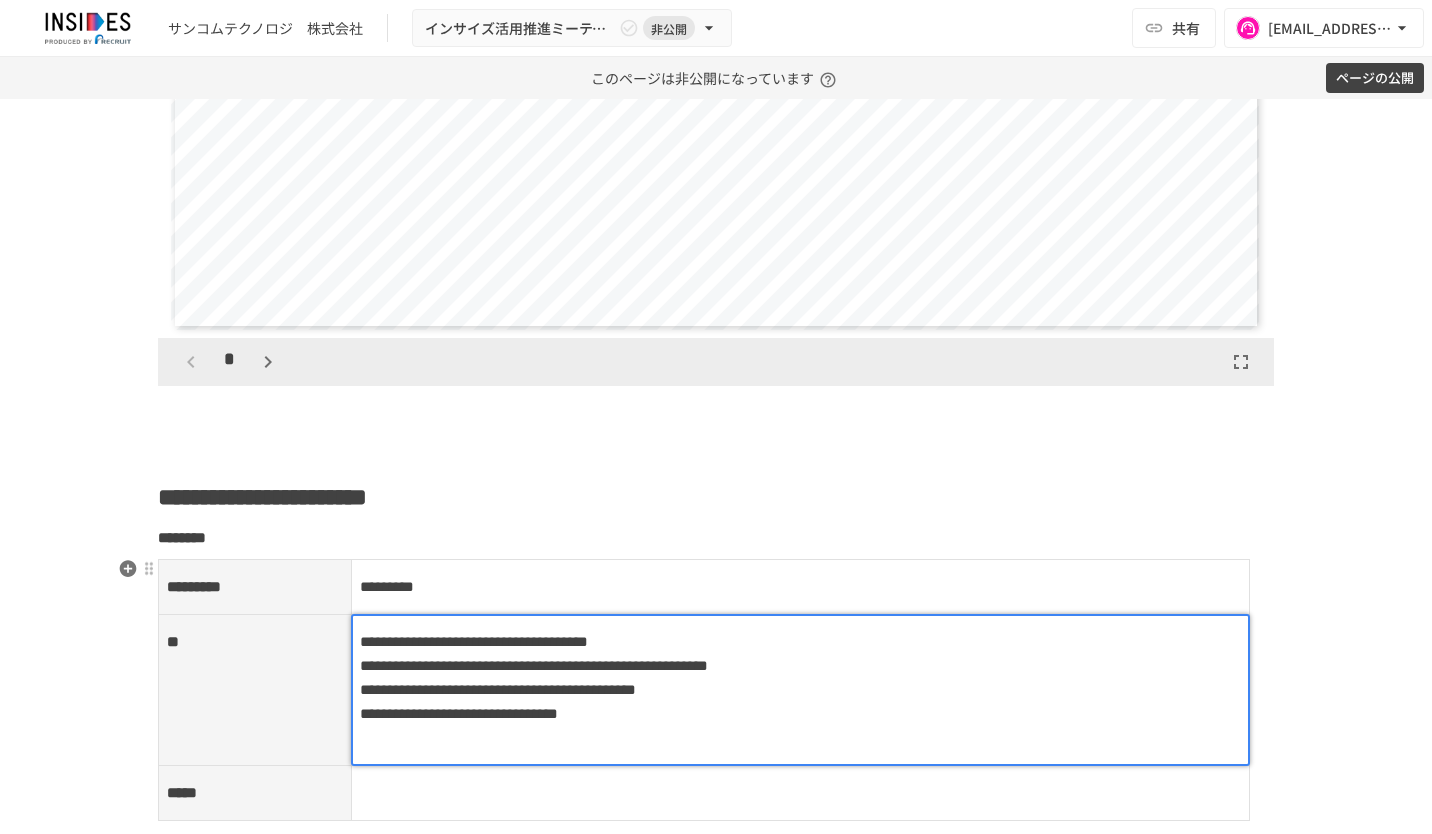 click on "**********" at bounding box center [474, 641] 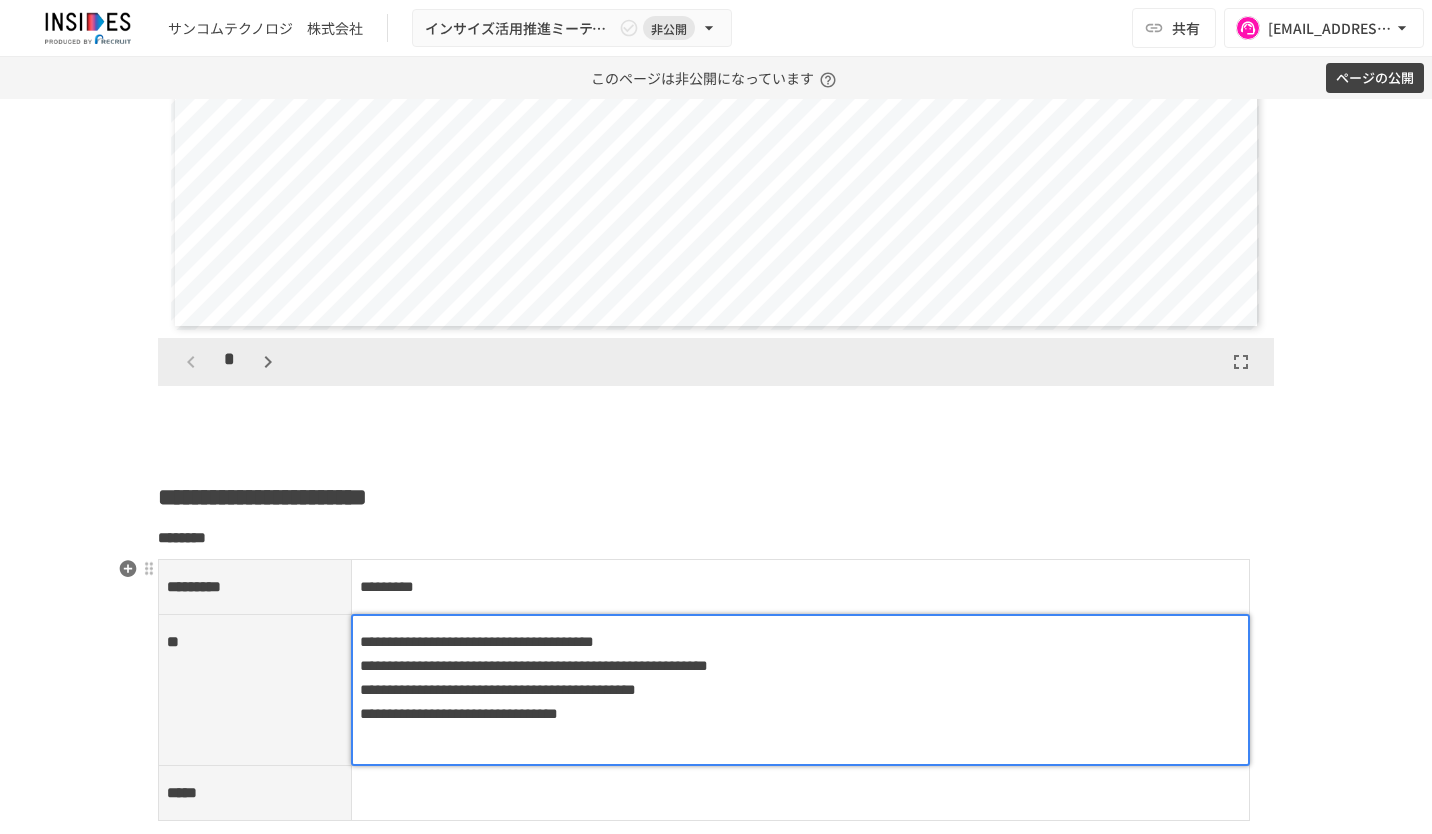 click on "**********" at bounding box center (534, 665) 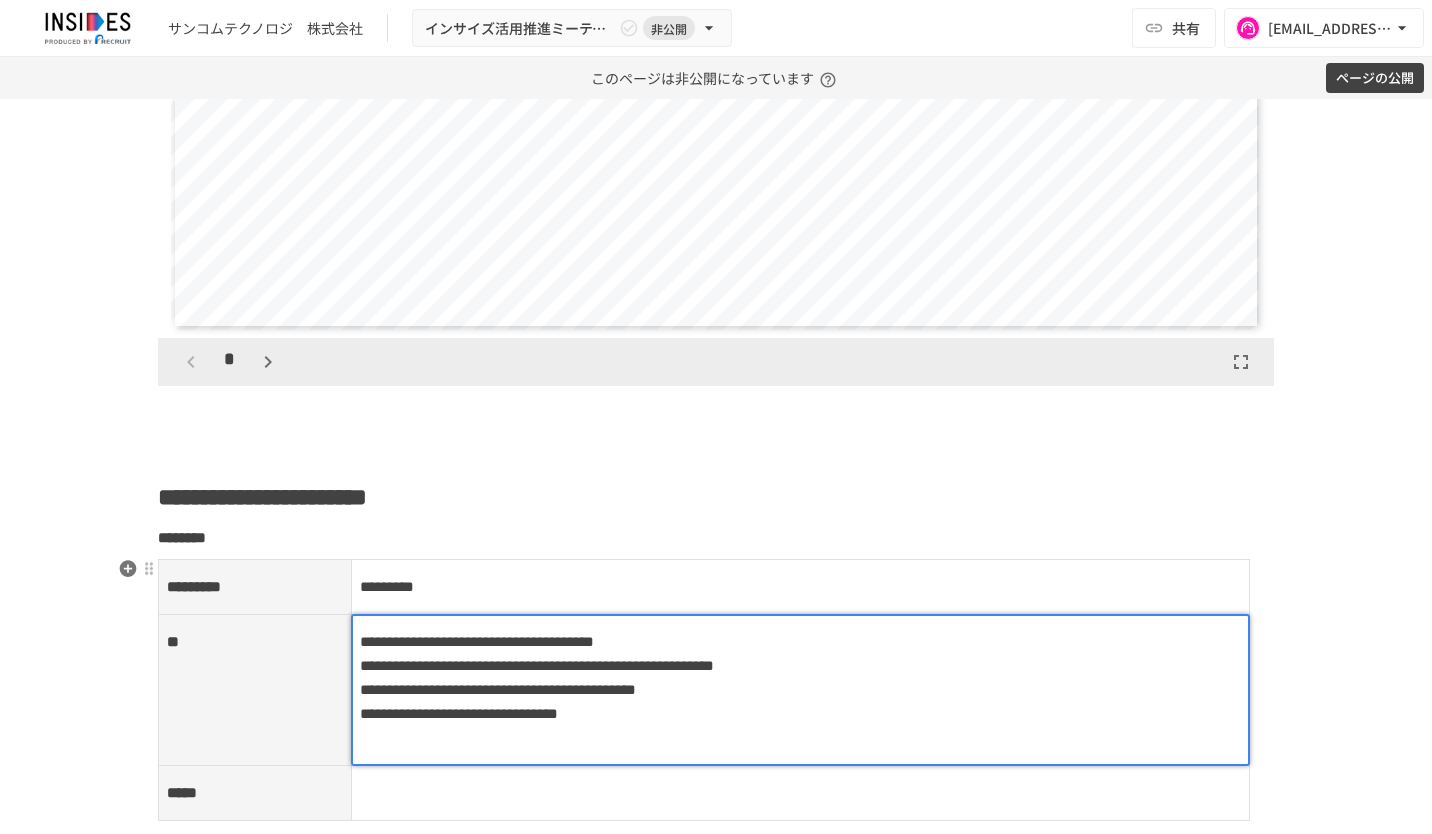 click on "**********" at bounding box center [498, 689] 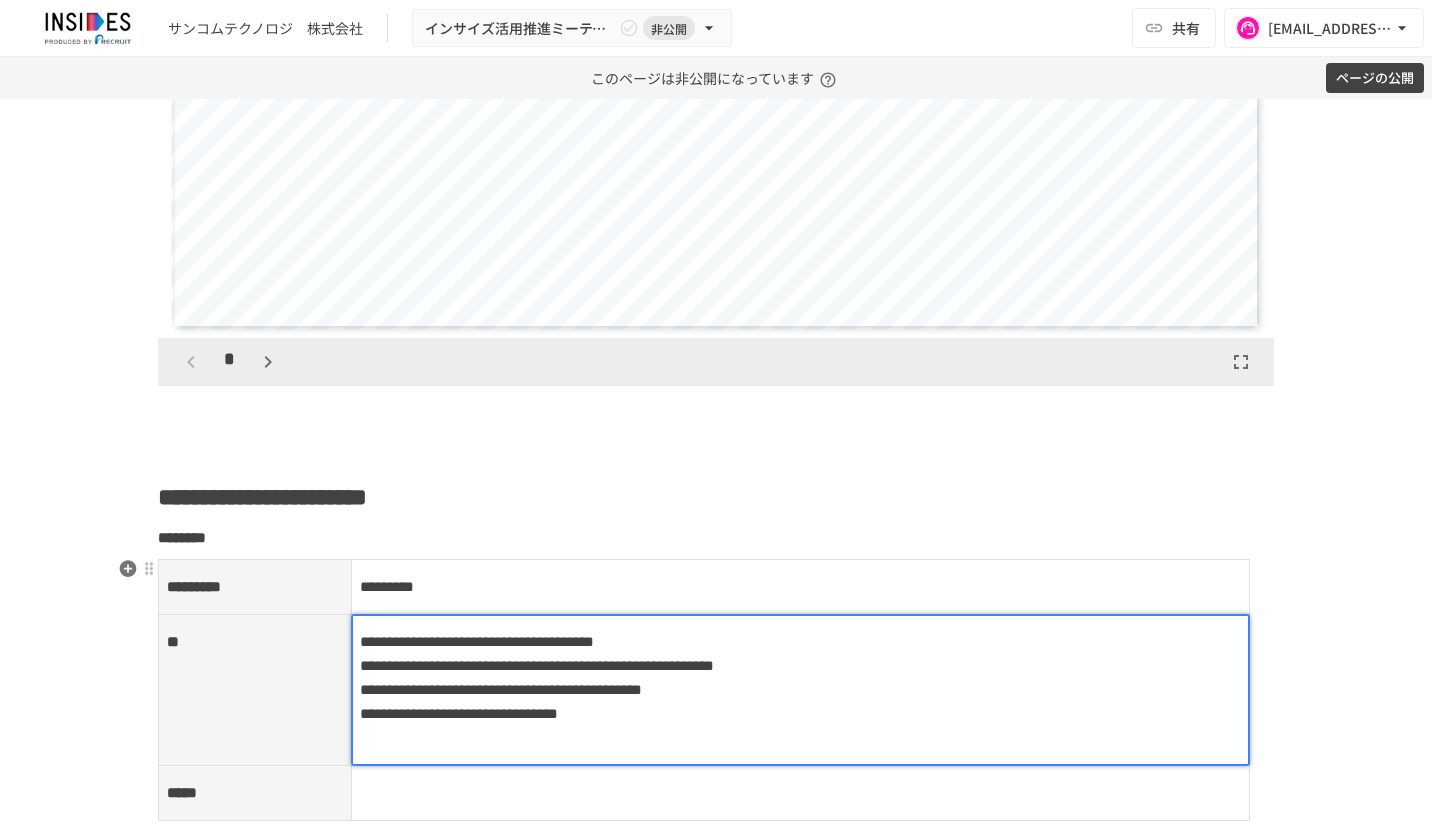 click on "**********" at bounding box center (459, 713) 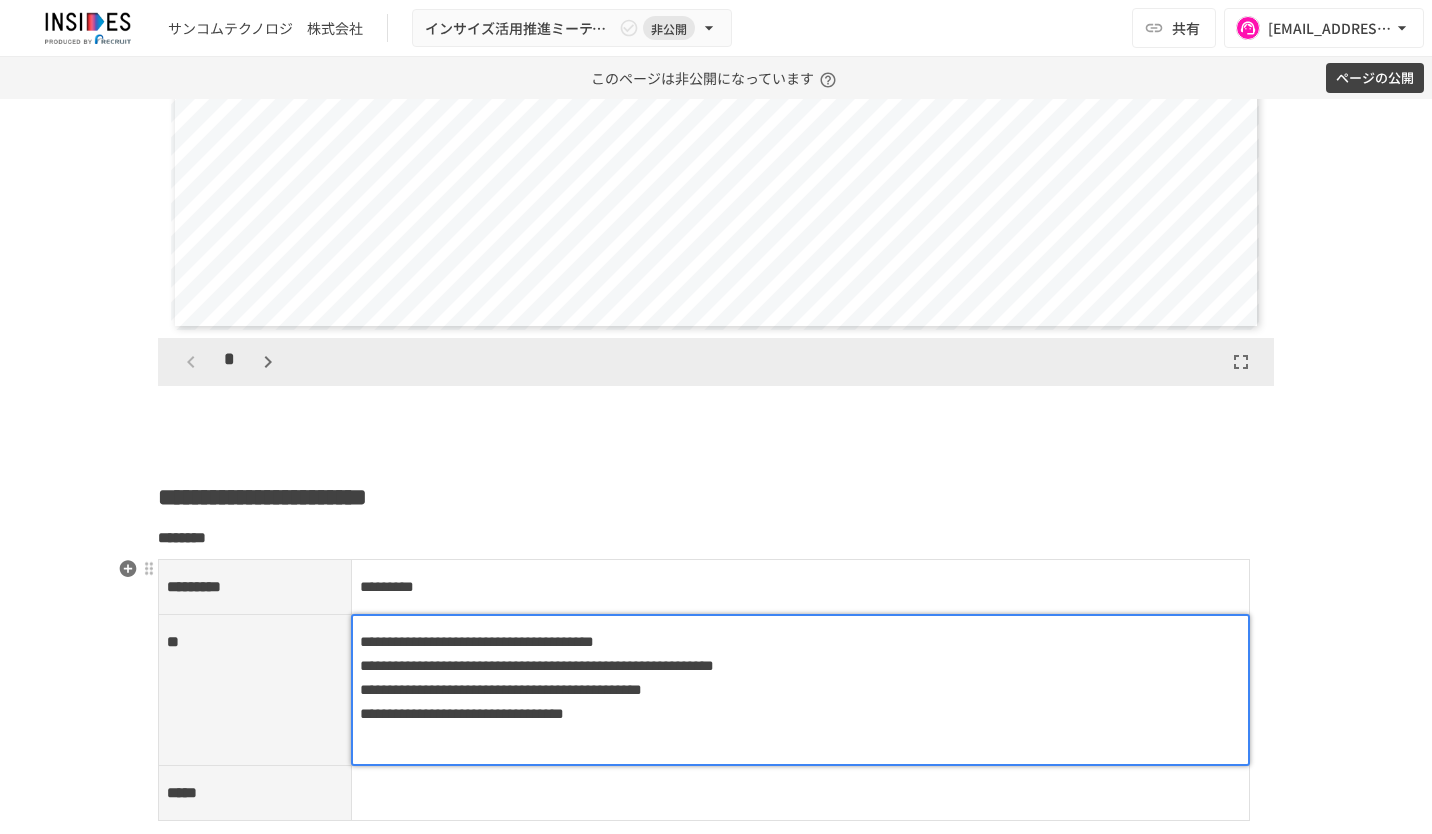click on "**********" at bounding box center [801, 690] 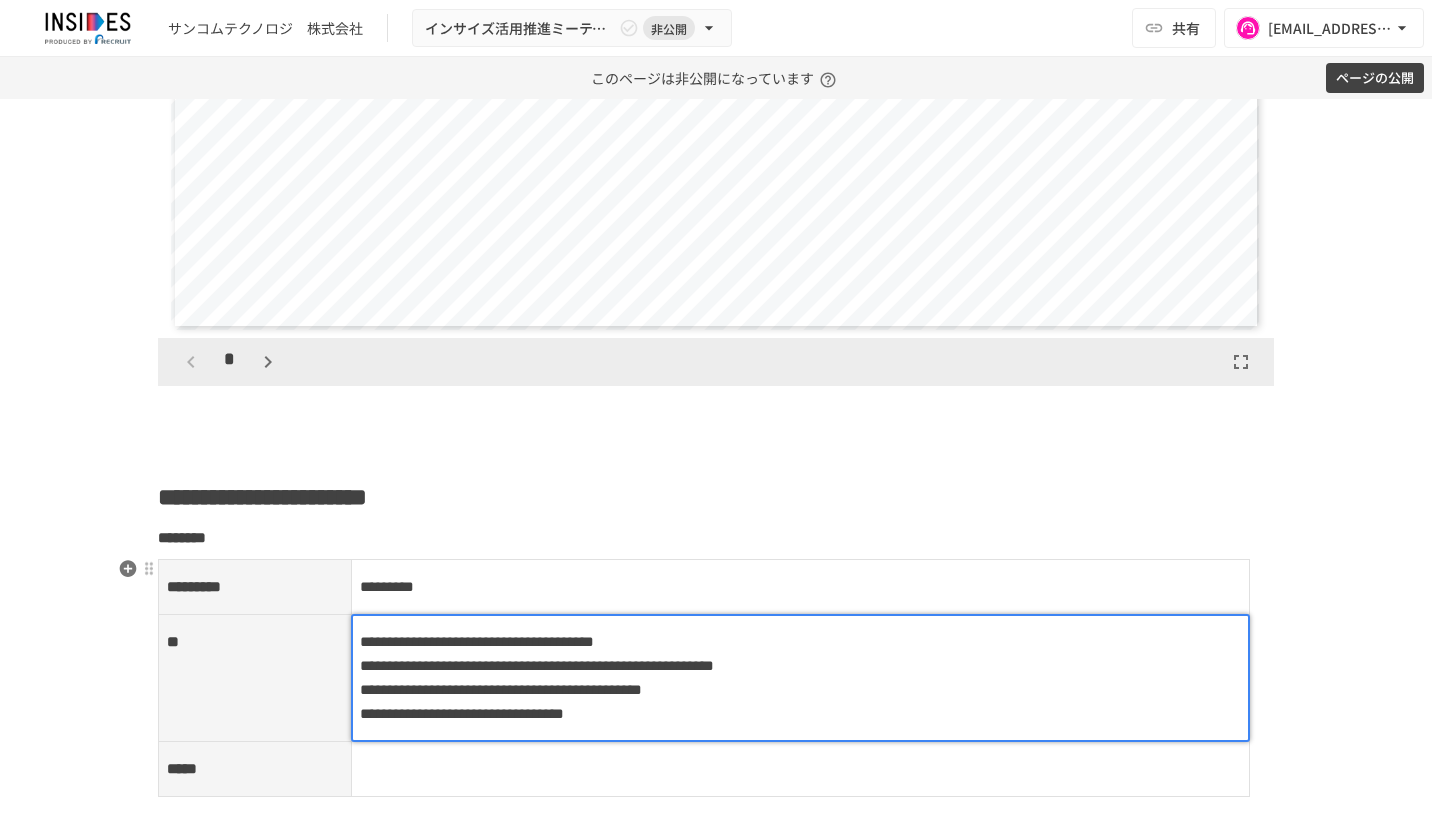 scroll, scrollTop: 2400, scrollLeft: 0, axis: vertical 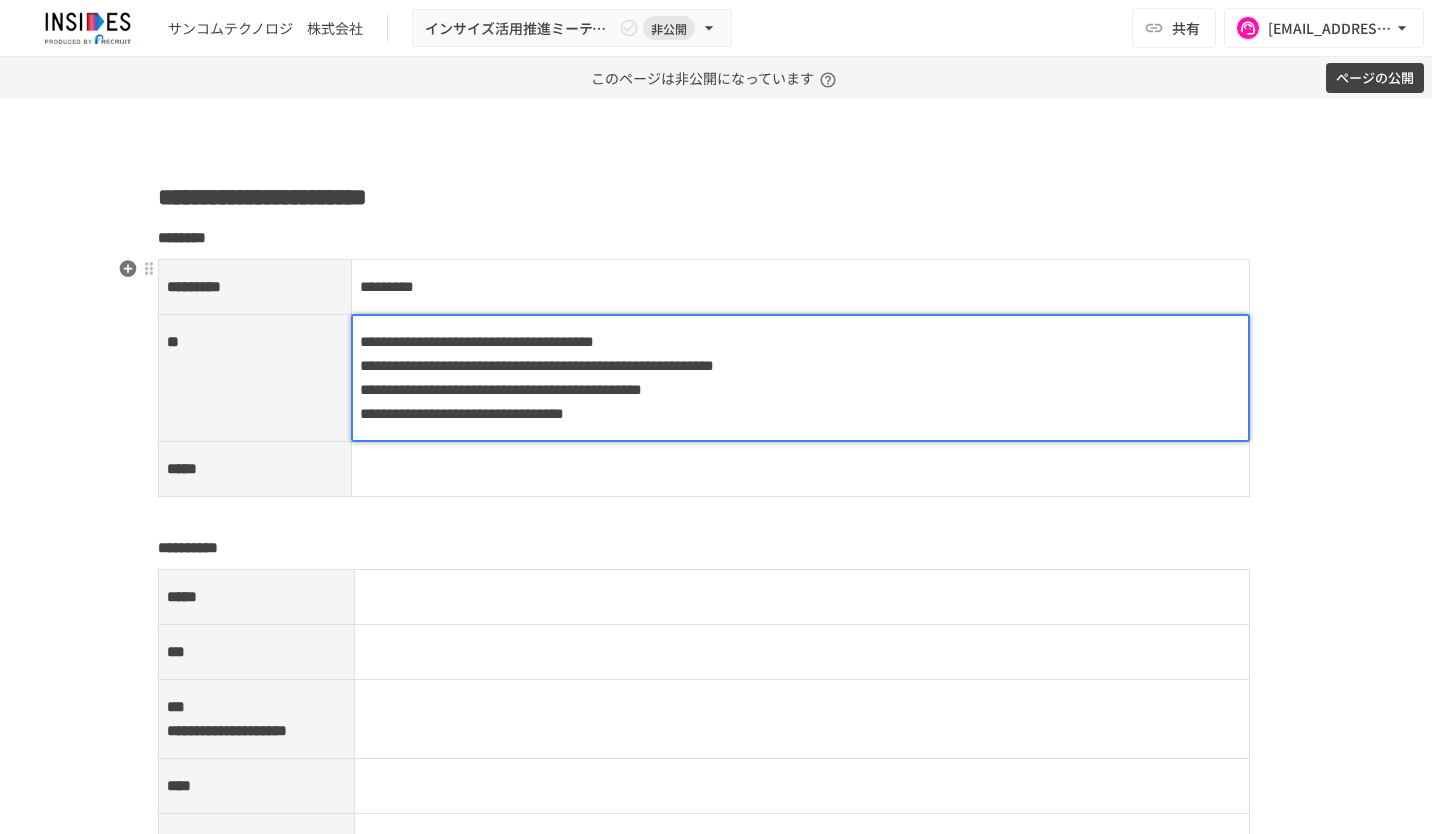 click at bounding box center [800, 469] 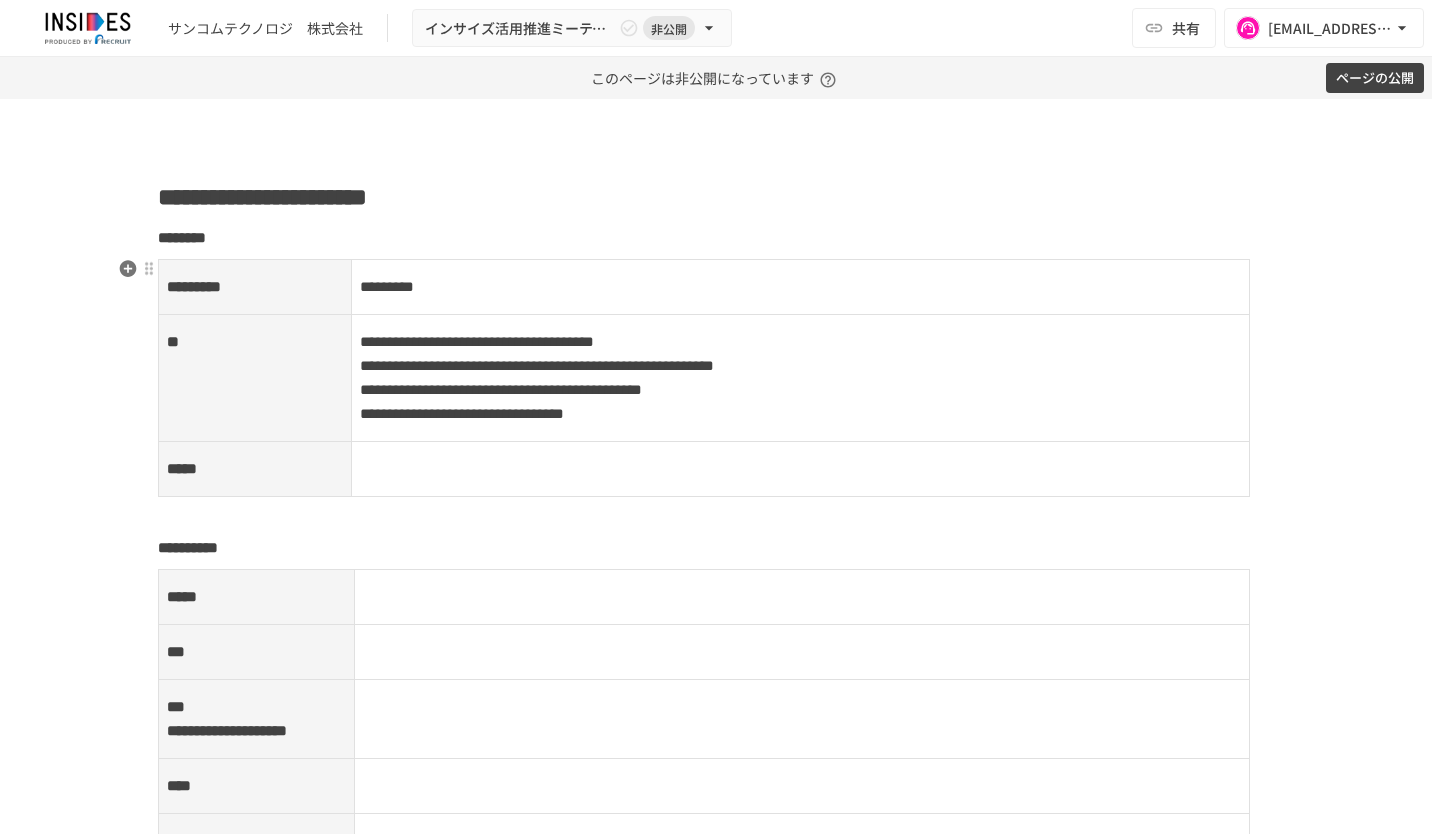 click at bounding box center [800, 469] 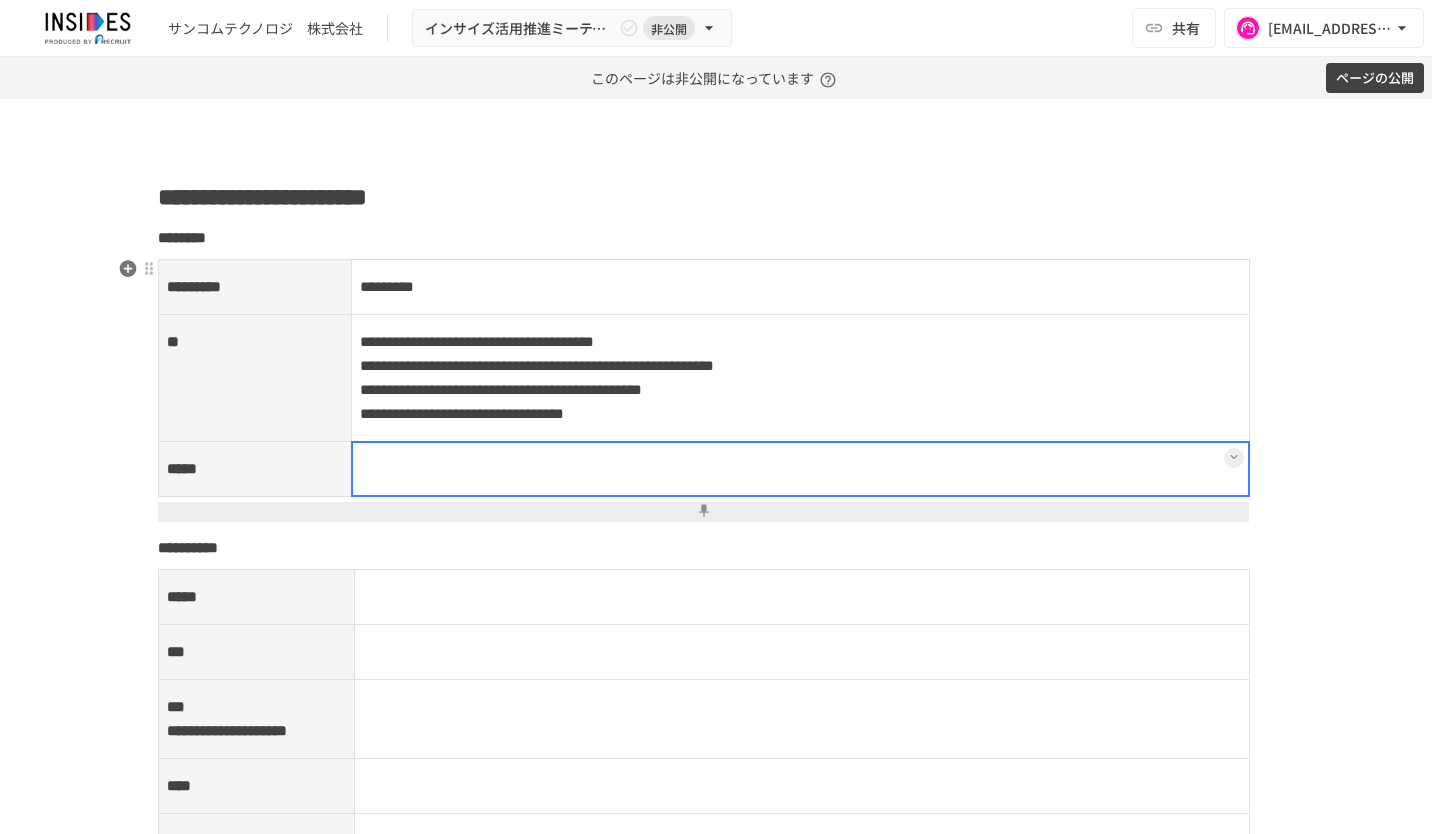 click at bounding box center [801, 469] 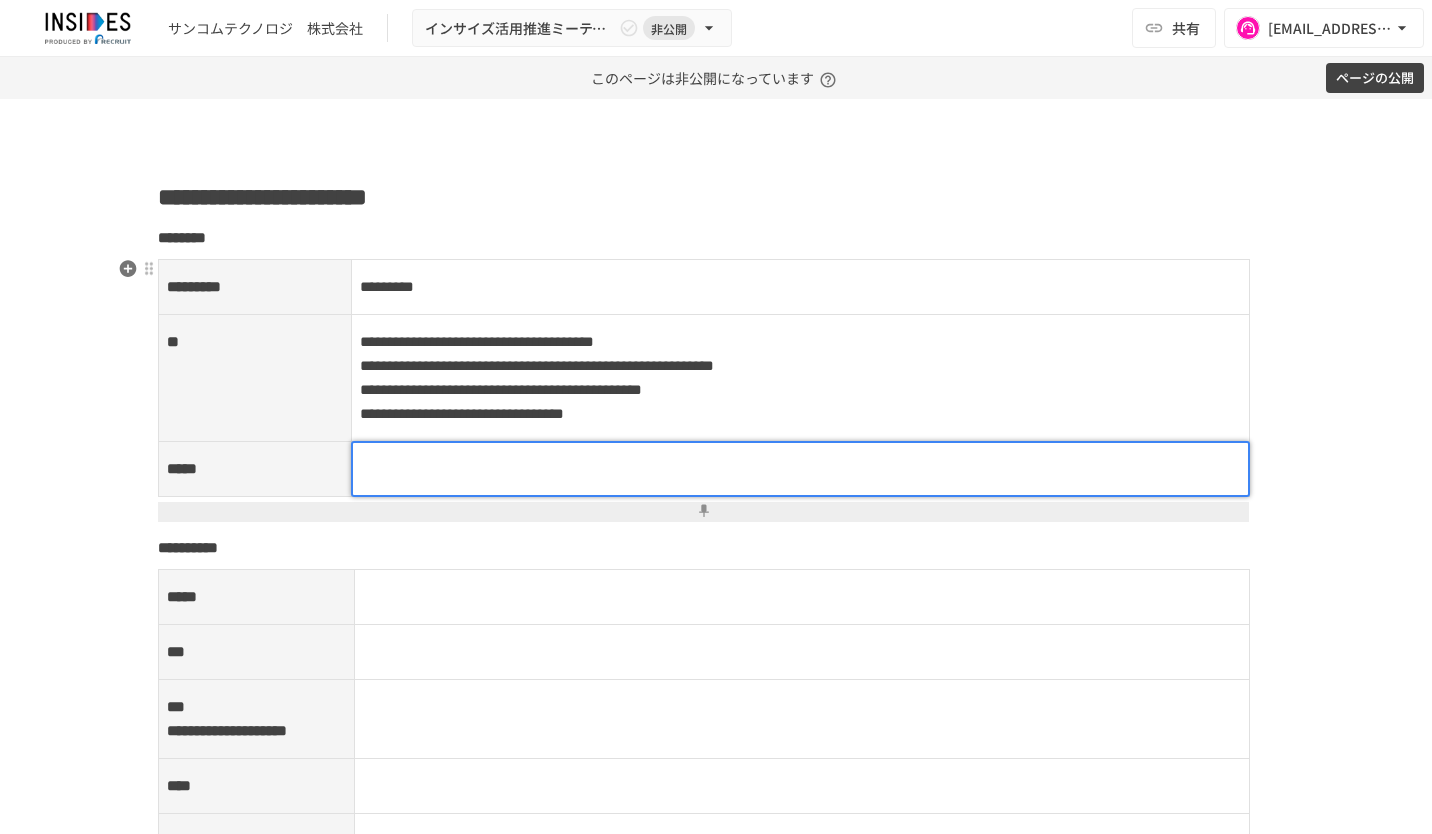 click at bounding box center (801, 469) 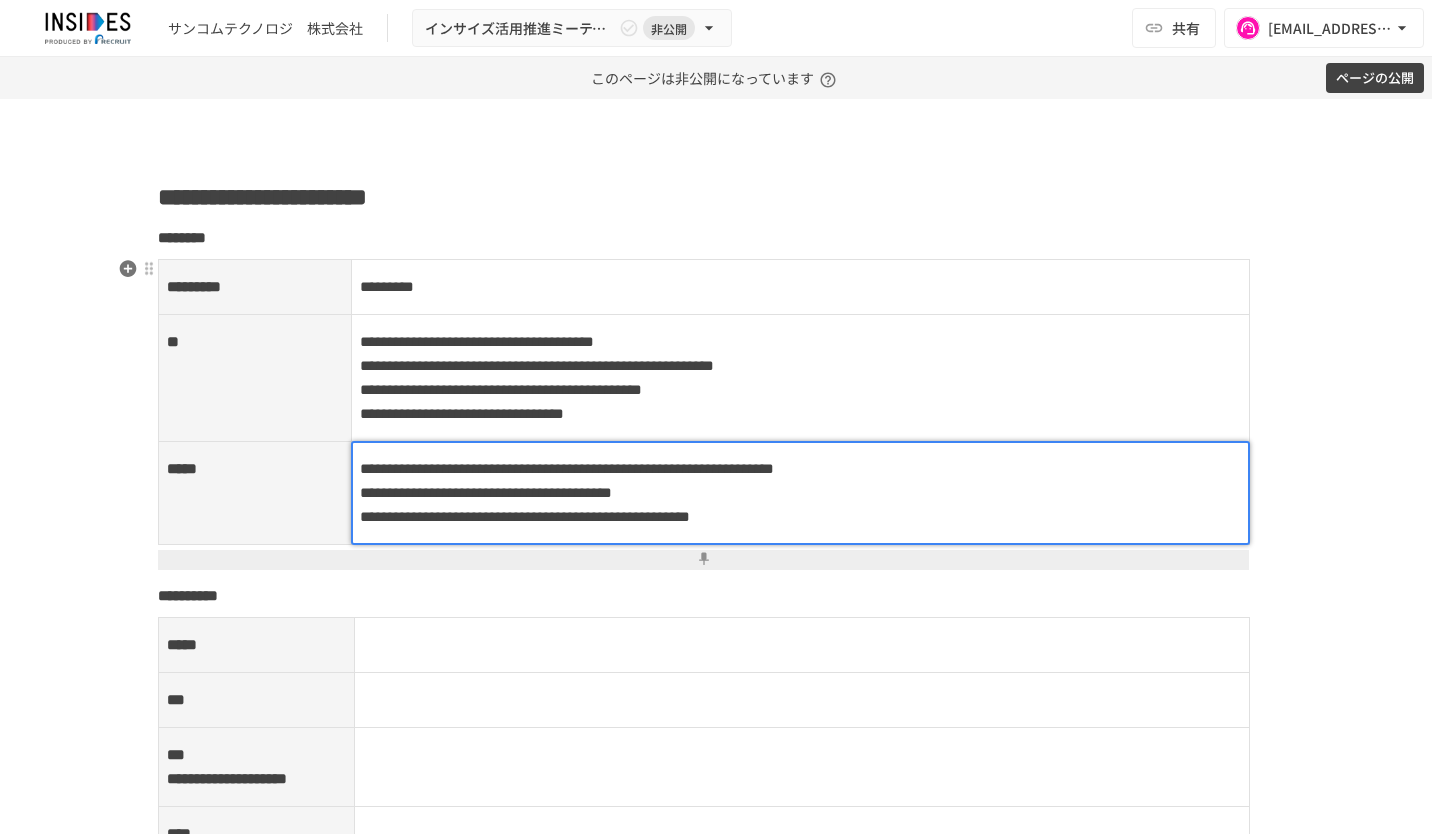 click on "**********" at bounding box center [567, 468] 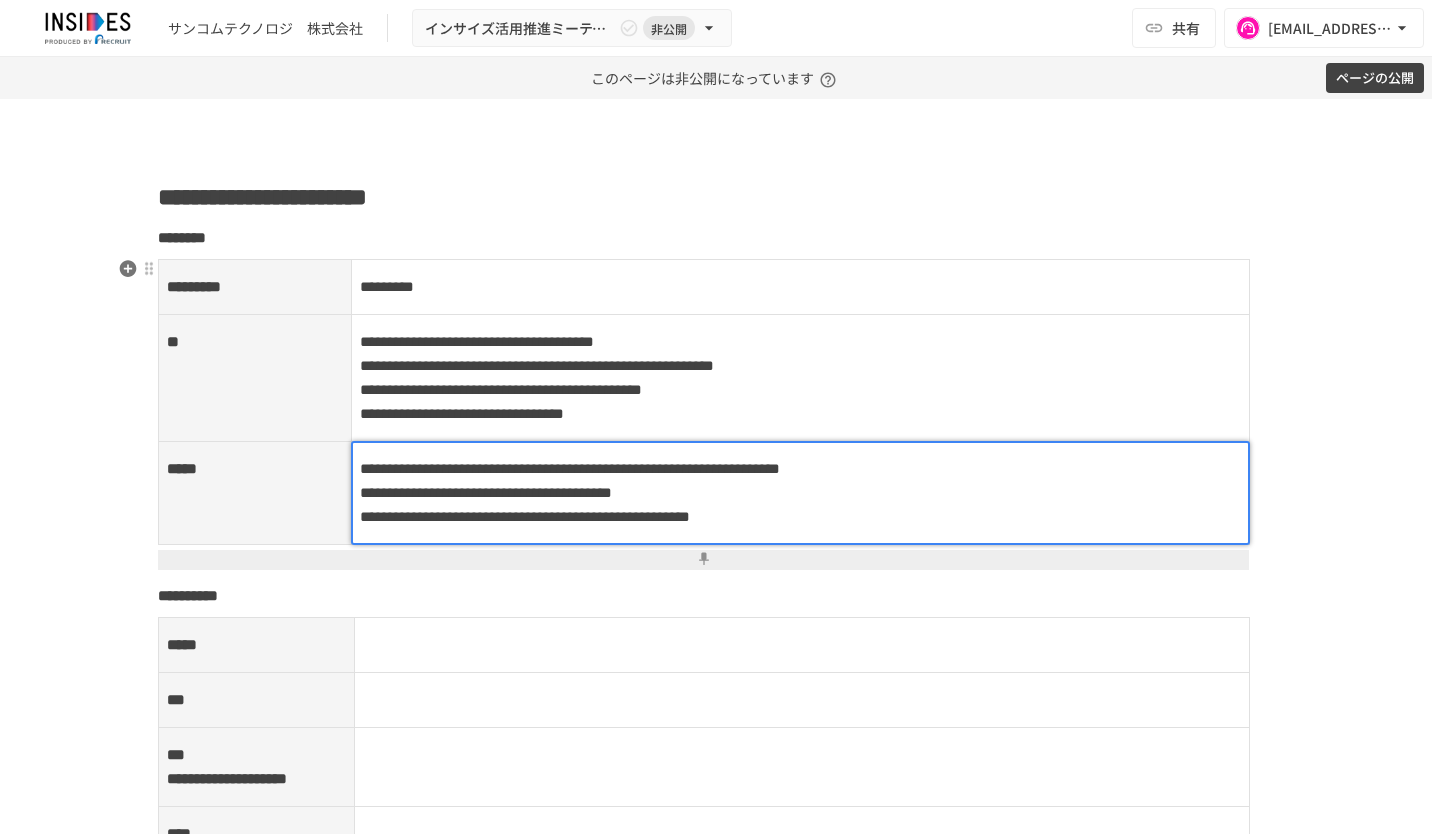 click on "**********" at bounding box center [486, 492] 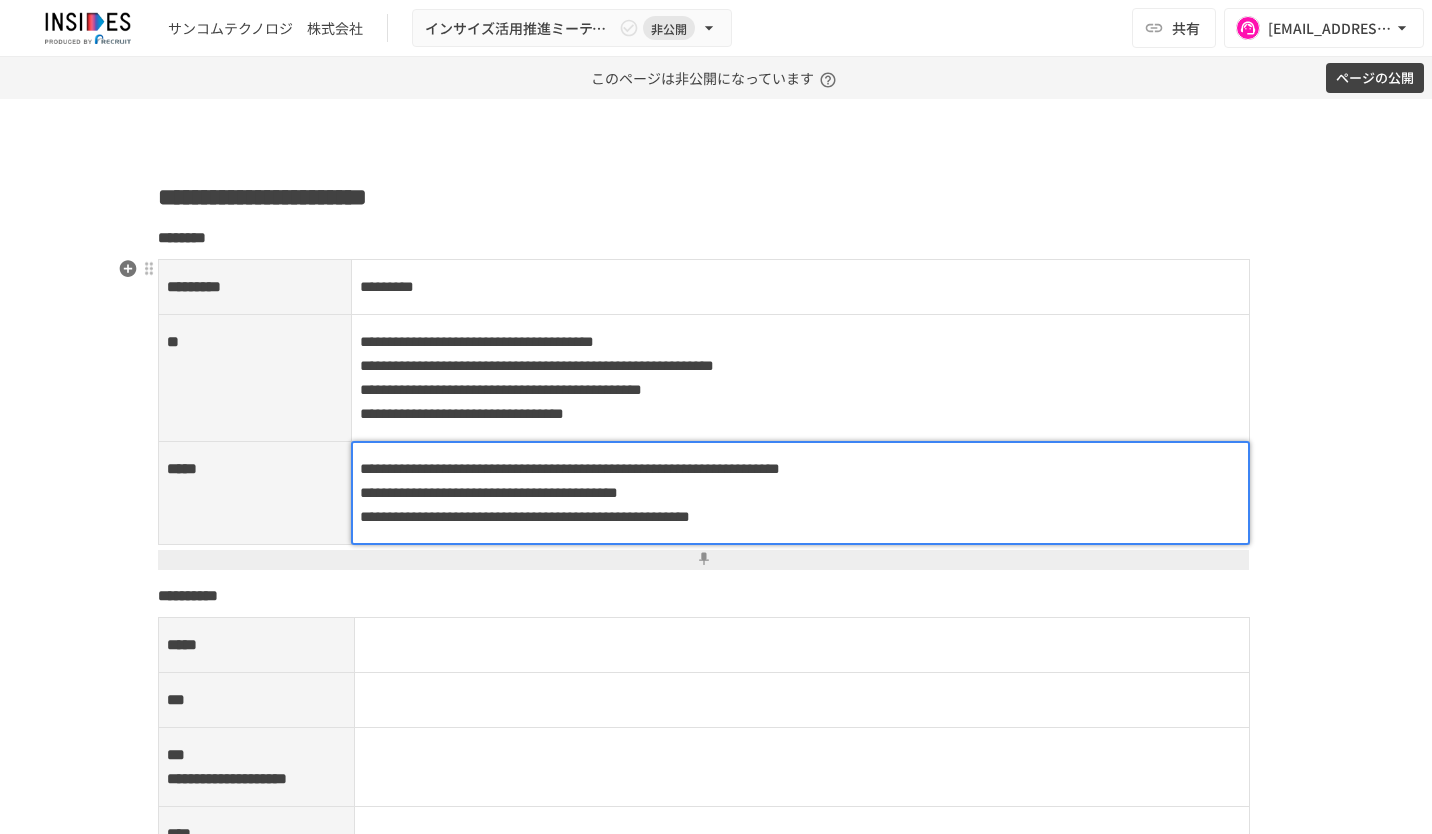 click on "**********" at bounding box center [525, 516] 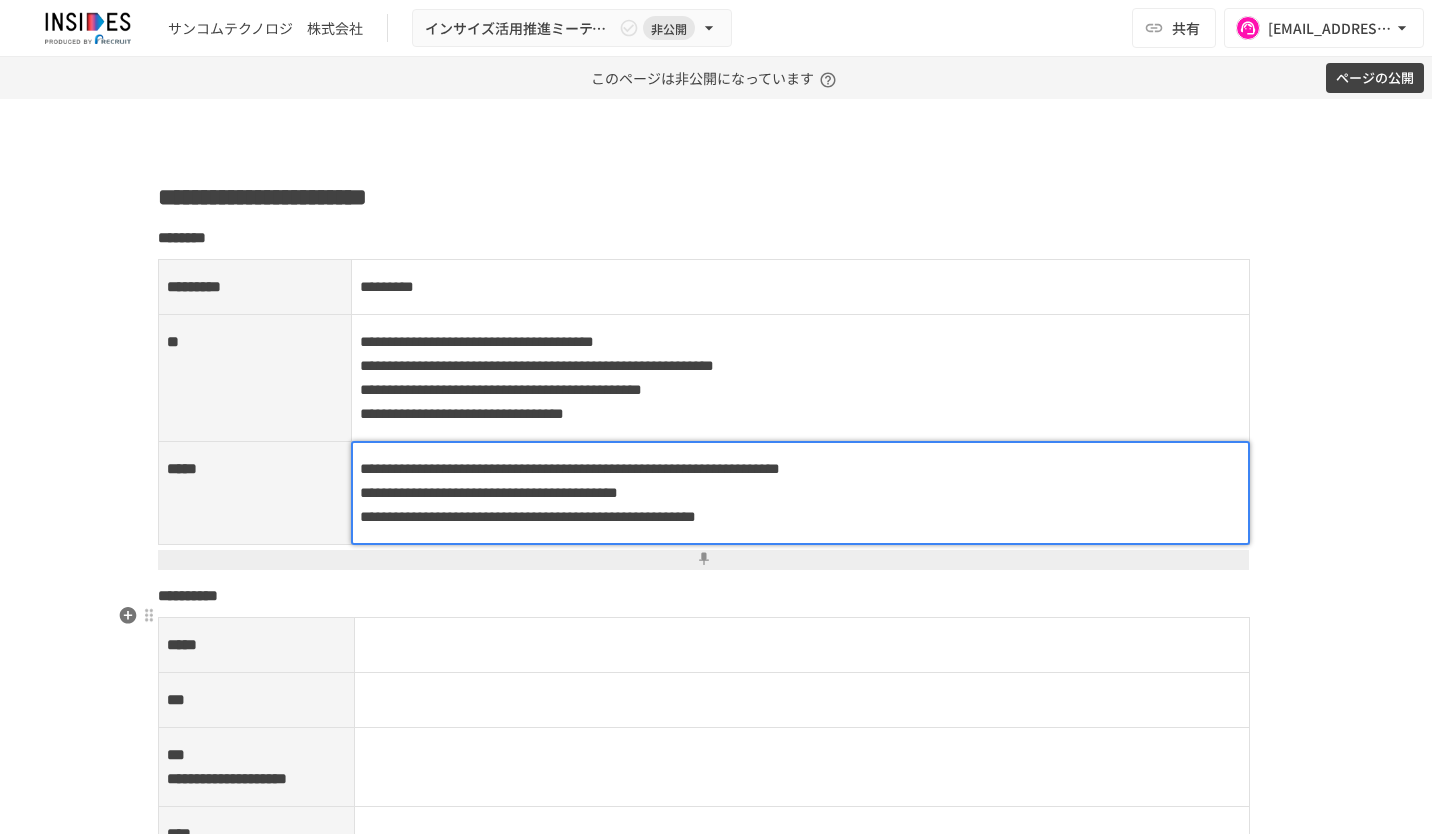 scroll, scrollTop: 2700, scrollLeft: 0, axis: vertical 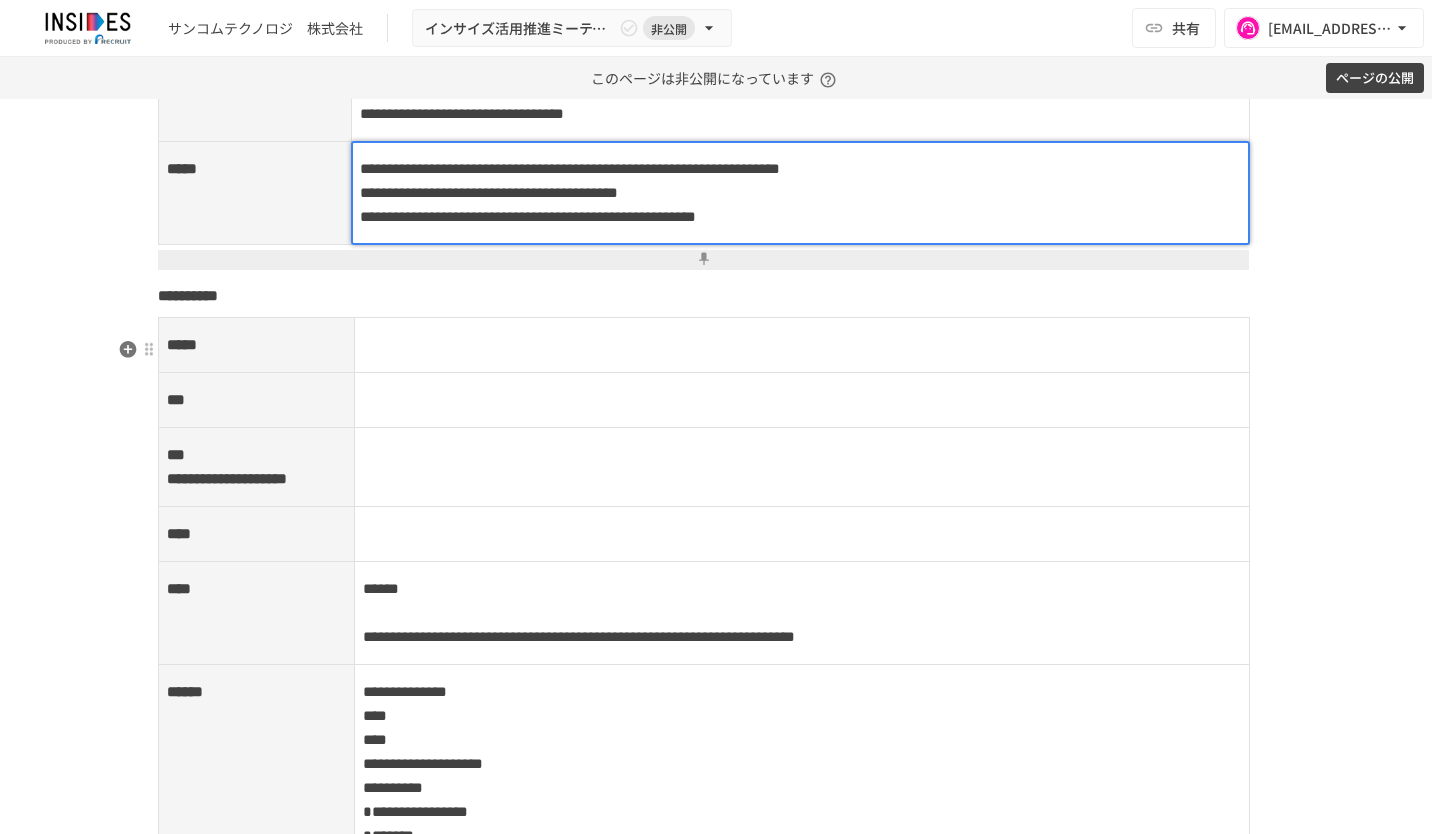 click at bounding box center (802, 345) 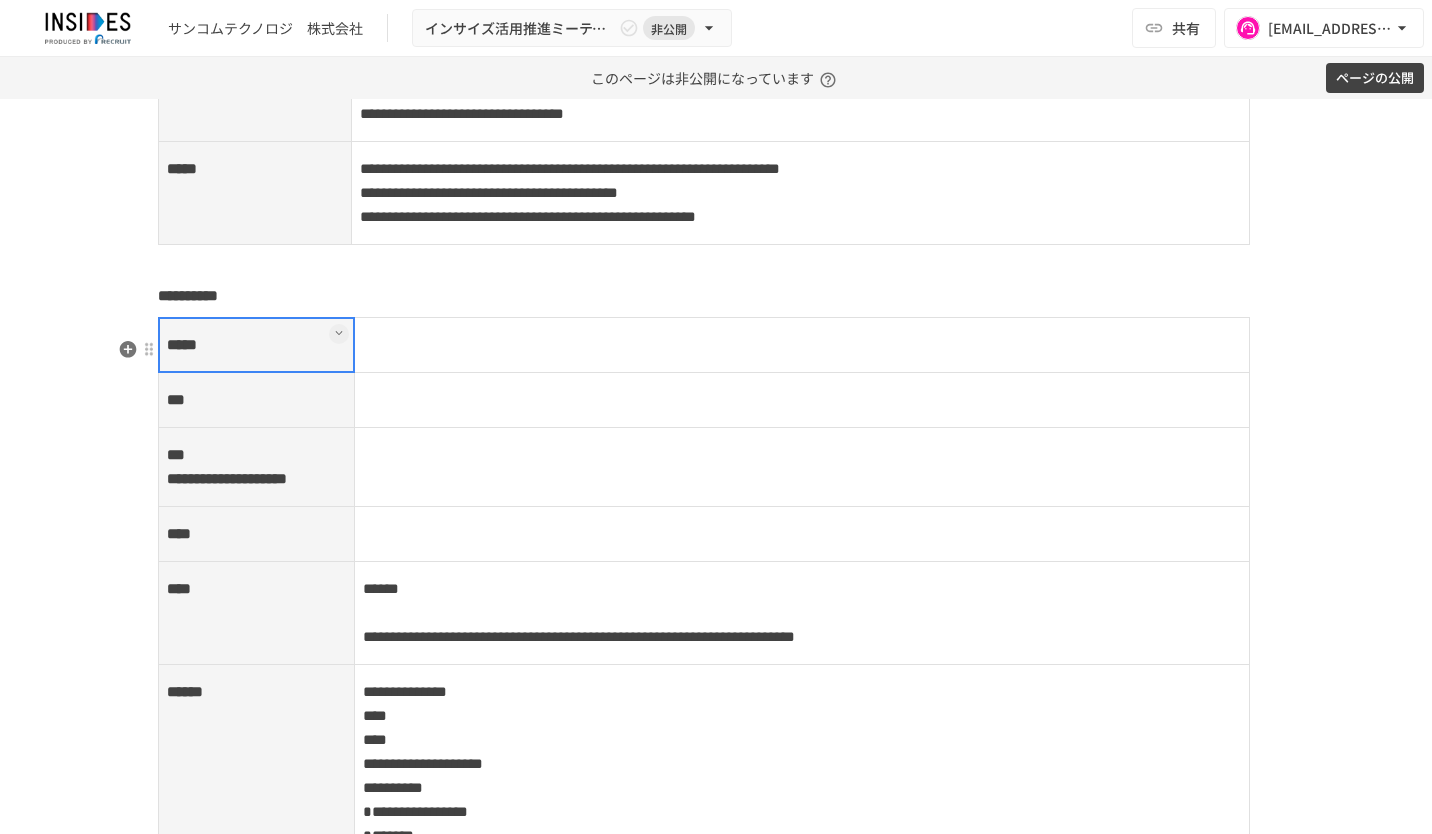 click at bounding box center [802, 345] 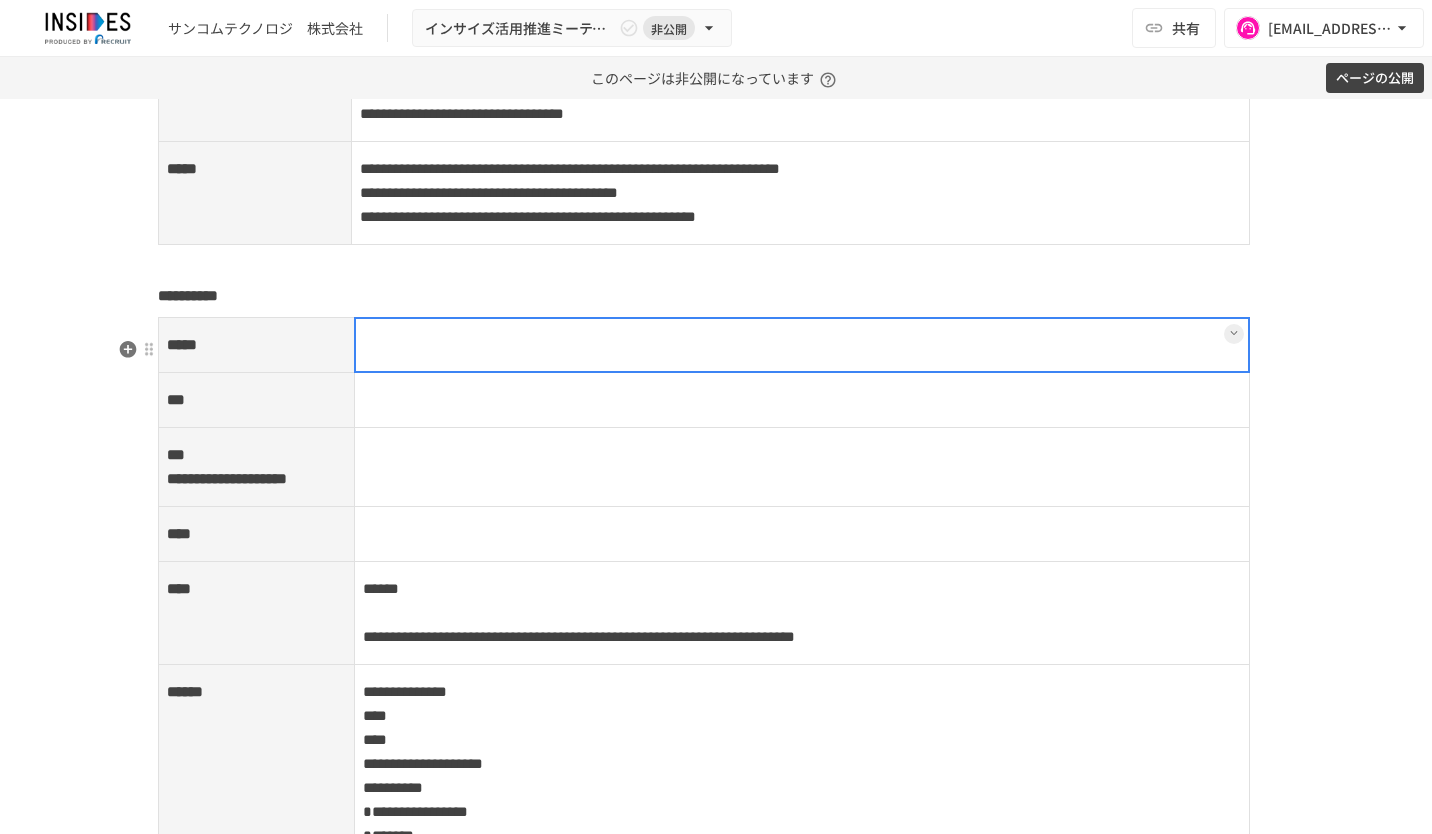 click at bounding box center (802, 345) 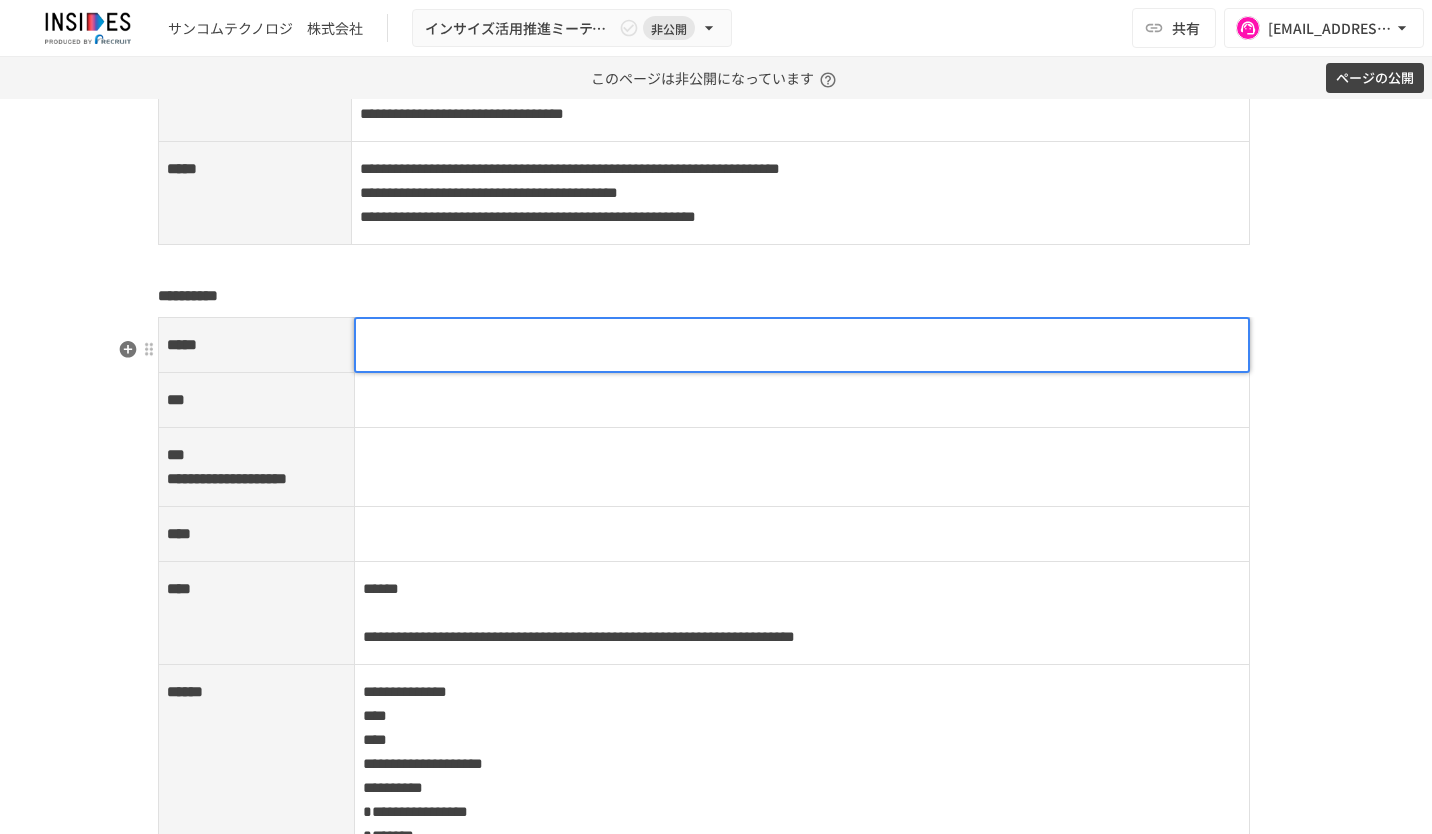 click at bounding box center [802, 345] 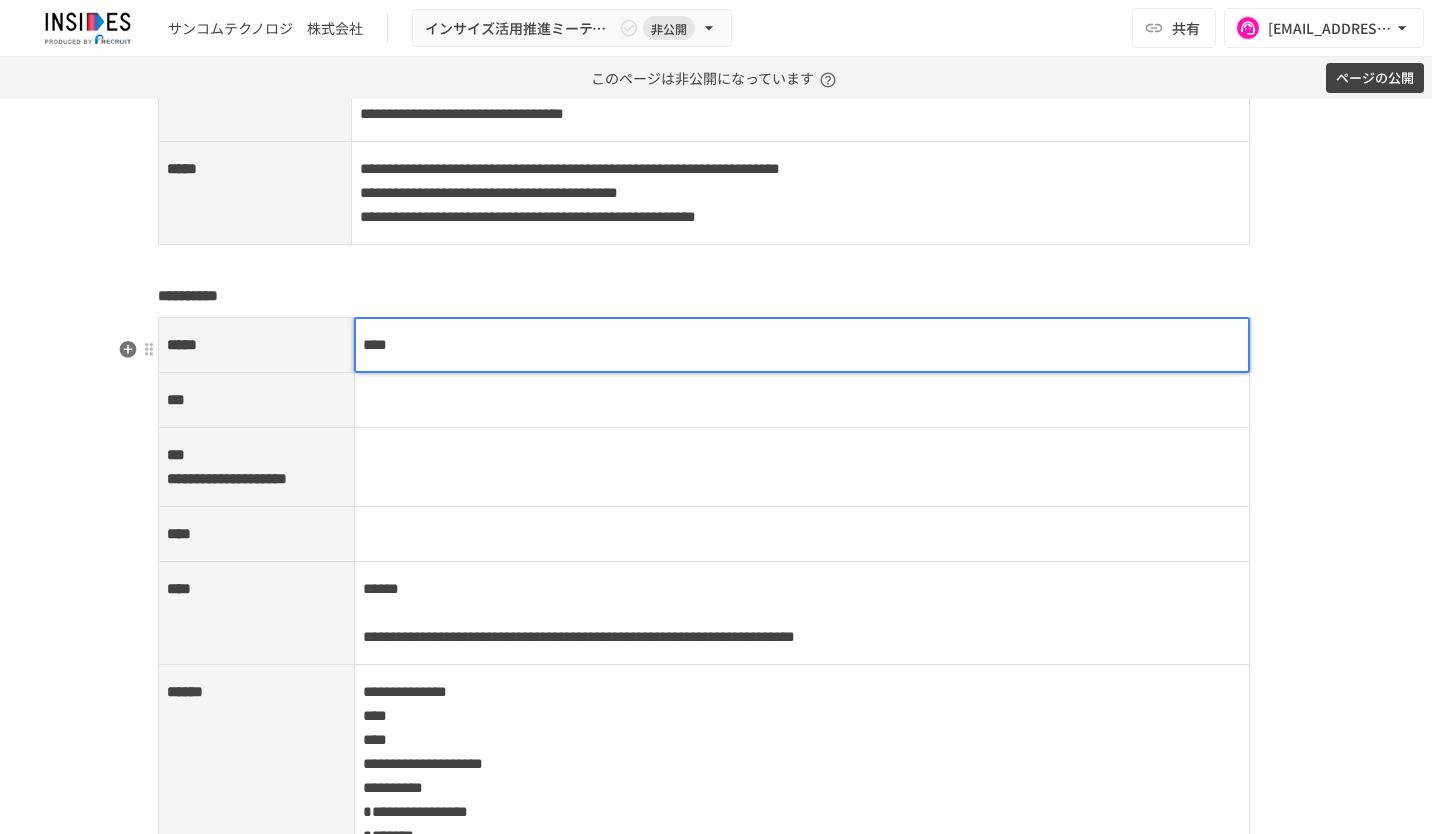 click at bounding box center (802, 400) 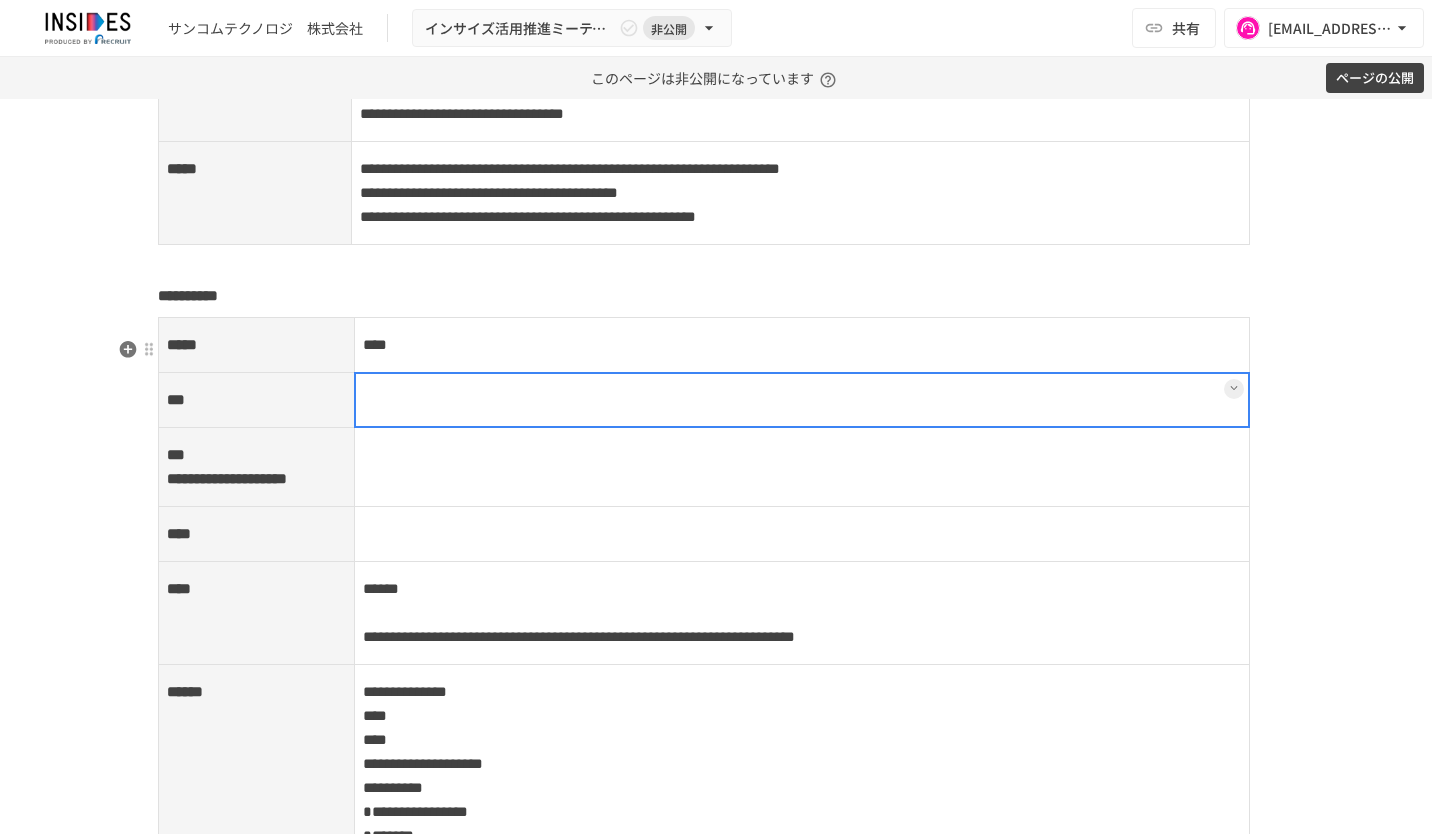 click at bounding box center (802, 400) 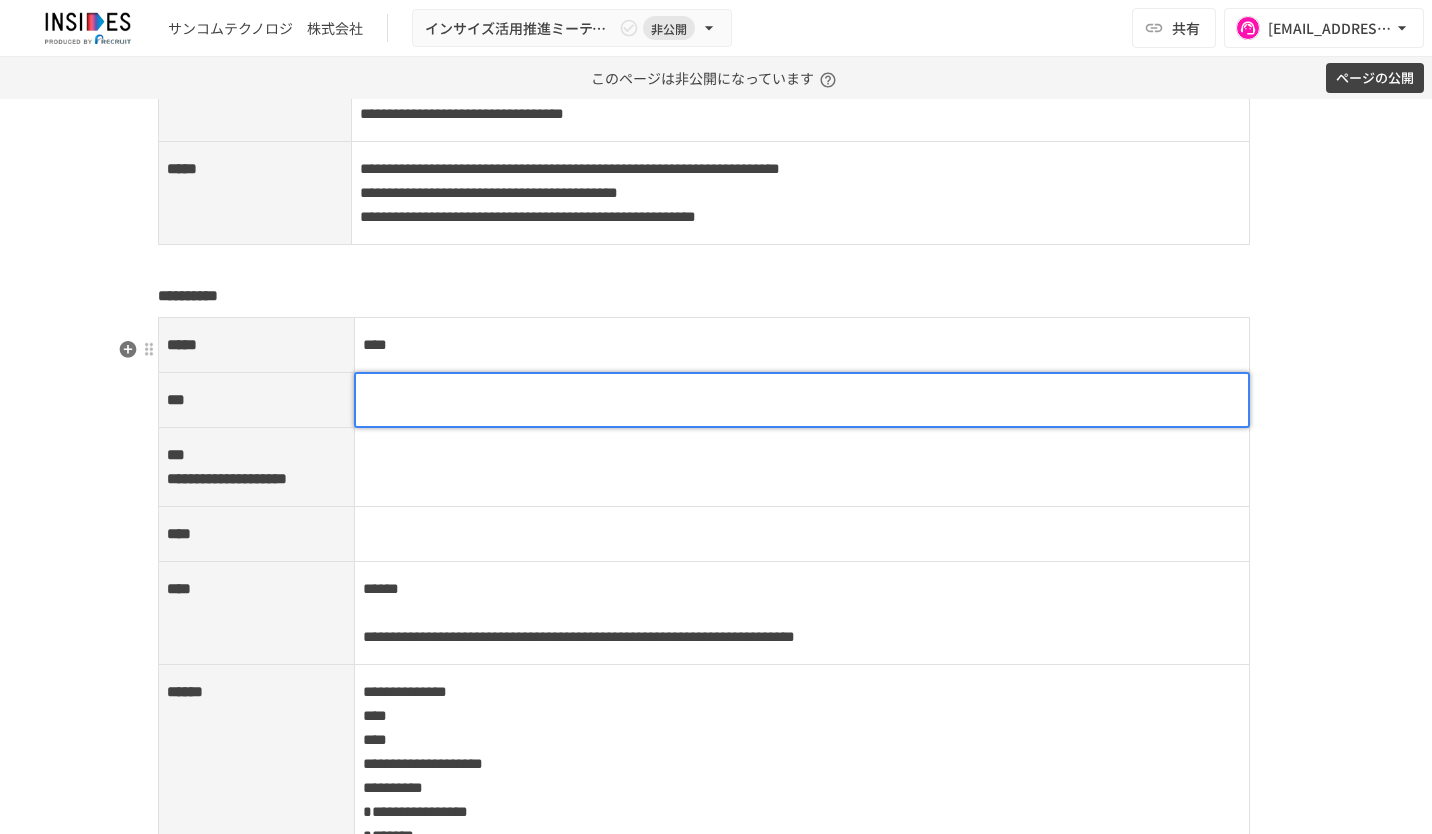 click at bounding box center (802, 400) 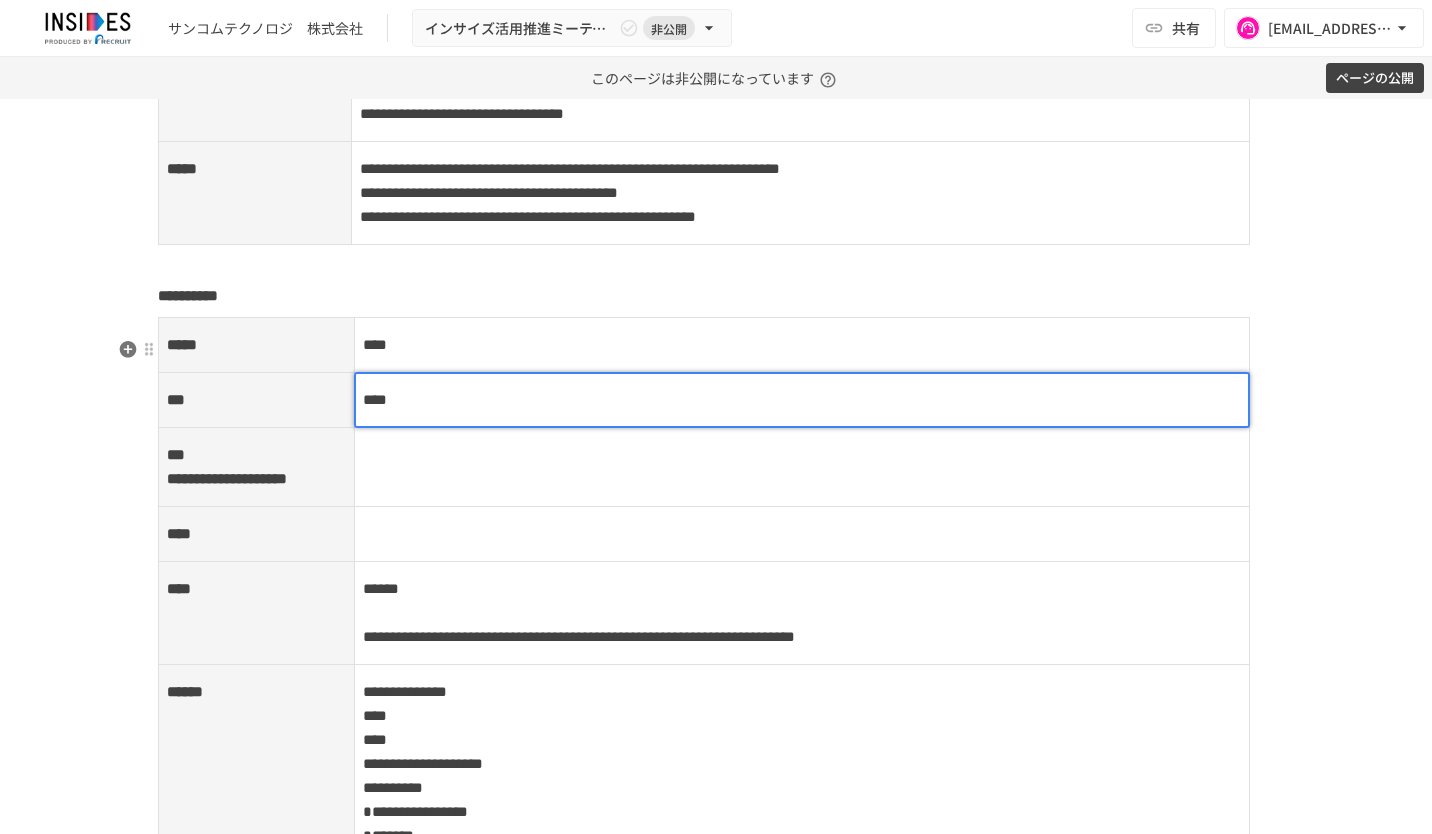 click at bounding box center [802, 467] 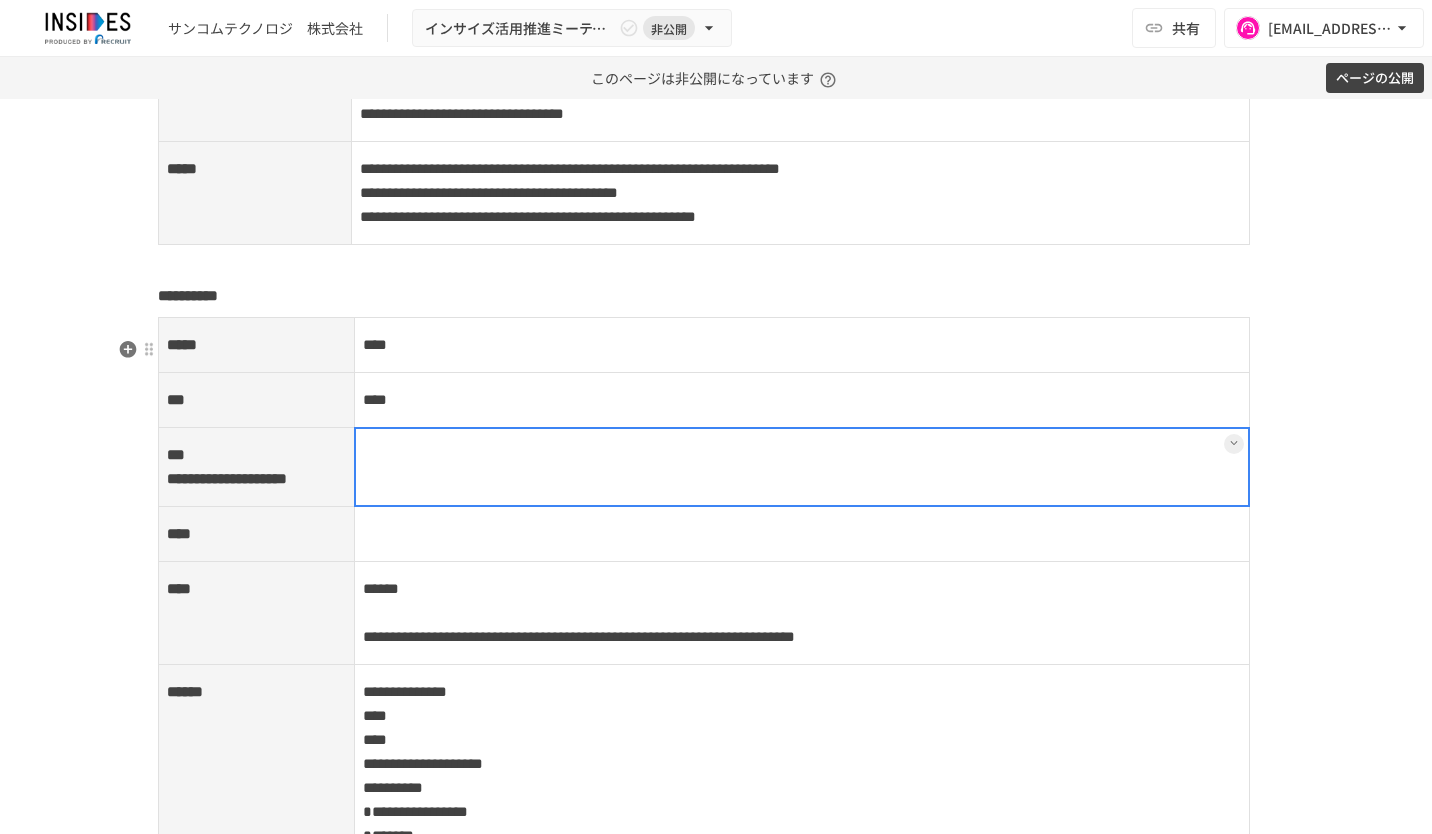 click at bounding box center (802, 467) 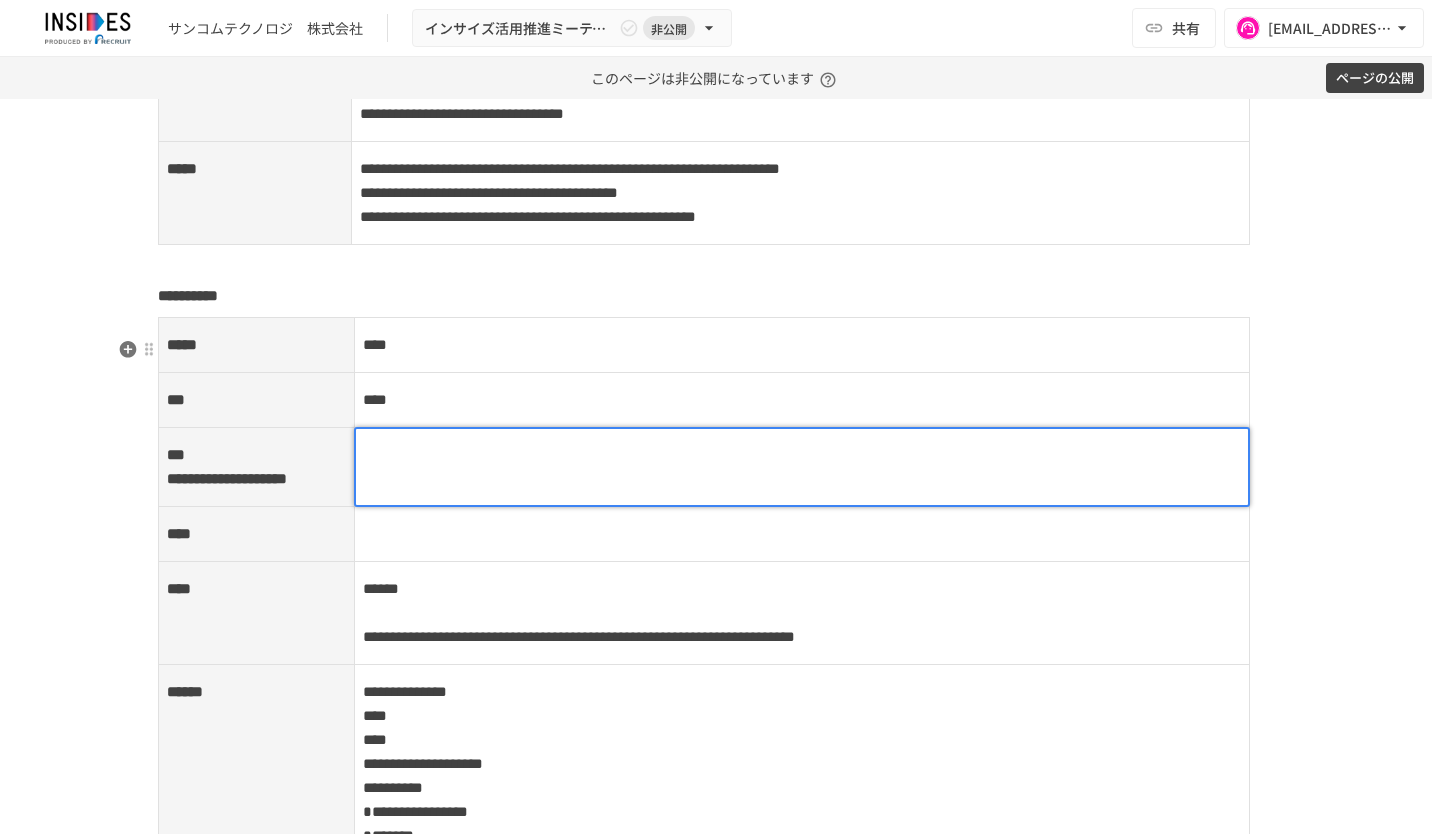 click at bounding box center [802, 467] 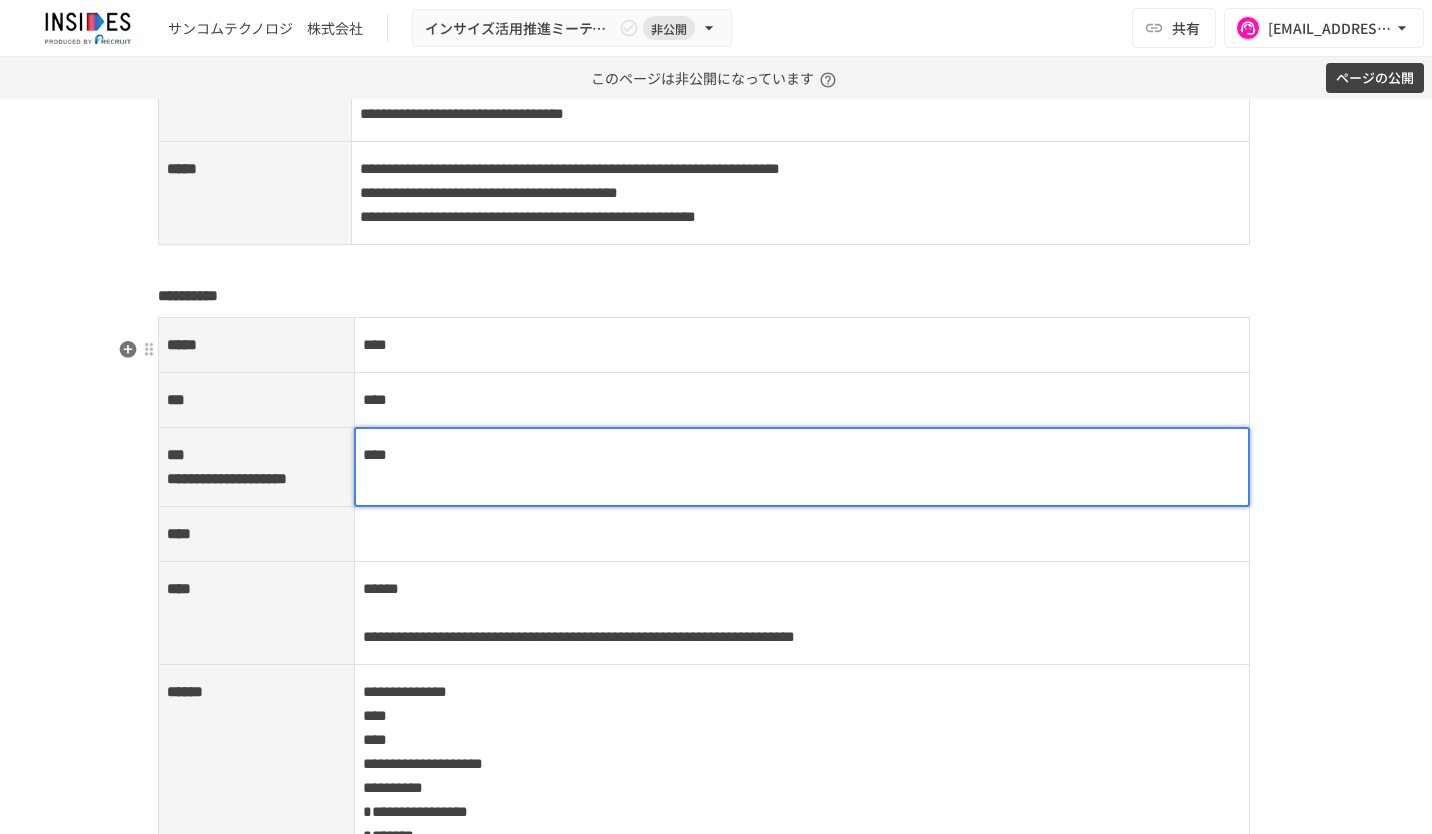 click at bounding box center (802, 534) 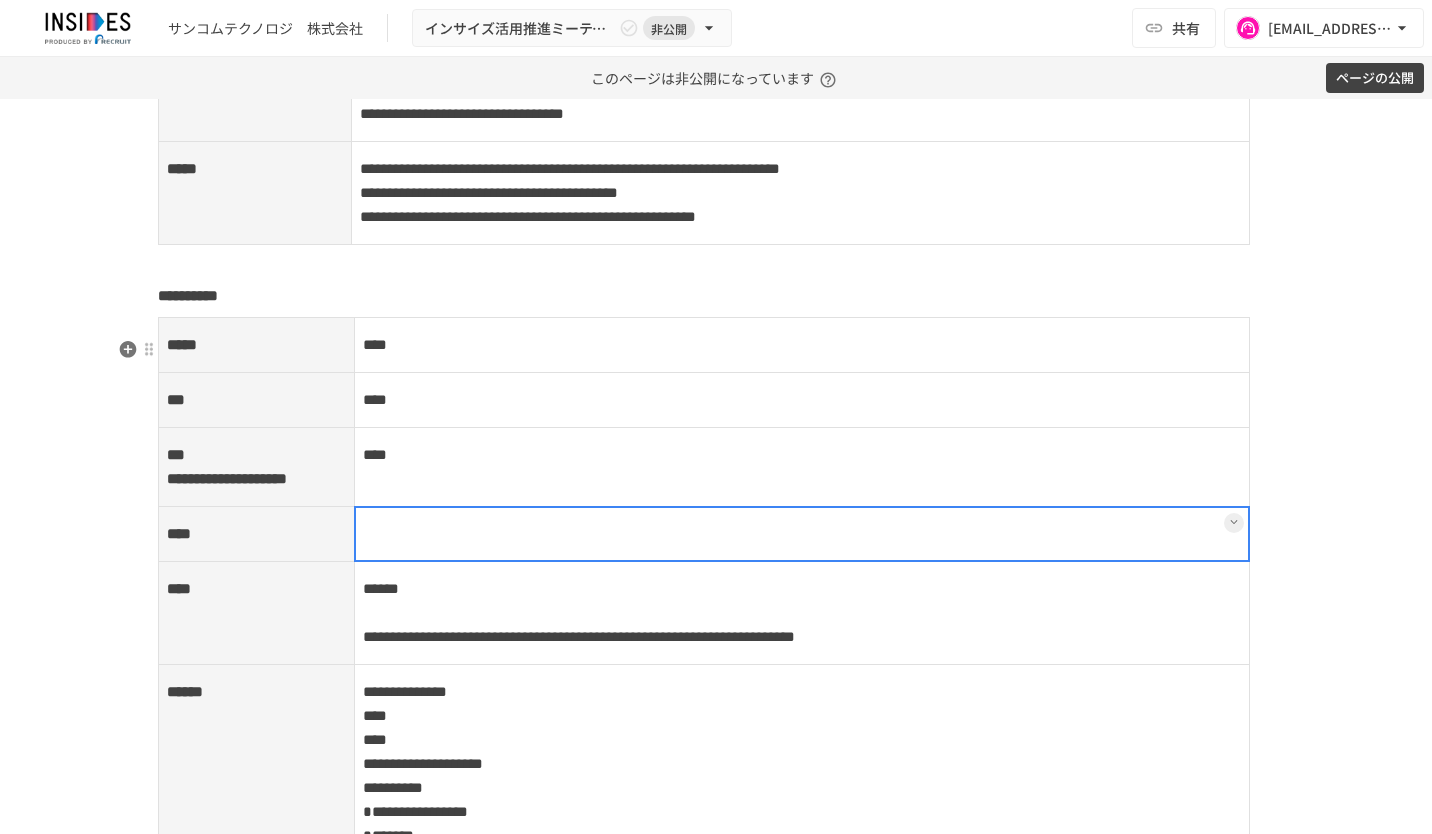 click at bounding box center (802, 534) 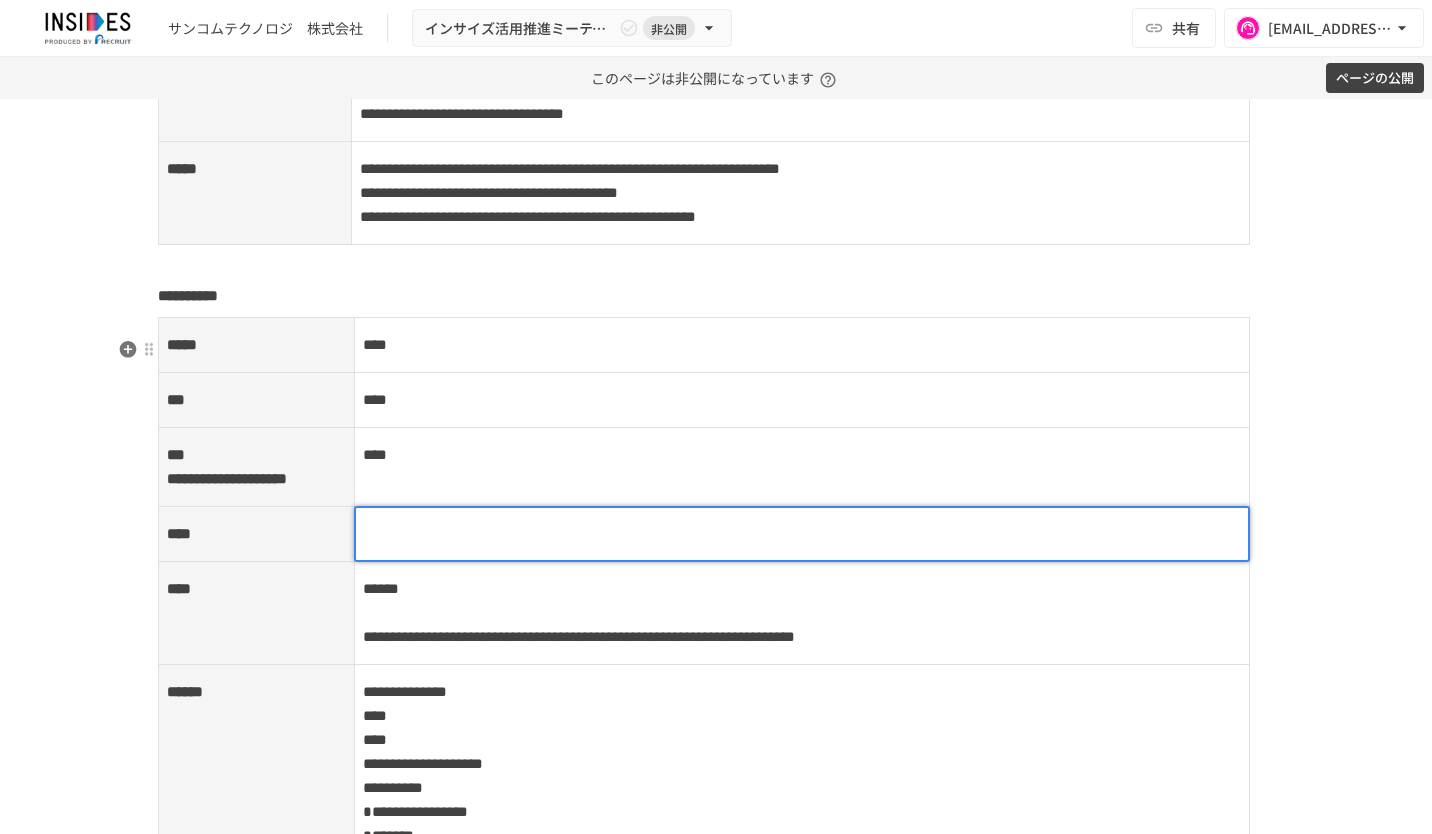 click at bounding box center (802, 534) 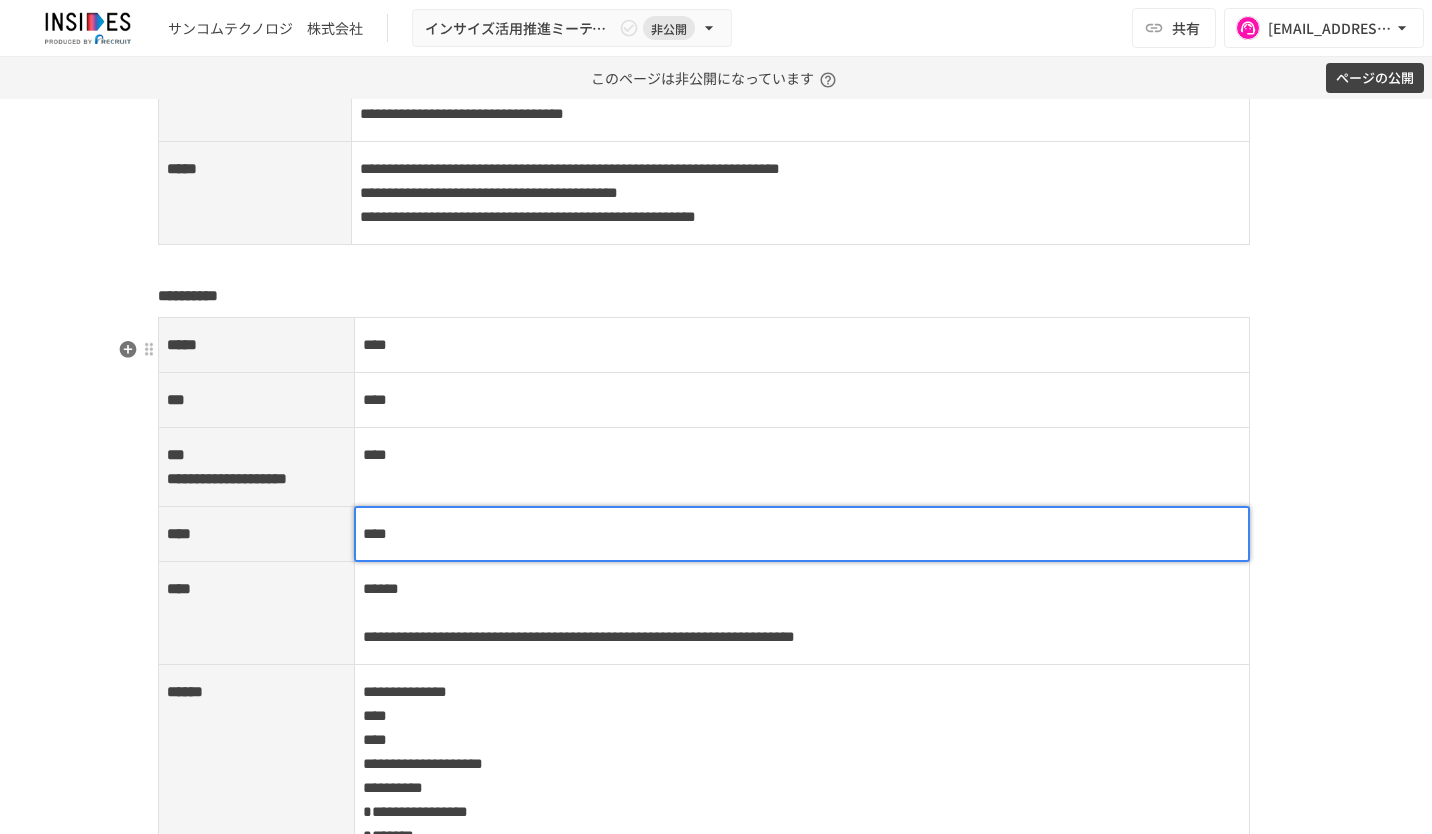 scroll, scrollTop: 2900, scrollLeft: 0, axis: vertical 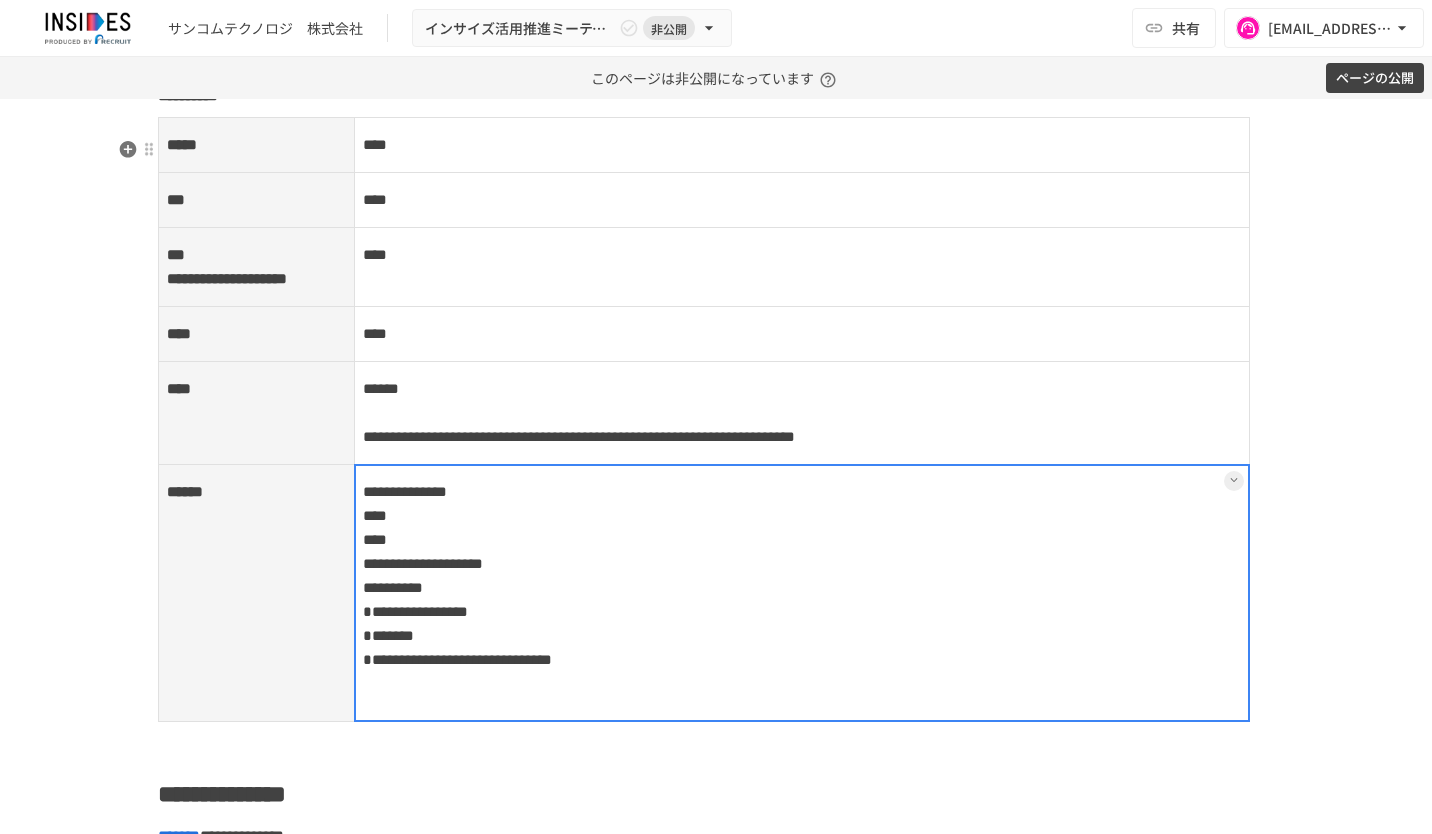 drag, startPoint x: 556, startPoint y: 566, endPoint x: 527, endPoint y: 565, distance: 29.017237 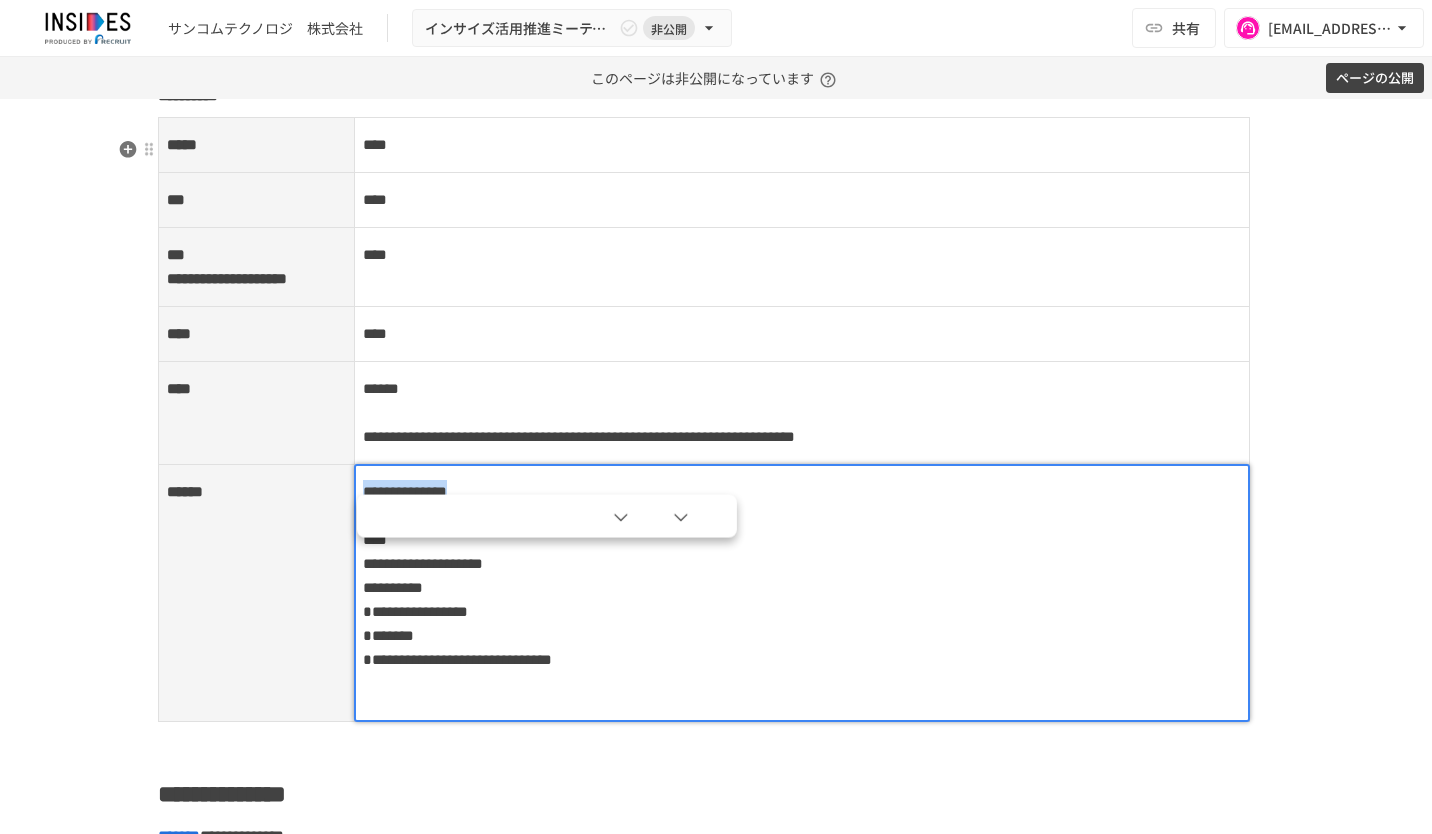 drag, startPoint x: 542, startPoint y: 561, endPoint x: 338, endPoint y: 560, distance: 204.00246 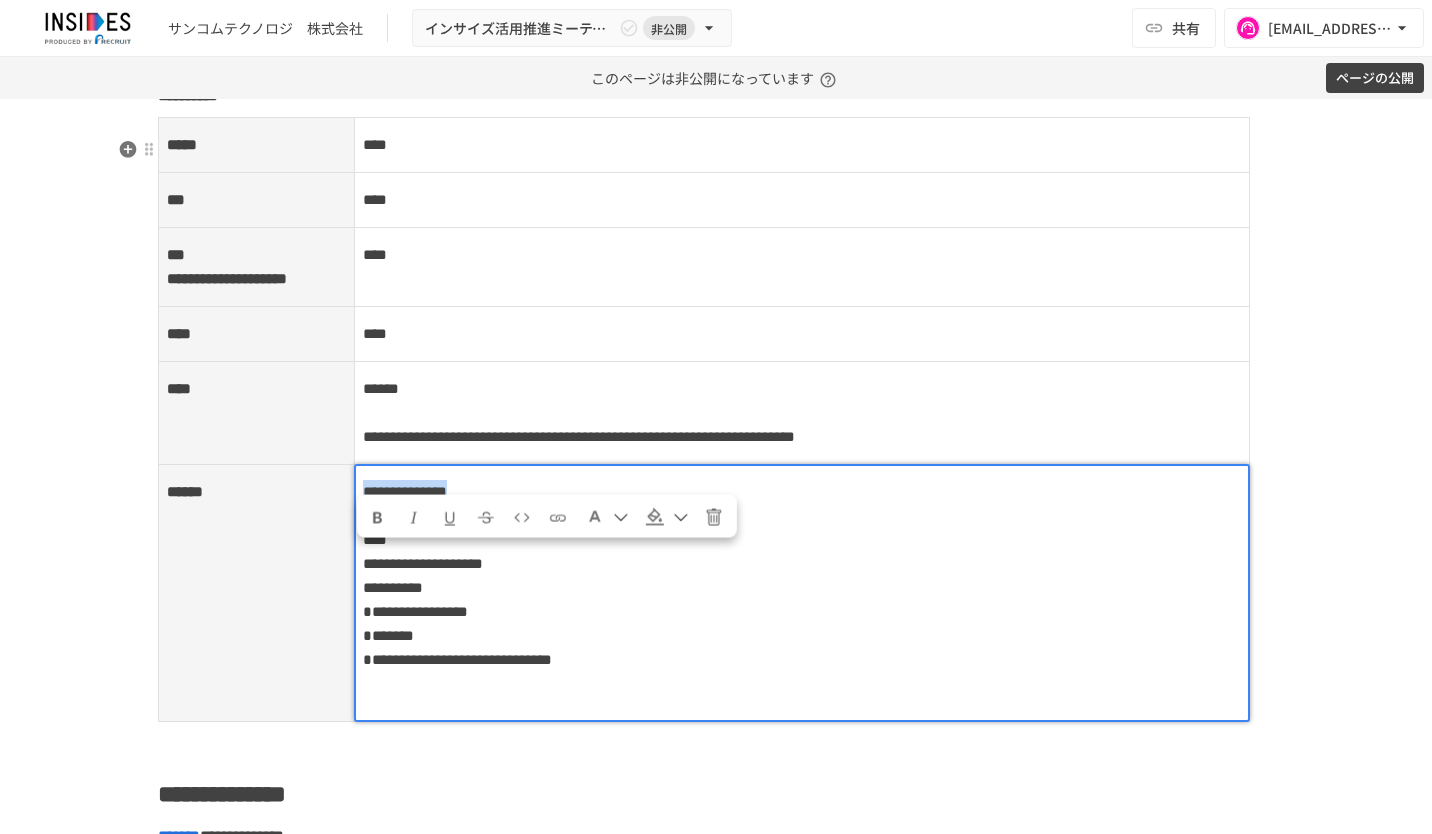 click on "**********" at bounding box center (704, 593) 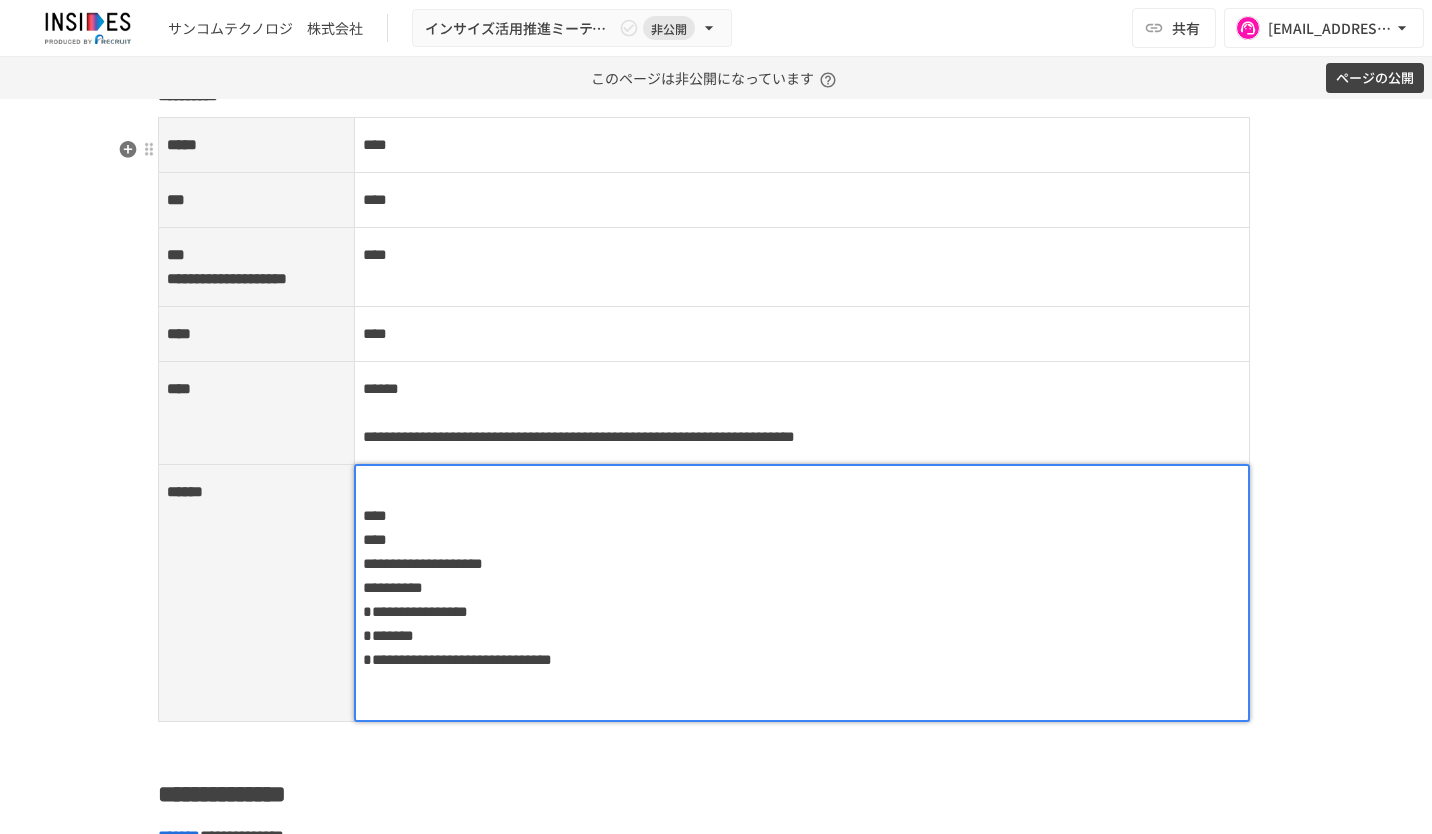 click on "****" at bounding box center (375, 515) 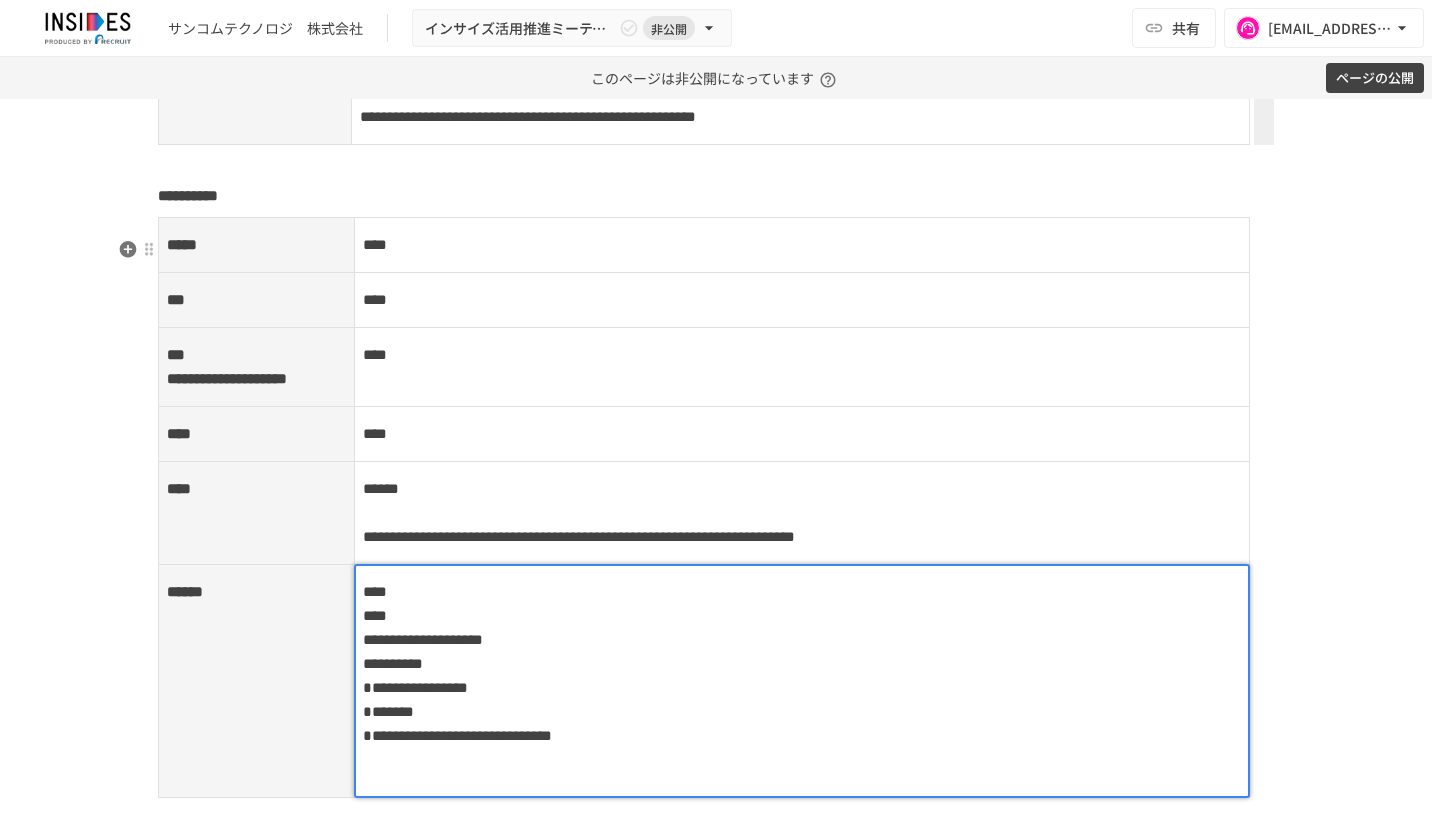 scroll, scrollTop: 2200, scrollLeft: 0, axis: vertical 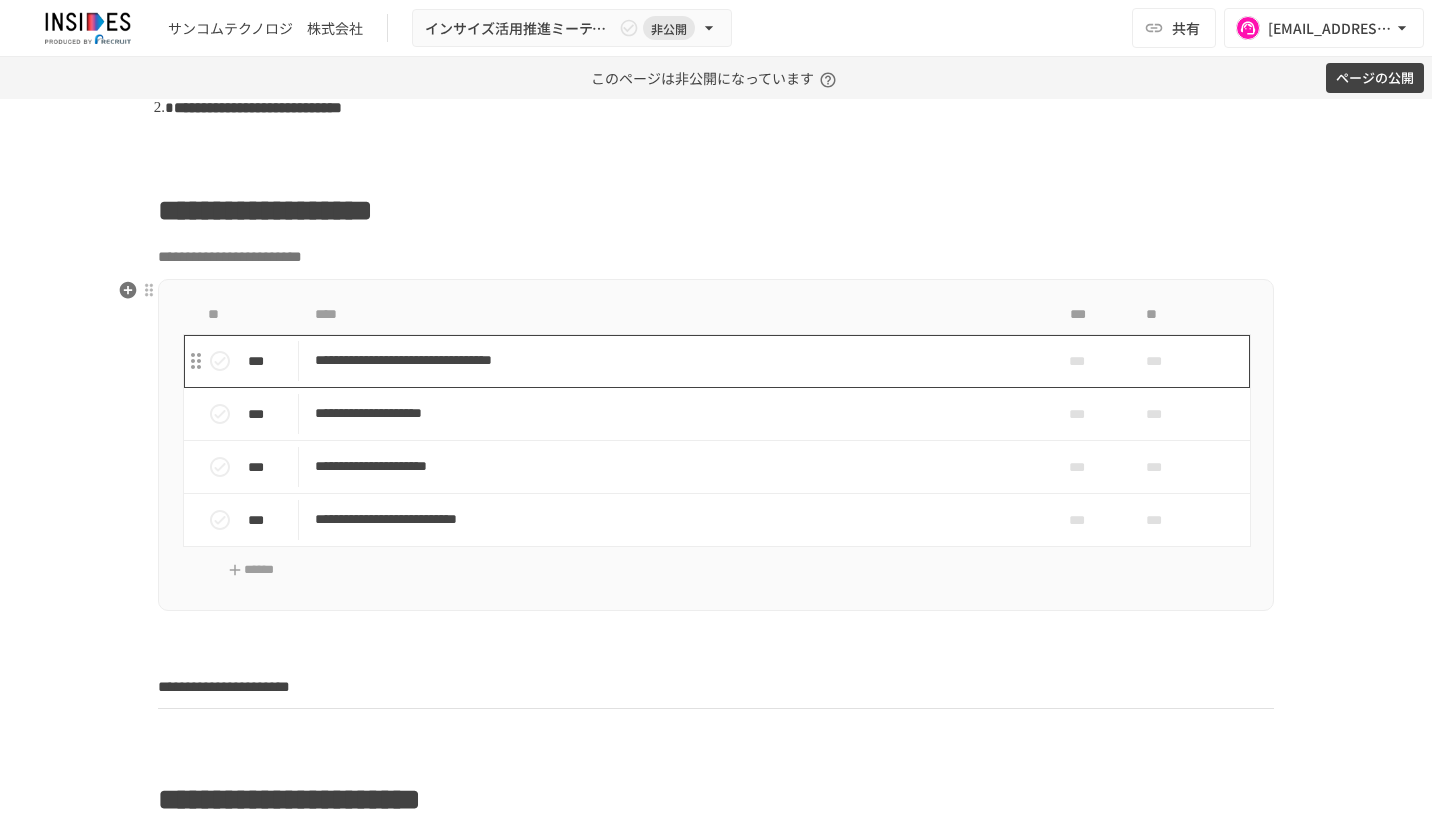 click on "**********" at bounding box center [674, 360] 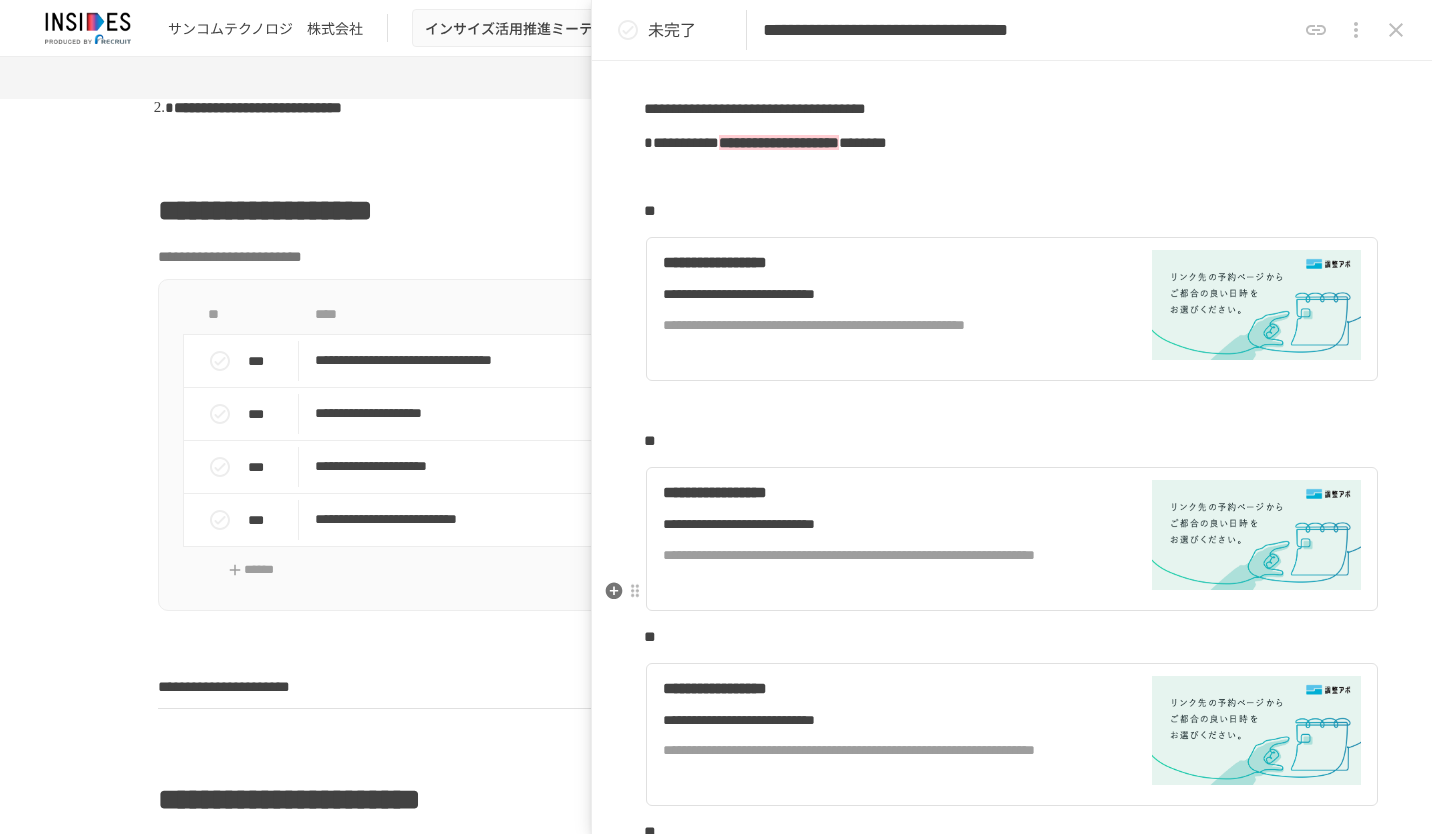 scroll, scrollTop: 1000, scrollLeft: 0, axis: vertical 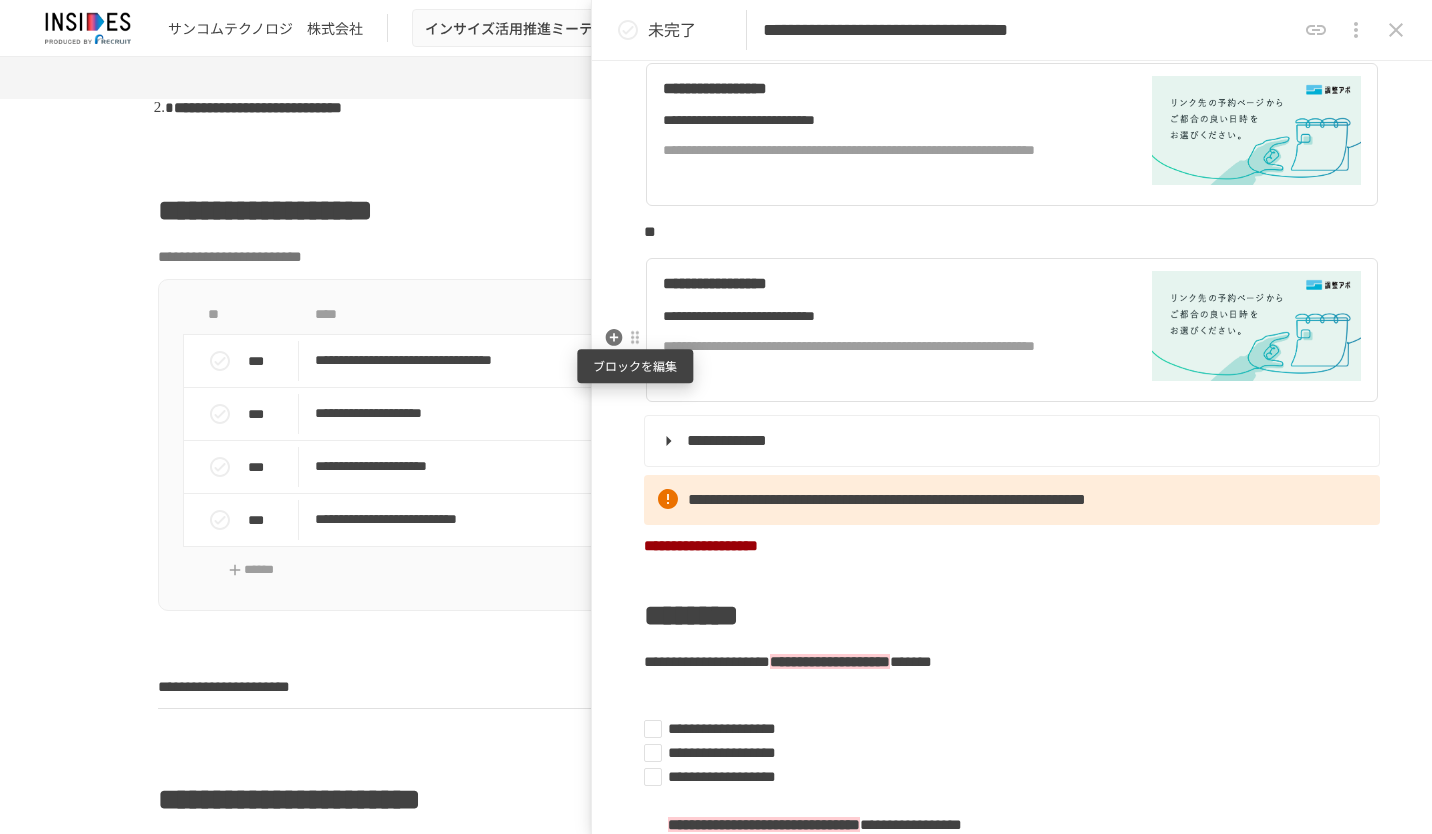 click at bounding box center (635, 338) 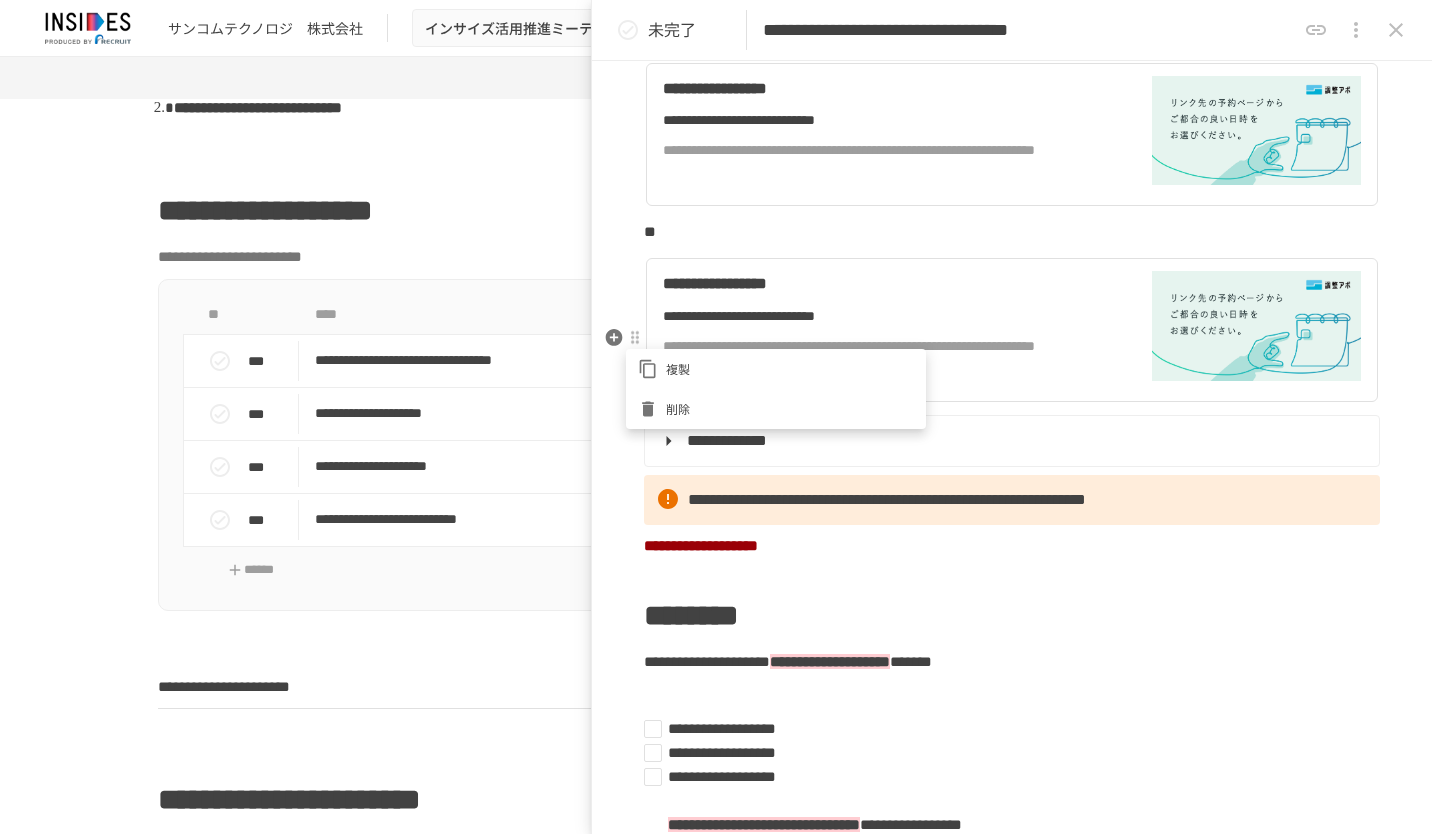 click at bounding box center [716, 417] 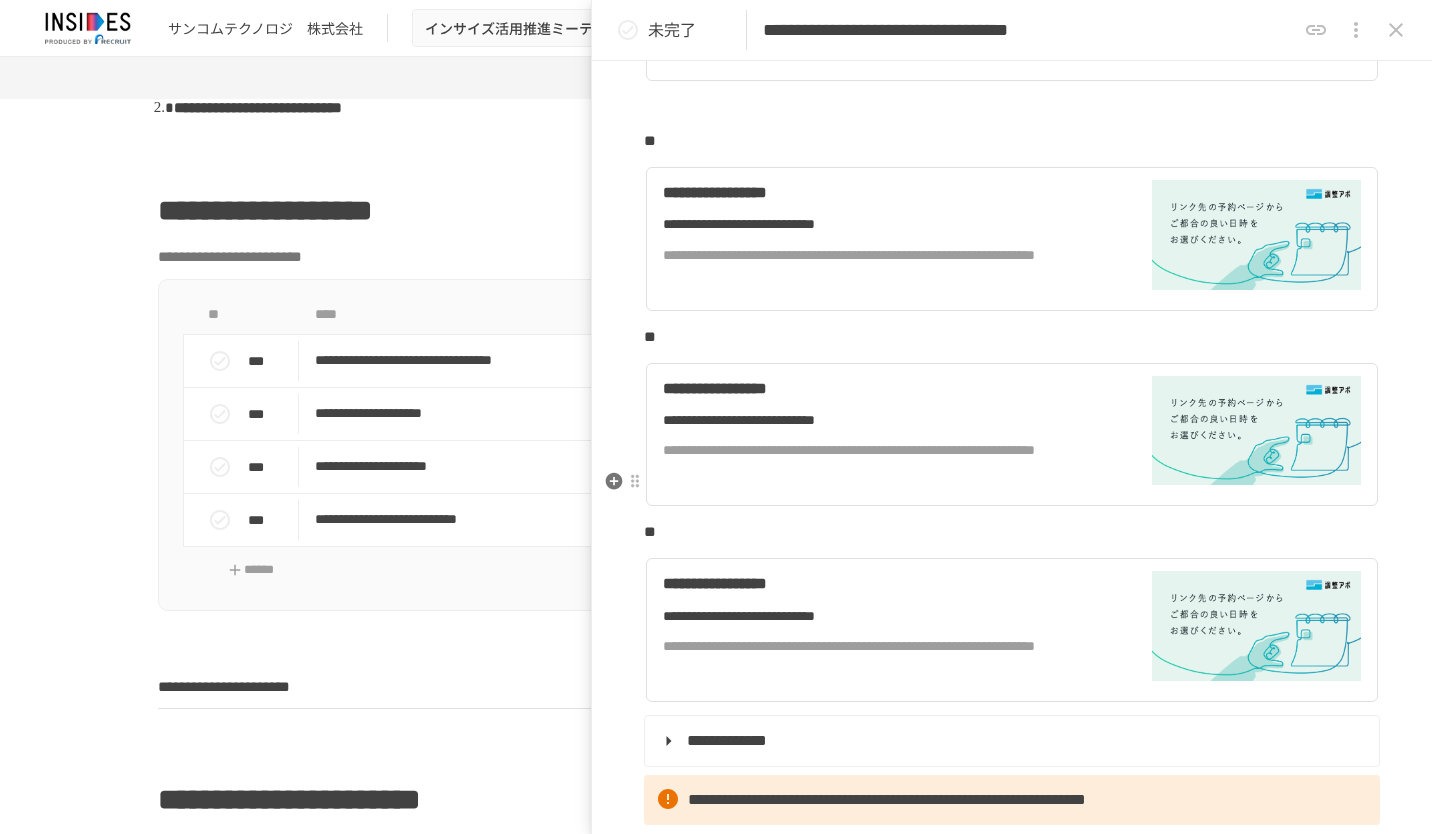 scroll, scrollTop: 400, scrollLeft: 0, axis: vertical 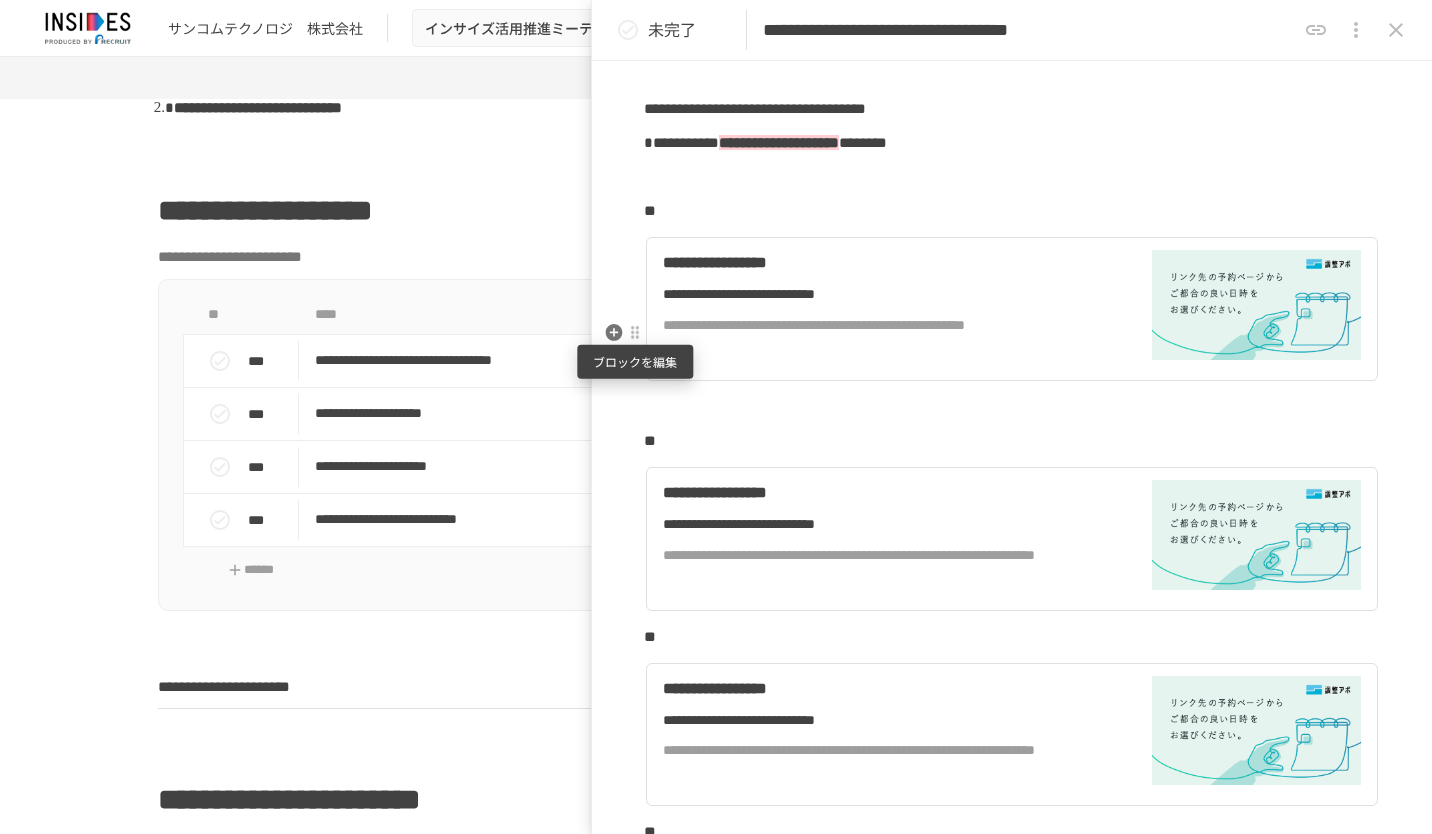 click at bounding box center (635, 333) 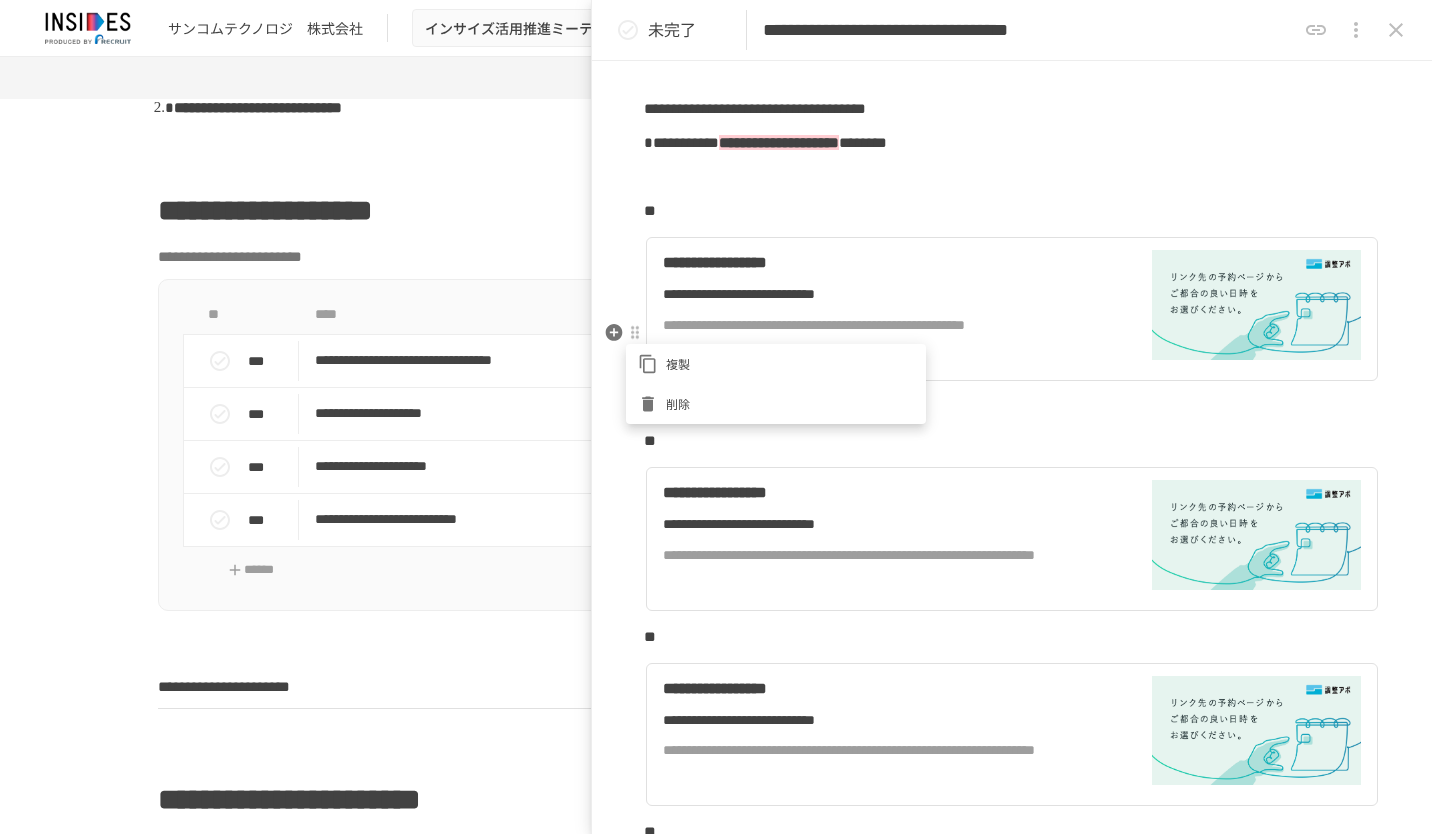 click on "削除" at bounding box center [790, 403] 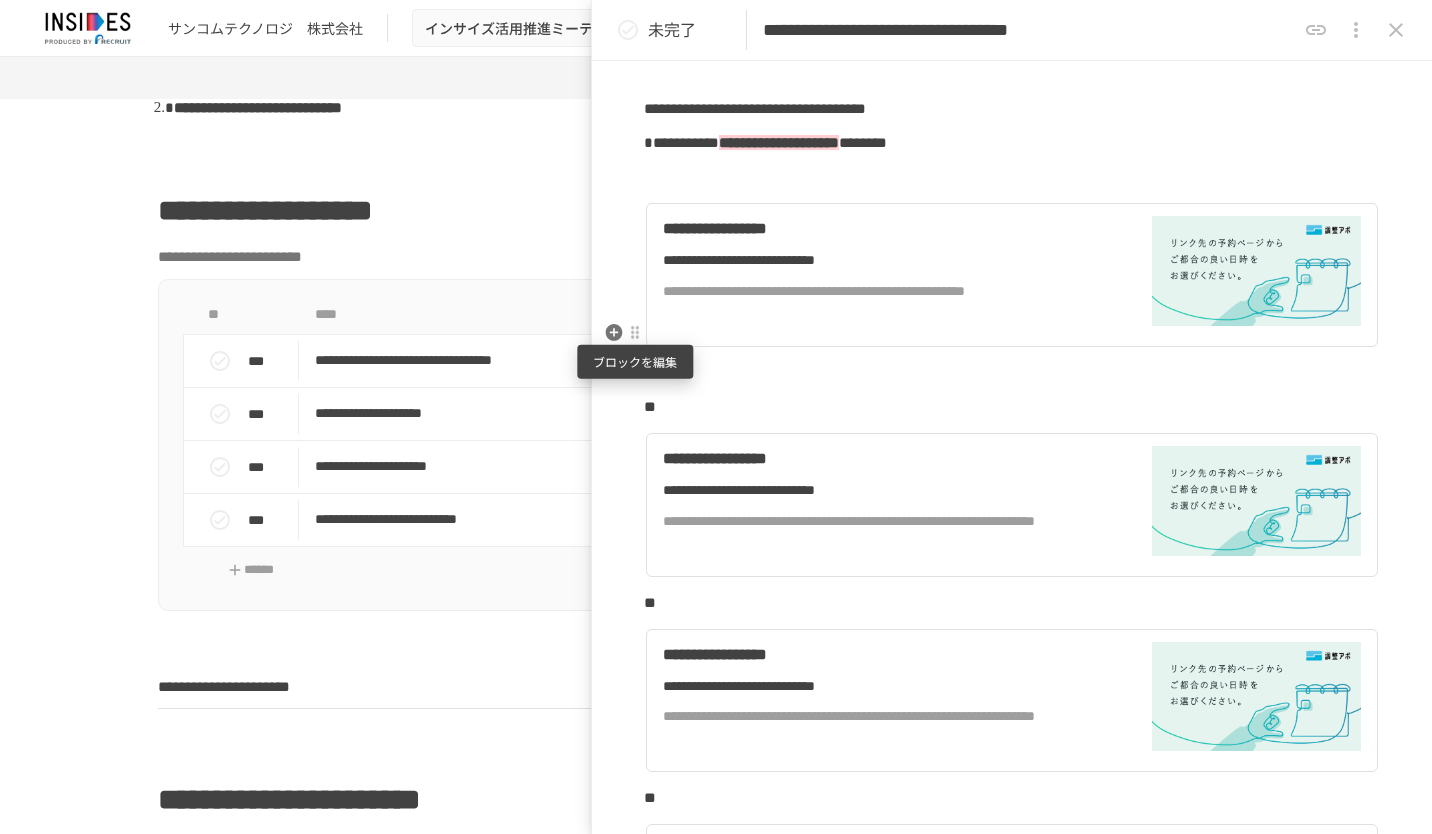 click at bounding box center (635, 333) 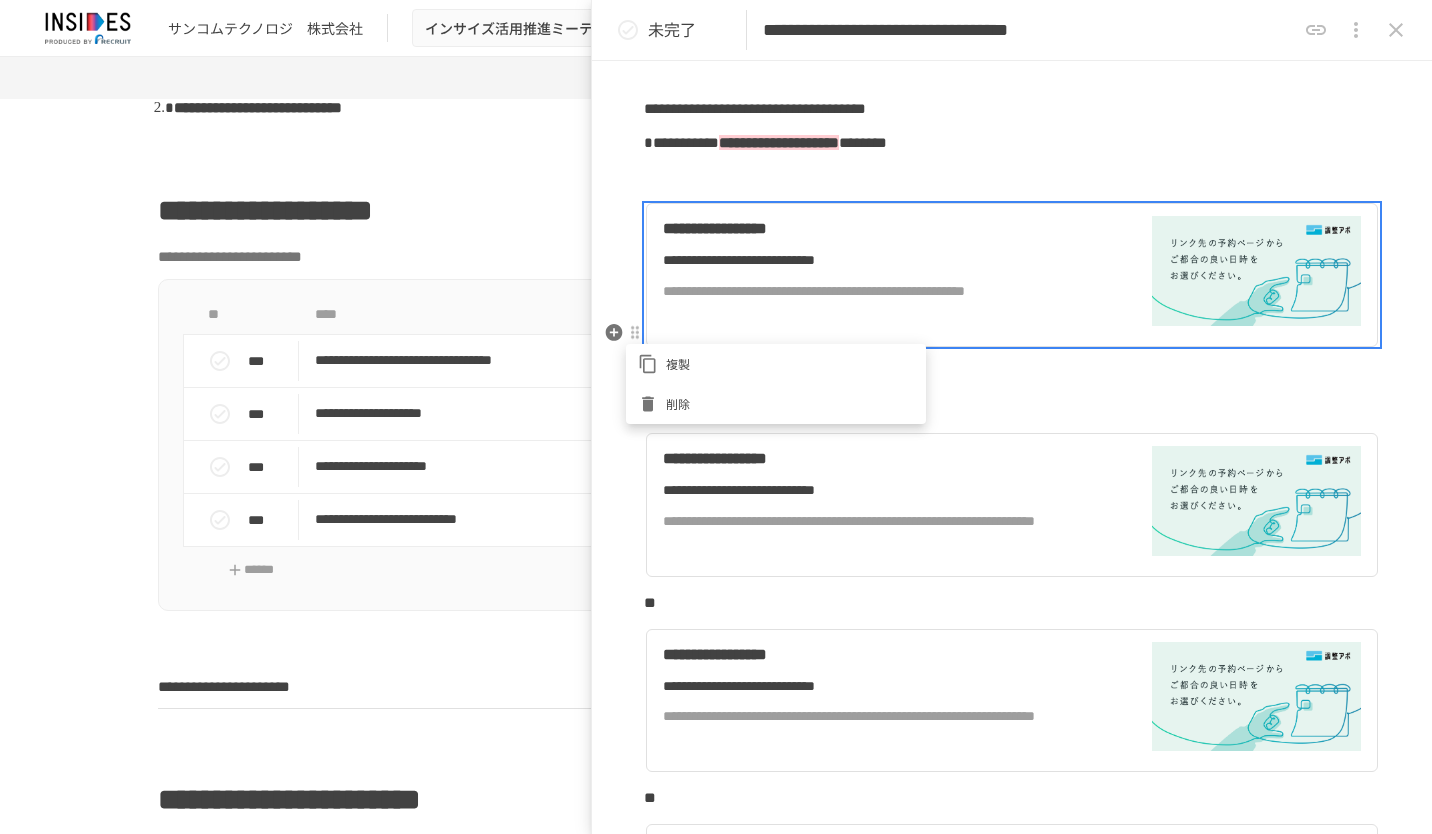 click on "削除" at bounding box center (790, 403) 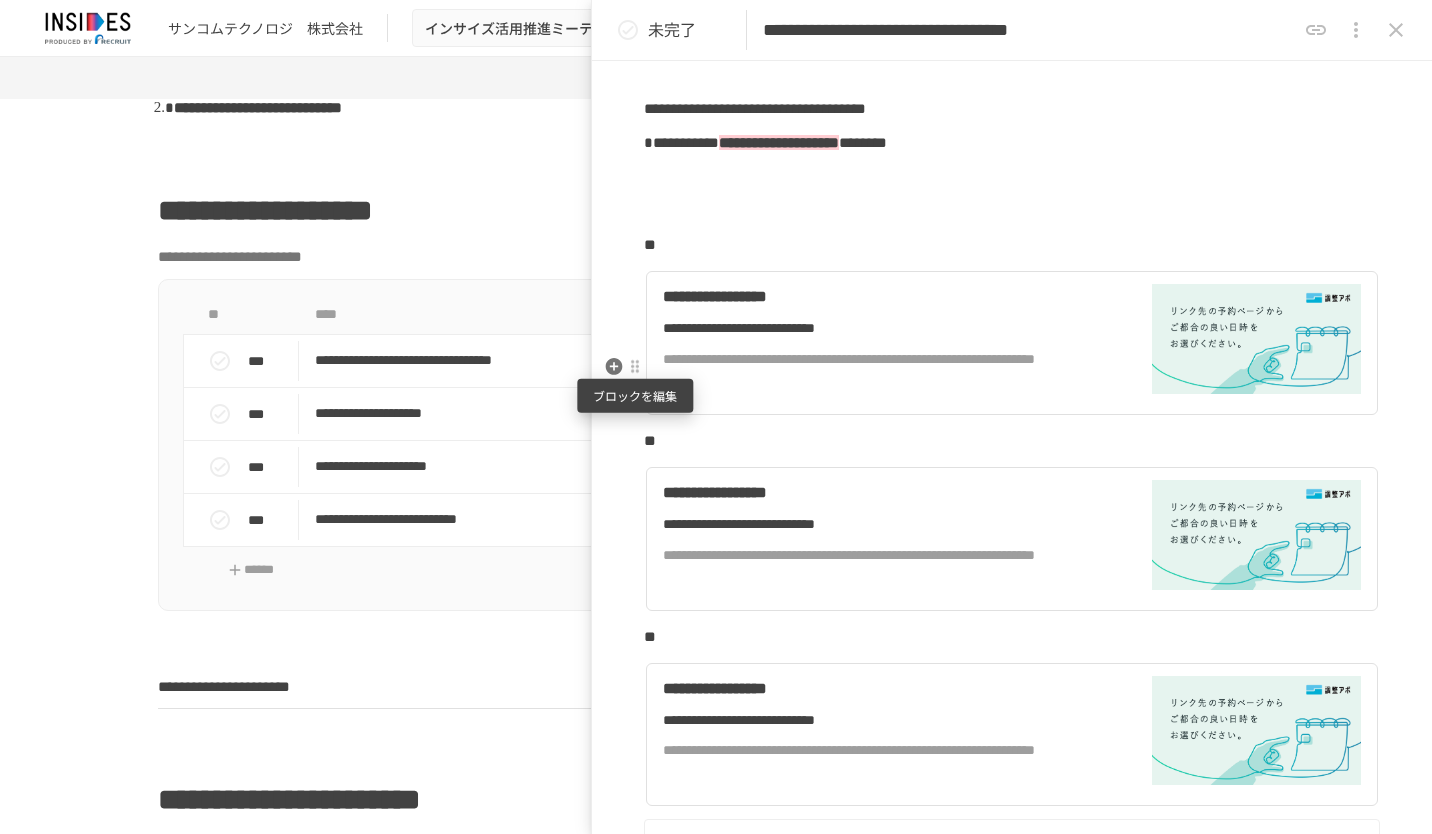 click at bounding box center (635, 367) 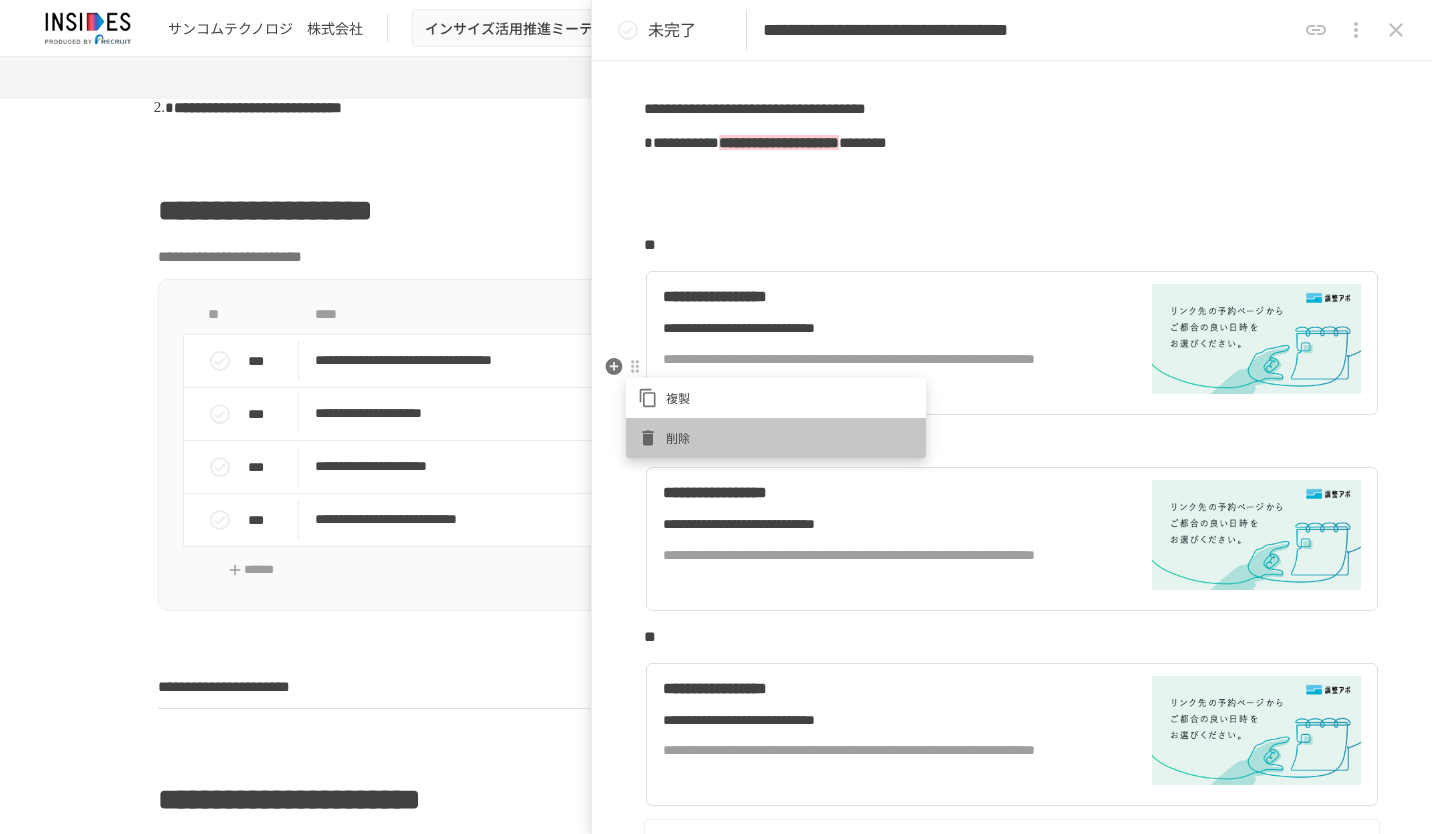 click on "削除" at bounding box center [776, 438] 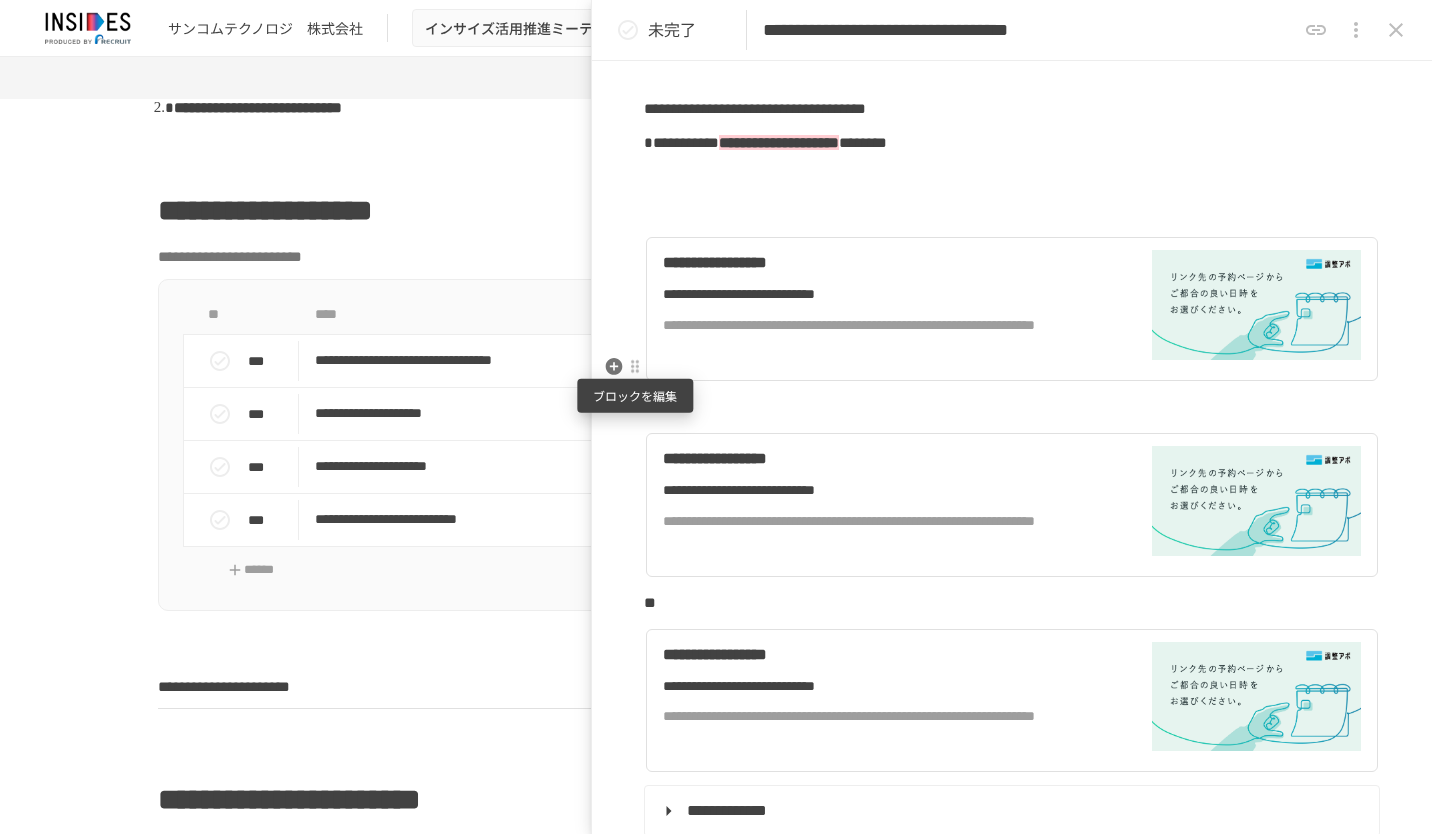 click at bounding box center [635, 367] 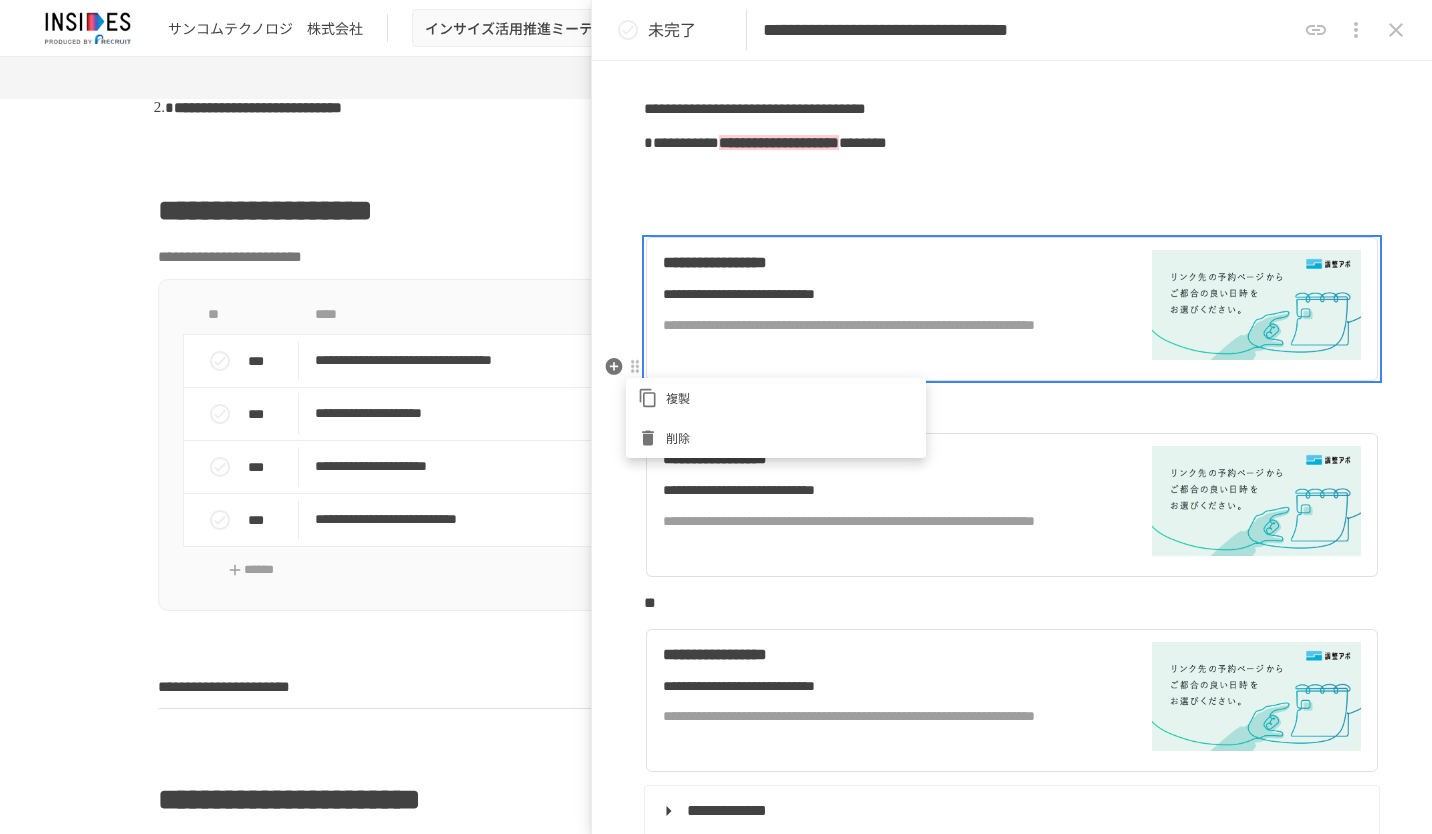 click on "削除" at bounding box center (776, 438) 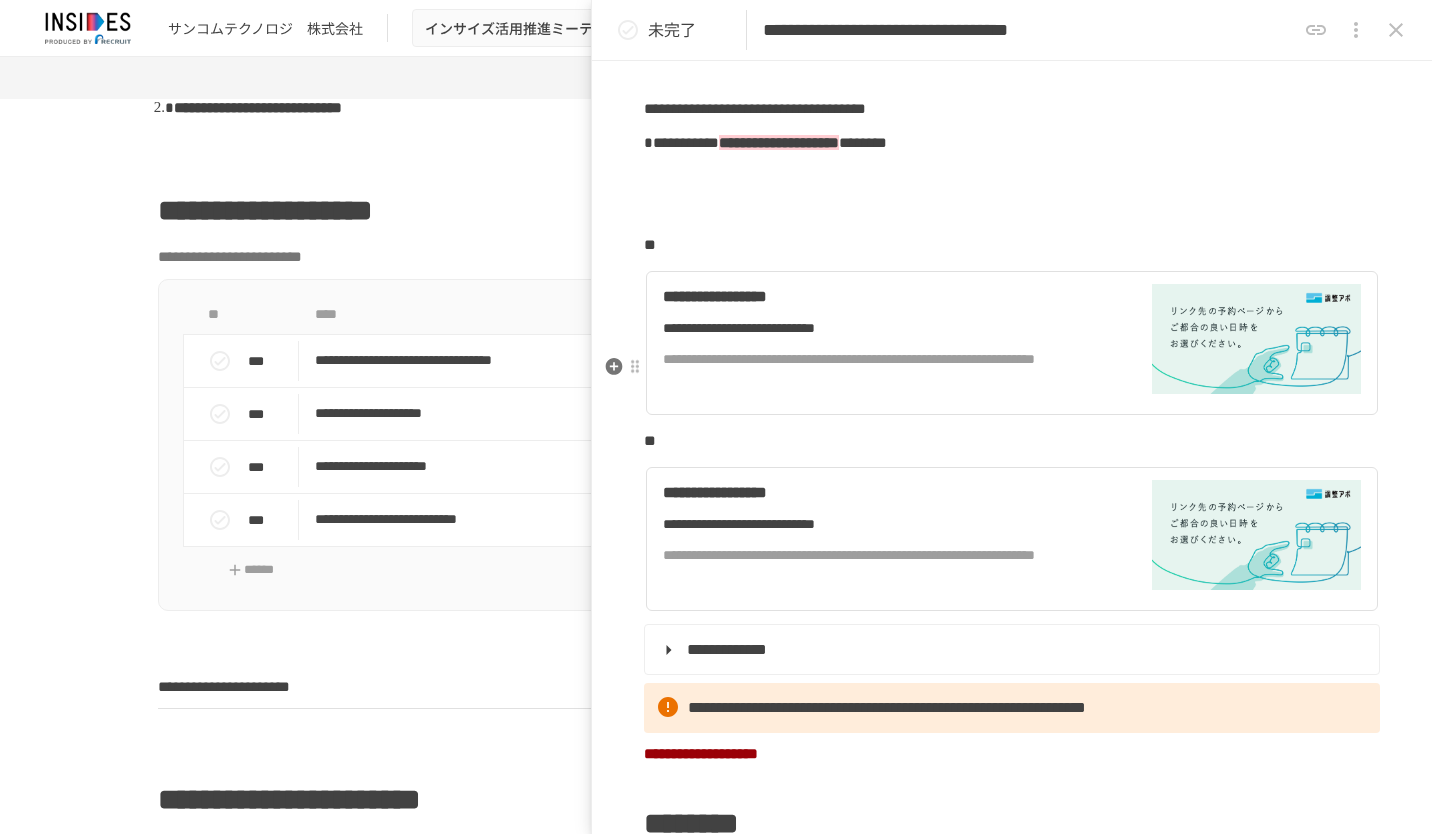 click on "**" at bounding box center [650, 244] 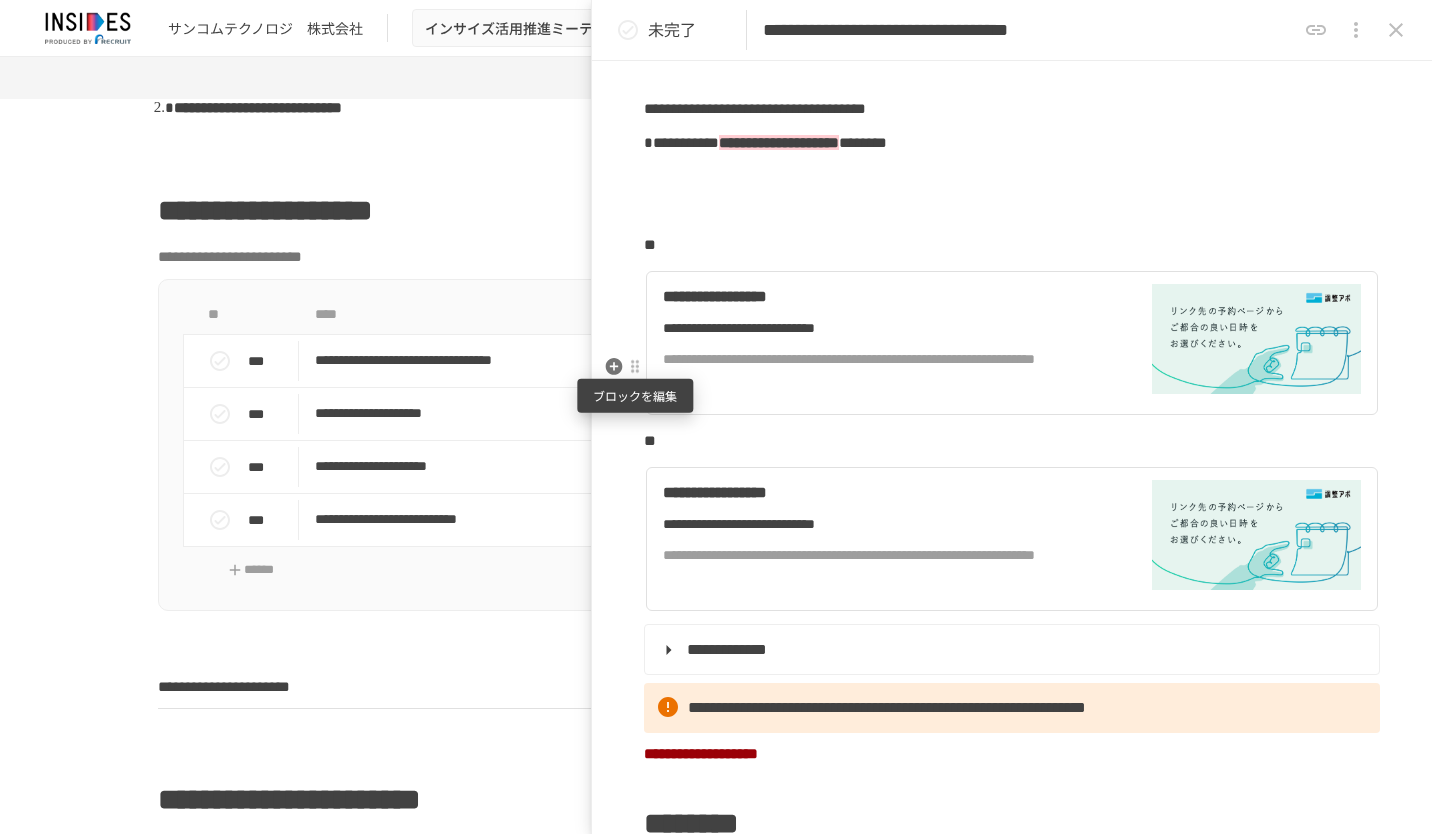 click at bounding box center [635, 367] 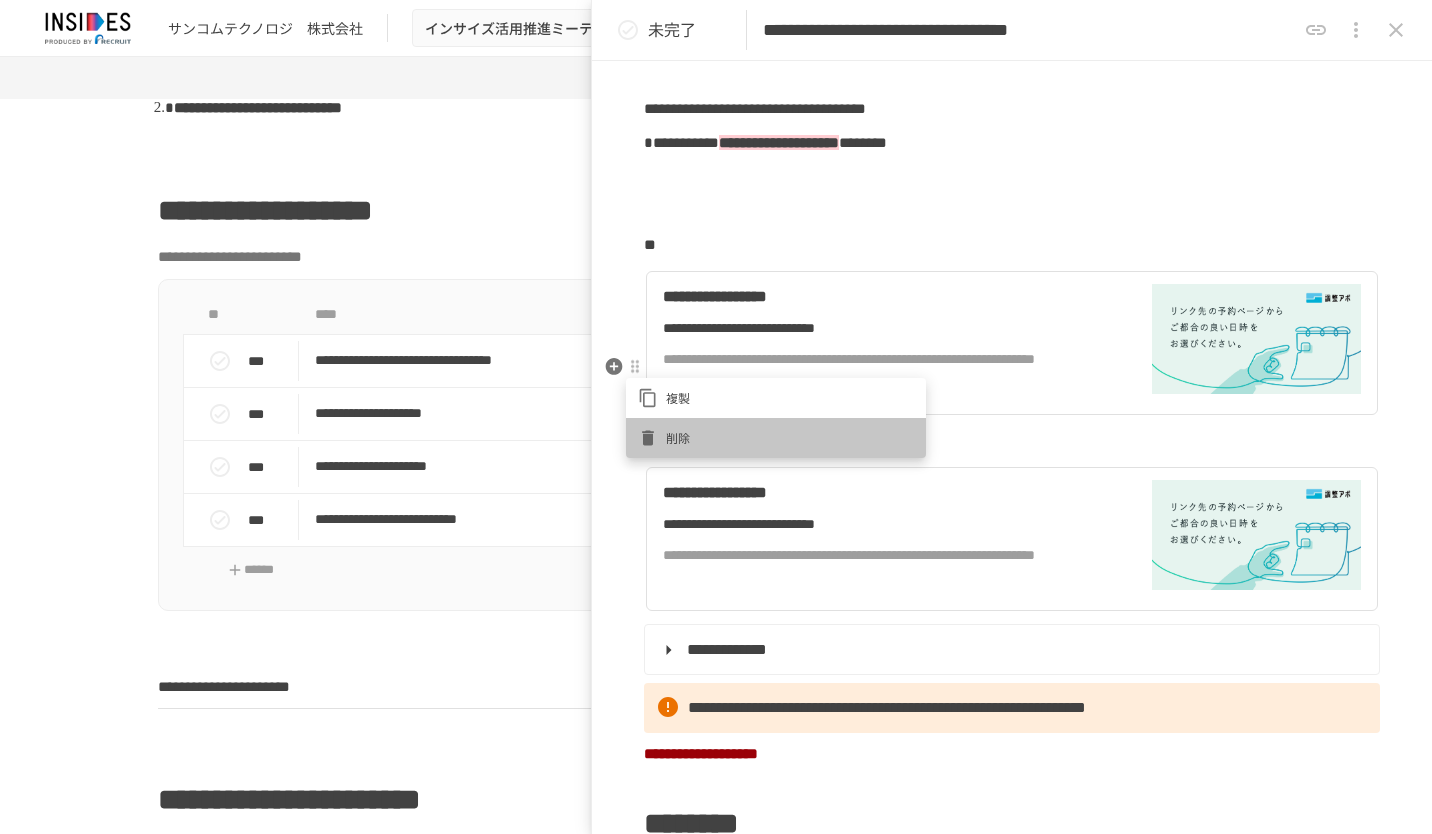 click on "削除" at bounding box center [776, 438] 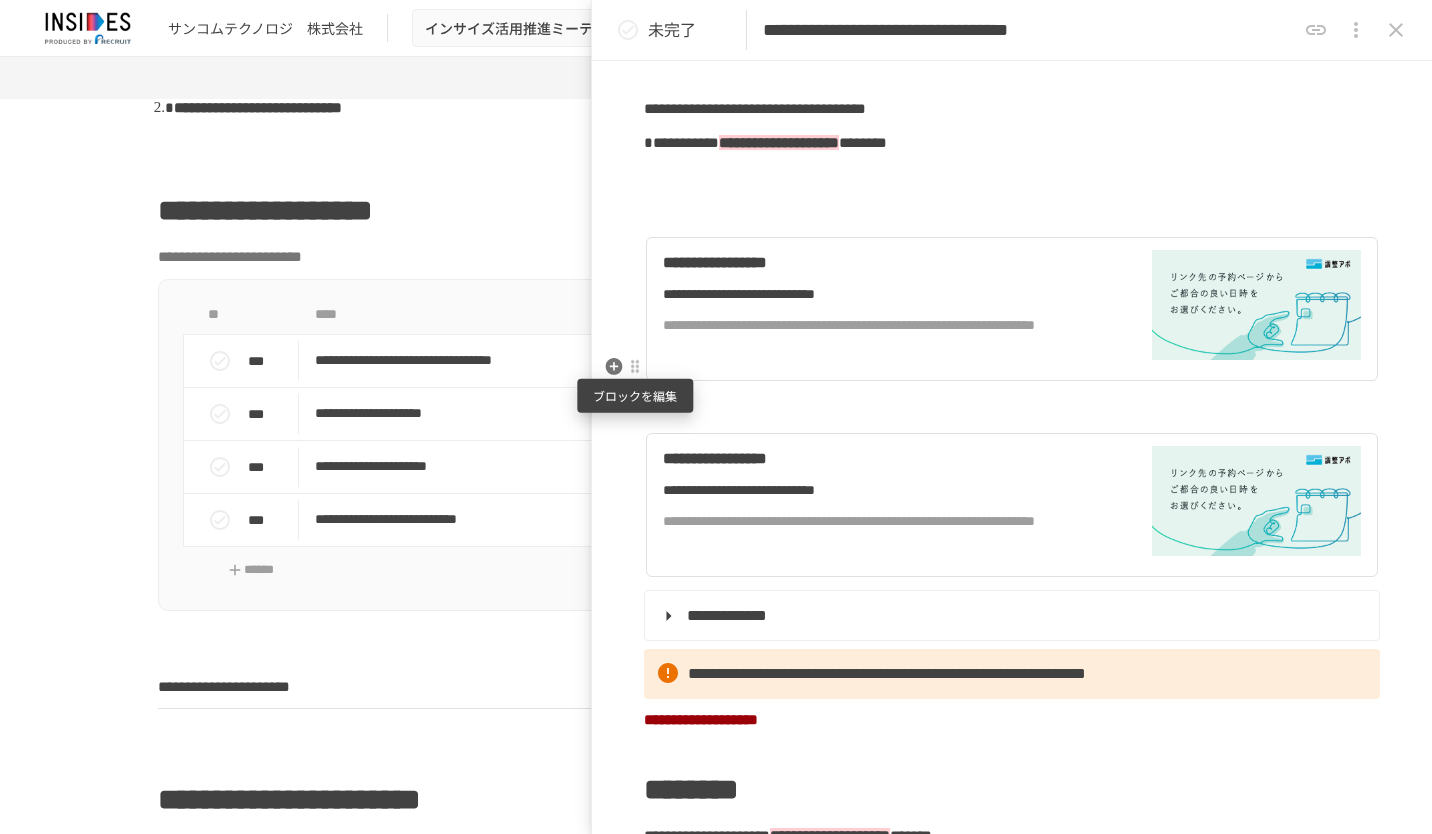 click at bounding box center [635, 367] 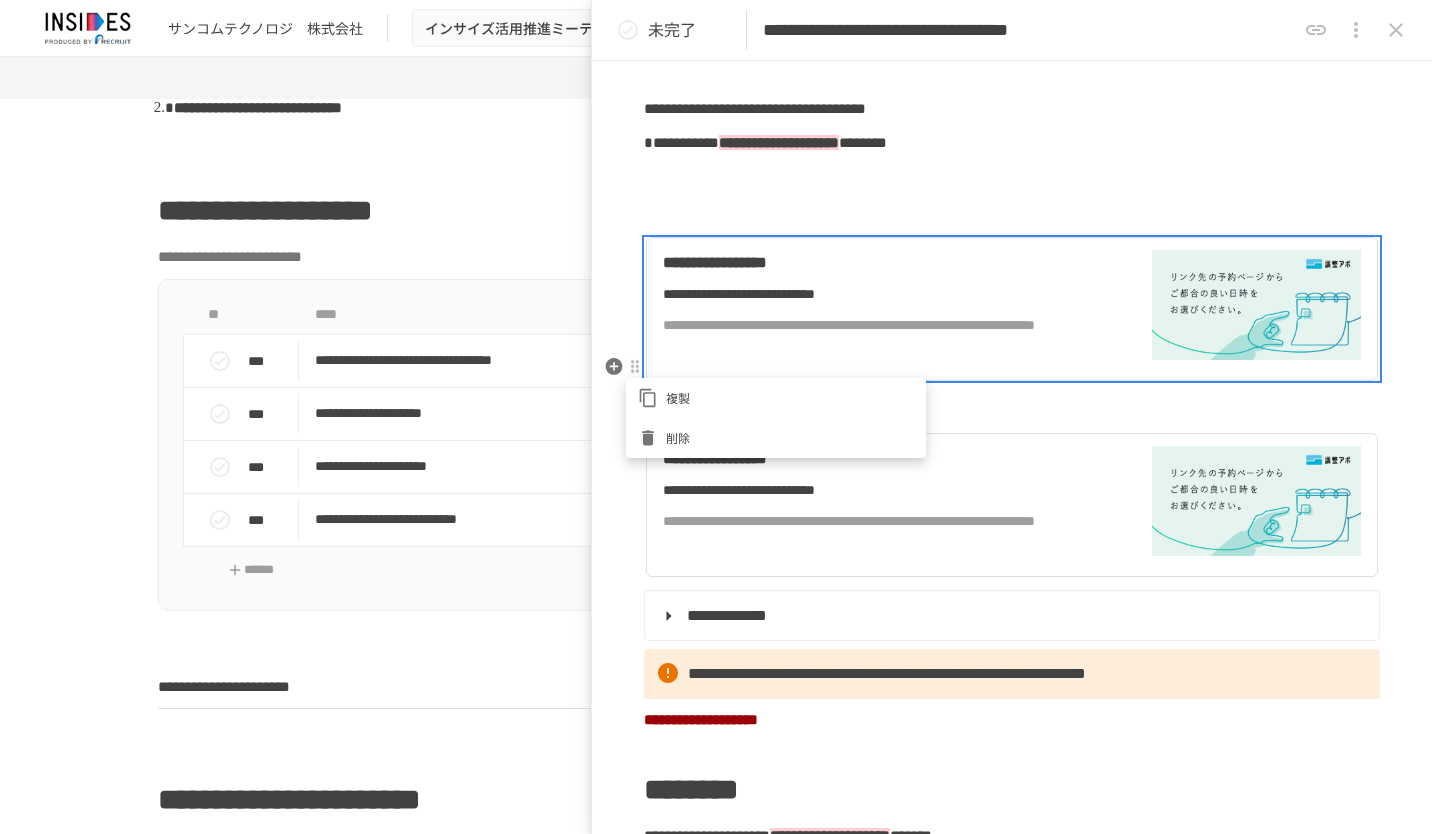 click on "削除" at bounding box center (790, 437) 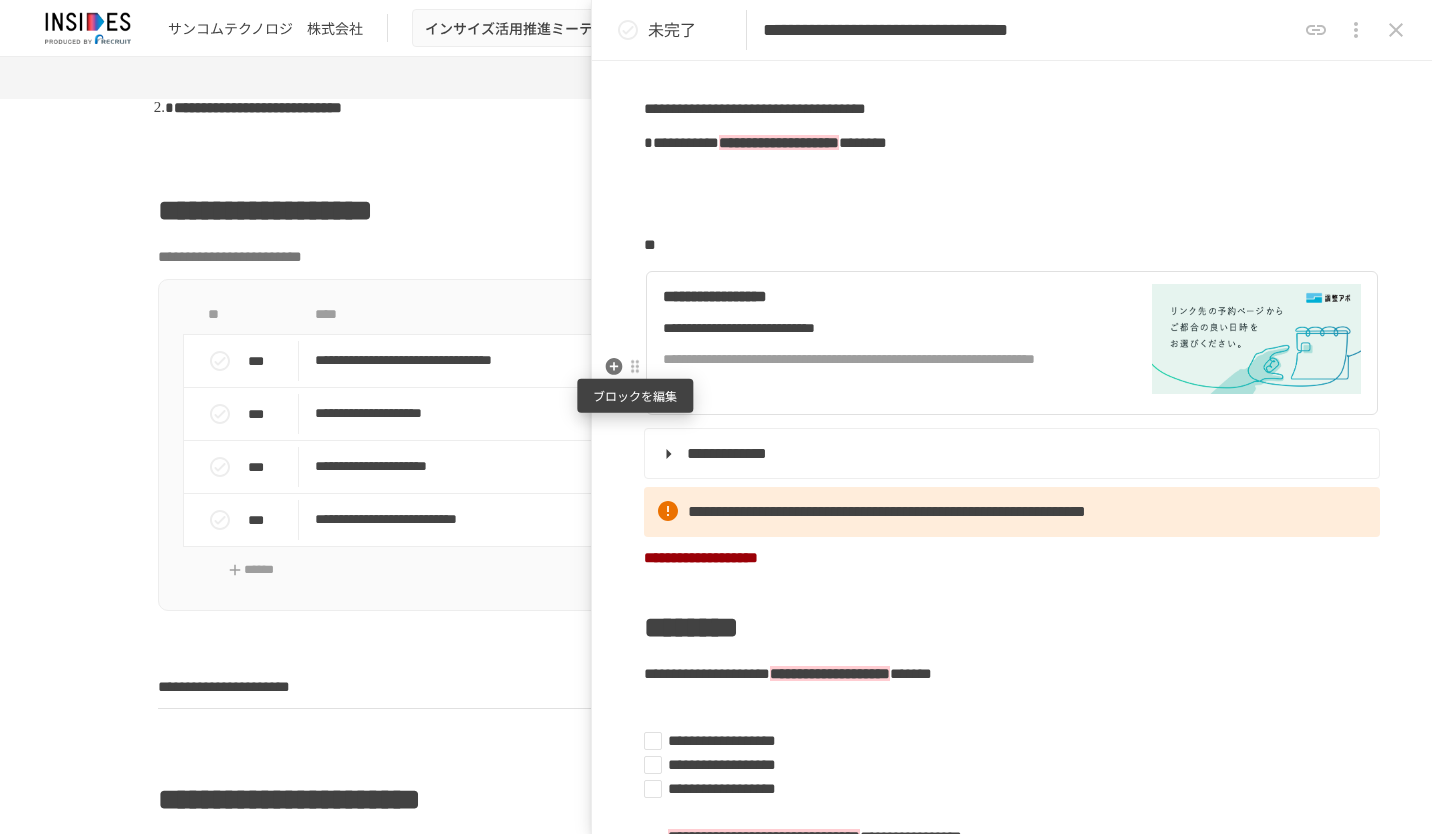 click at bounding box center [635, 367] 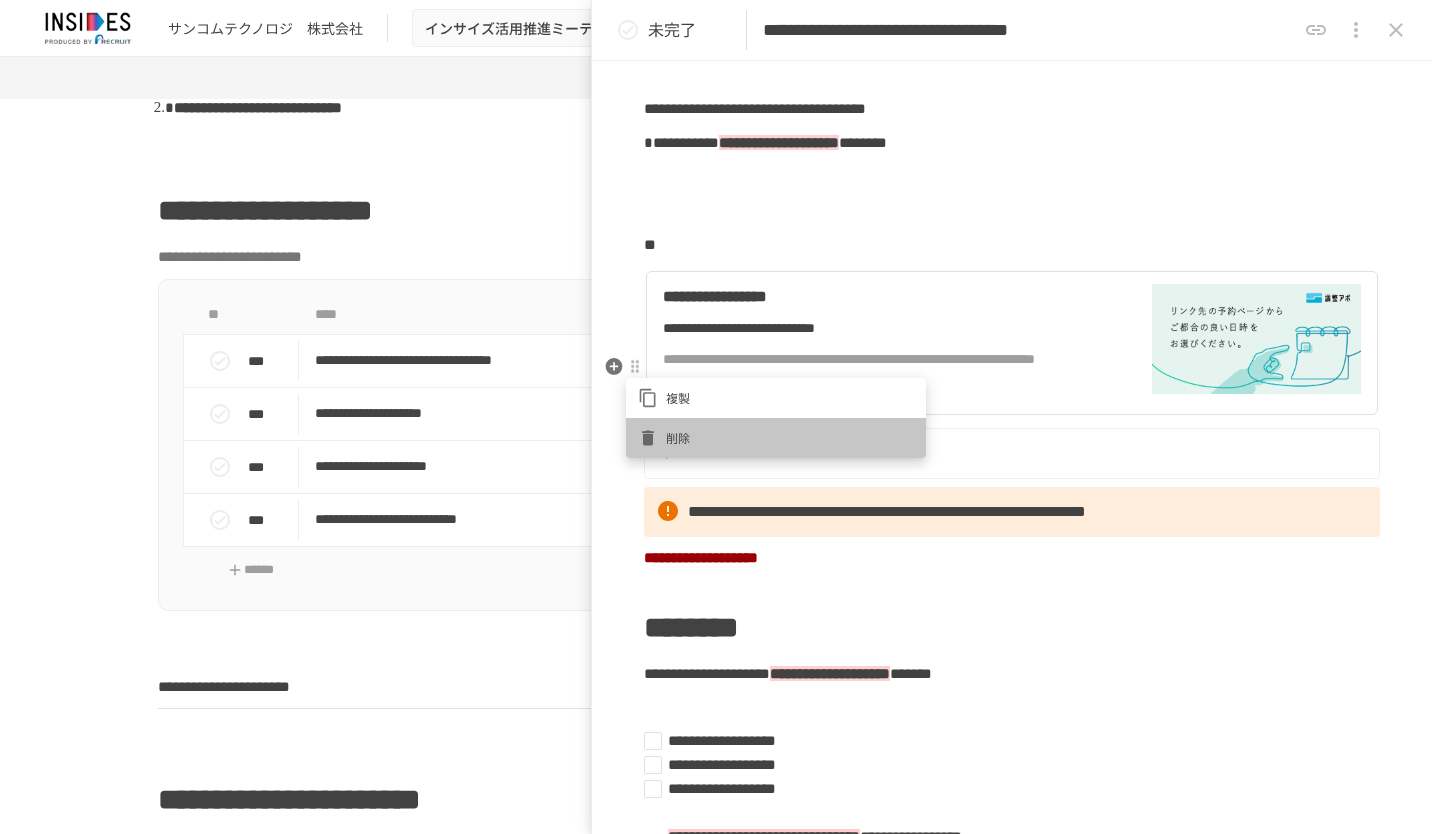 click on "削除" at bounding box center (776, 438) 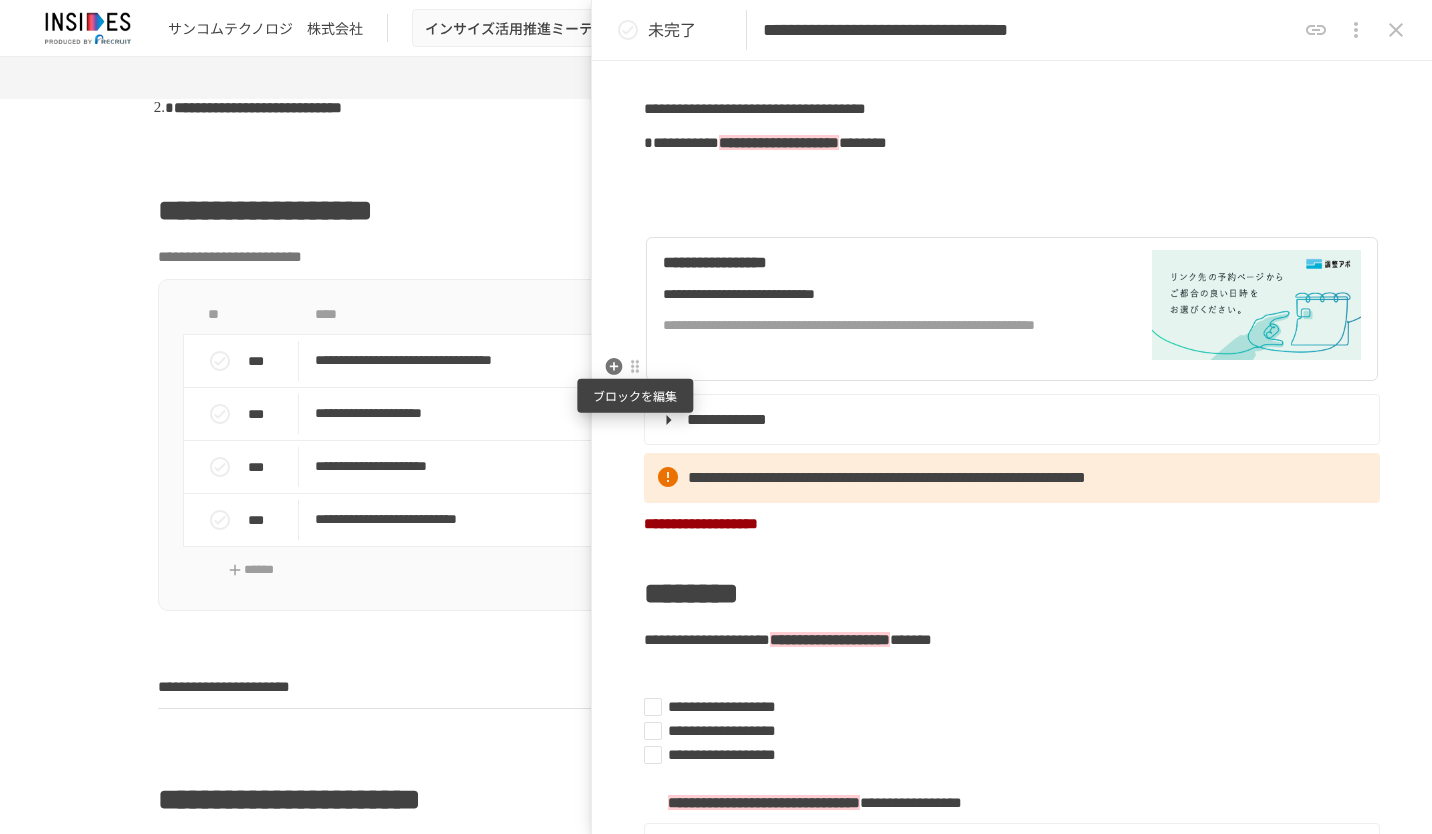 click at bounding box center [635, 367] 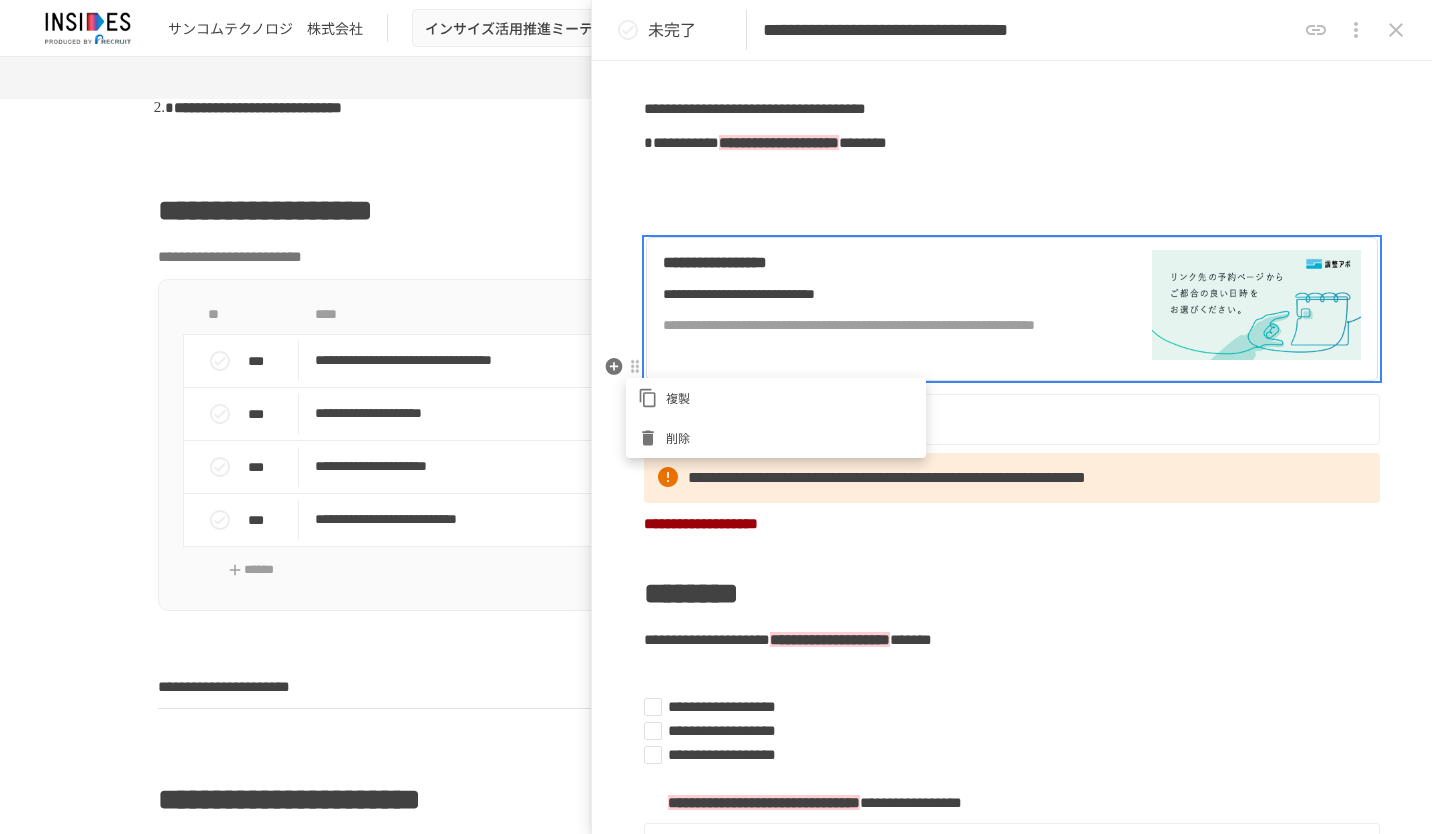 click on "削除" at bounding box center [776, 438] 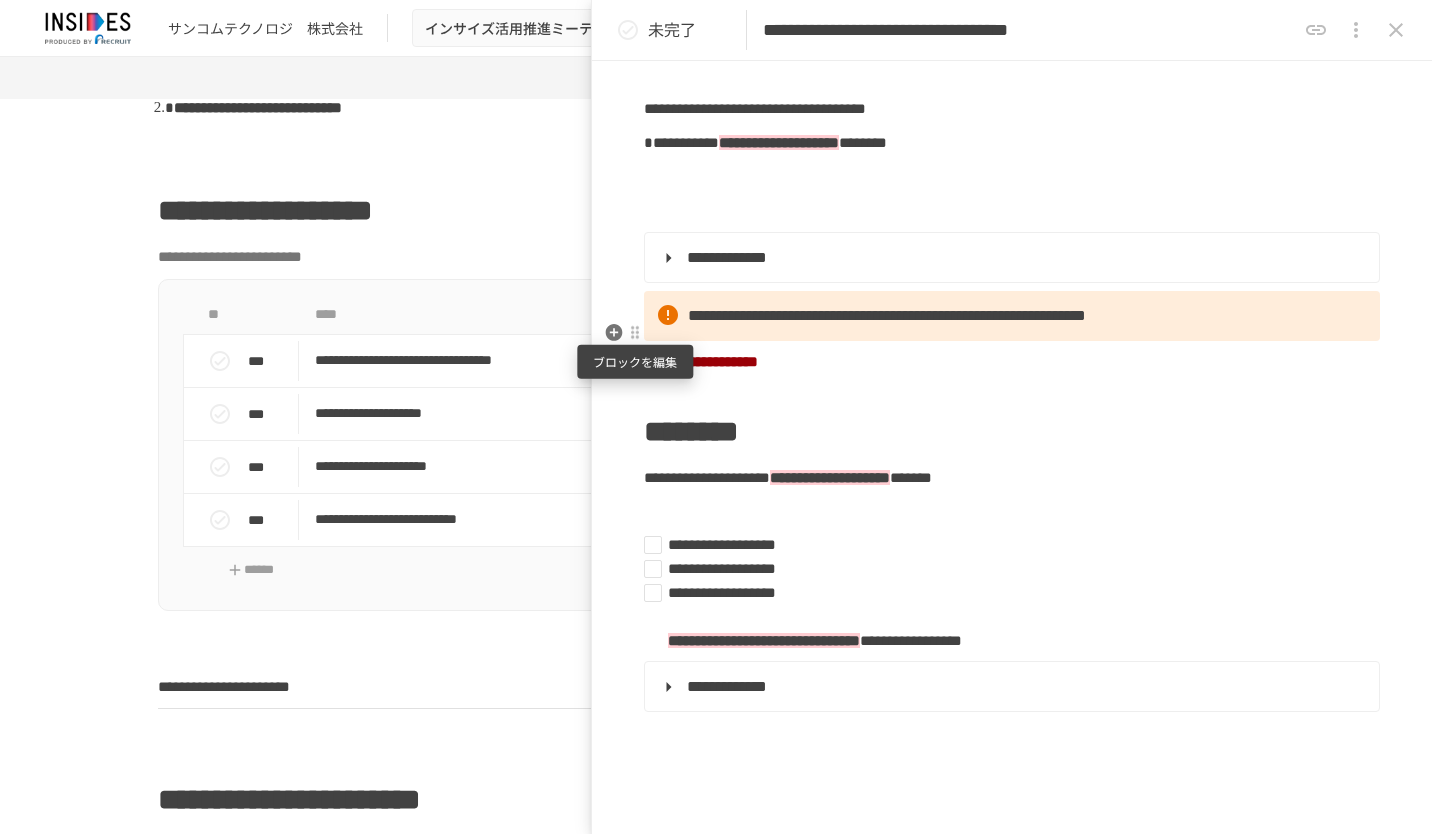 click at bounding box center (635, 333) 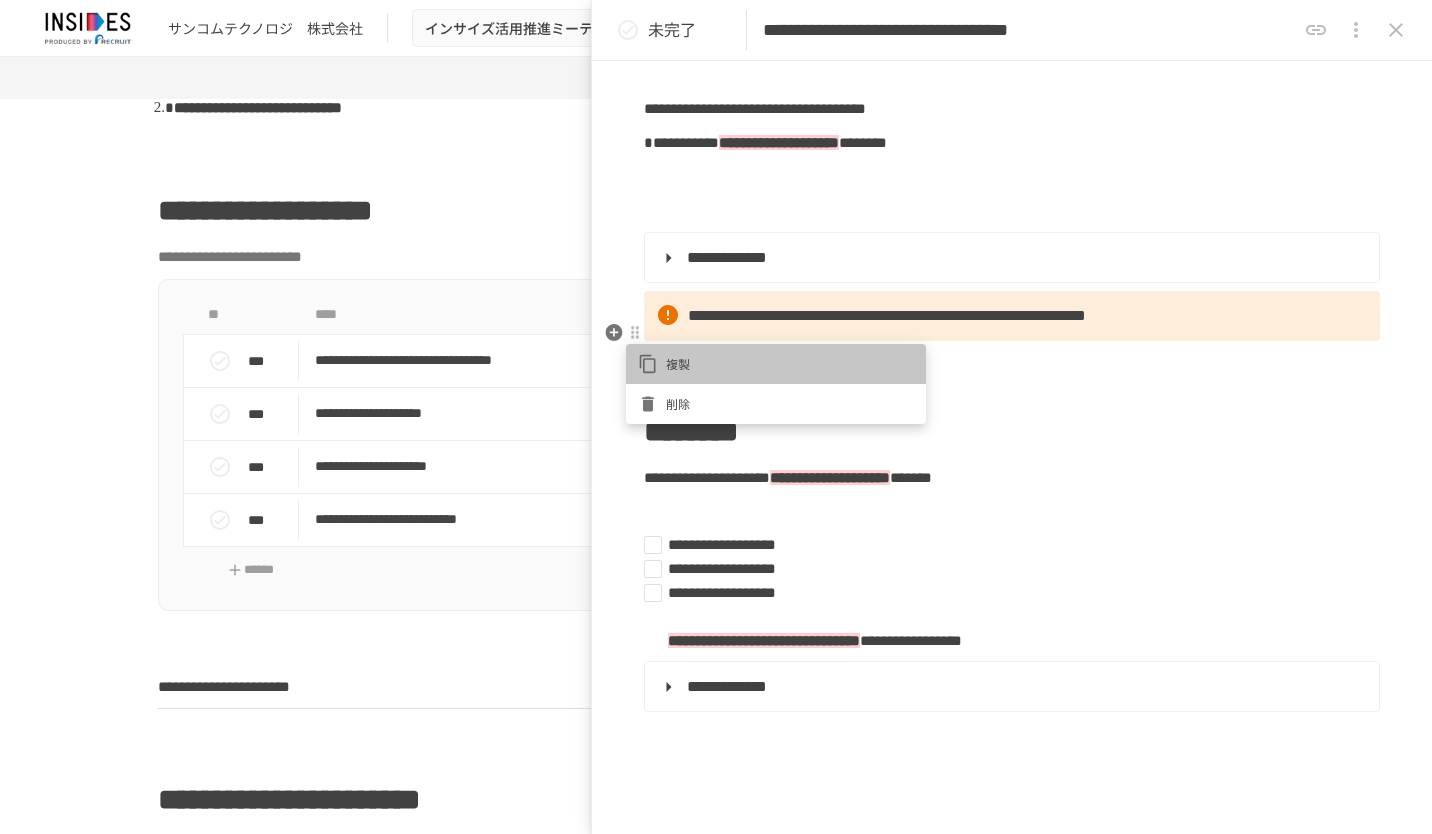 click on "複製" at bounding box center [790, 363] 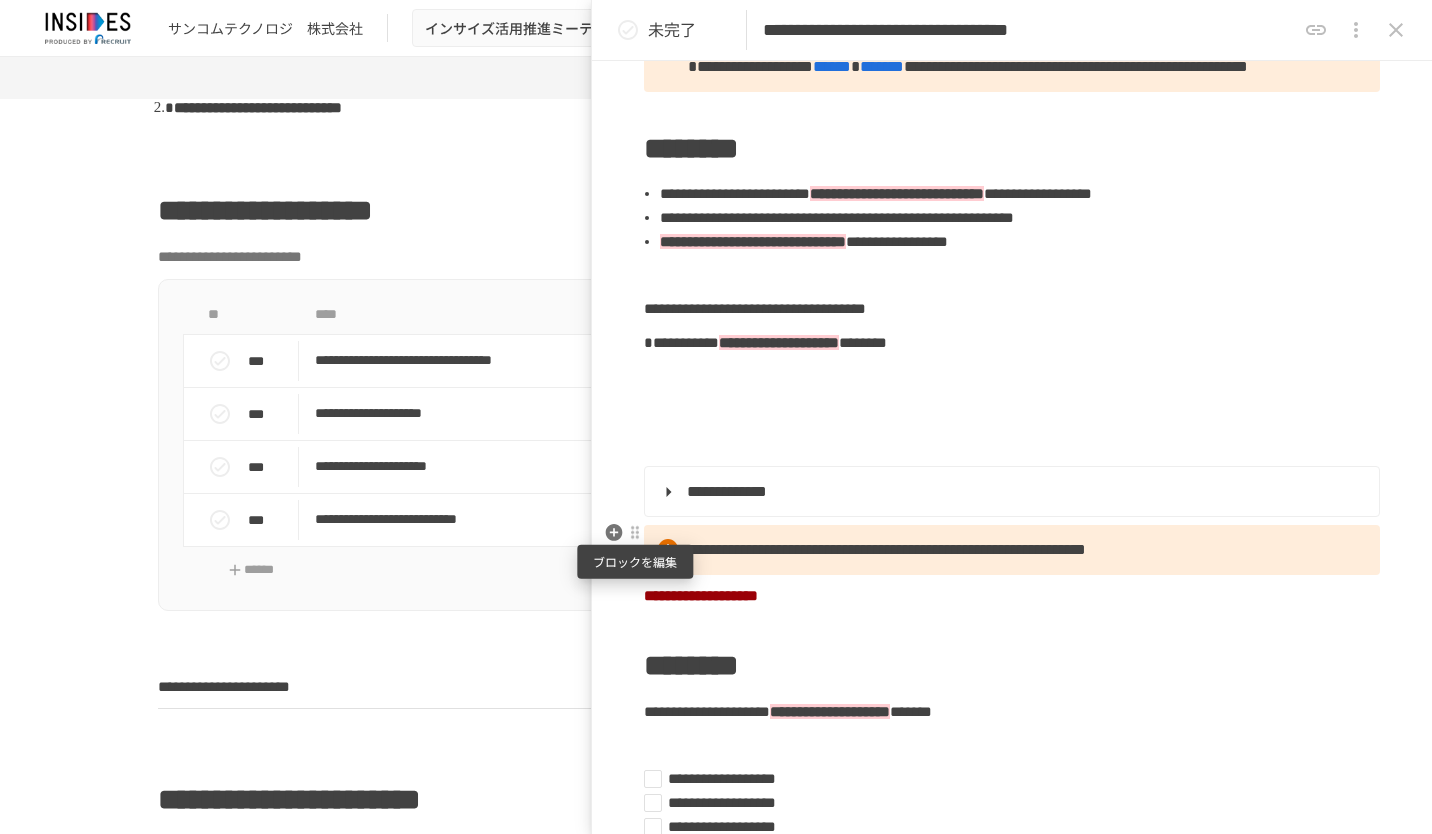 scroll, scrollTop: 0, scrollLeft: 0, axis: both 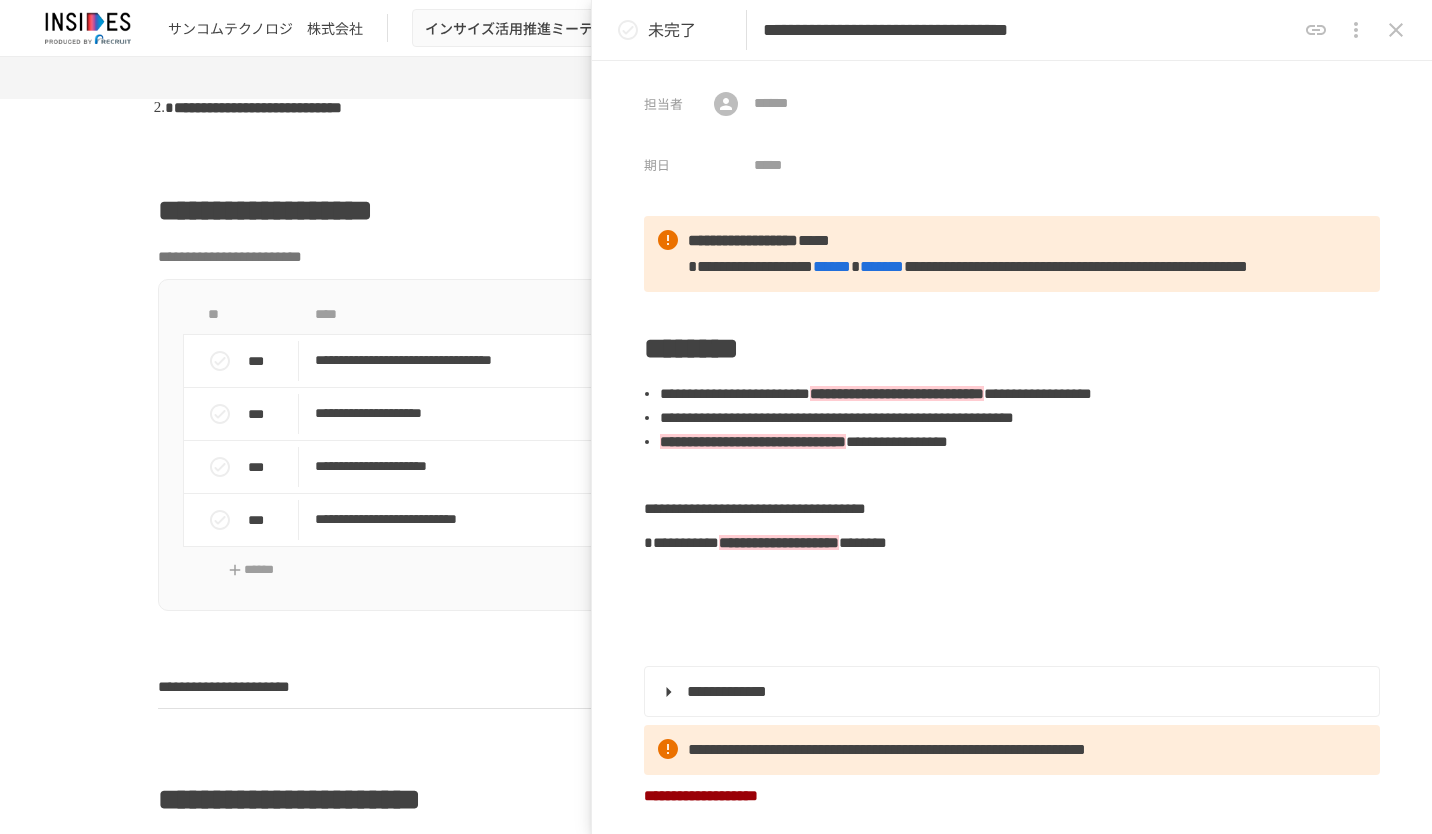 click 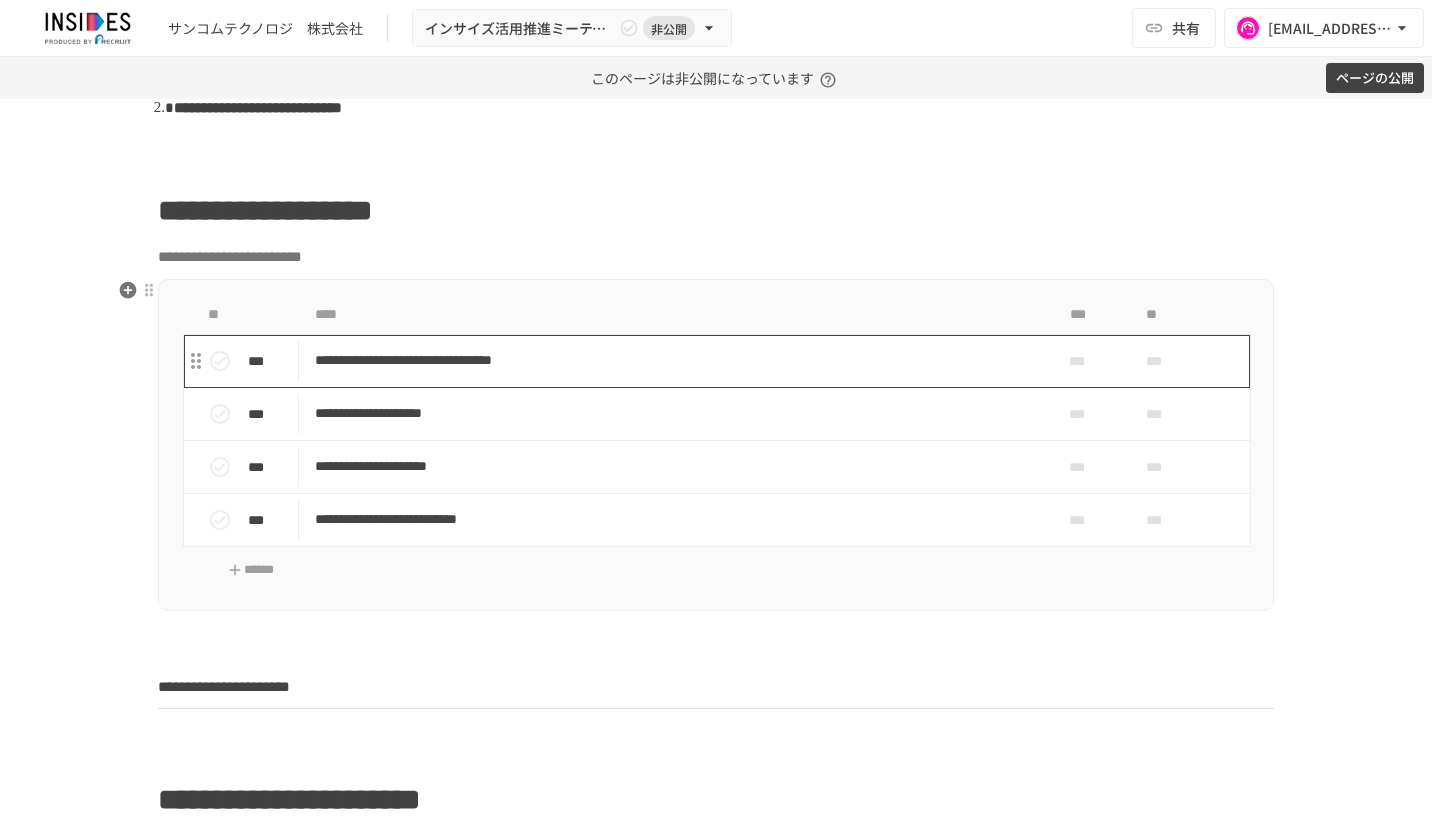 click on "**********" at bounding box center (674, 360) 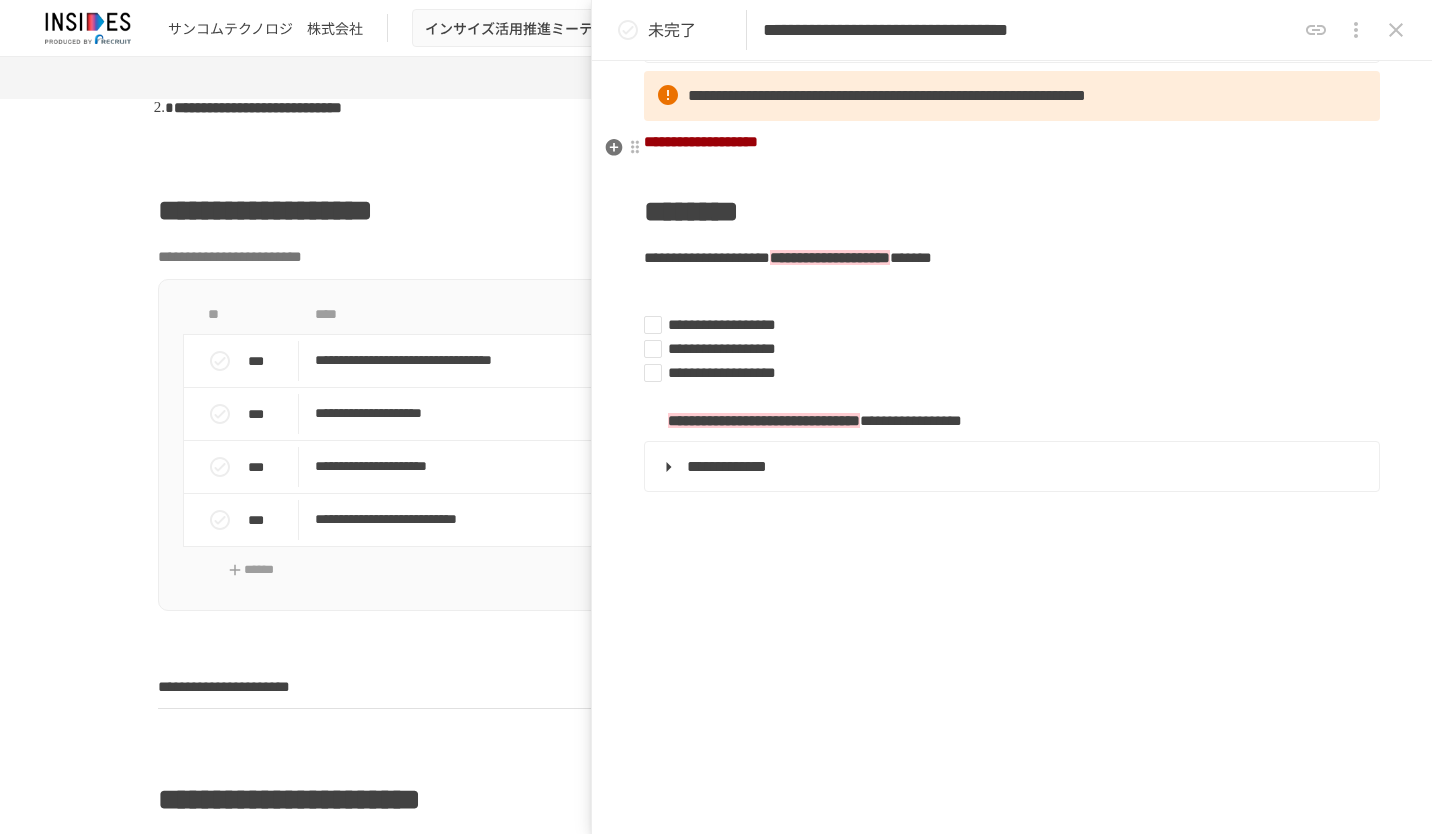 scroll, scrollTop: 300, scrollLeft: 0, axis: vertical 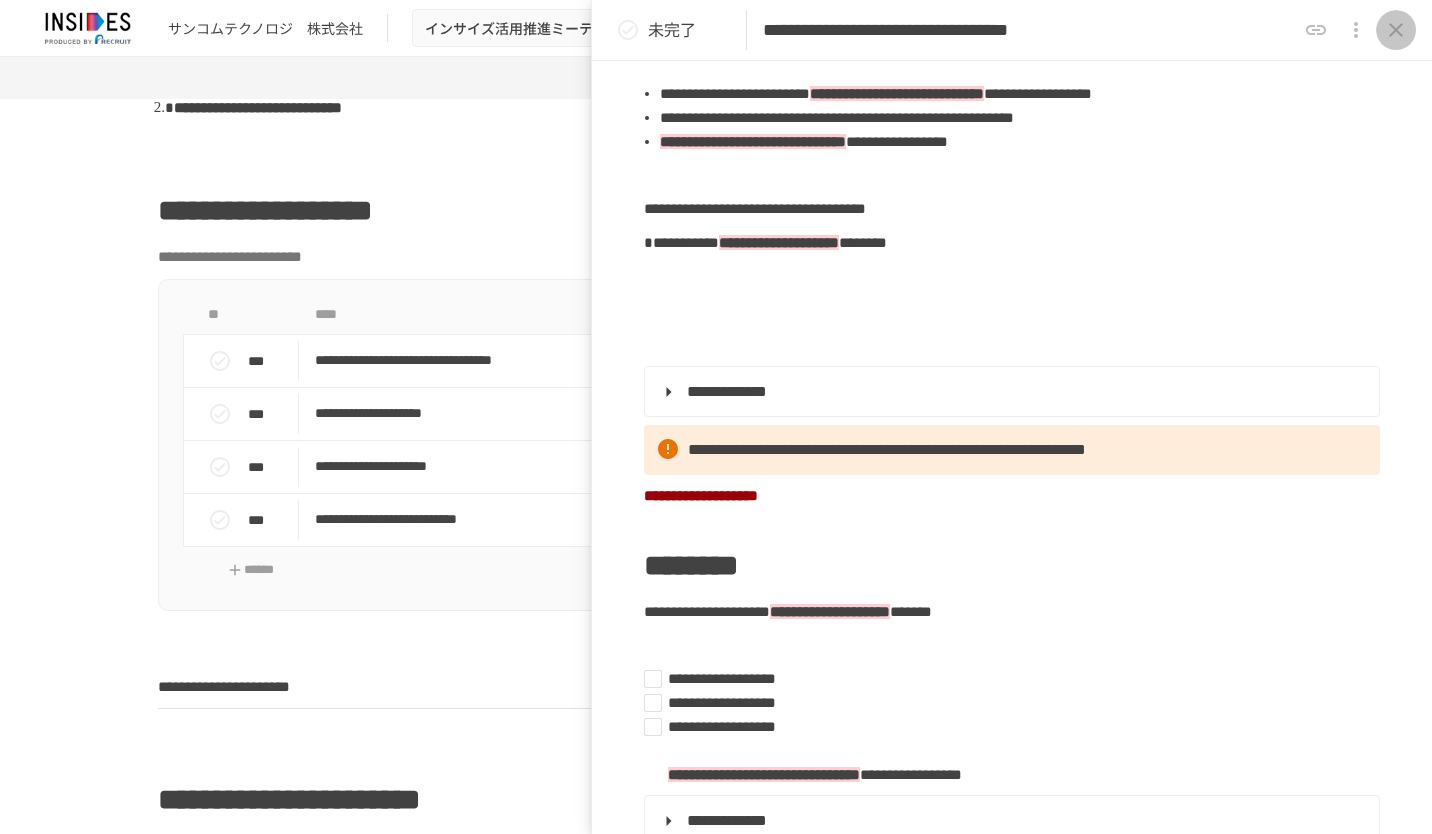 click 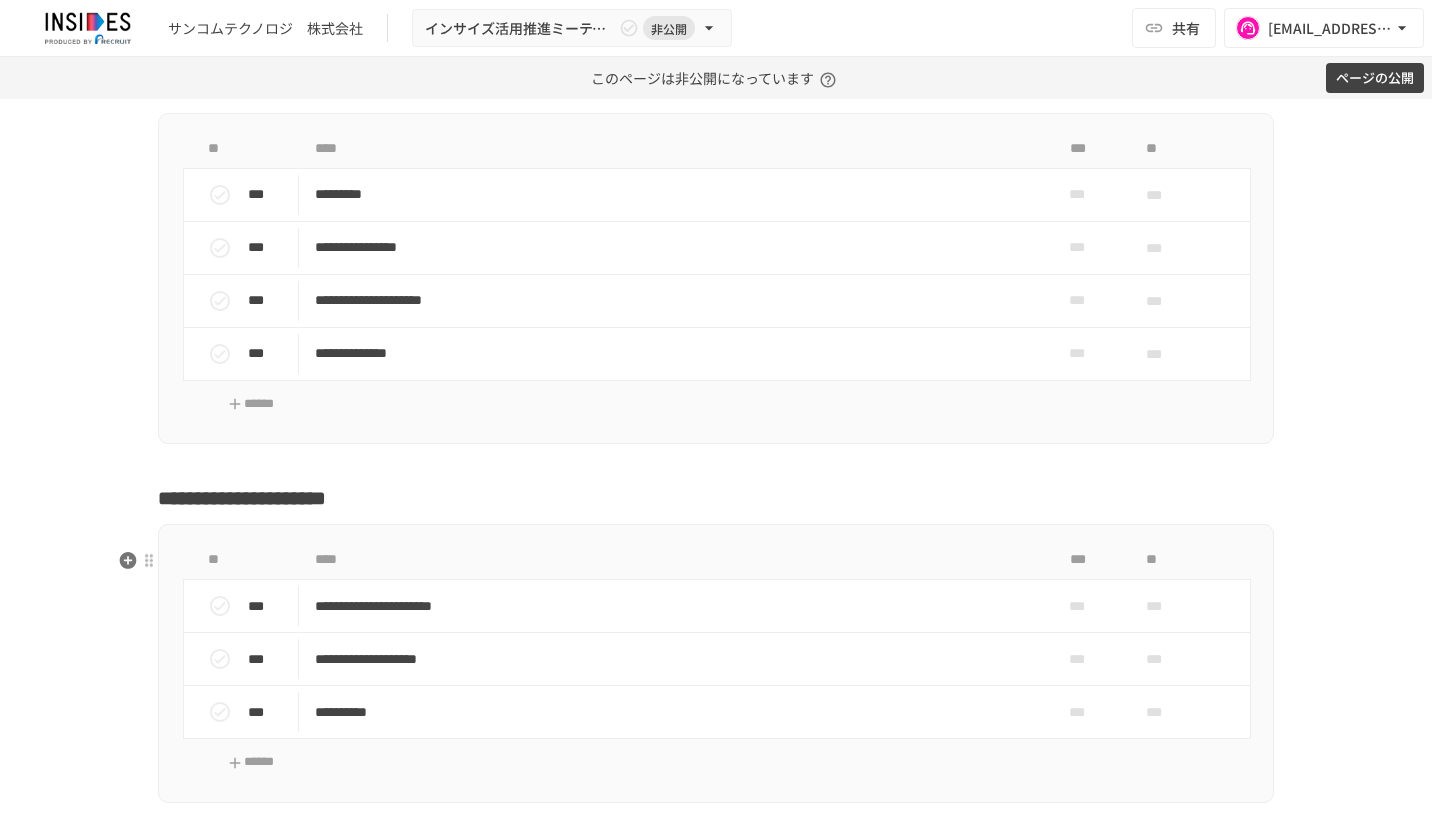 scroll, scrollTop: 6100, scrollLeft: 0, axis: vertical 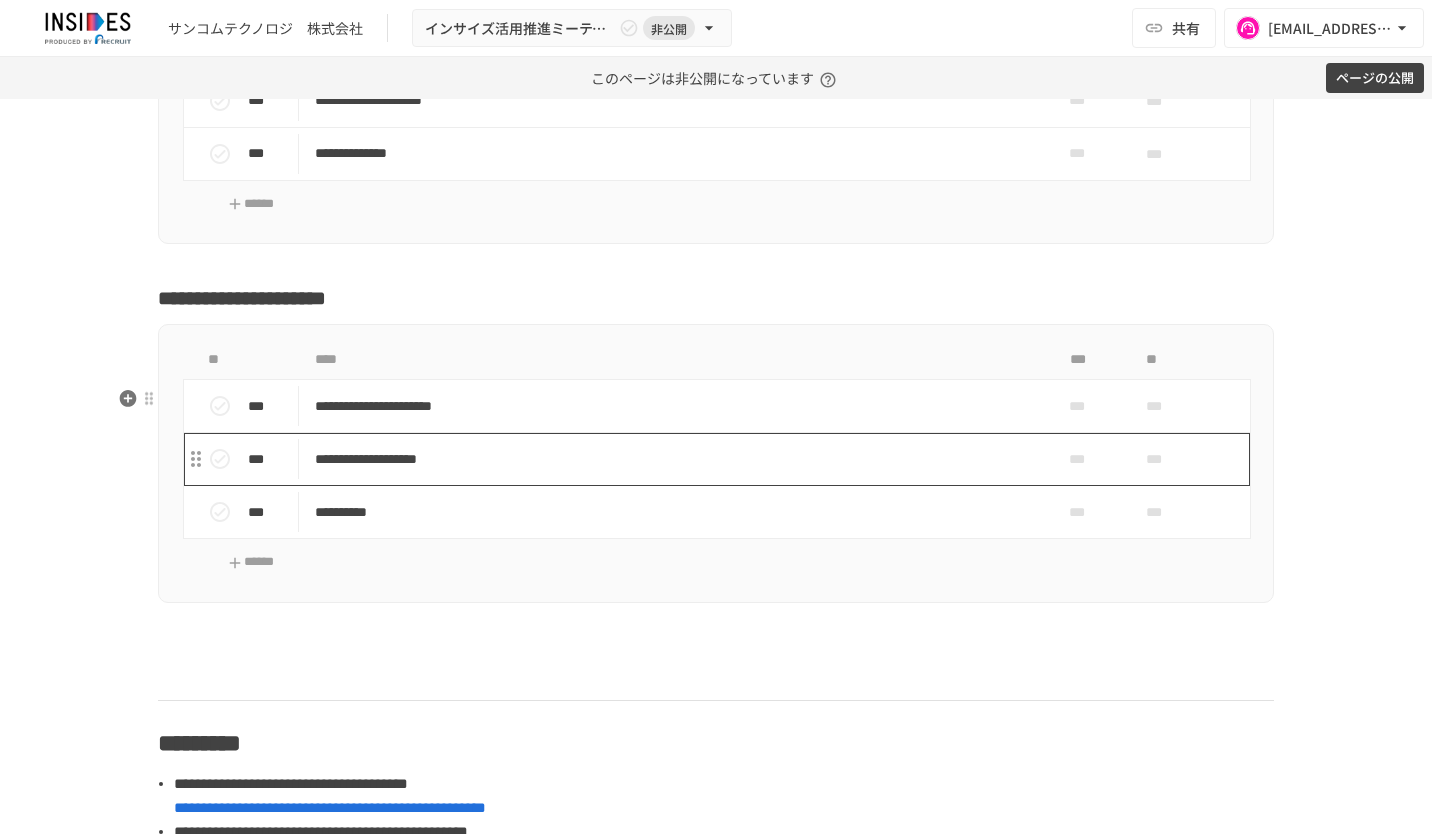 click on "**********" at bounding box center (674, 459) 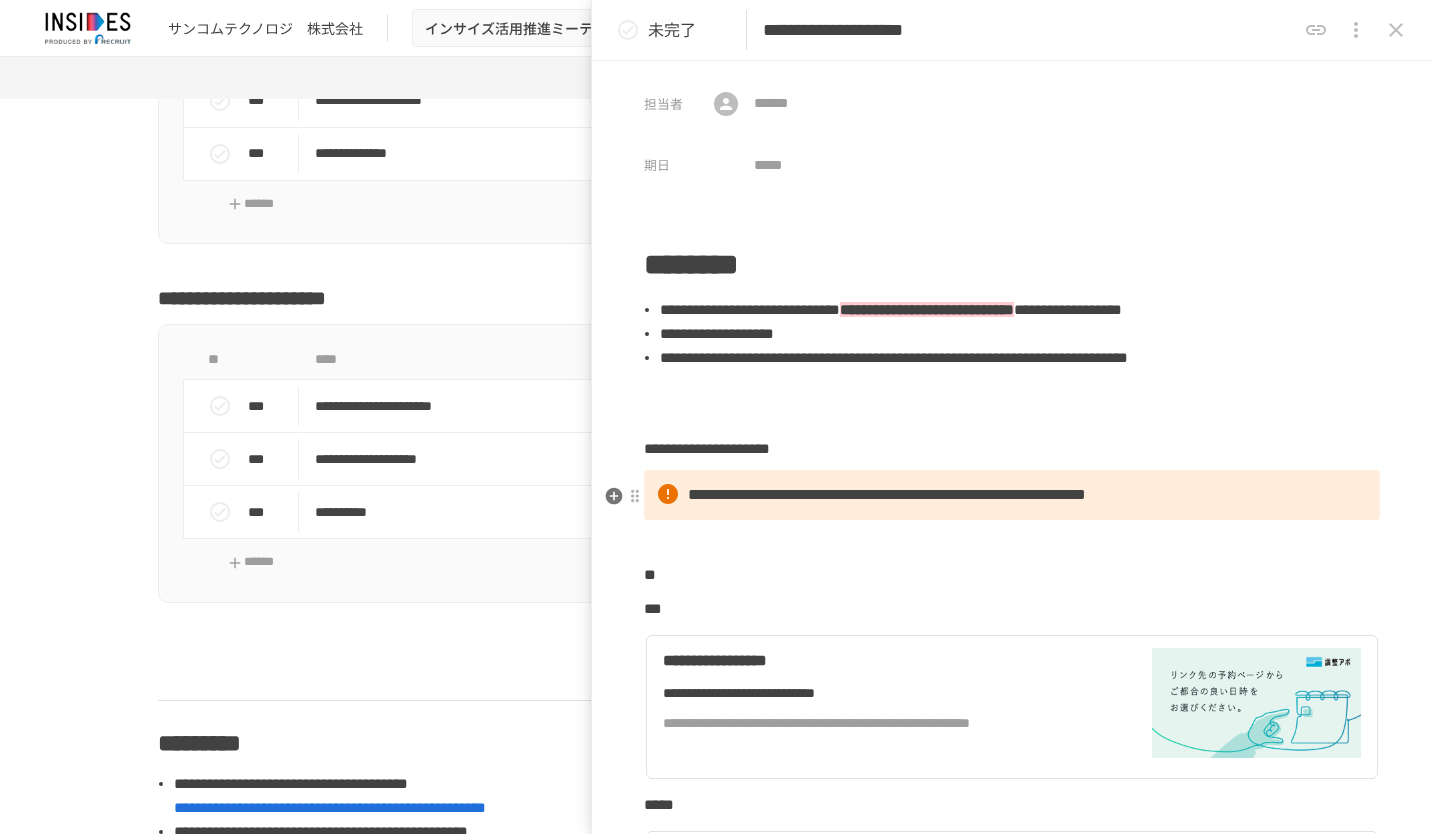 scroll, scrollTop: 200, scrollLeft: 0, axis: vertical 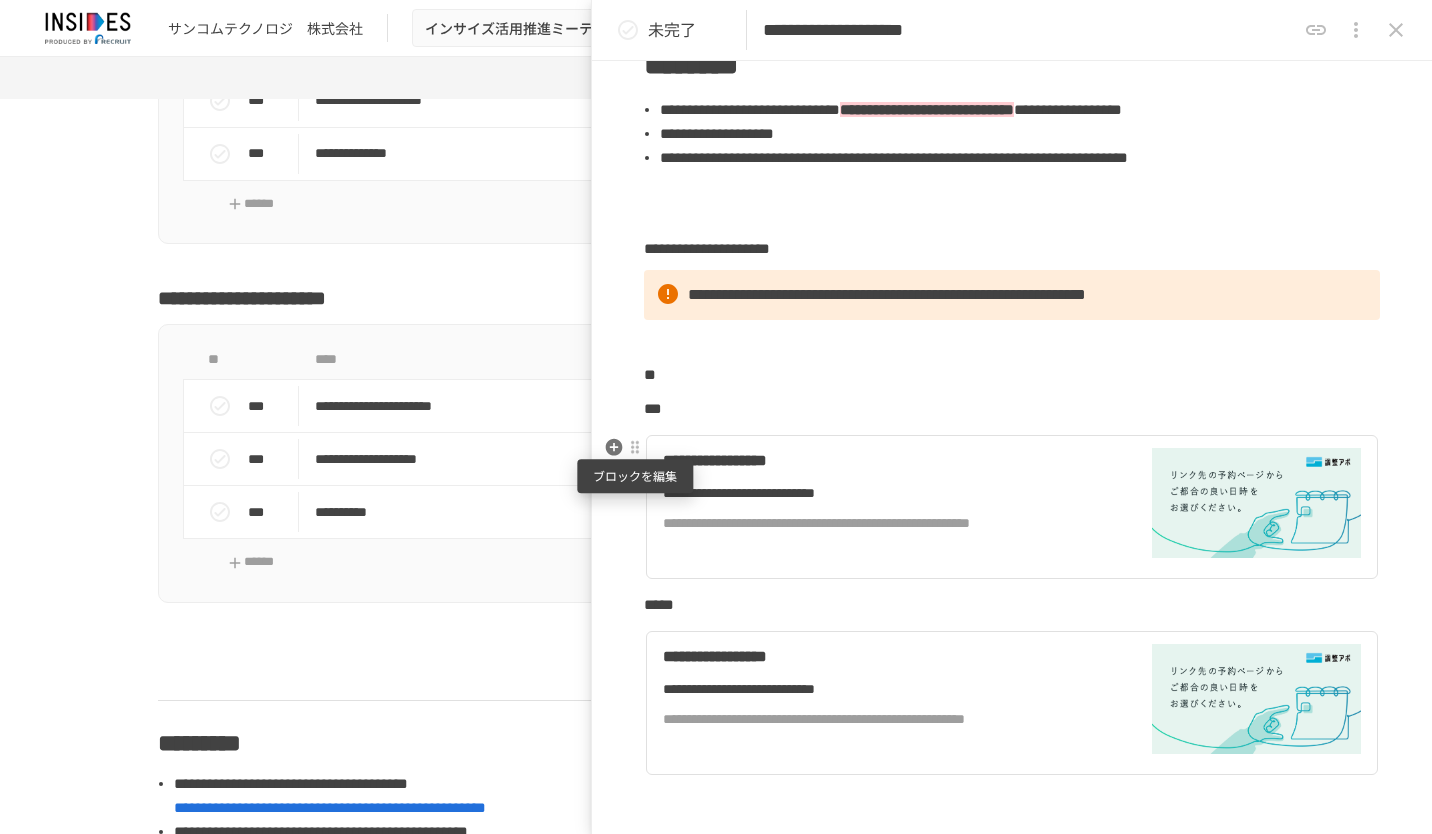 click at bounding box center (635, 448) 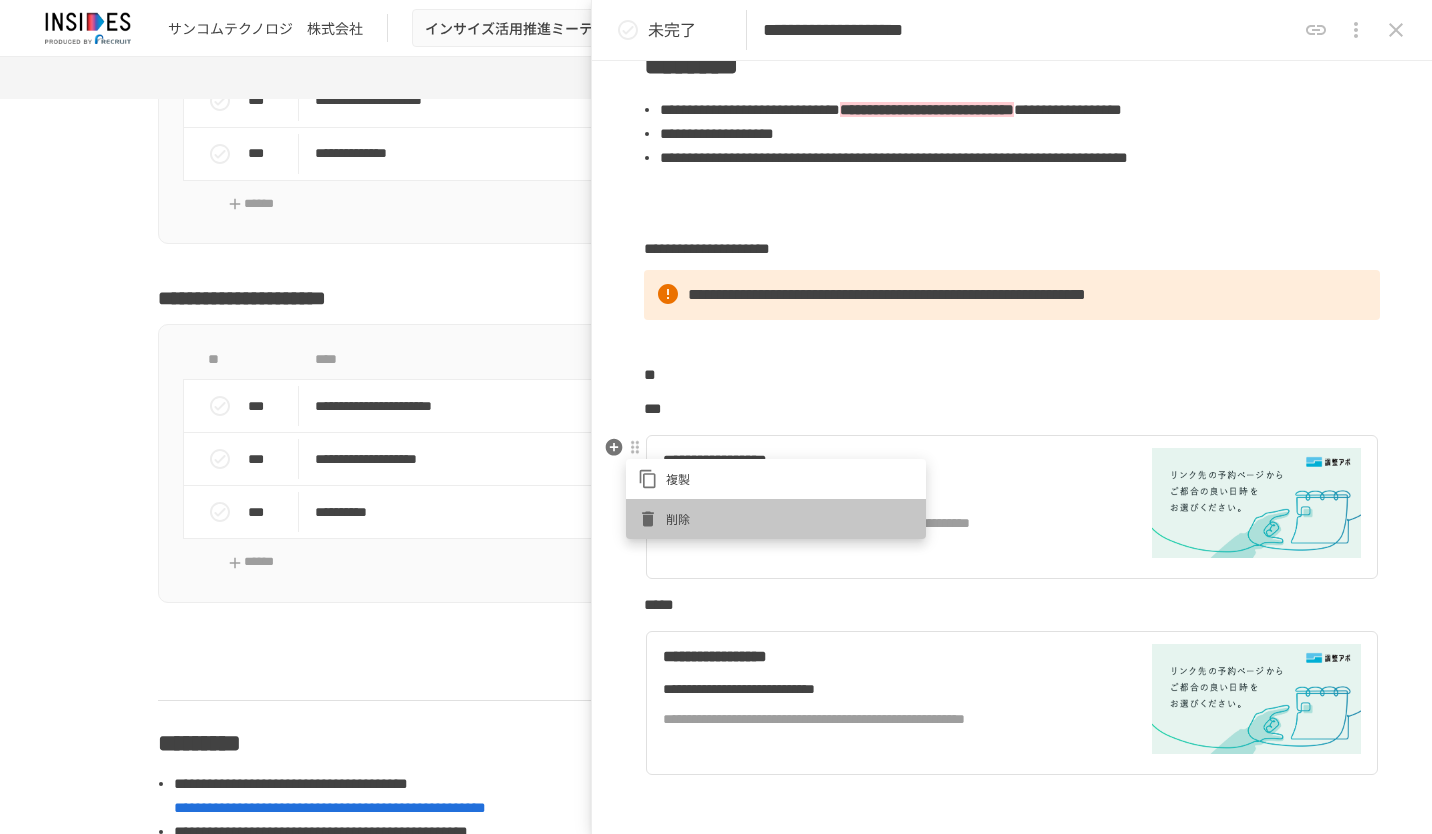 click at bounding box center (652, 519) 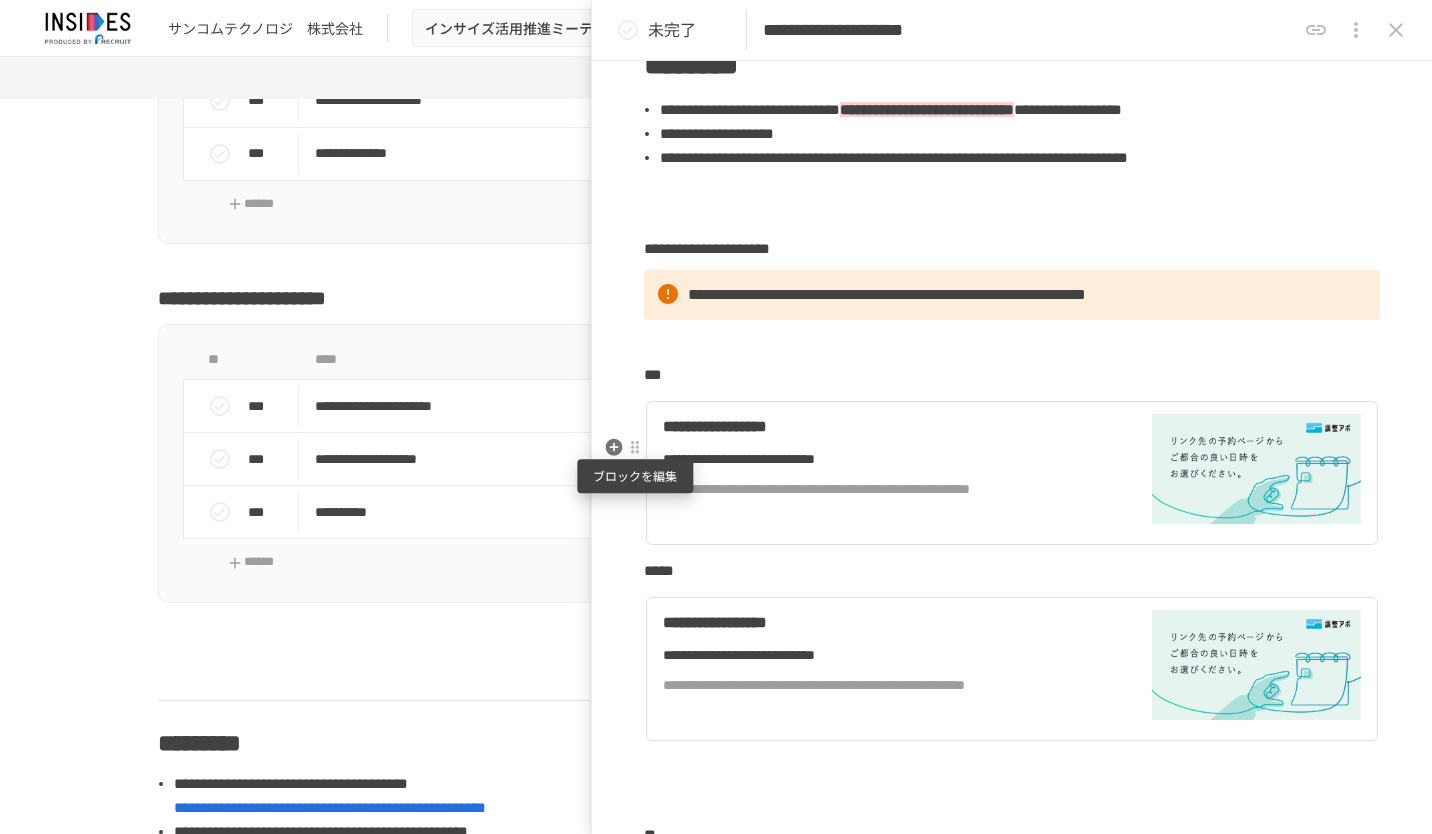 click at bounding box center (635, 448) 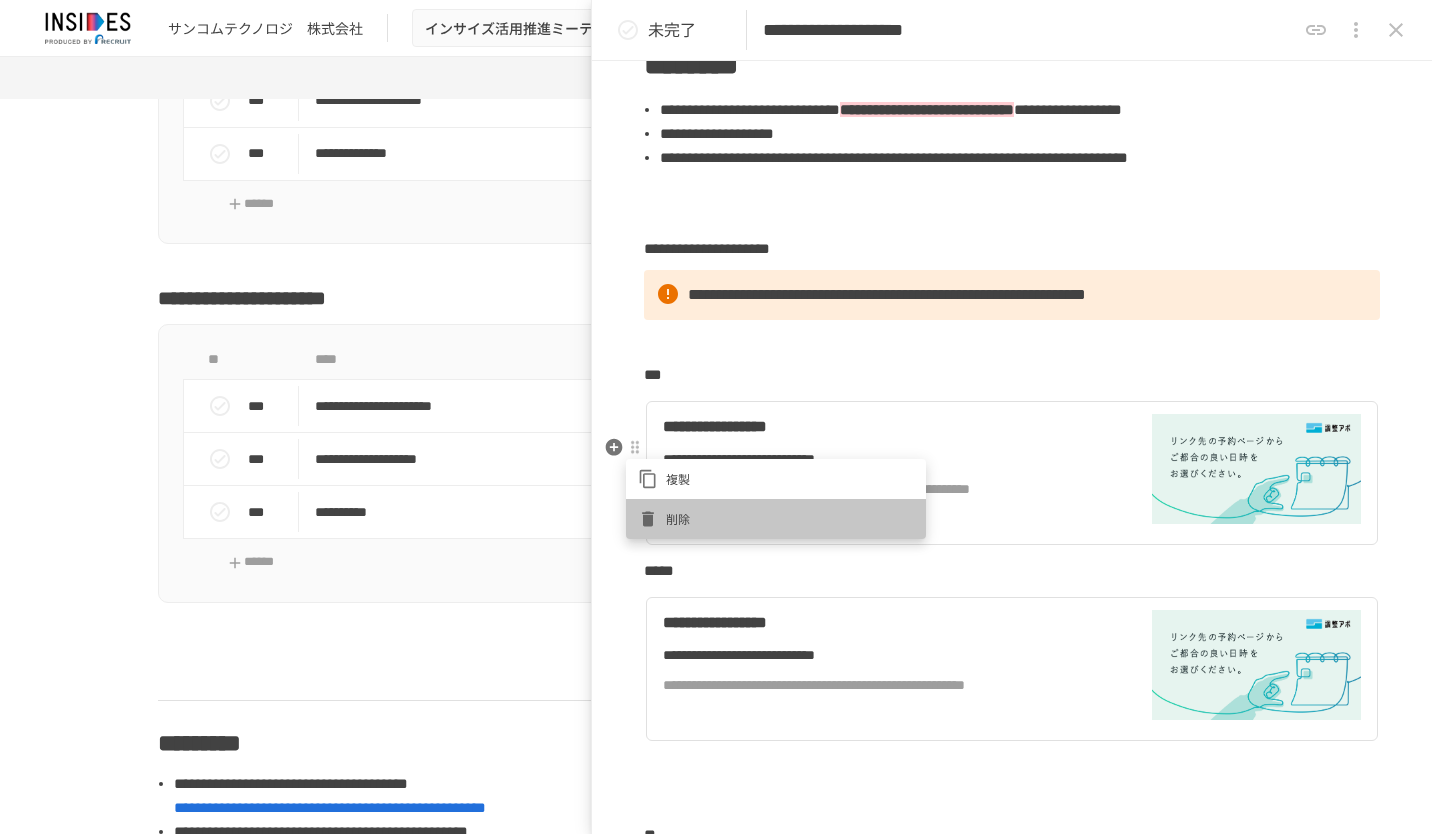 click on "削除" at bounding box center (776, 519) 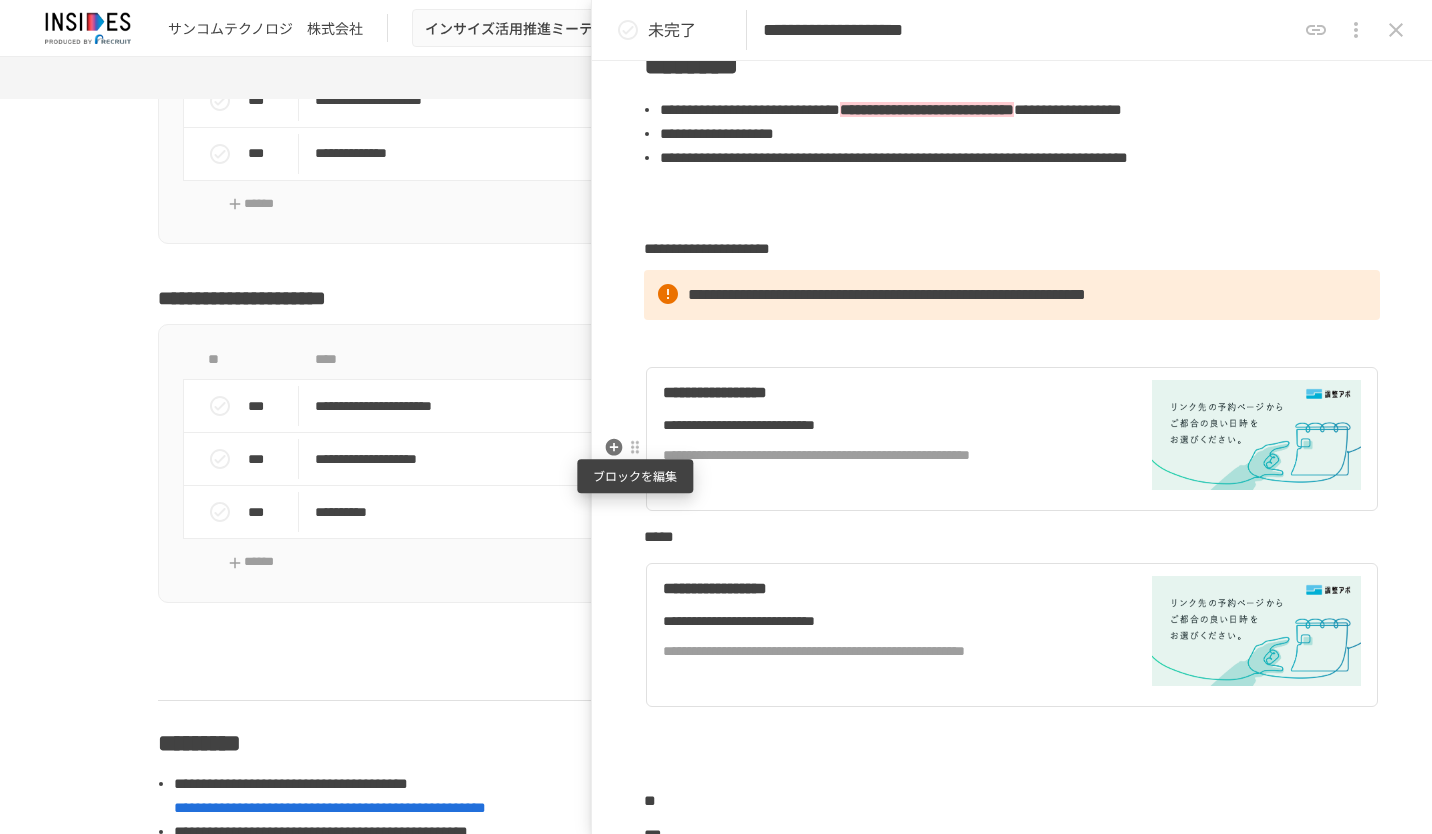 click at bounding box center (635, 448) 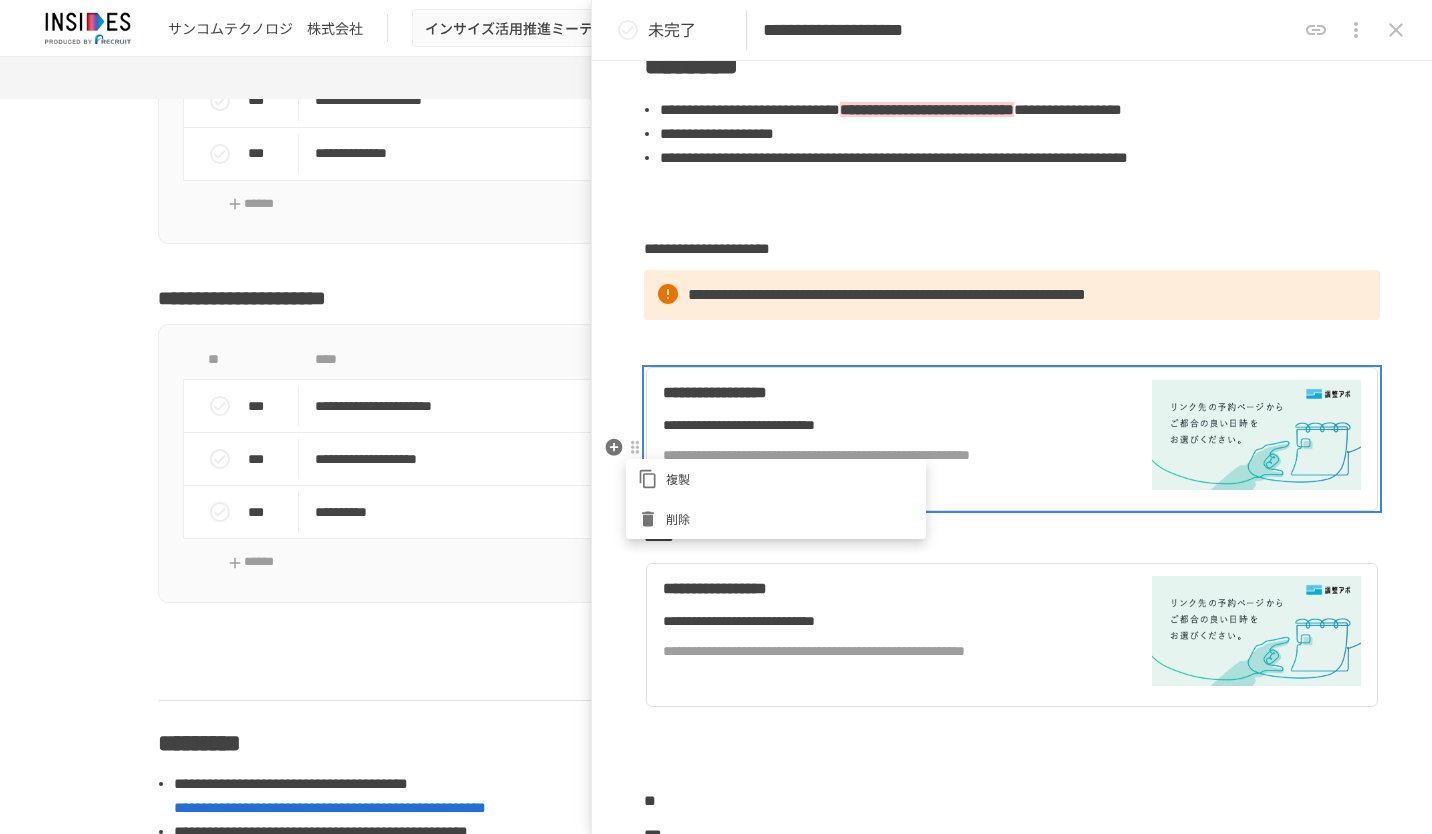 click on "削除" at bounding box center [776, 519] 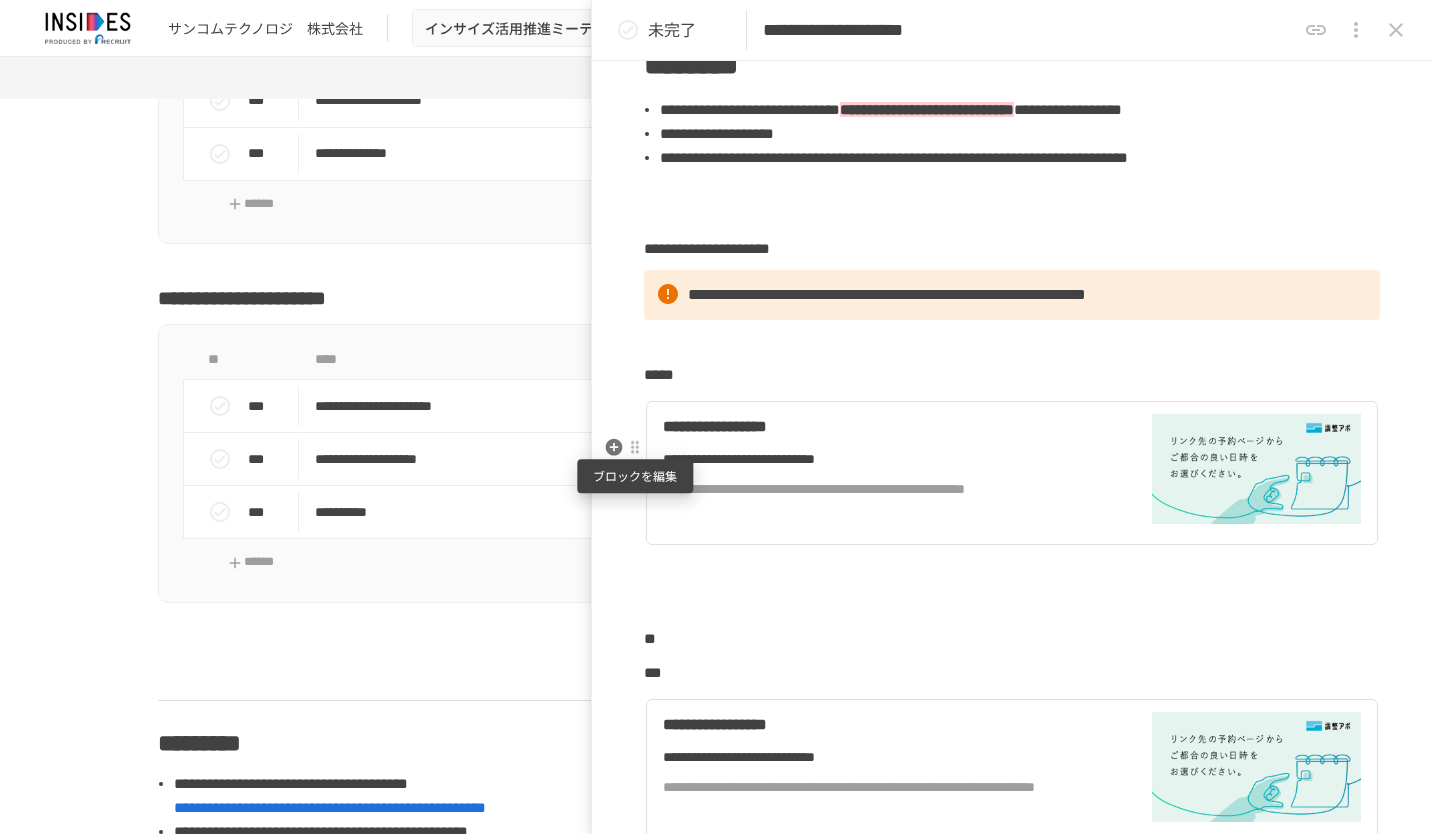click at bounding box center [635, 448] 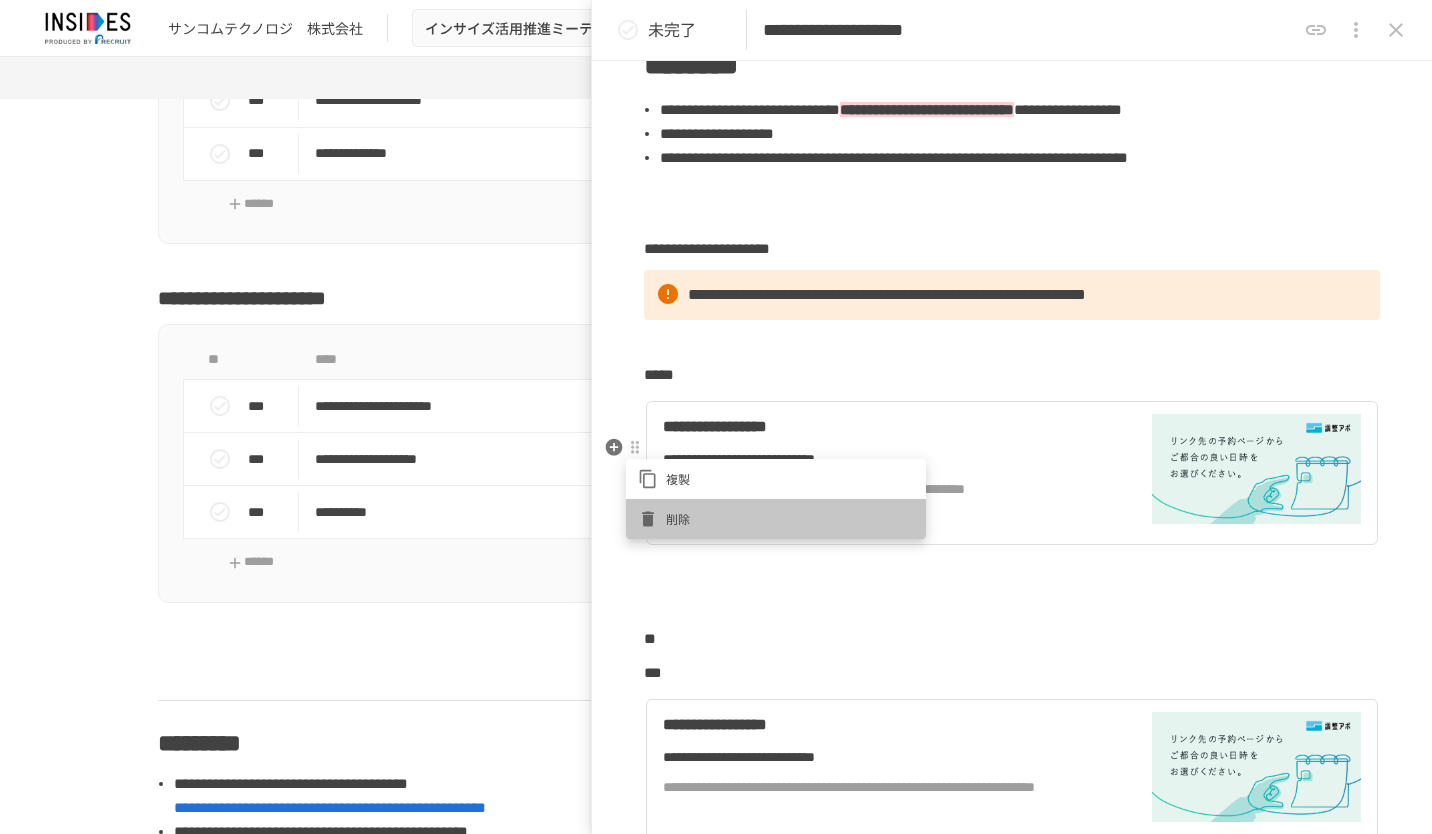 click on "削除" at bounding box center [790, 518] 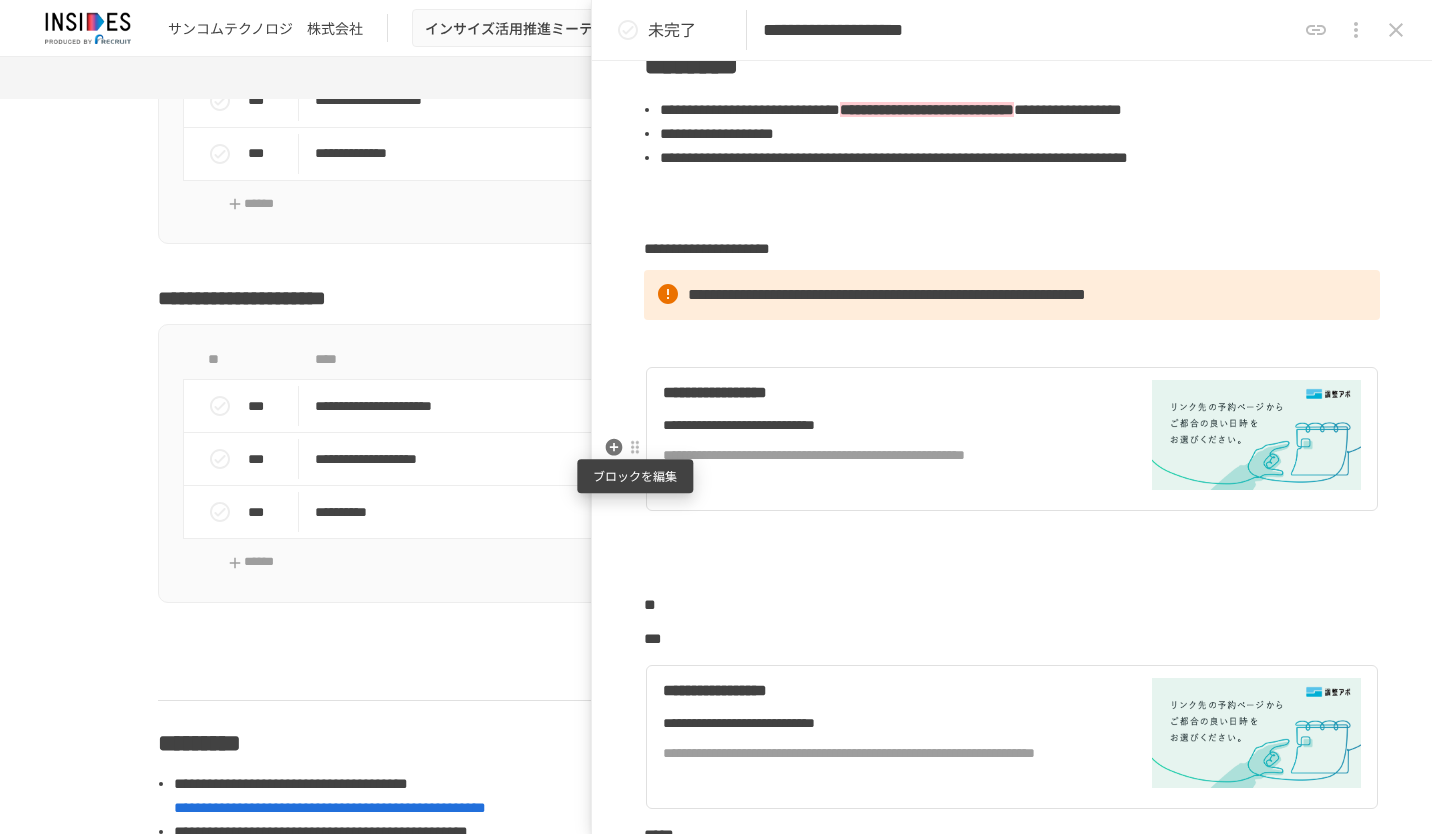 click at bounding box center [635, 448] 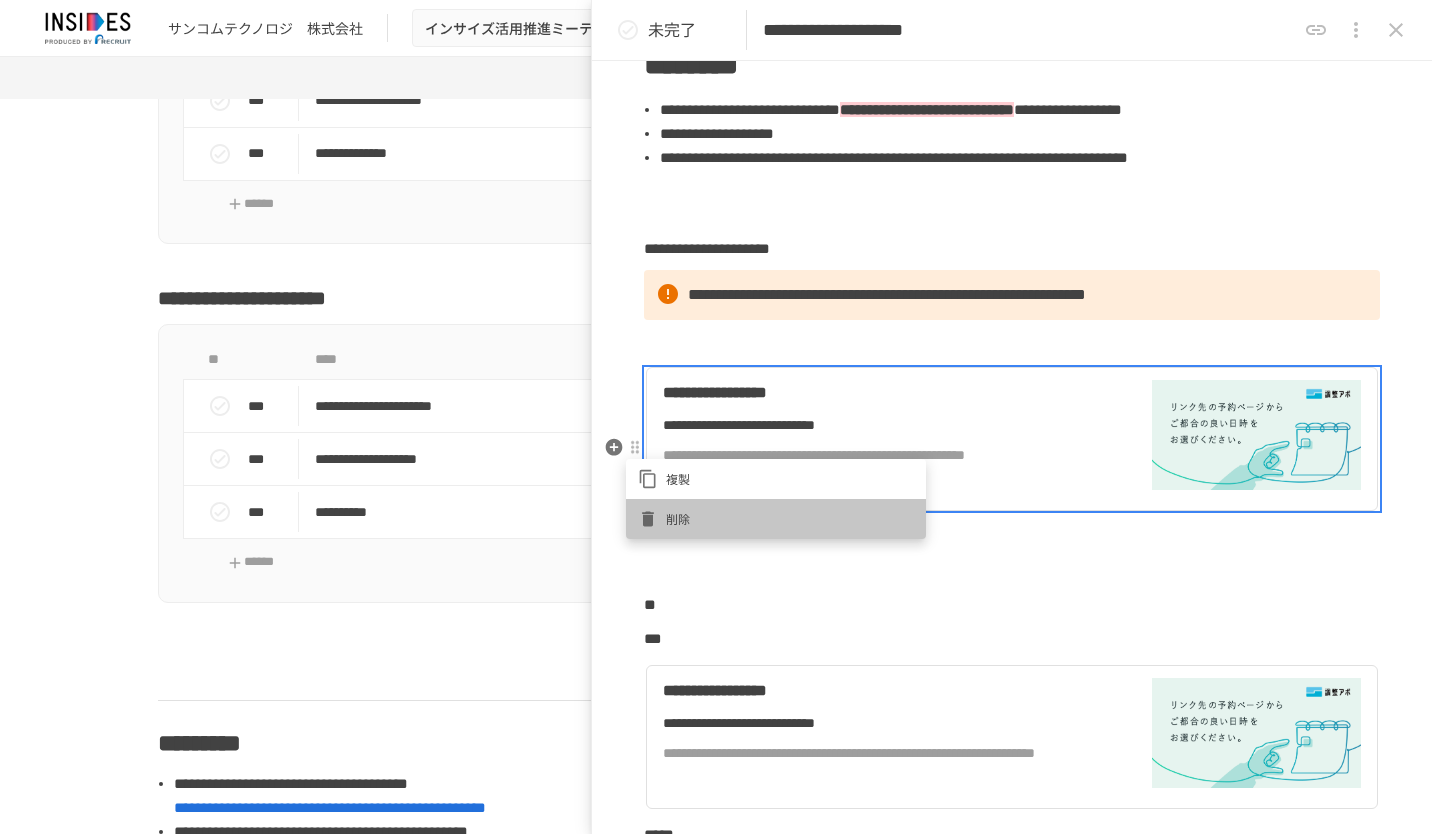 click on "削除" at bounding box center [776, 519] 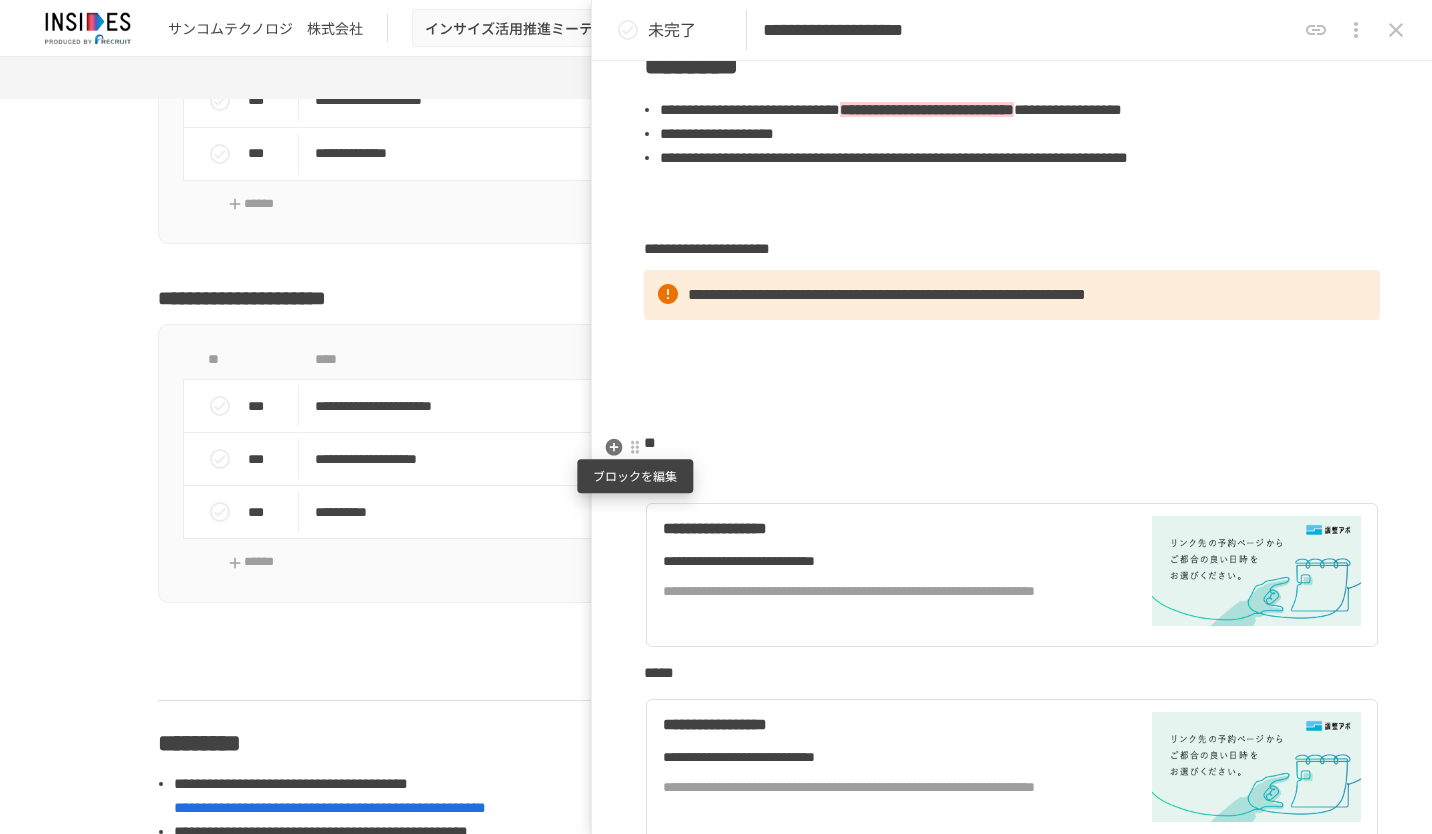 click at bounding box center (635, 448) 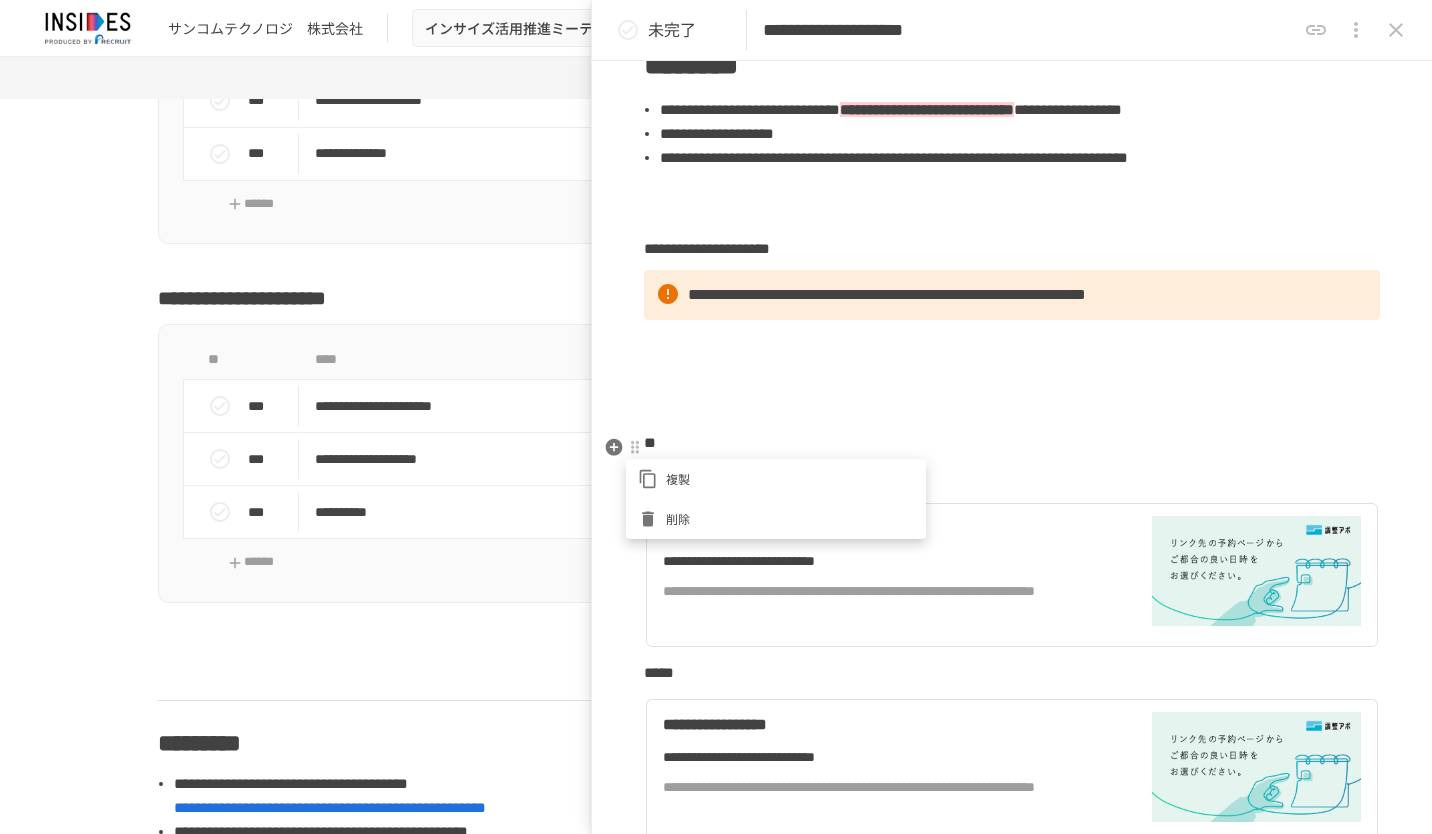 click at bounding box center [652, 519] 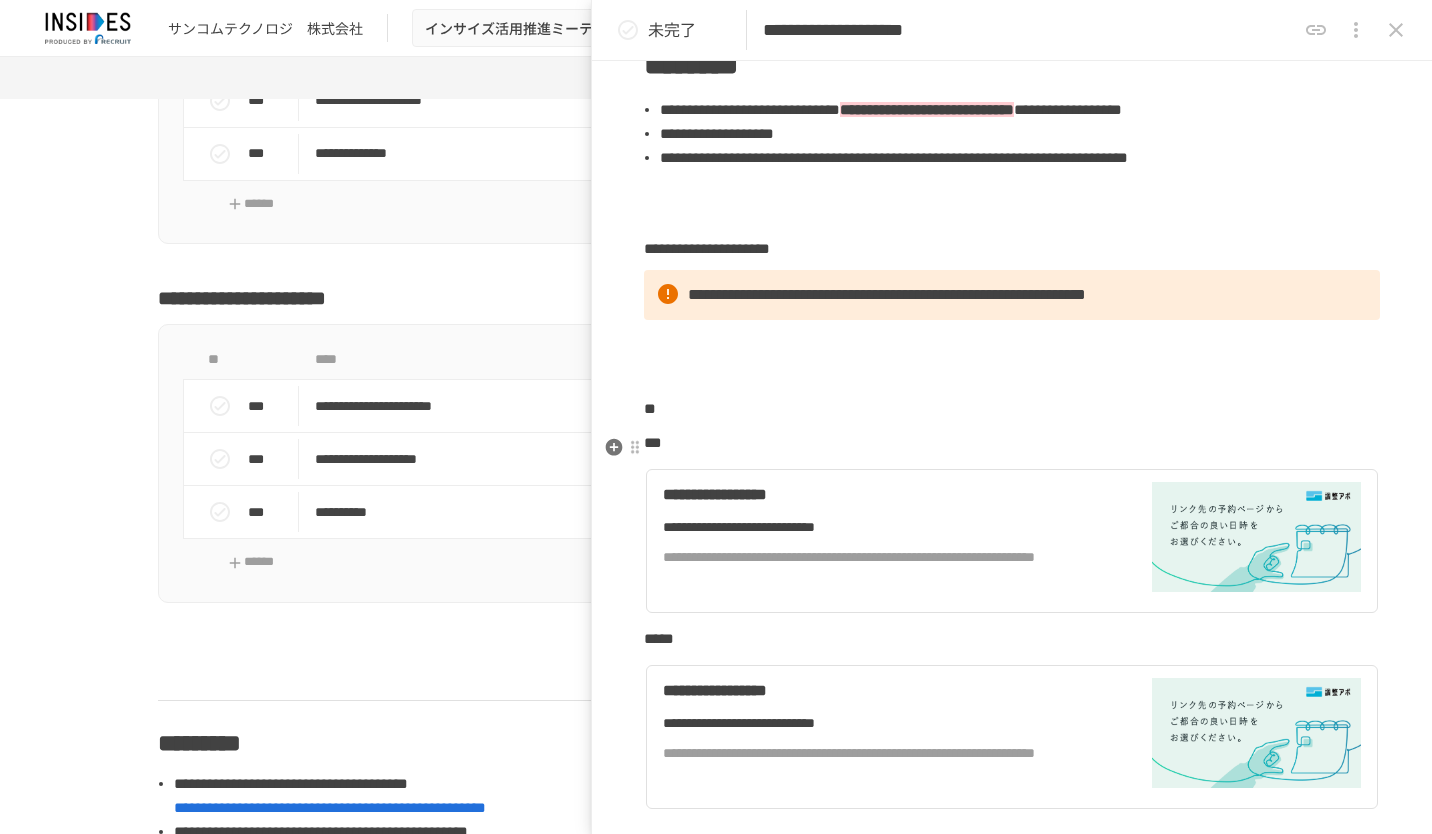 click at bounding box center (1012, 375) 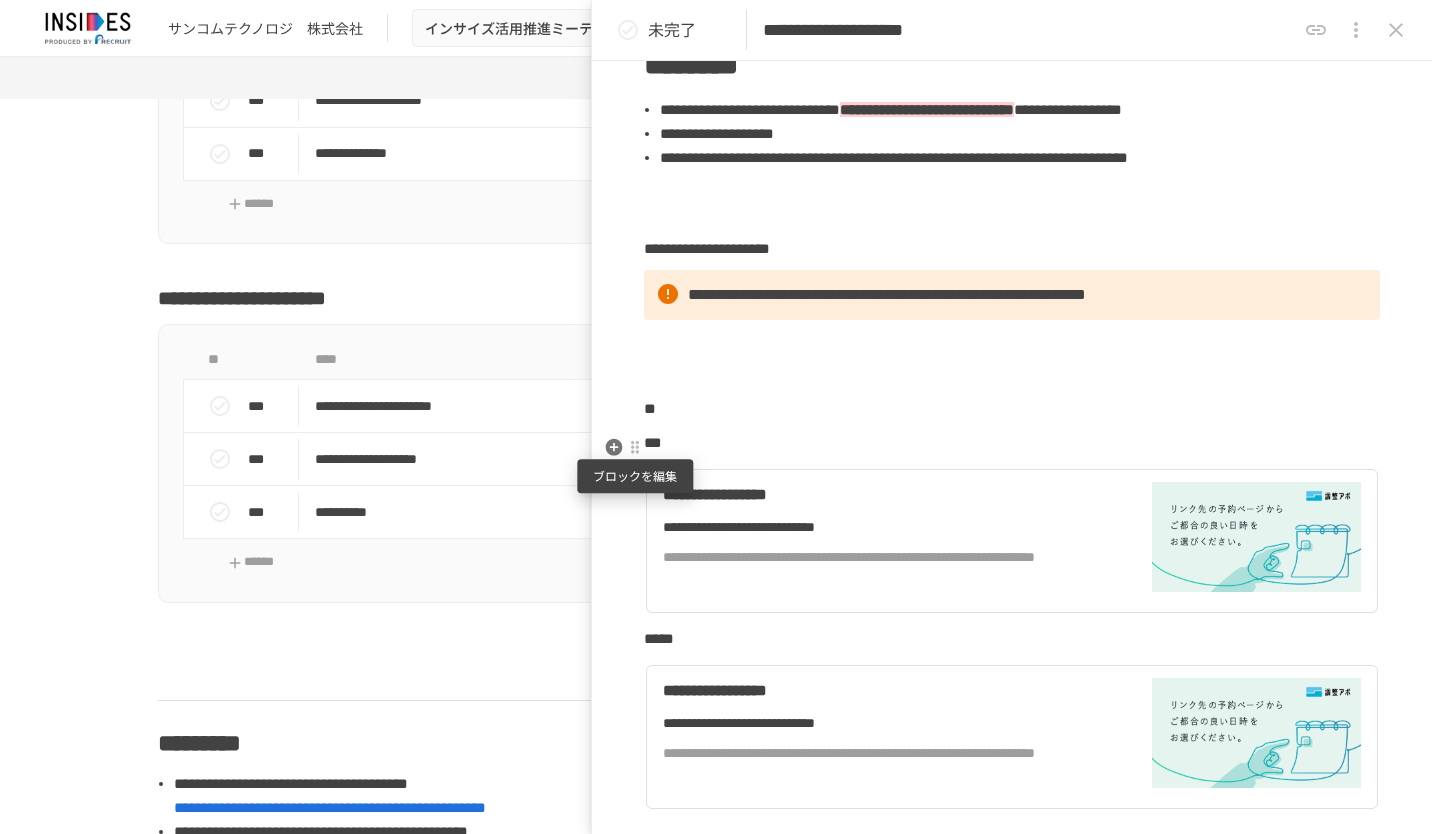 click at bounding box center [635, 448] 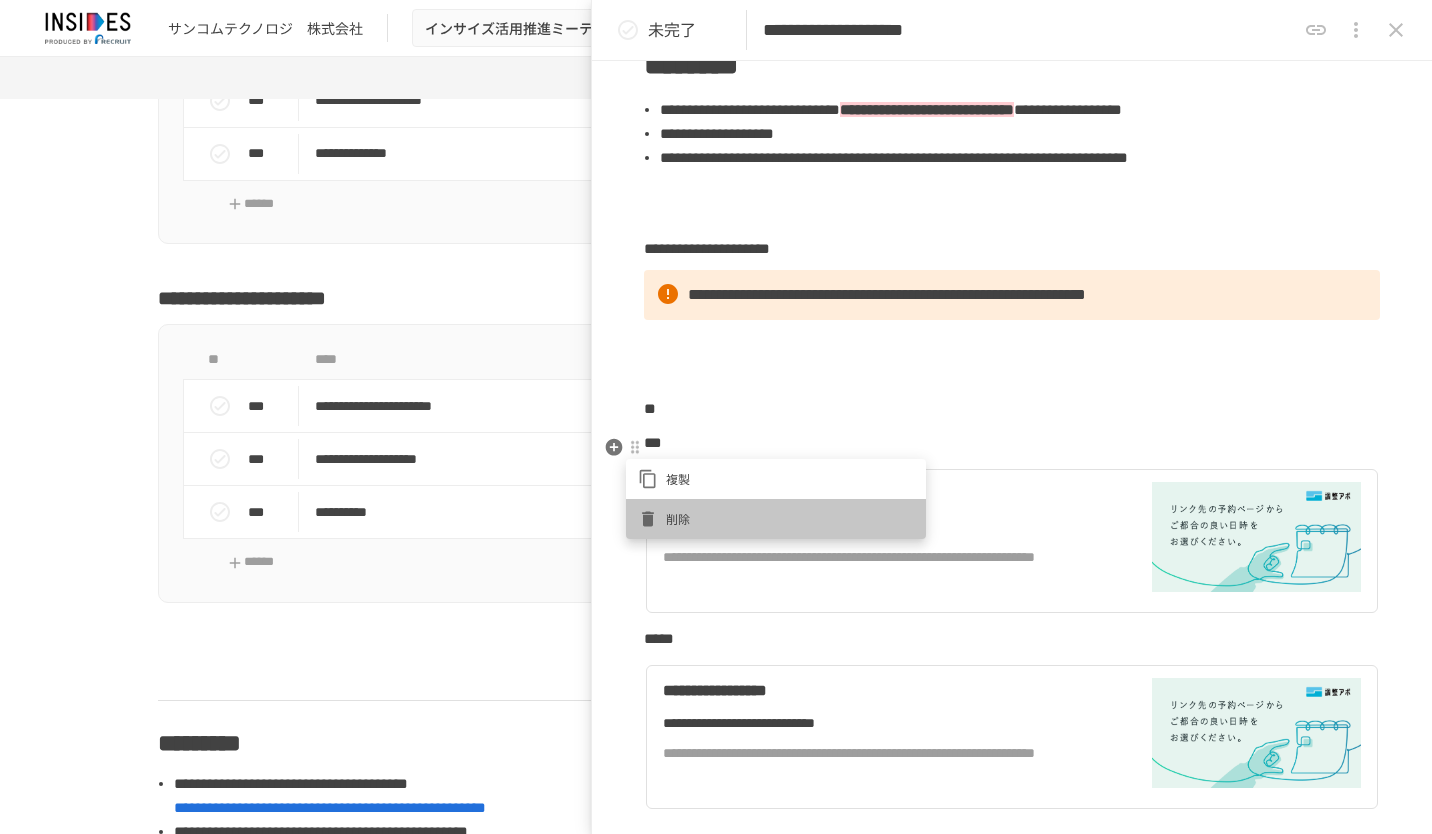 click on "削除" at bounding box center [790, 518] 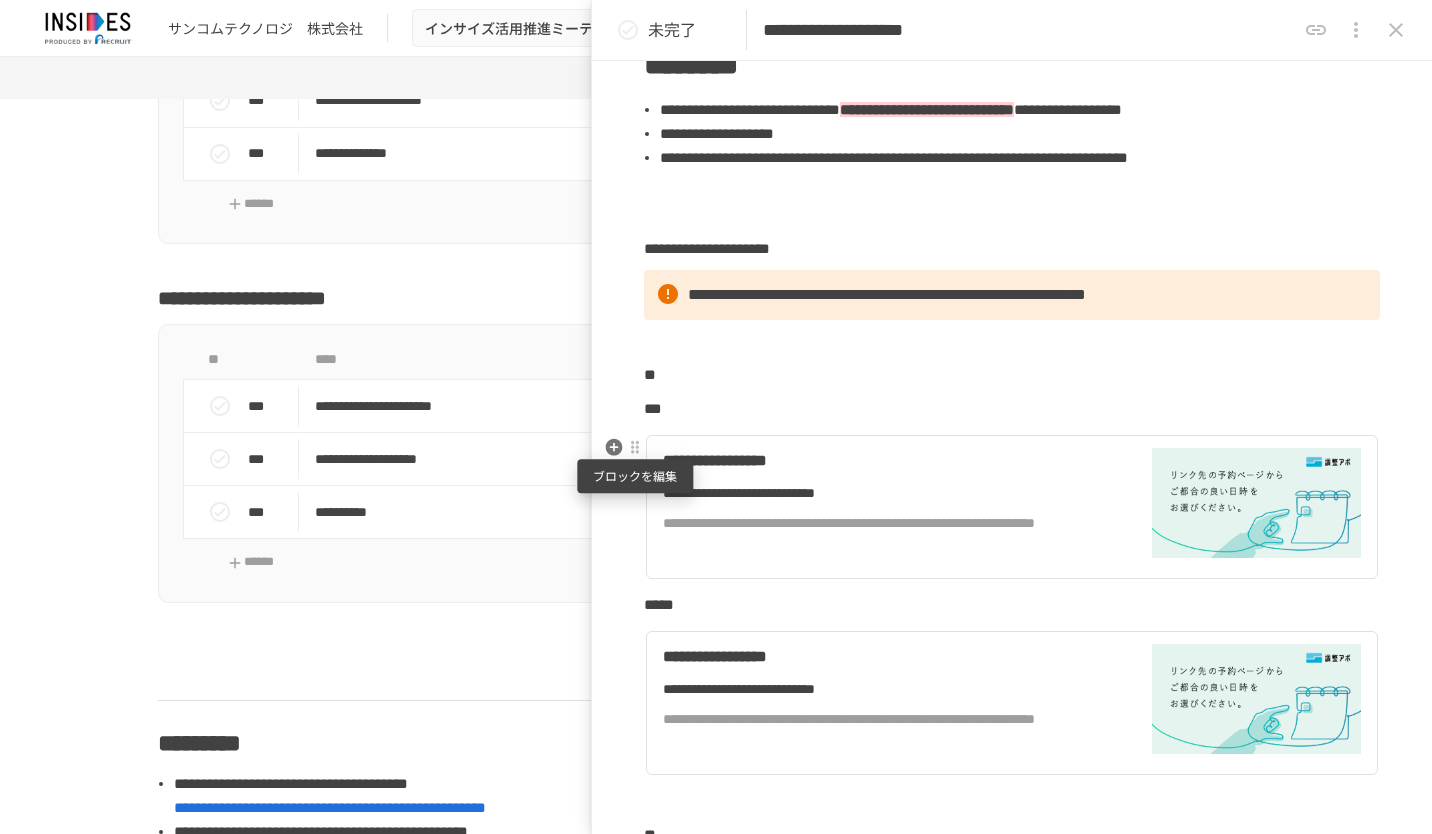 click at bounding box center (635, 448) 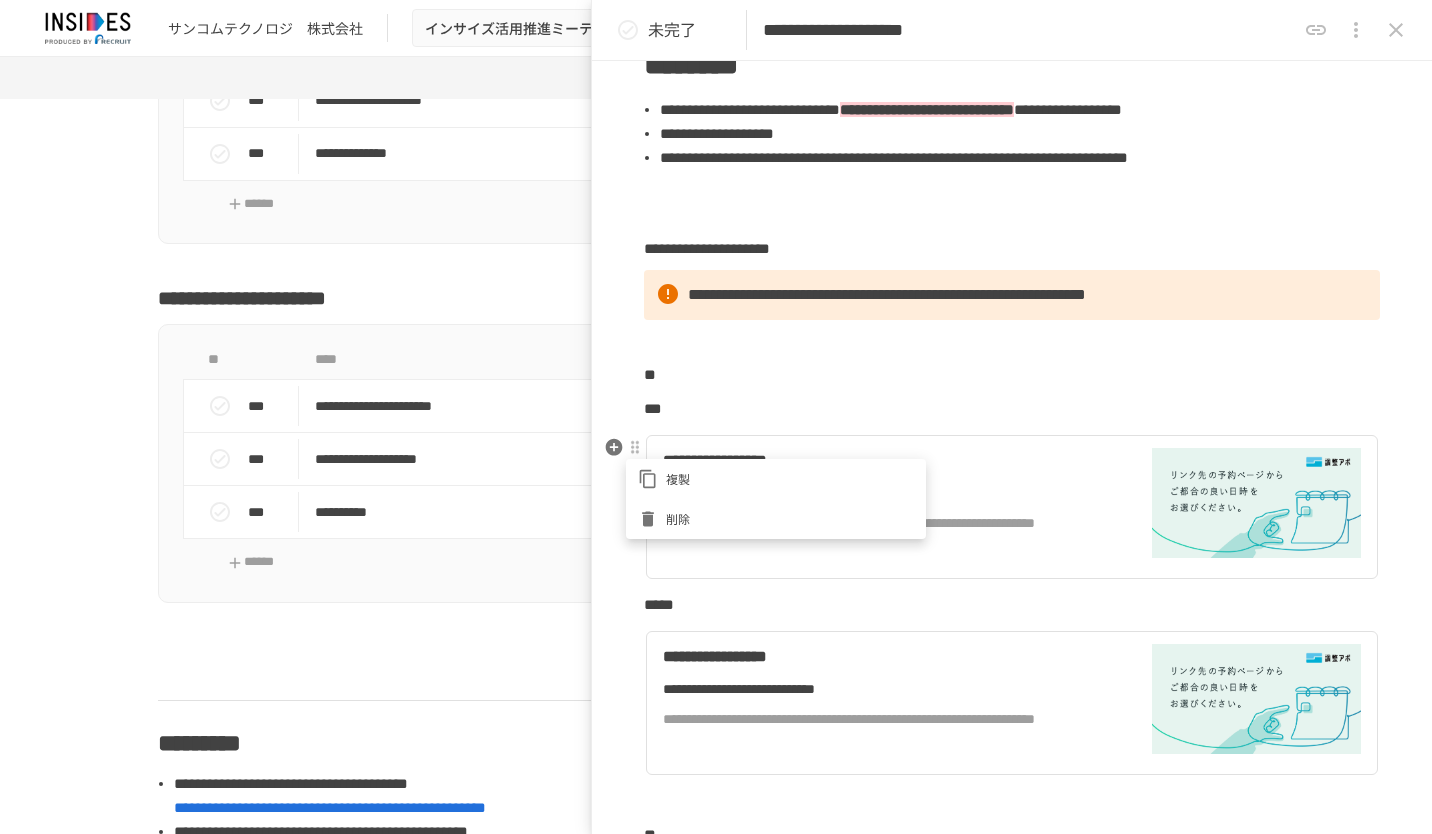 click on "削除" at bounding box center (790, 518) 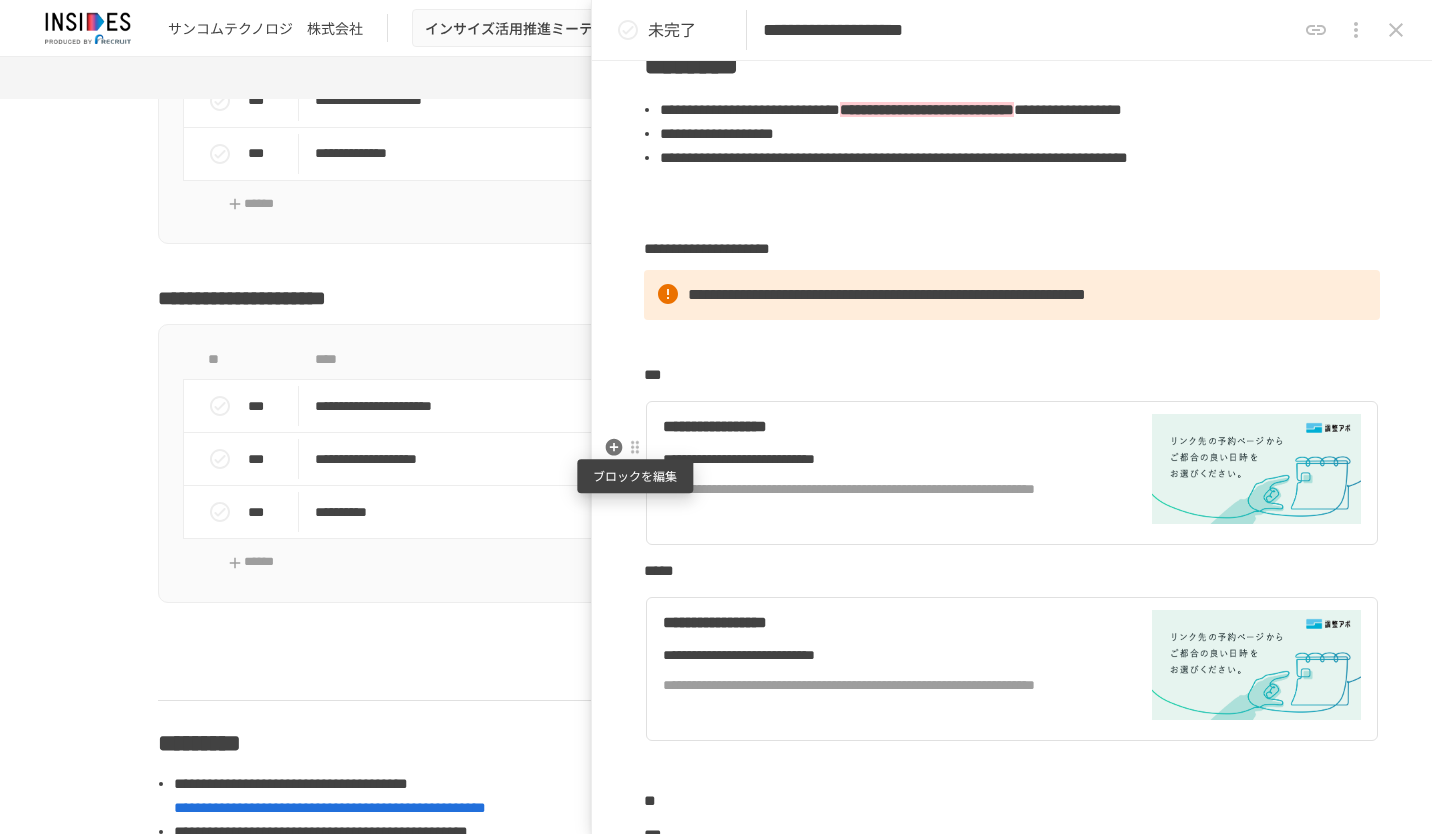 click at bounding box center [635, 448] 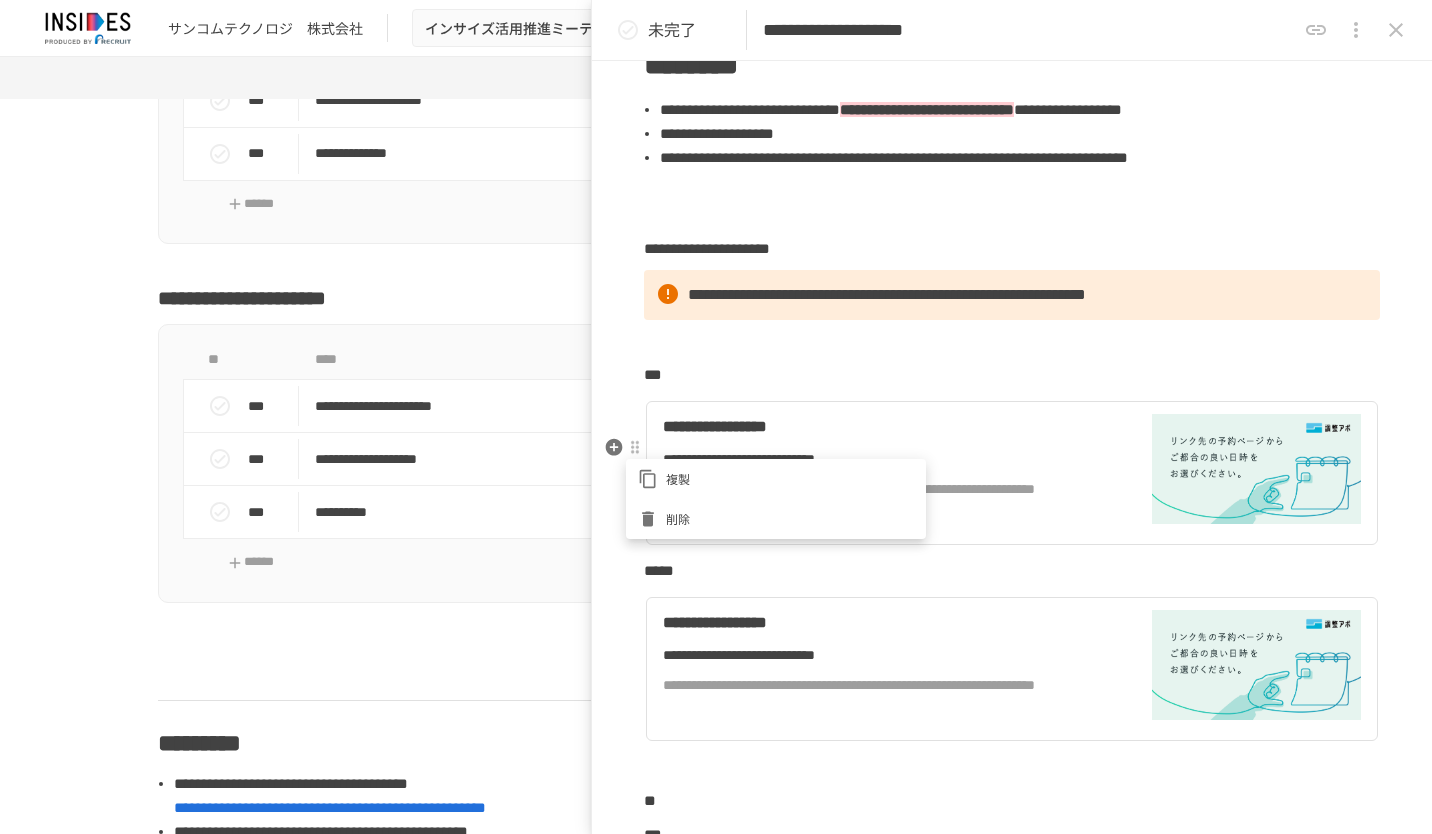 click on "削除" at bounding box center [790, 518] 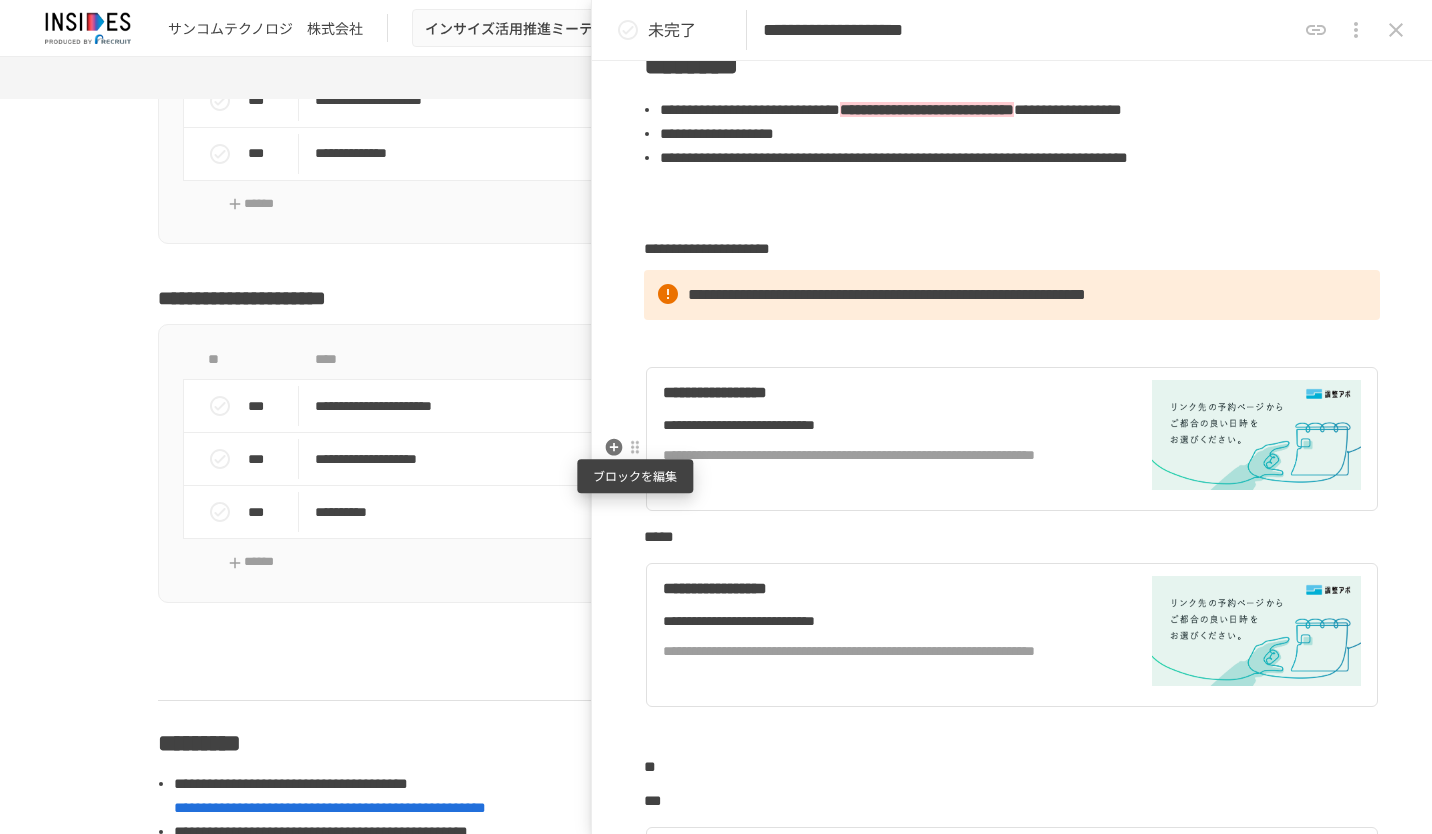 click at bounding box center [635, 448] 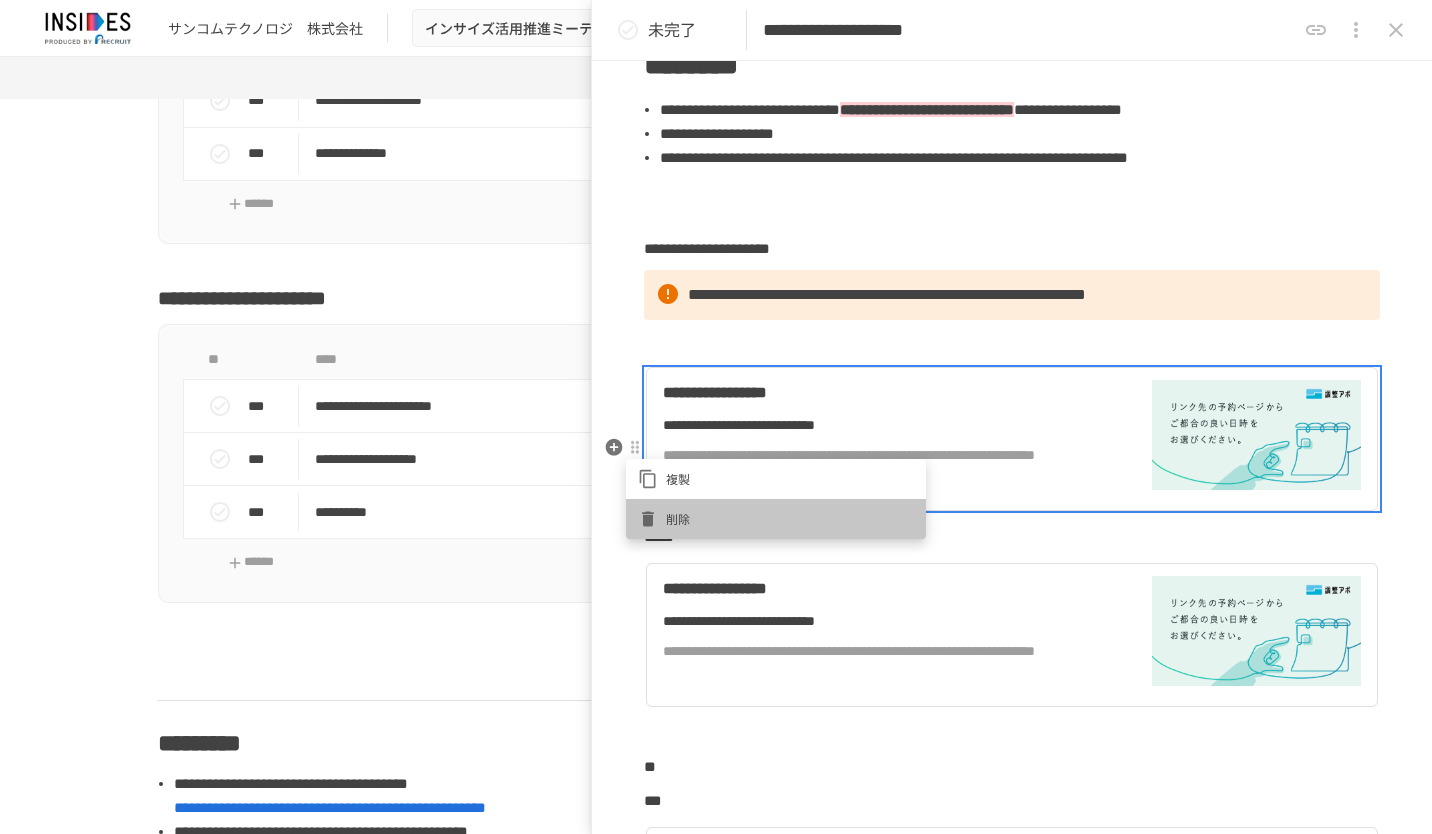 click on "削除" at bounding box center [790, 518] 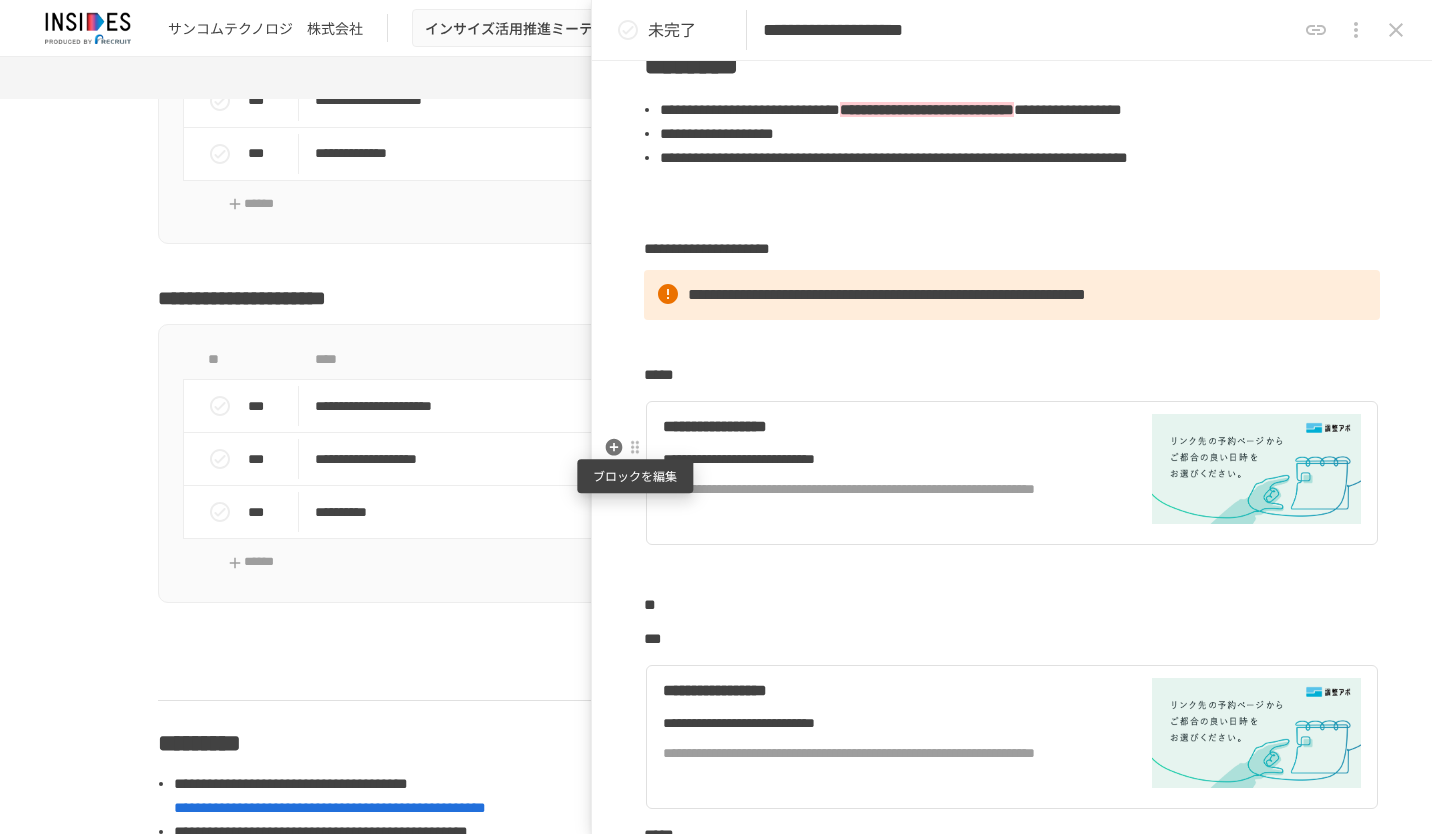 click at bounding box center (635, 448) 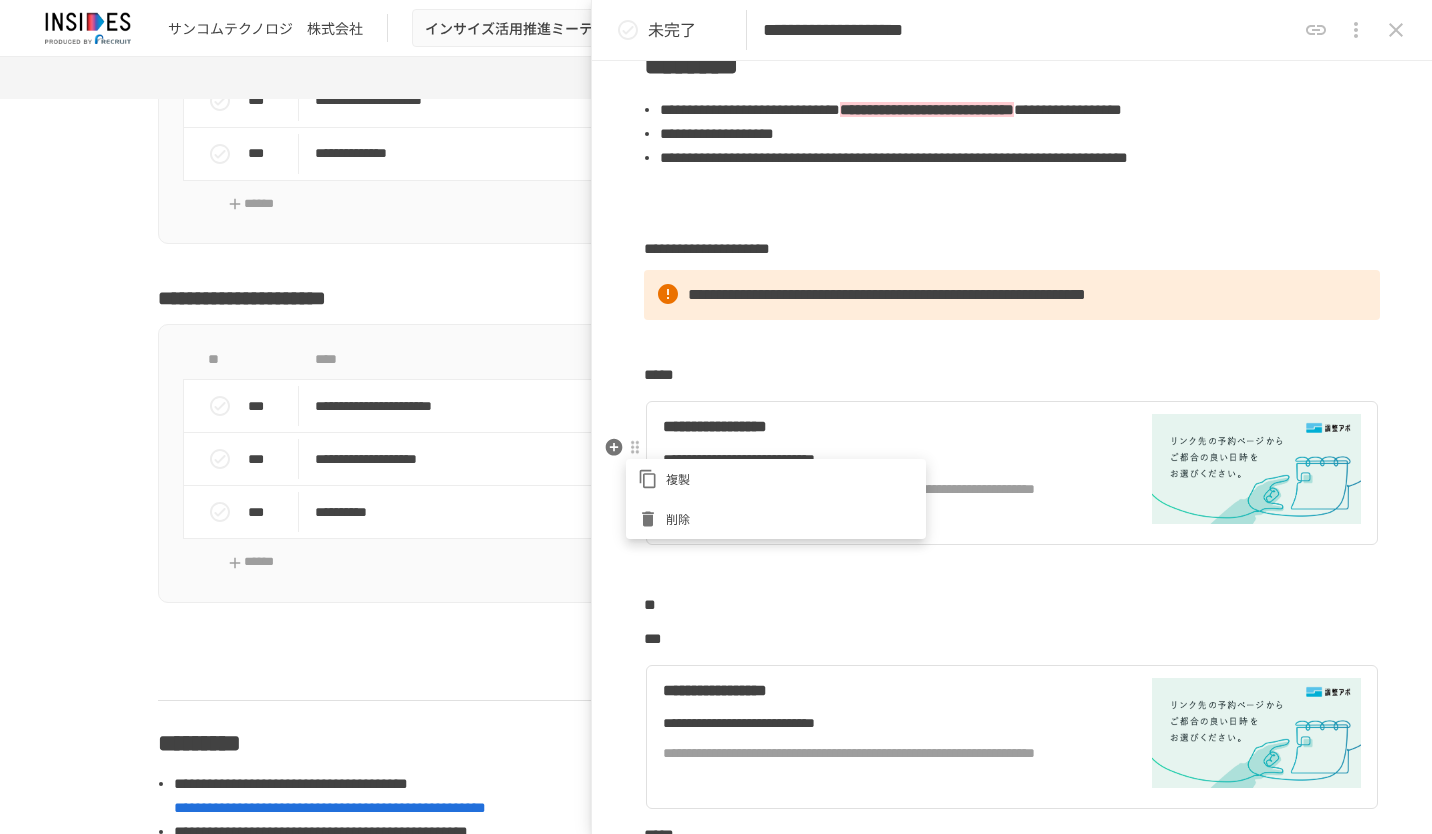 click on "削除" at bounding box center [790, 518] 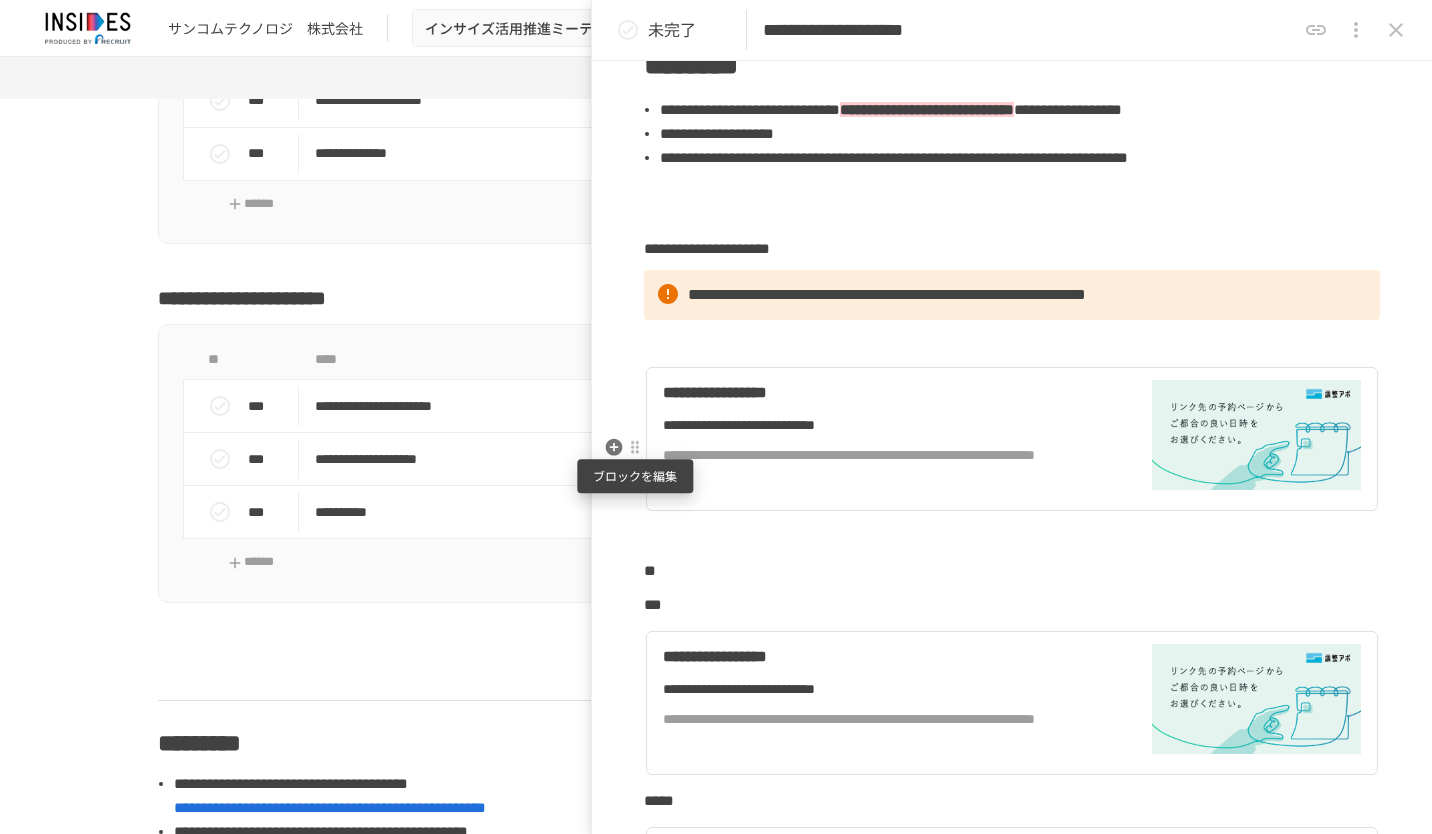 click at bounding box center (635, 448) 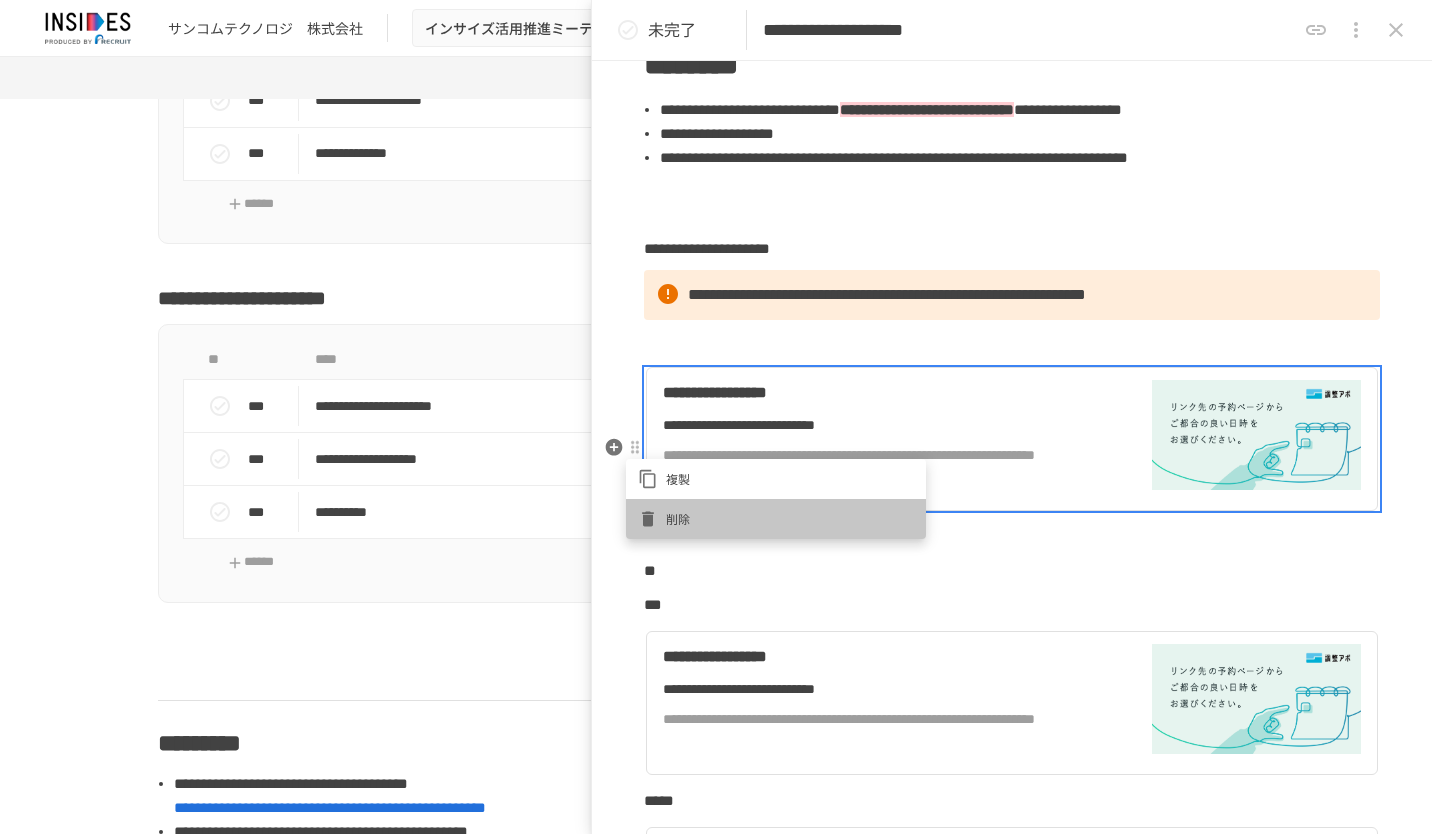 click on "削除" at bounding box center [776, 519] 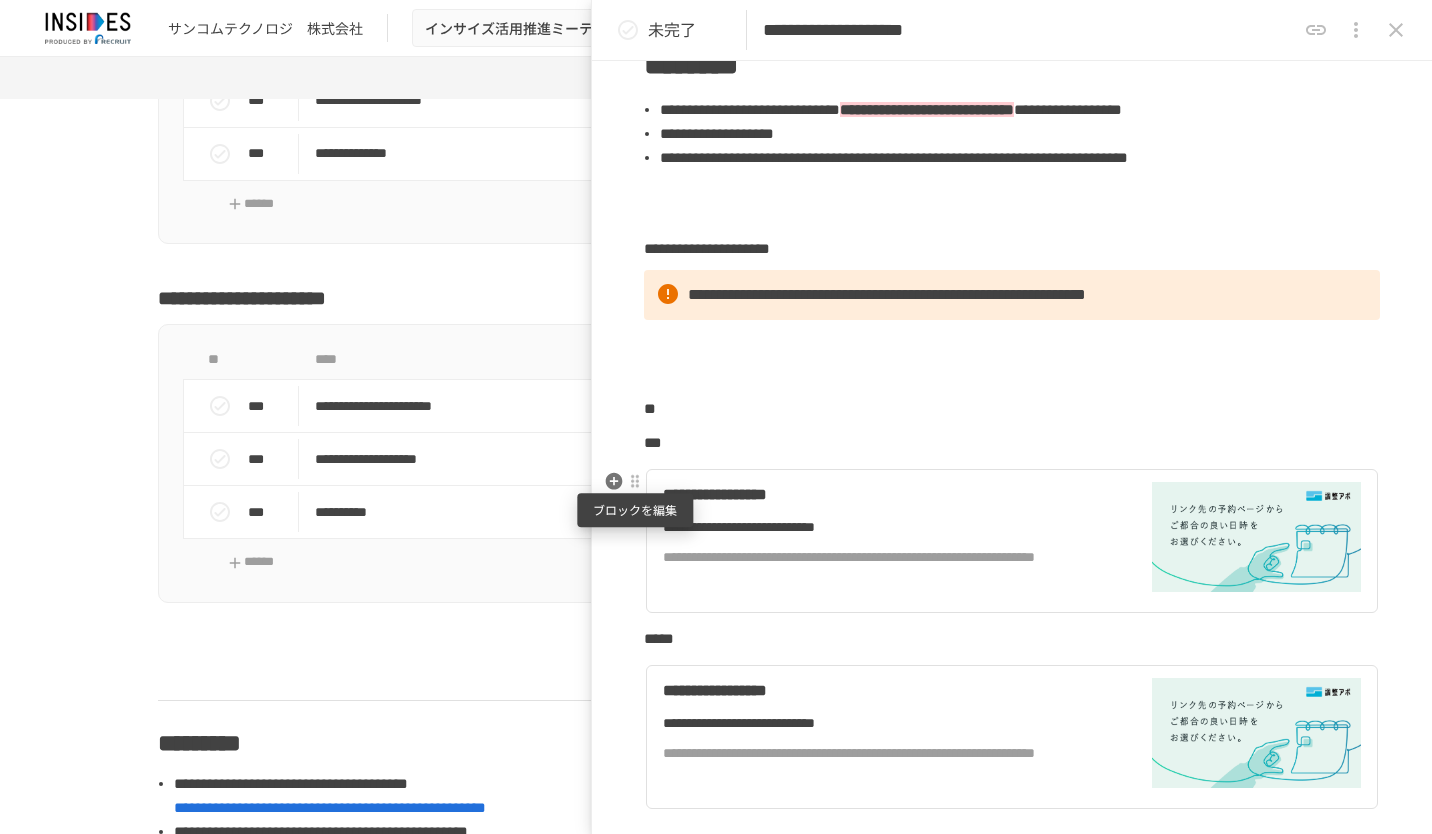 click at bounding box center [635, 482] 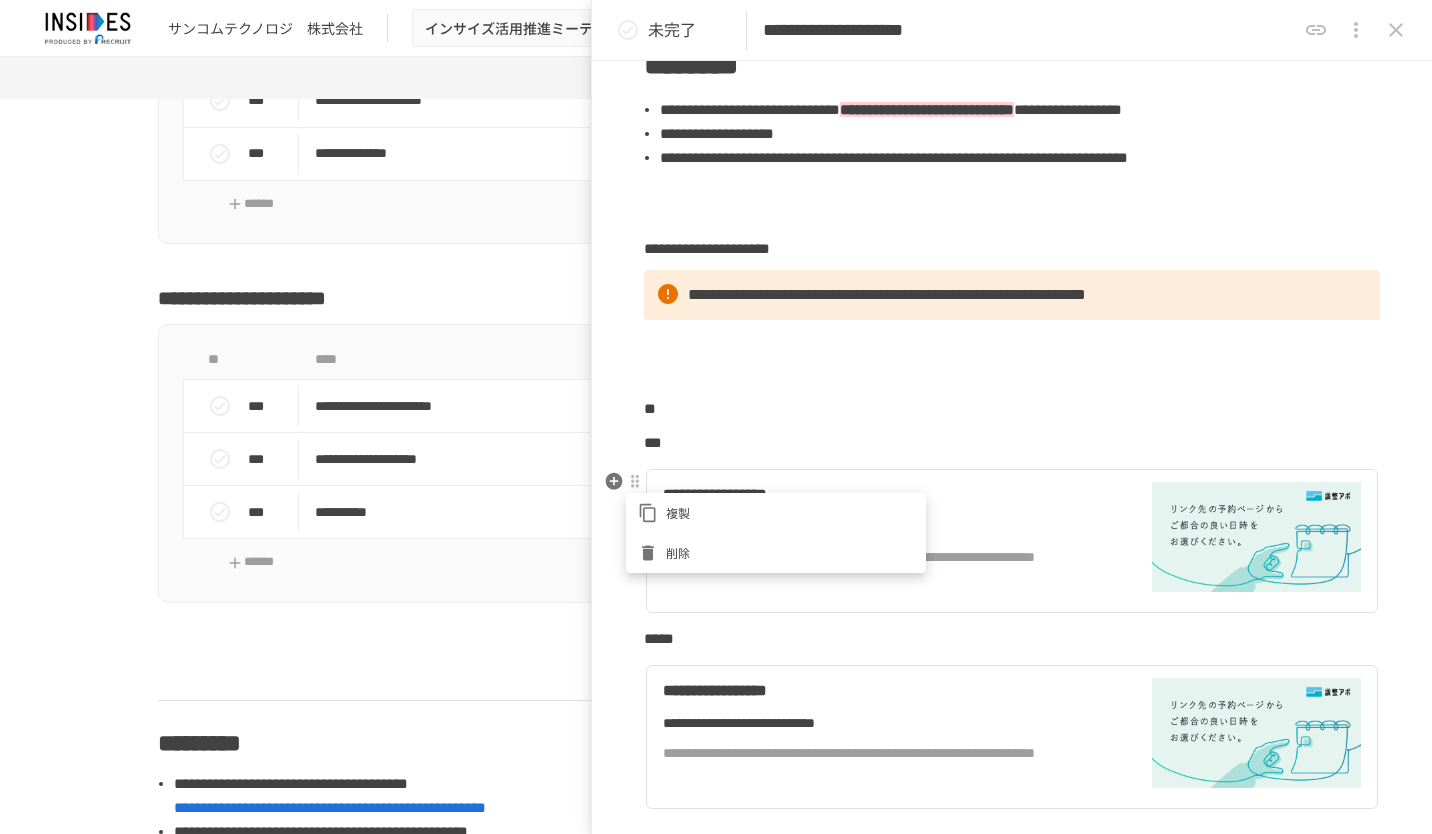 click on "削除" at bounding box center (776, 553) 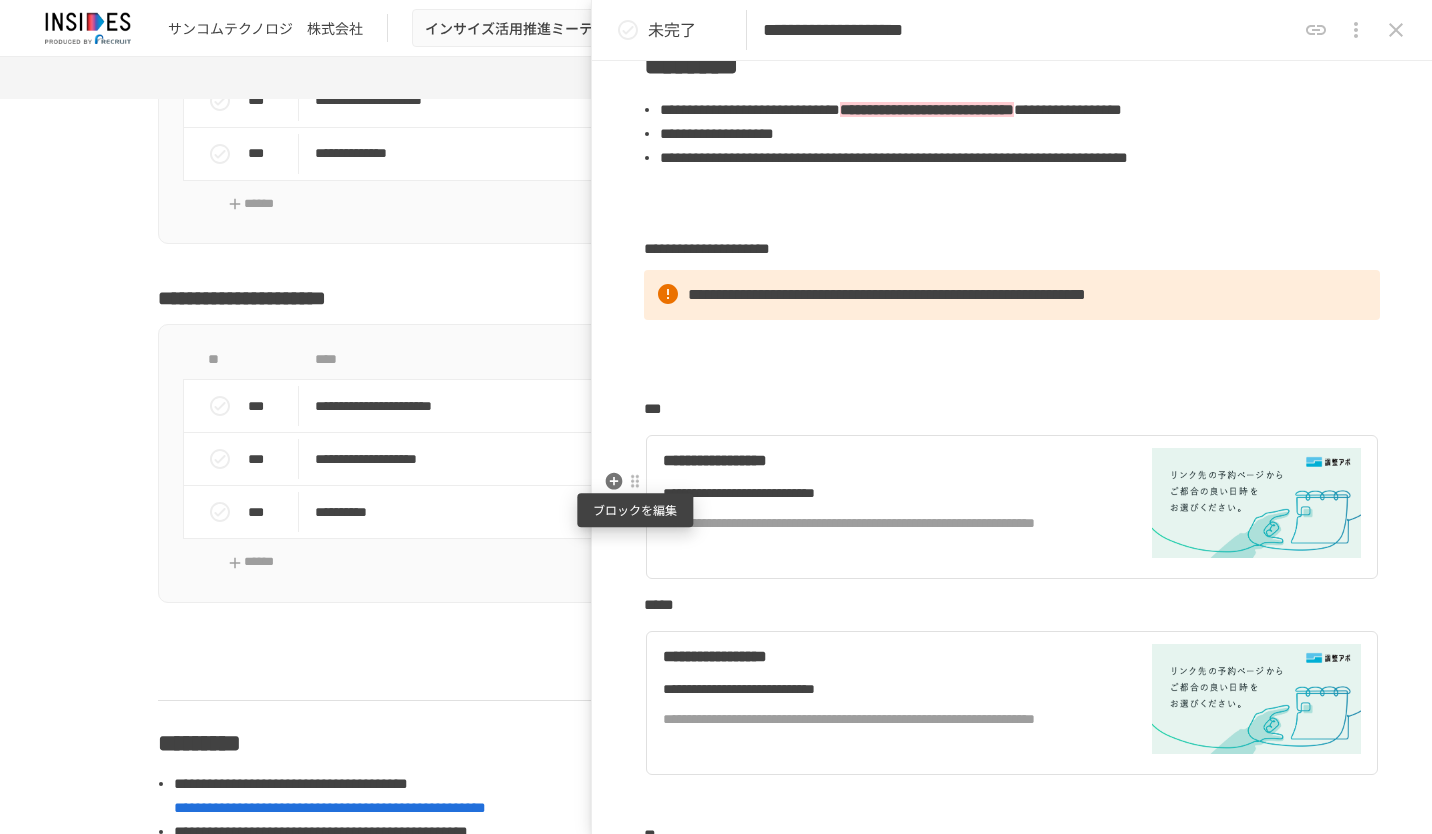 click at bounding box center (635, 482) 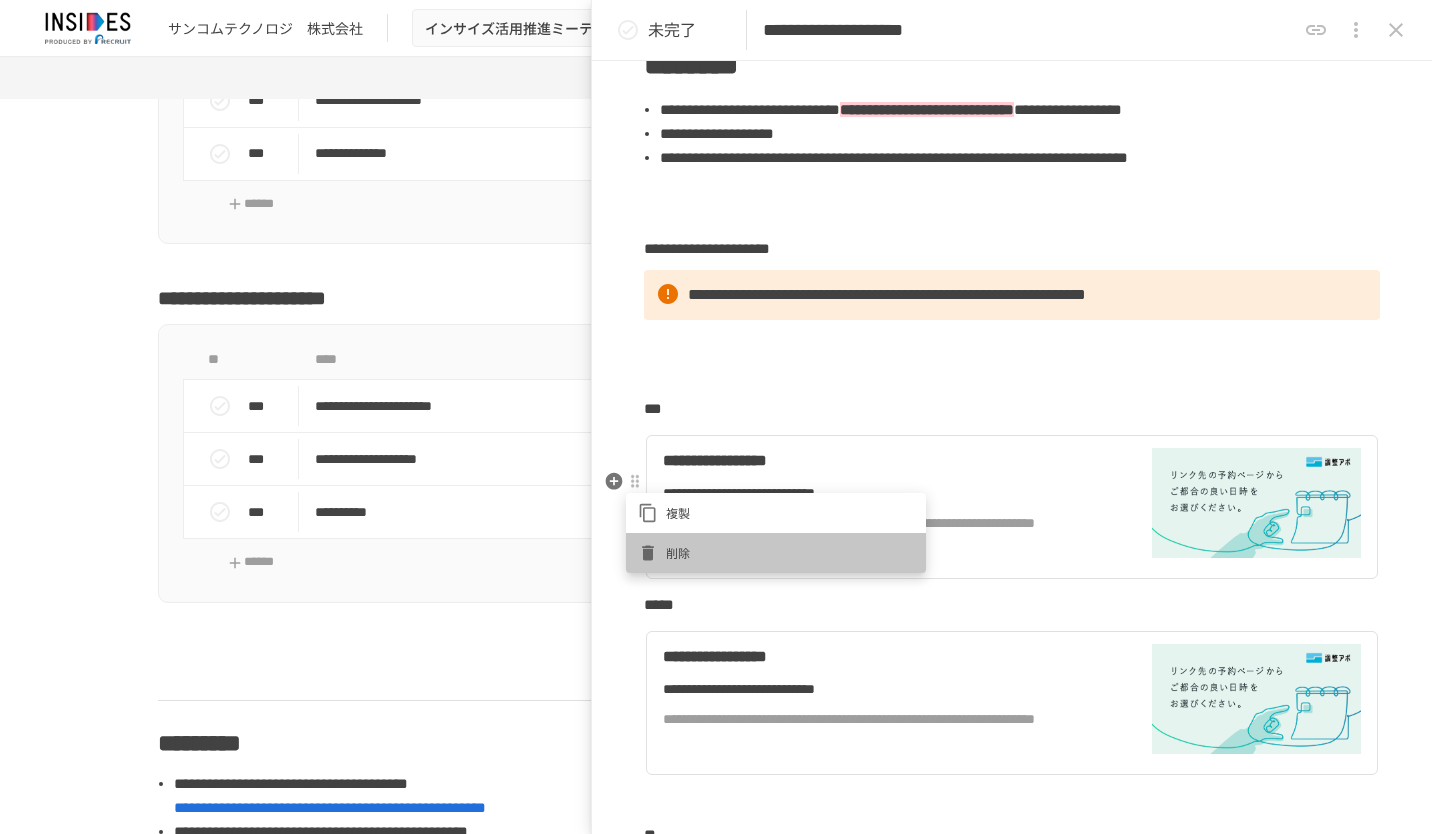 click on "削除" at bounding box center (776, 553) 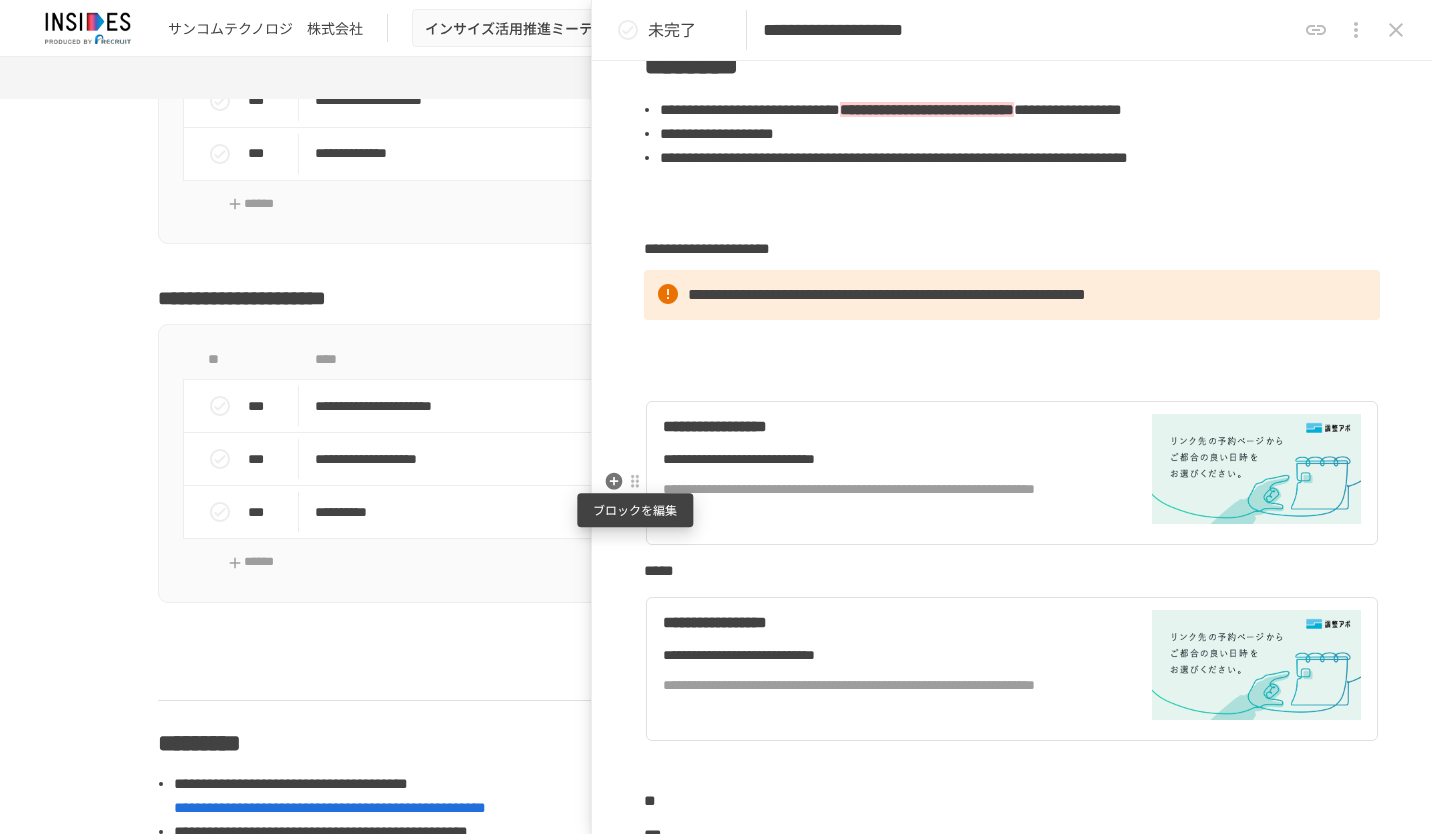 click at bounding box center (635, 482) 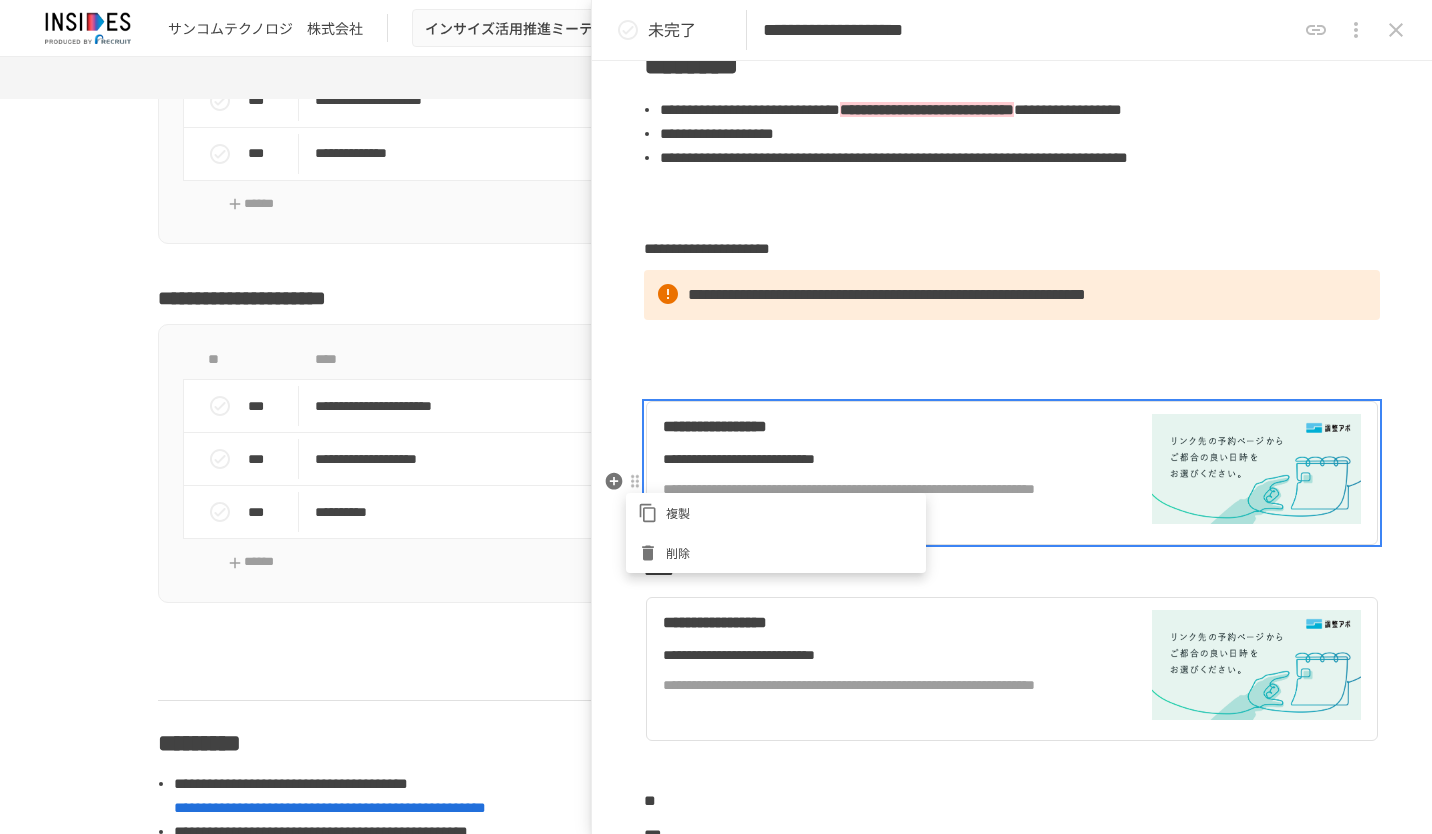 click on "削除" at bounding box center (776, 553) 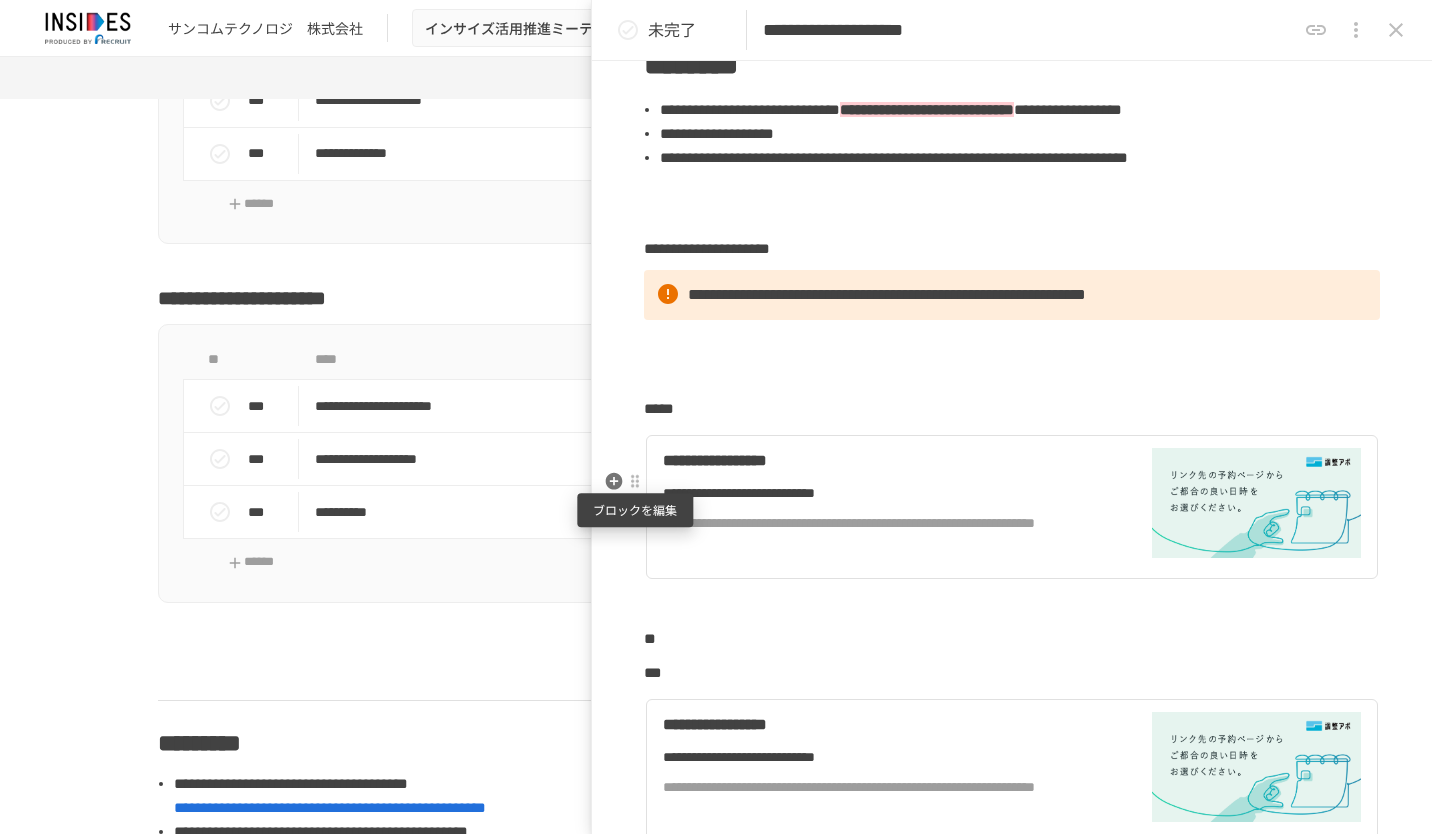 click at bounding box center [635, 482] 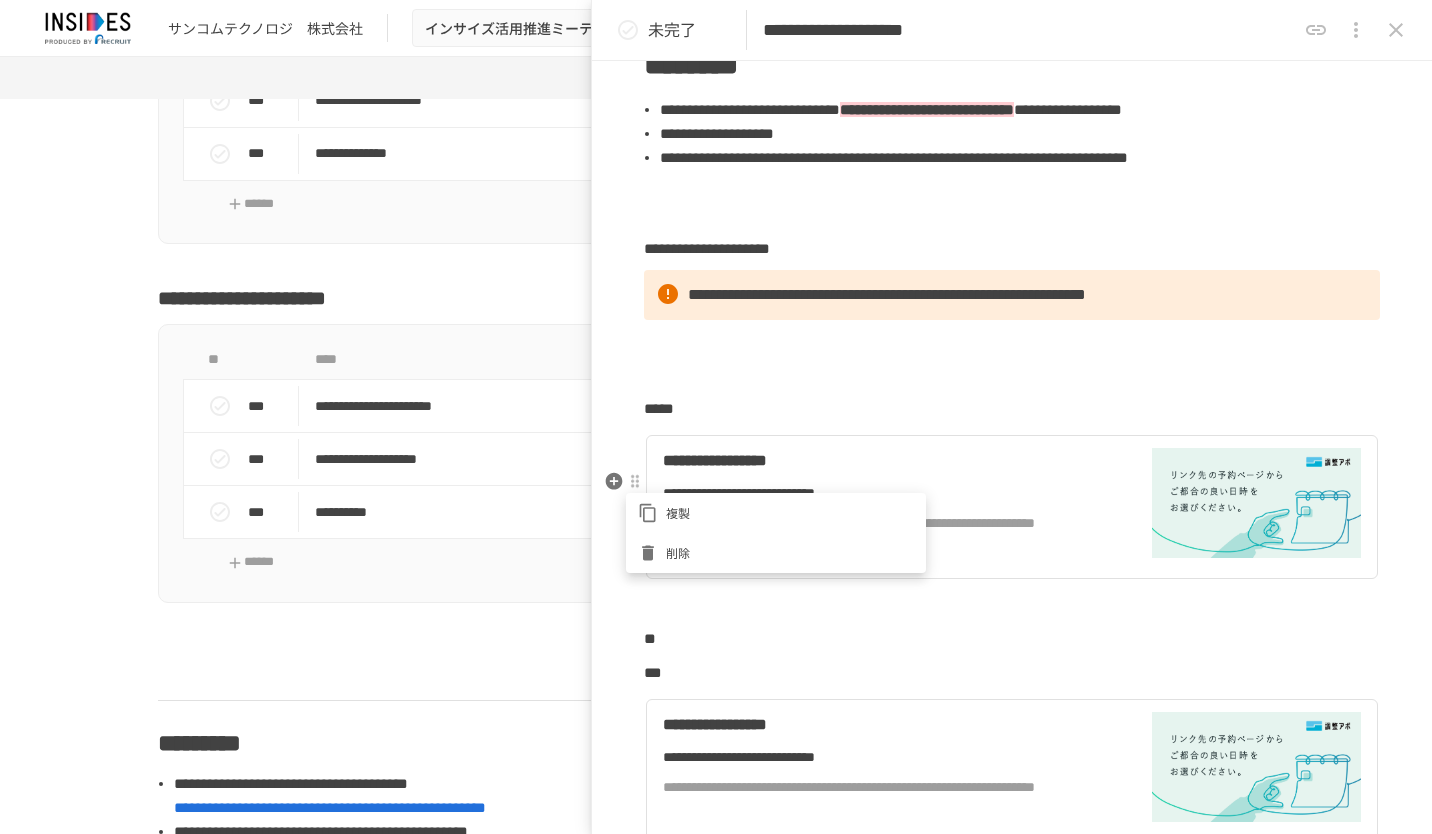 click on "削除" at bounding box center (790, 552) 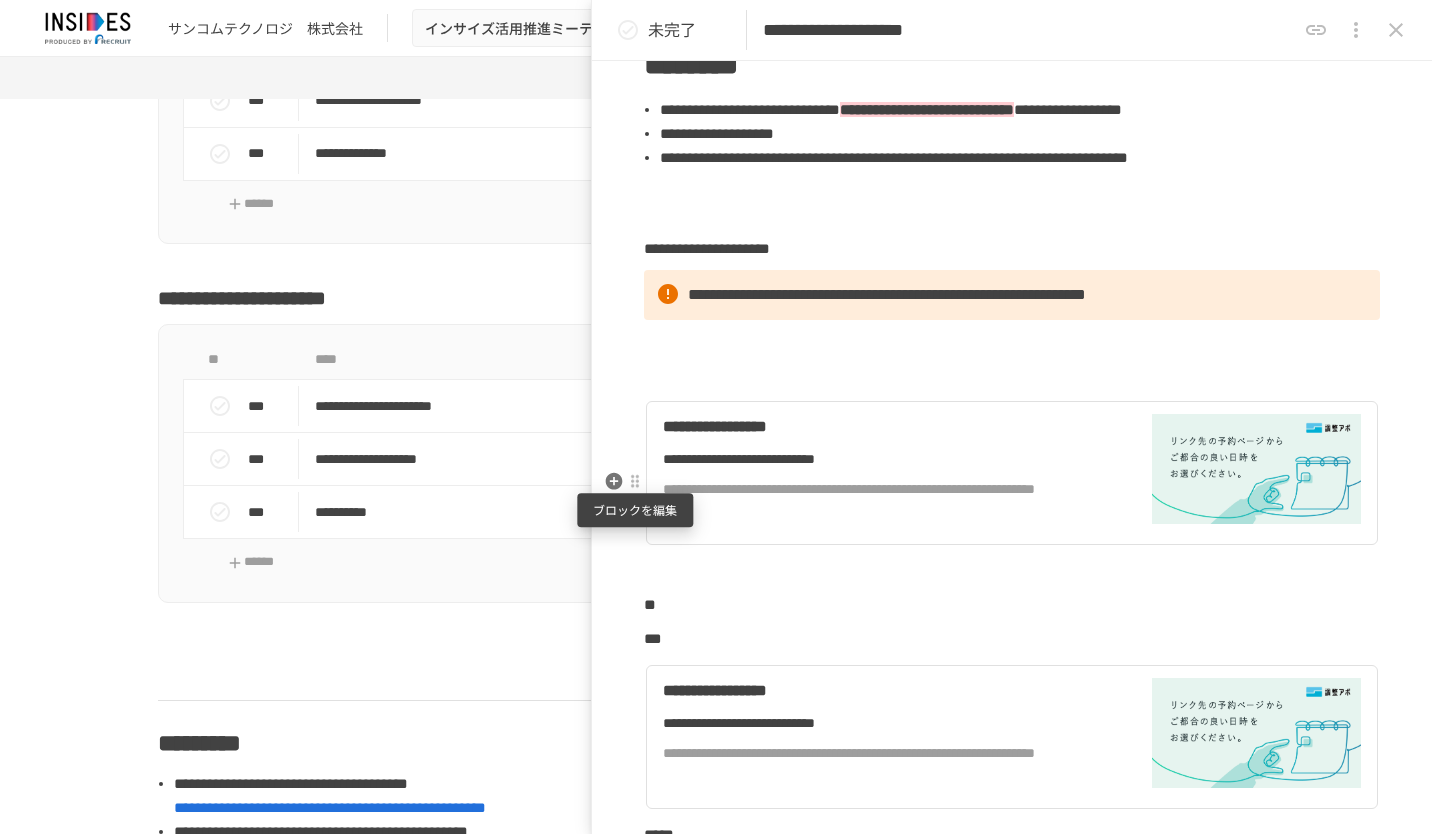 click at bounding box center [635, 482] 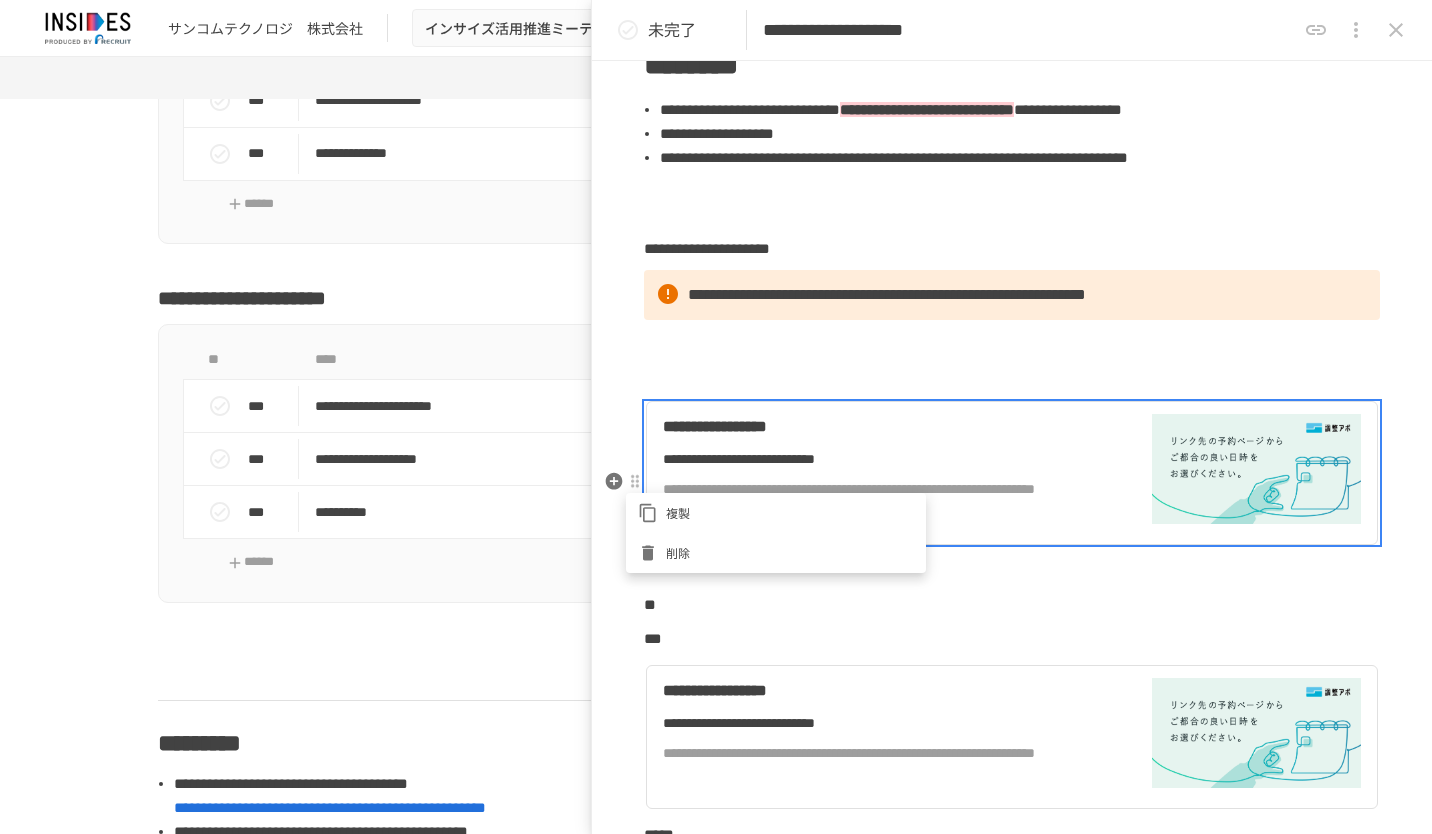 click on "削除" at bounding box center (790, 552) 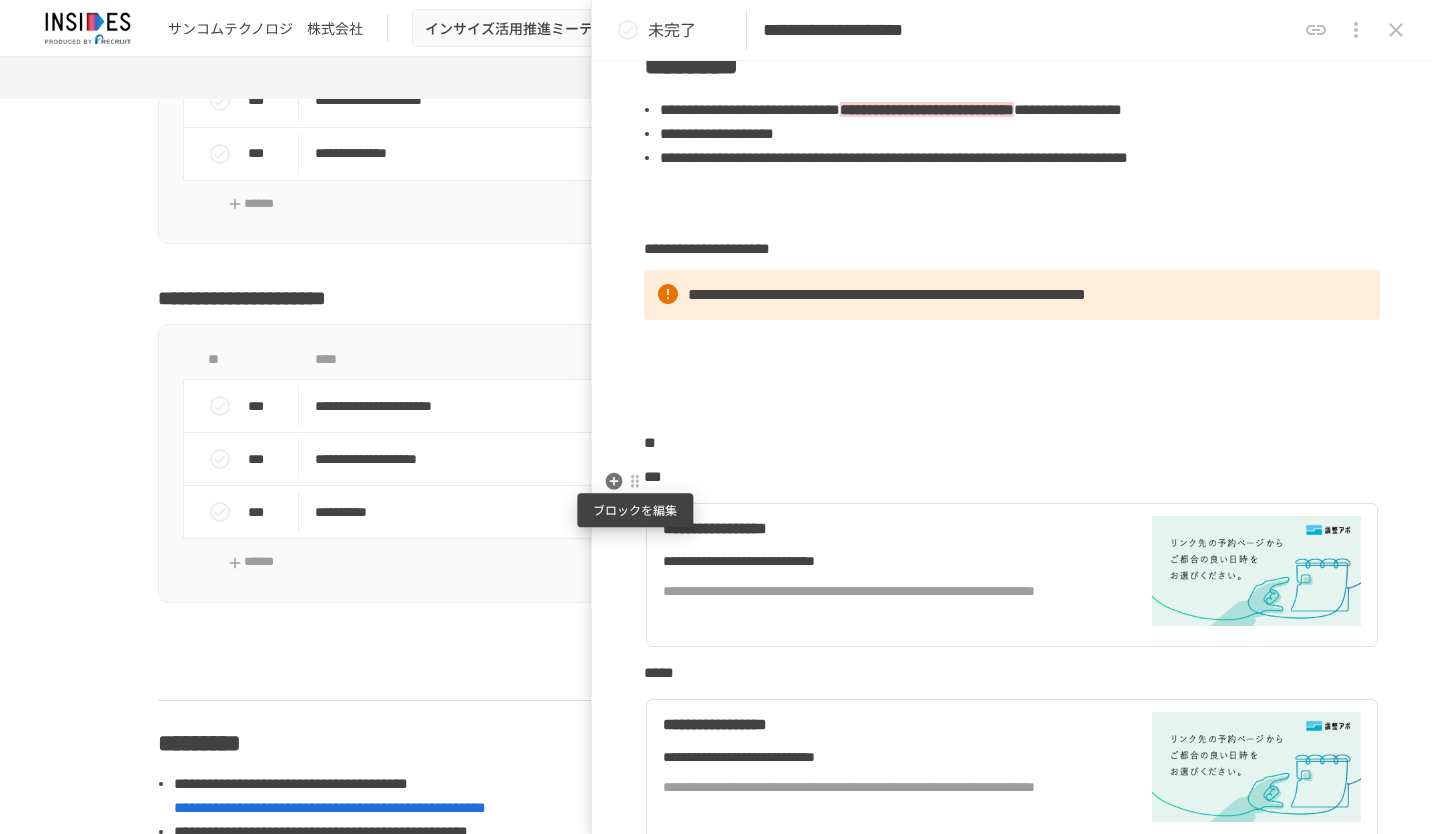 click at bounding box center [635, 482] 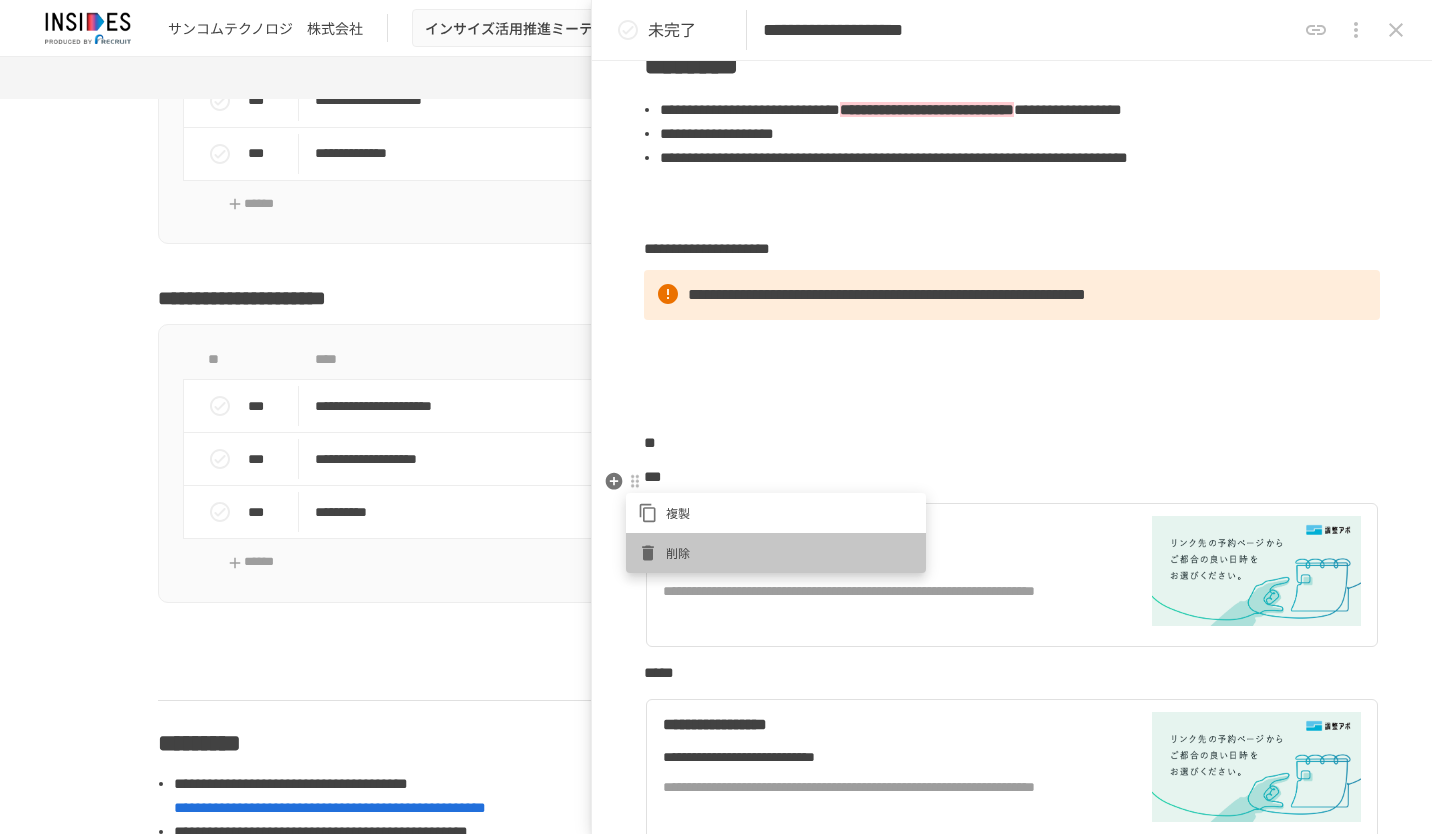 click on "削除" at bounding box center (776, 553) 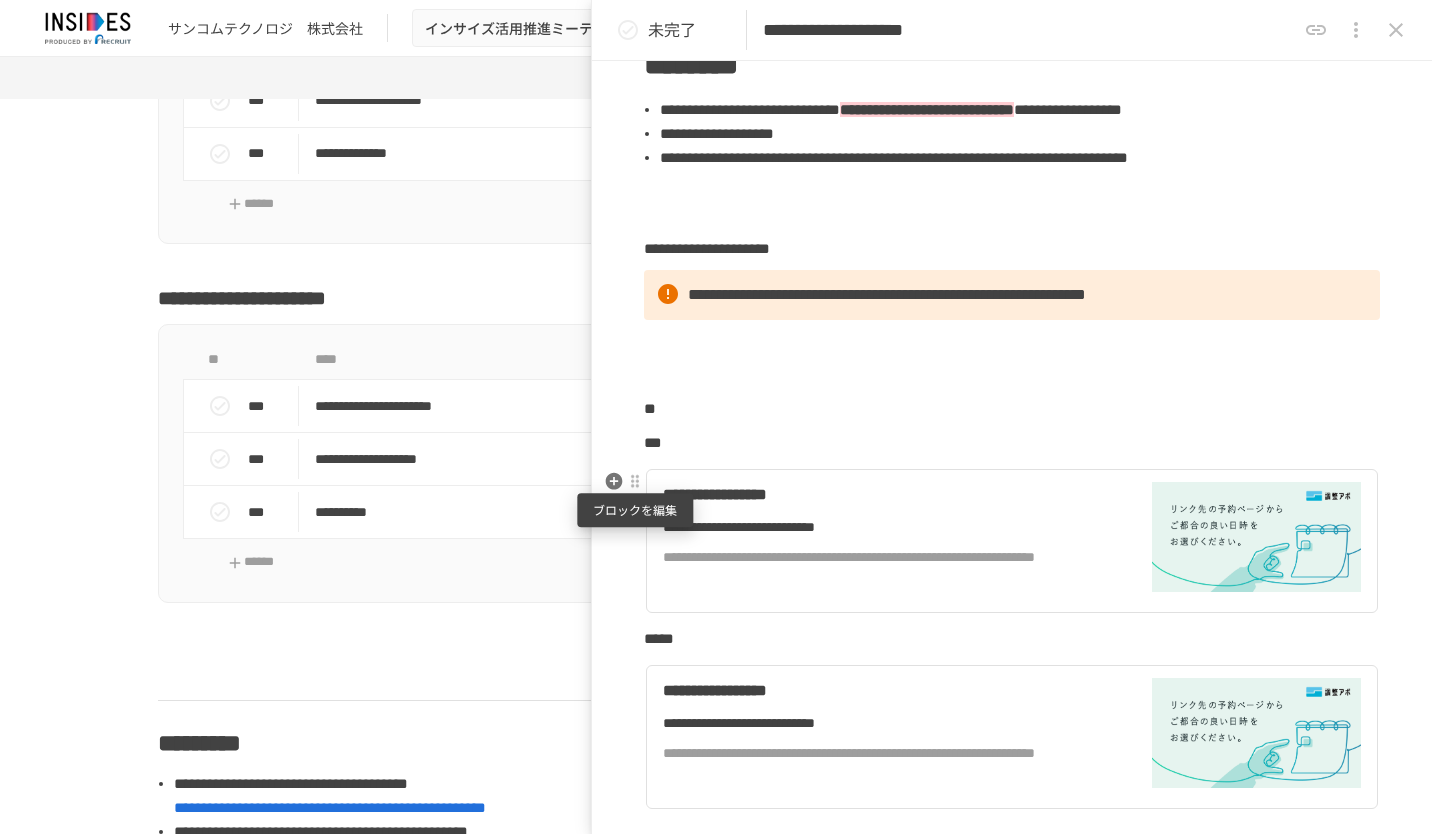 click at bounding box center [635, 482] 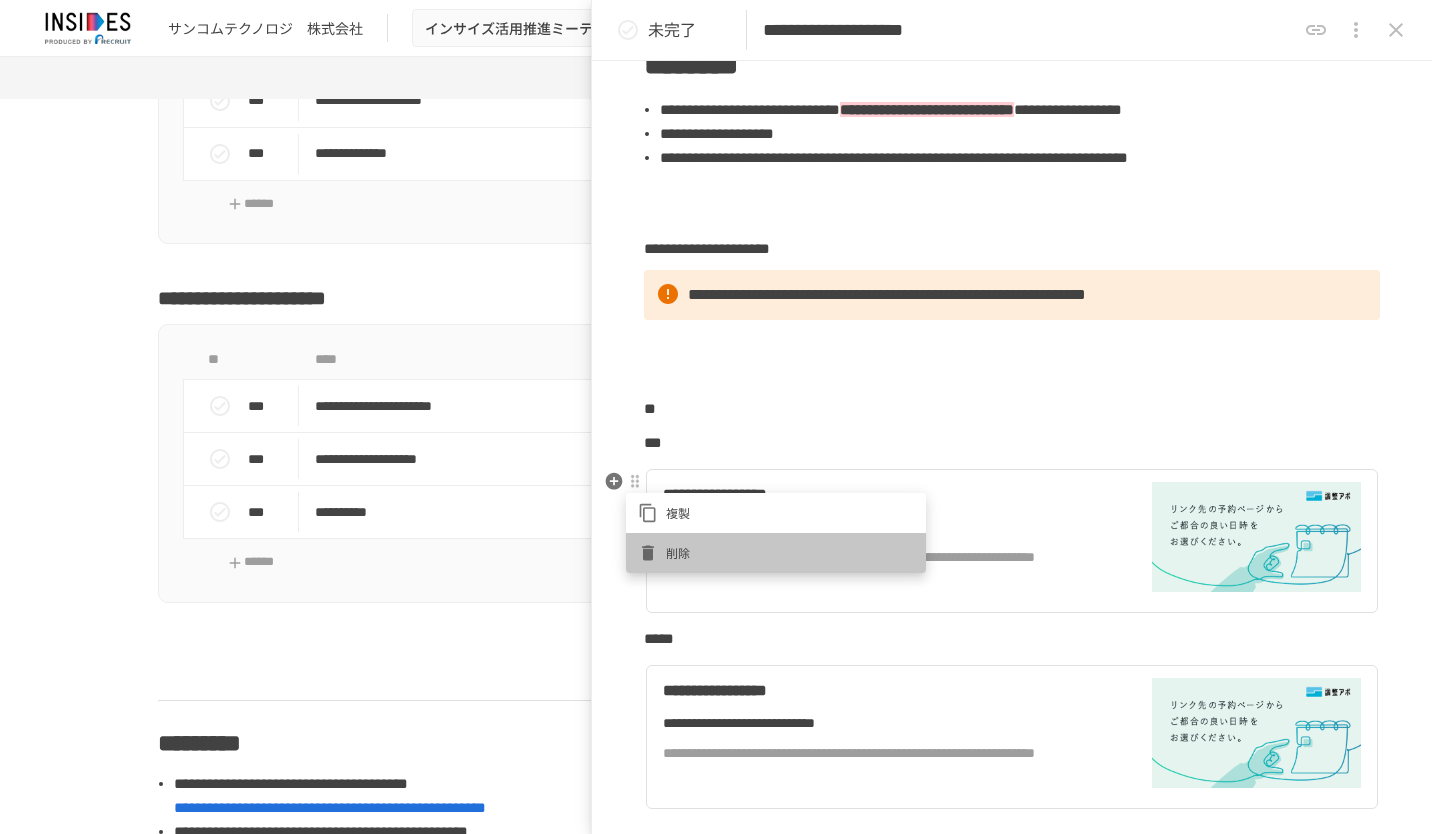 click on "削除" at bounding box center (776, 553) 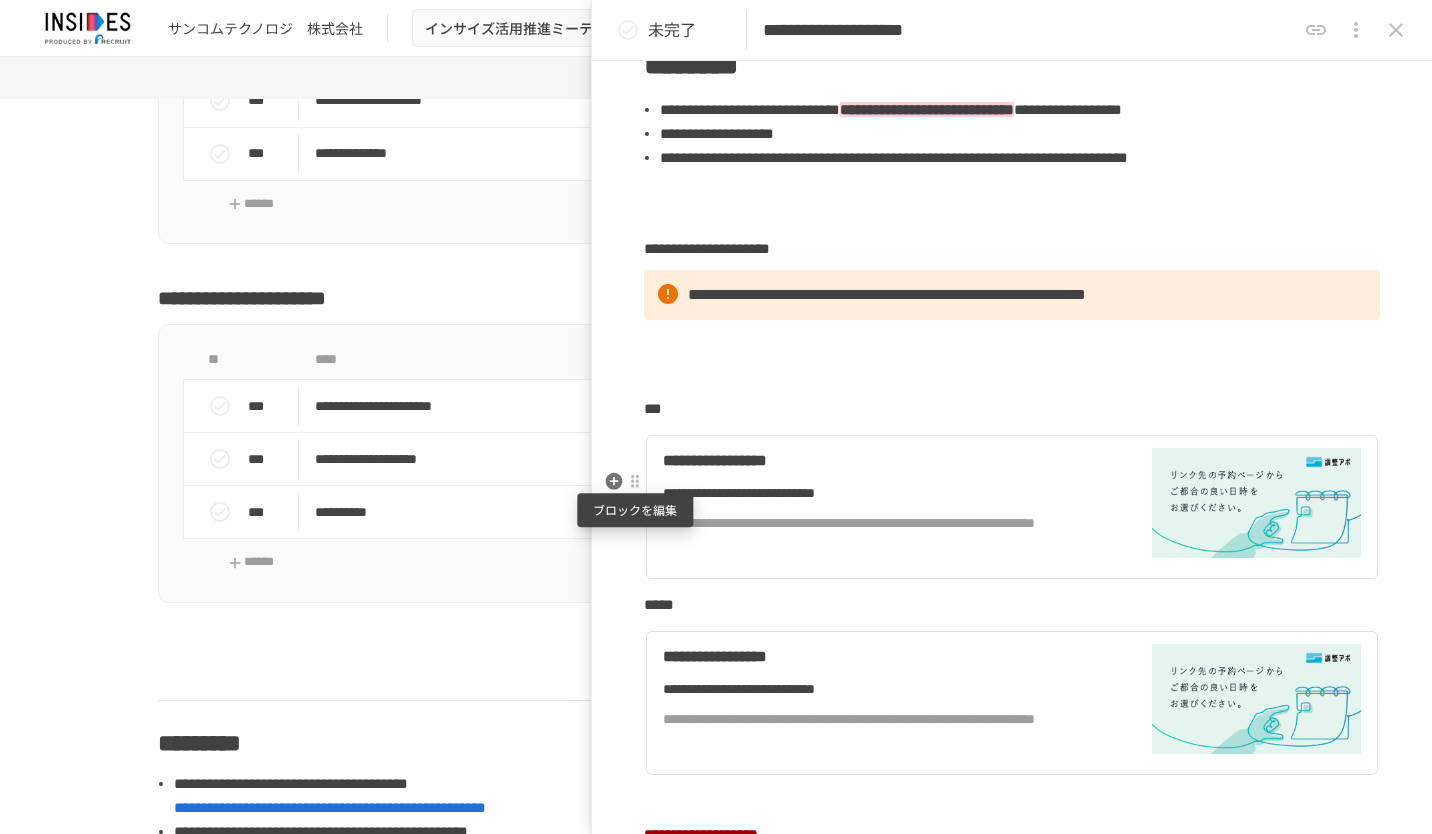 click at bounding box center (635, 482) 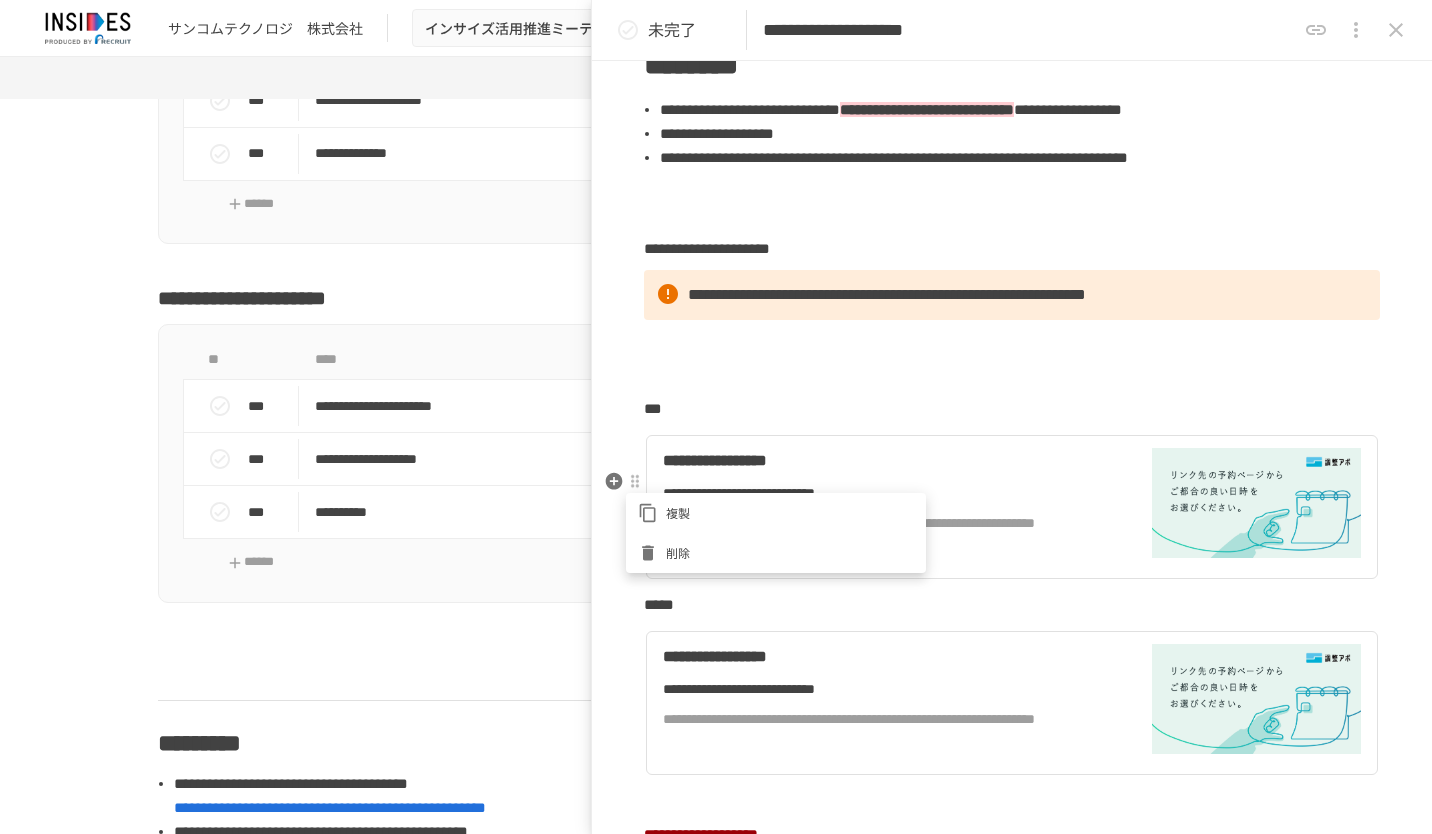 click on "削除" at bounding box center [776, 553] 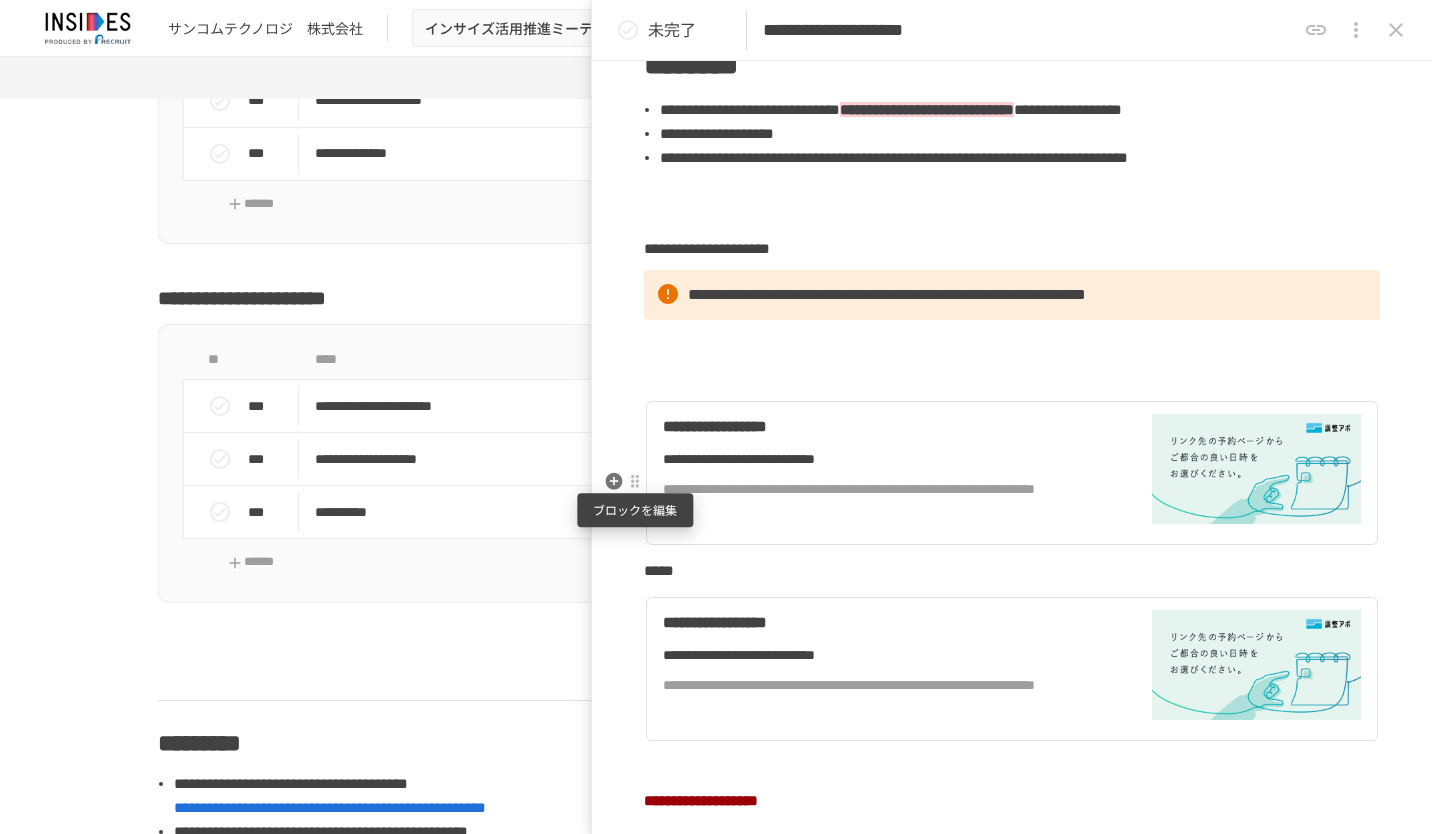 click at bounding box center [635, 482] 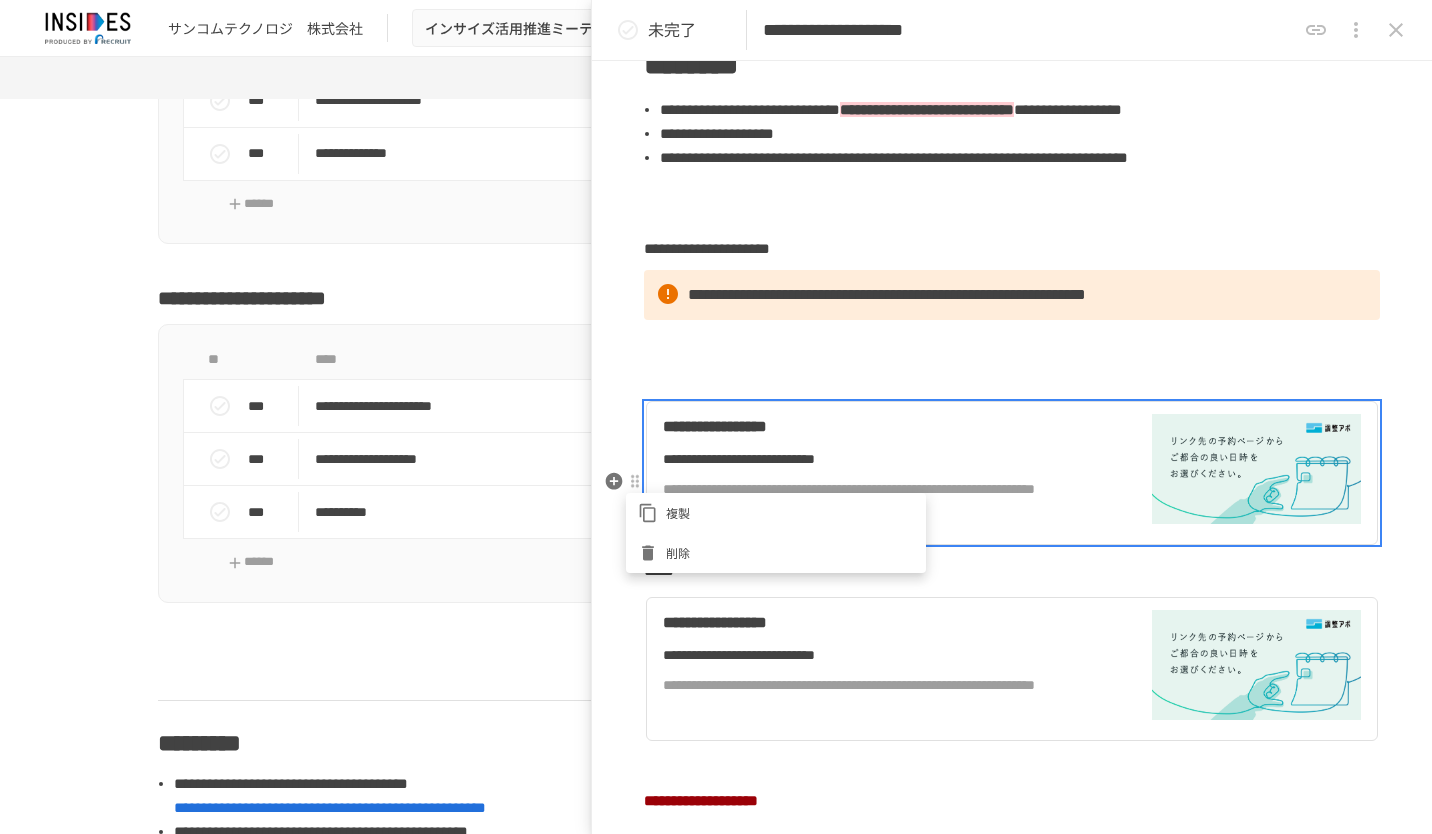click on "削除" at bounding box center (790, 552) 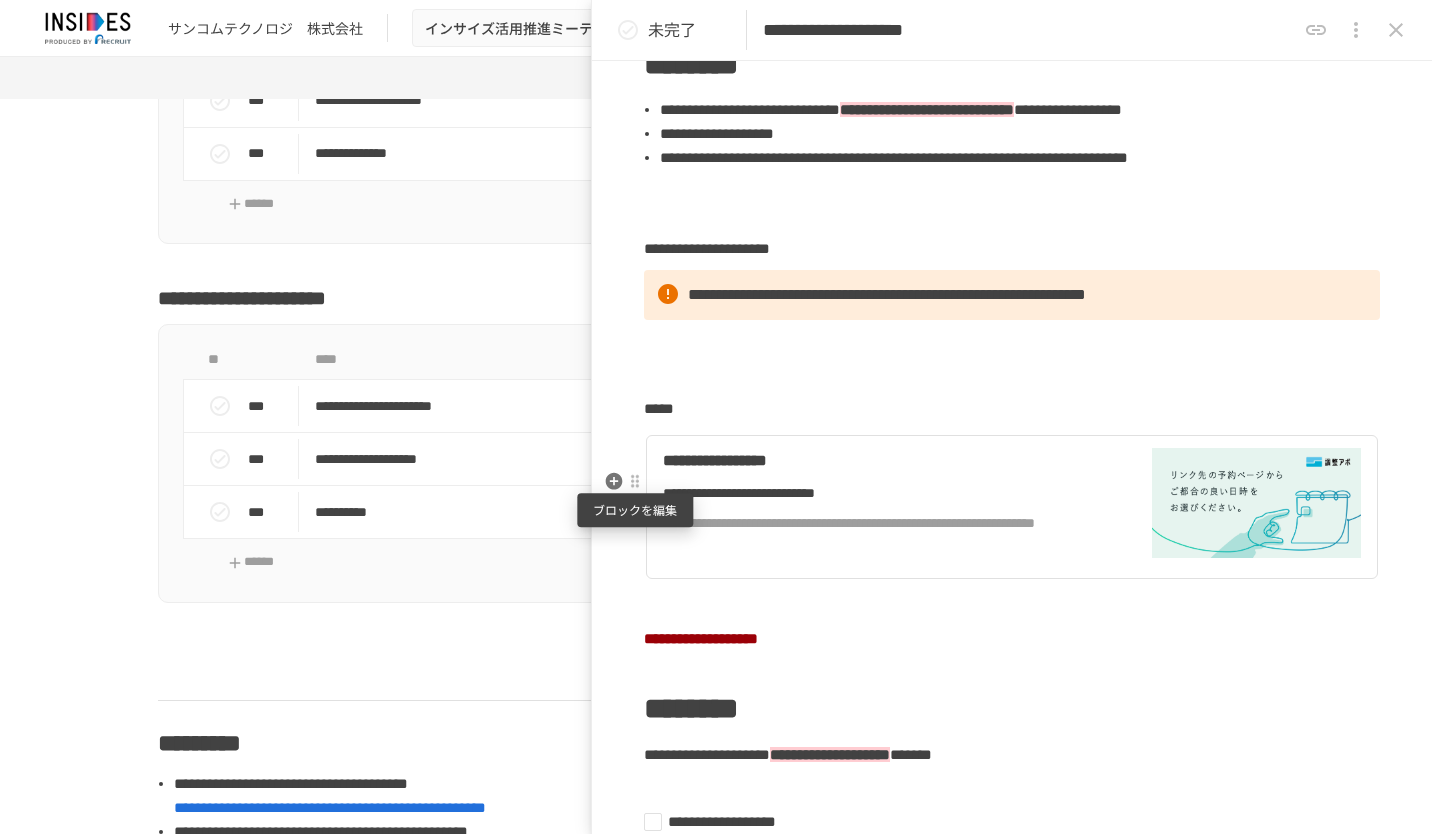 click at bounding box center [635, 482] 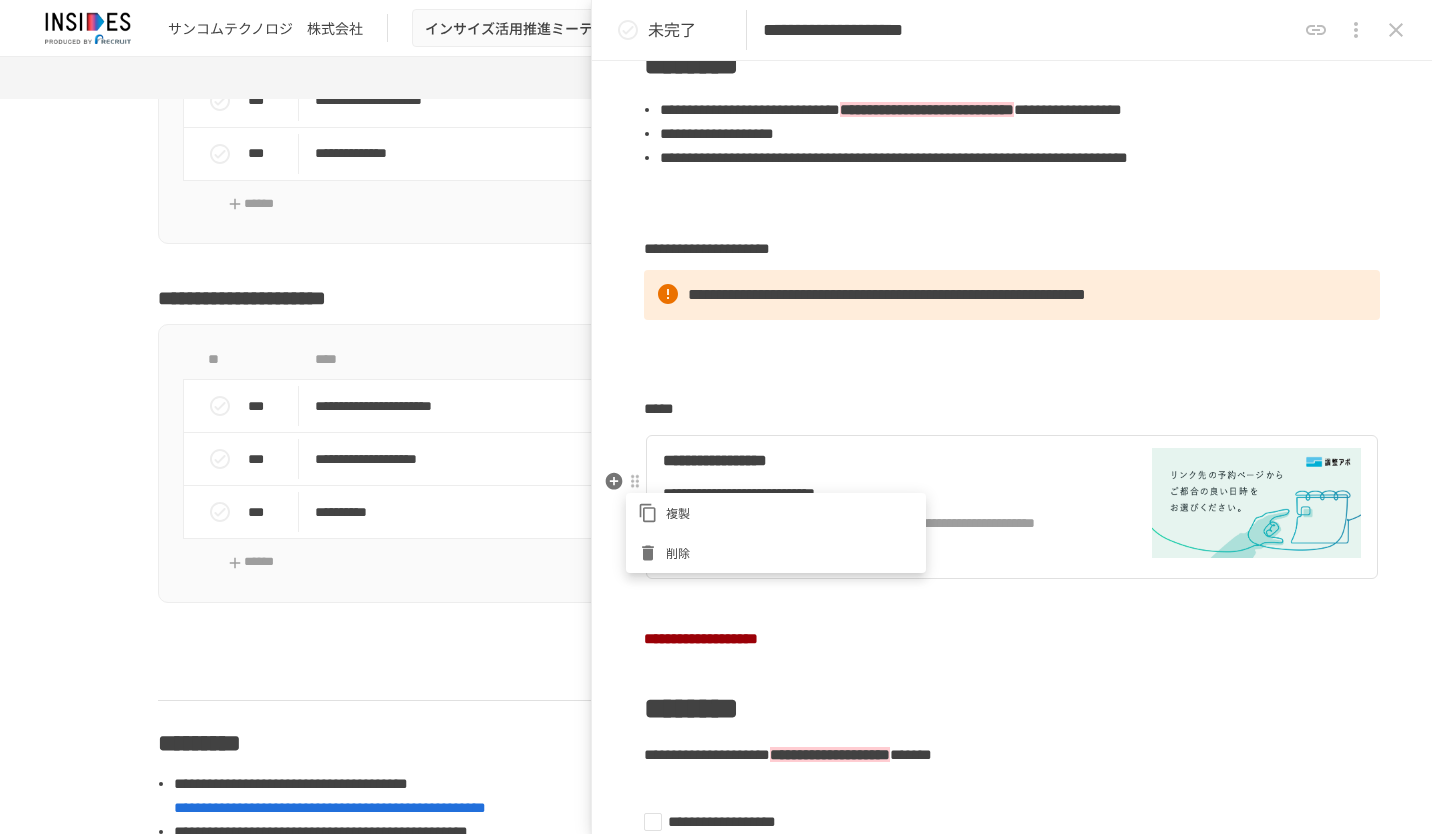 click on "削除" at bounding box center [776, 553] 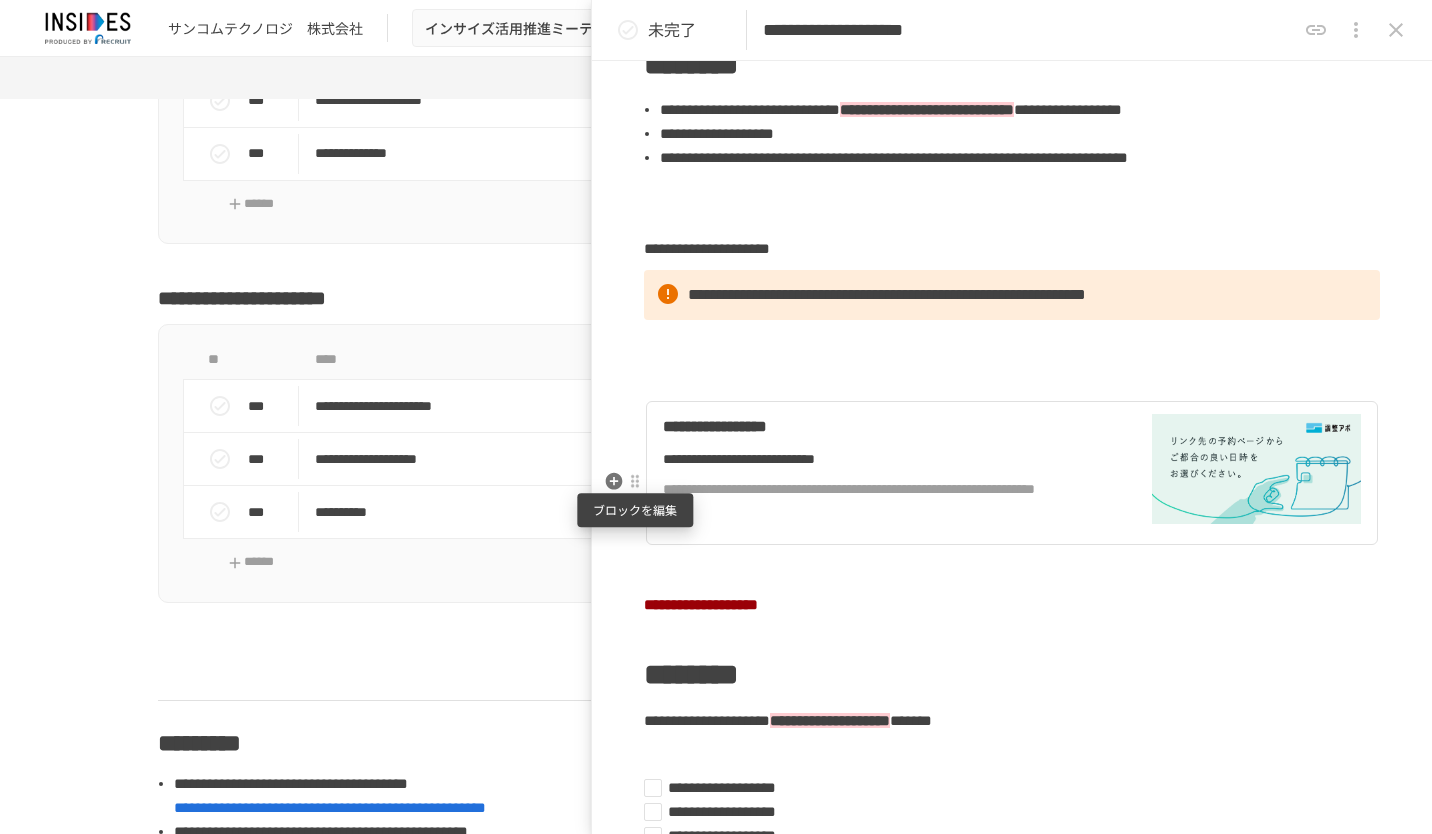 click at bounding box center (635, 482) 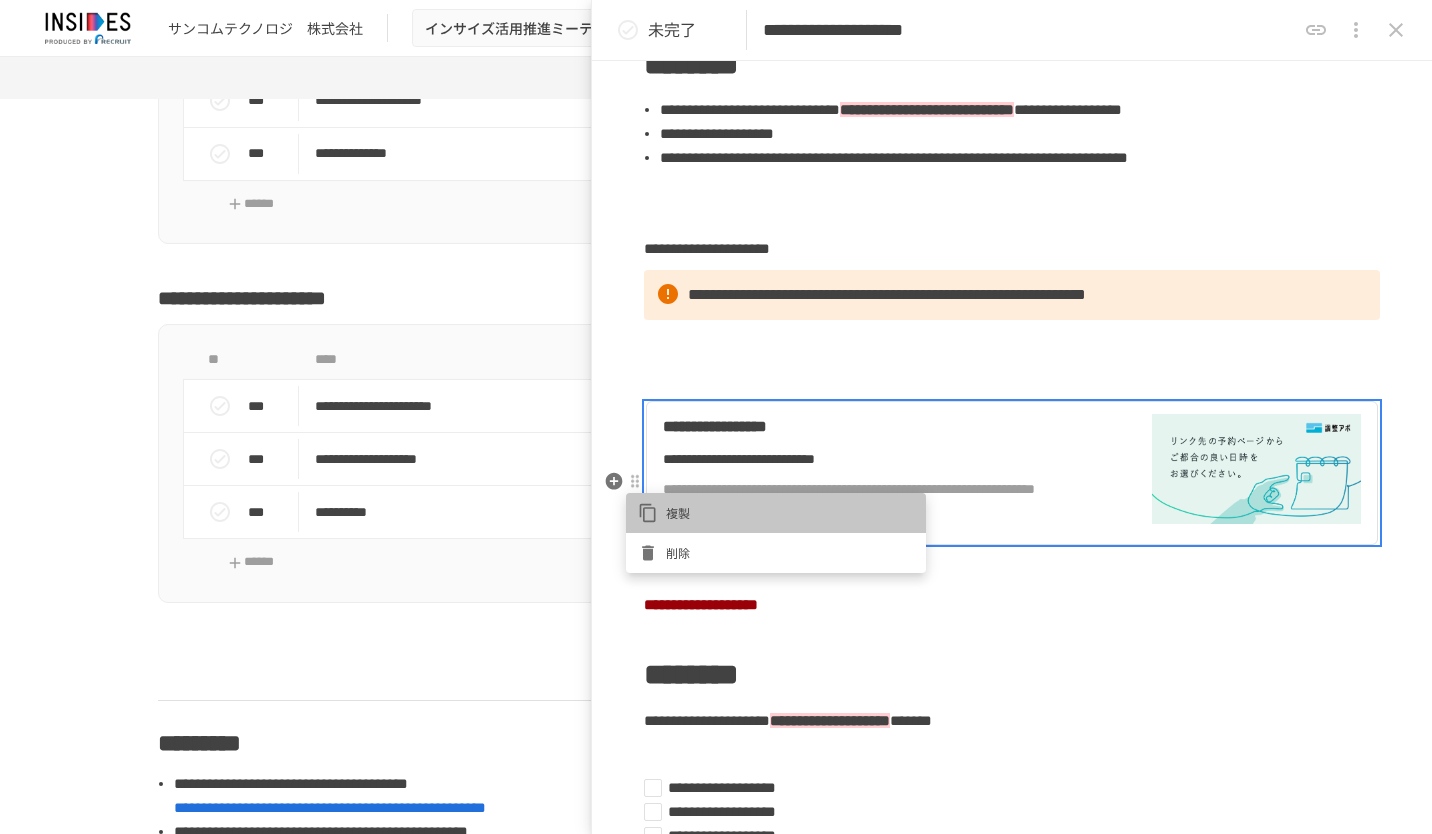 click on "複製" at bounding box center [776, 513] 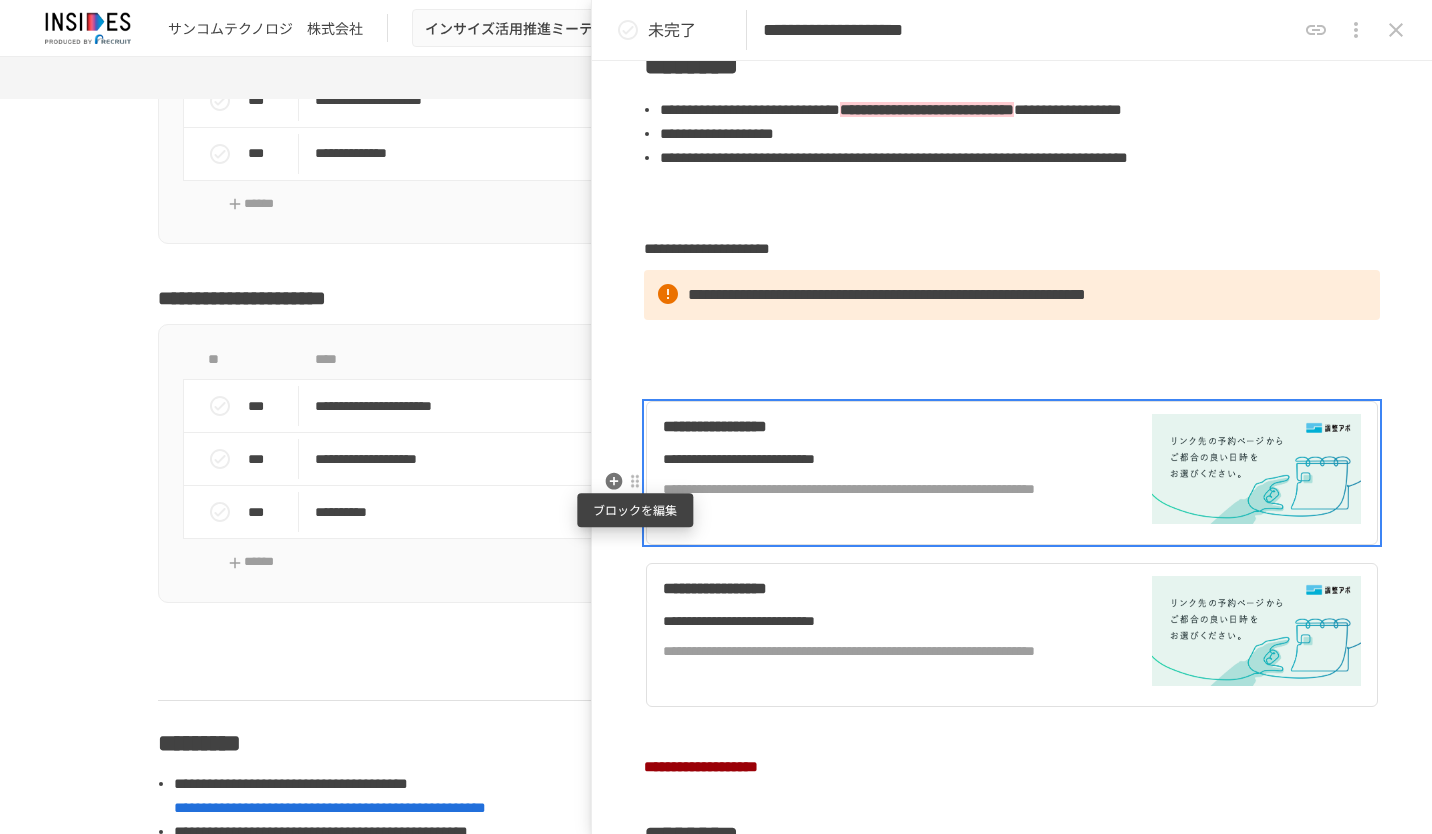 click at bounding box center [635, 482] 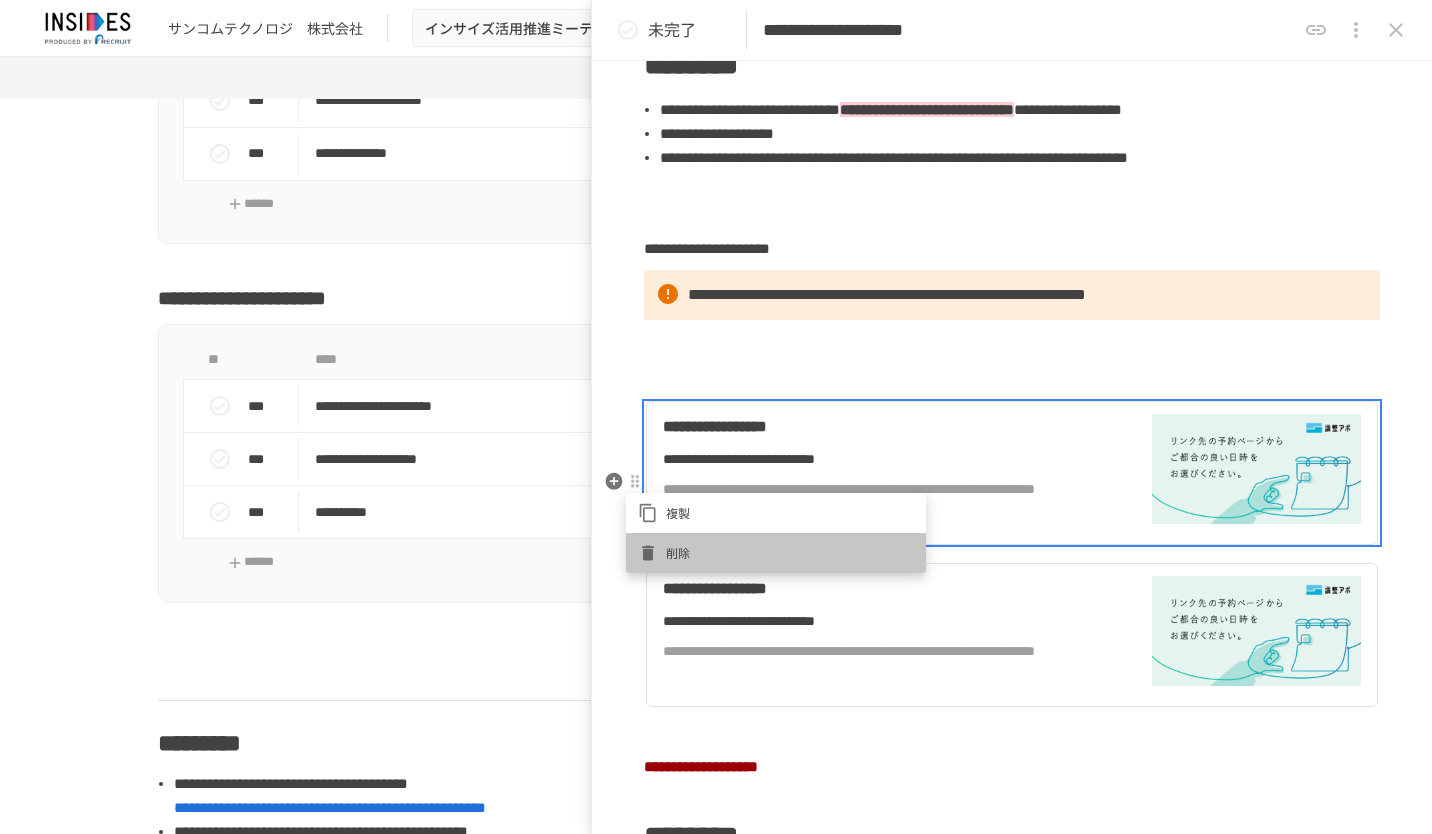 click 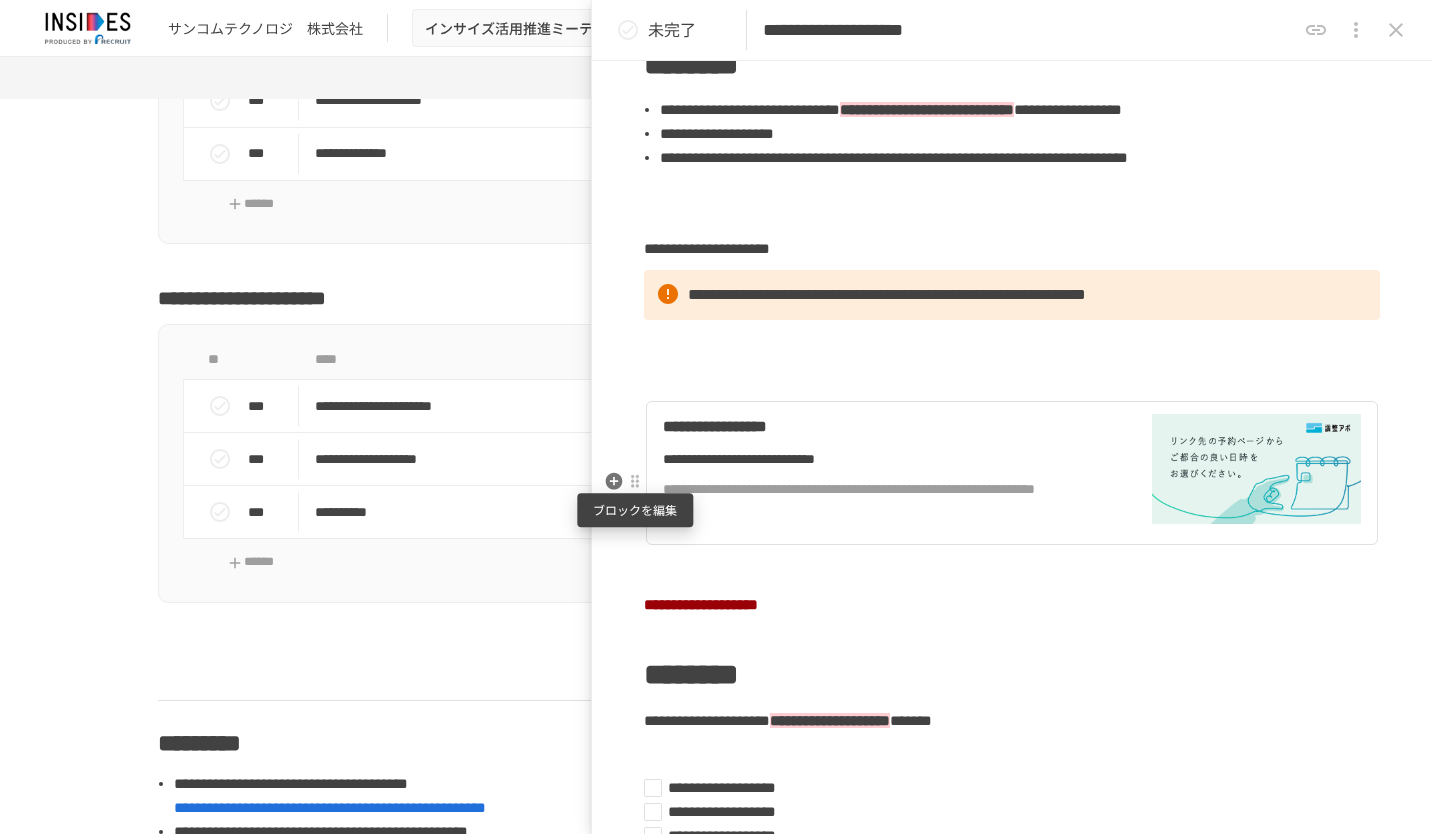 click at bounding box center [635, 482] 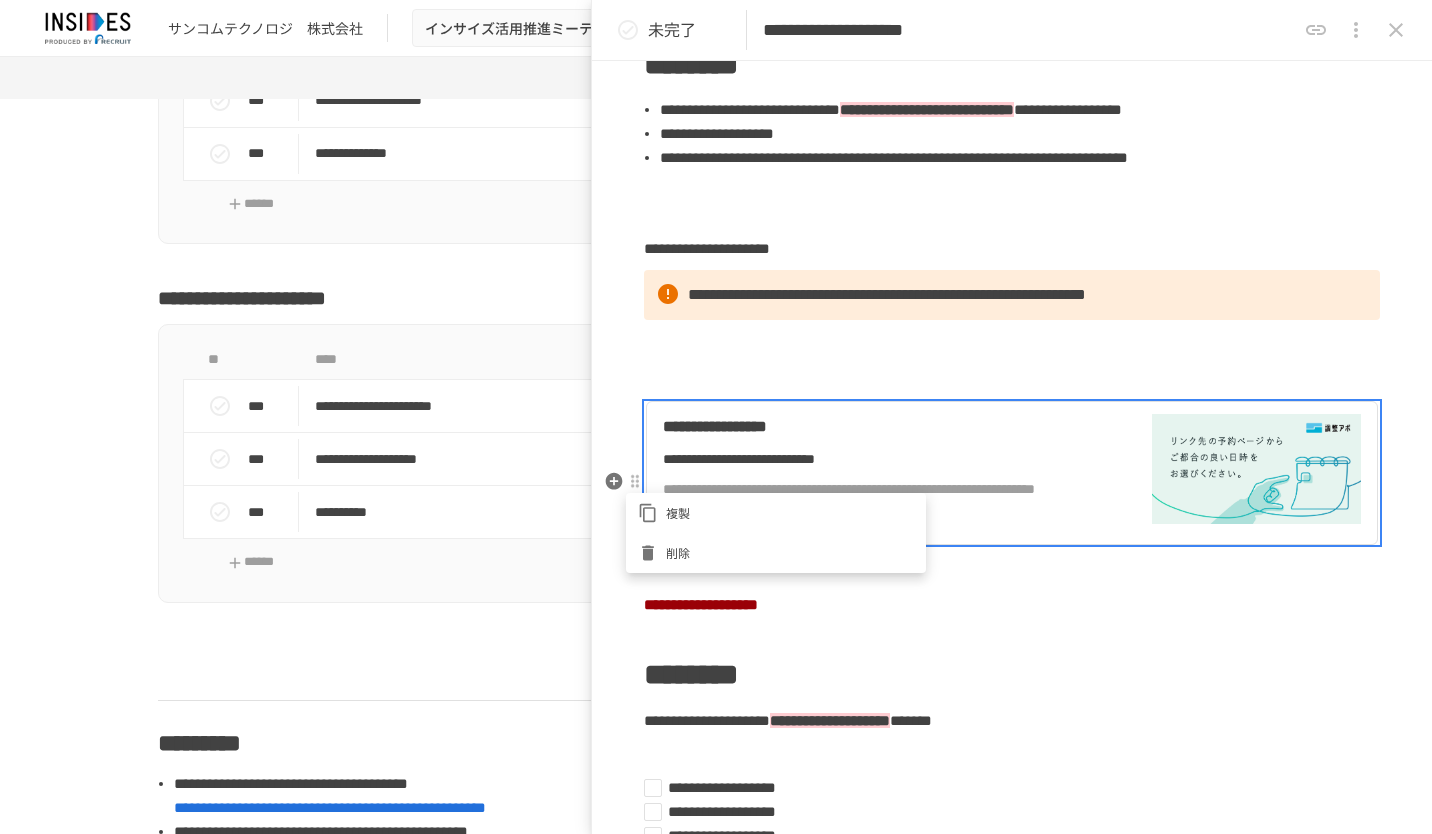 click on "削除" at bounding box center [790, 552] 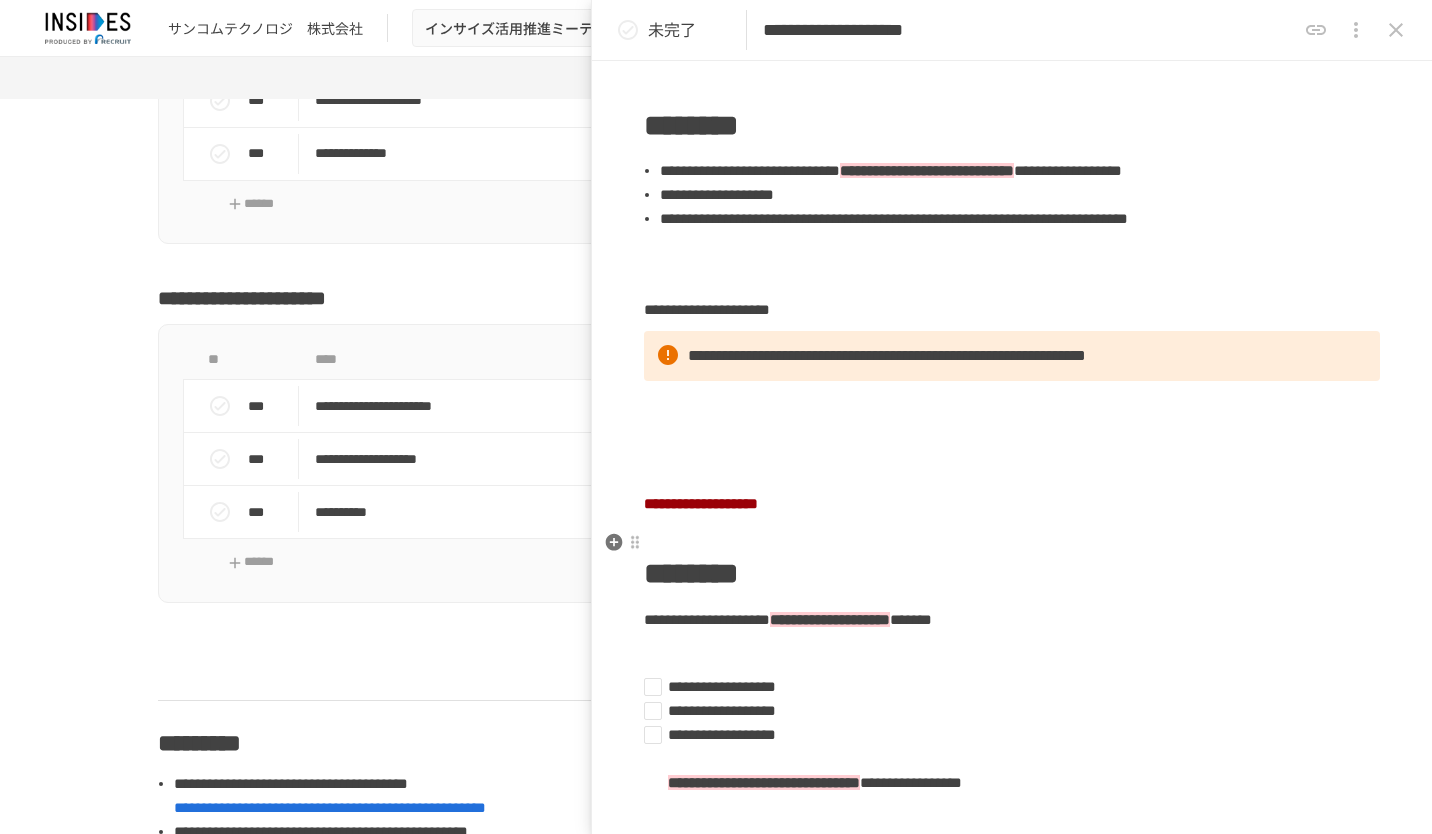 scroll, scrollTop: 0, scrollLeft: 0, axis: both 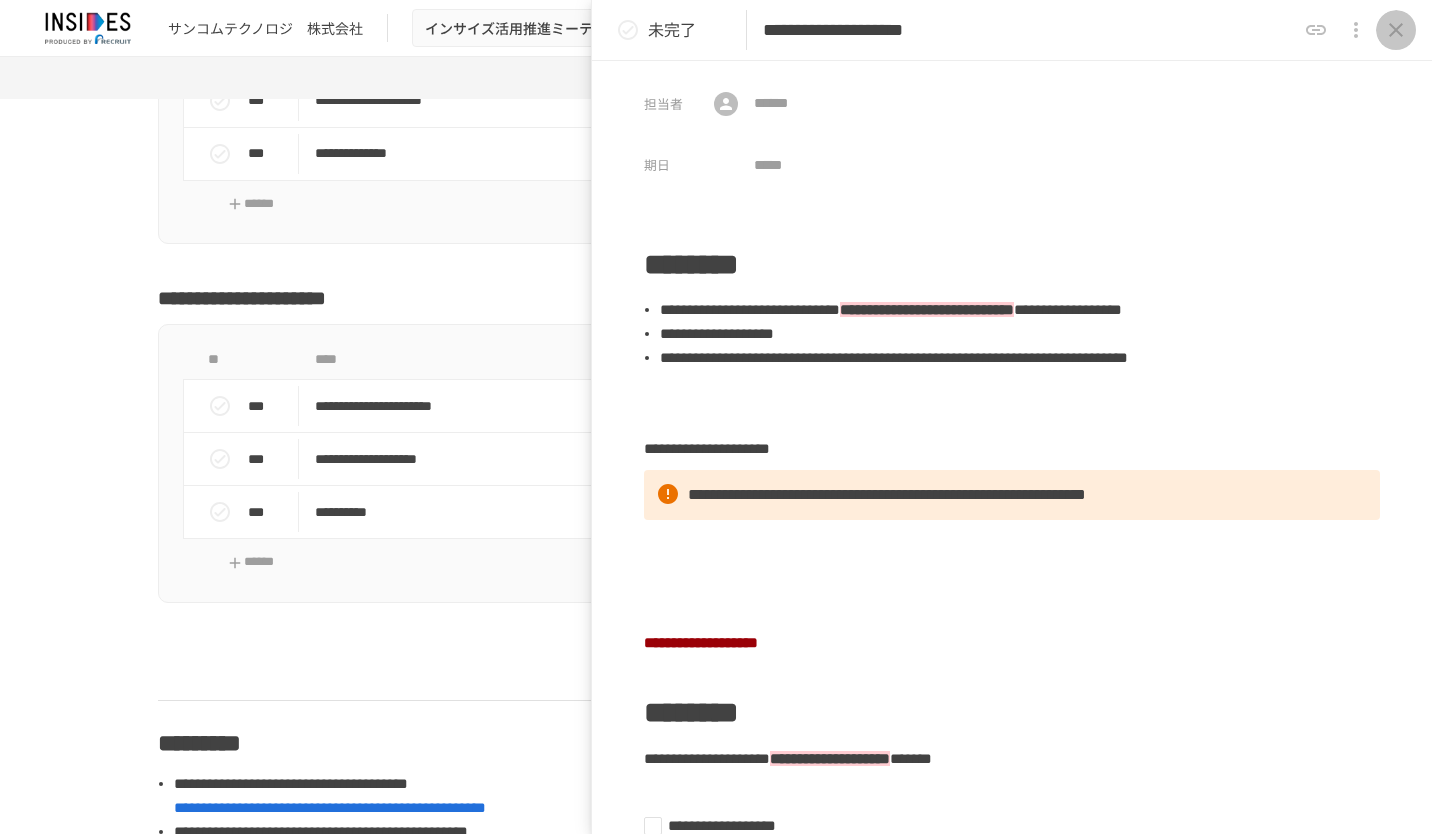 click 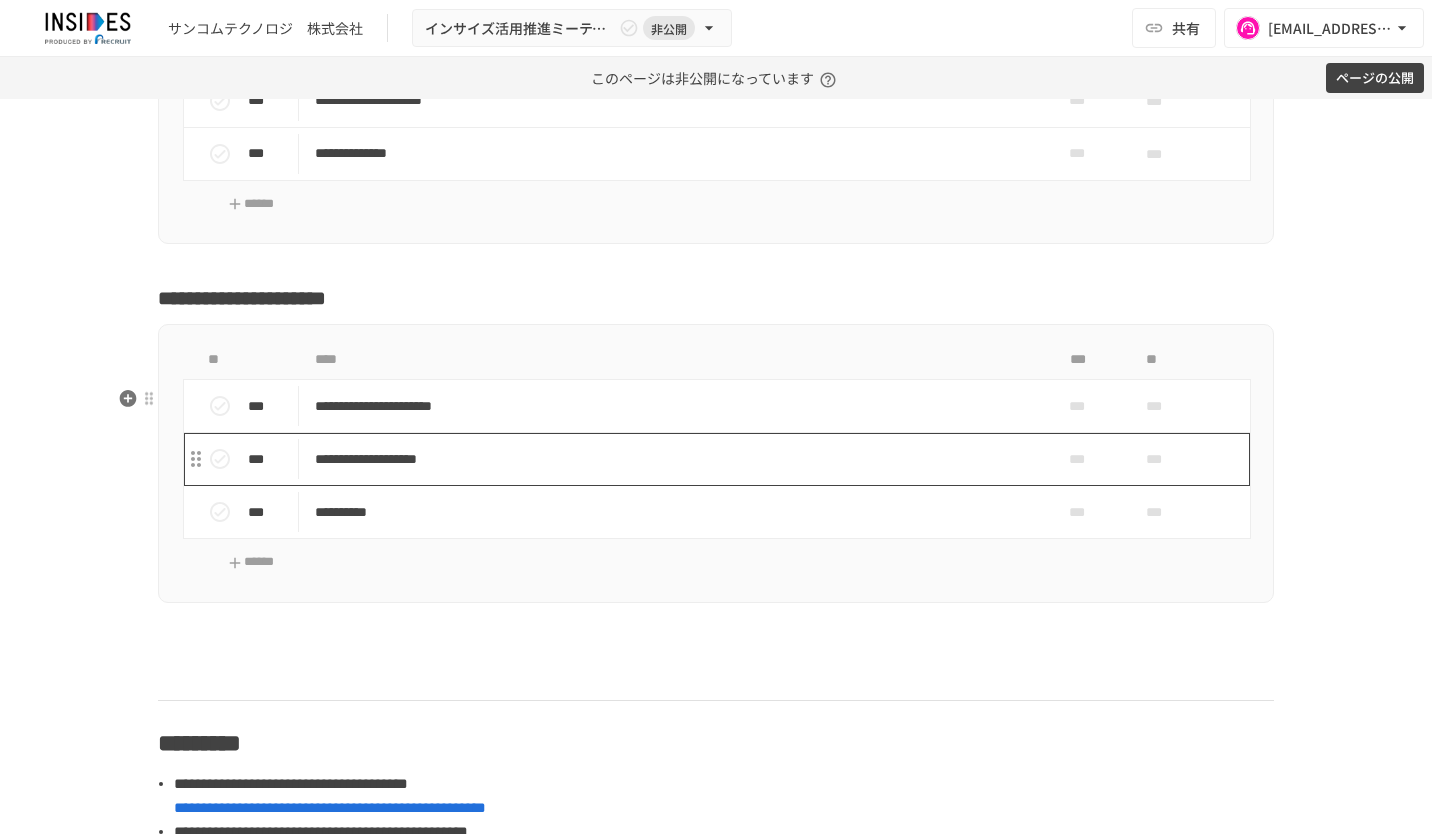 click on "**********" at bounding box center (674, 459) 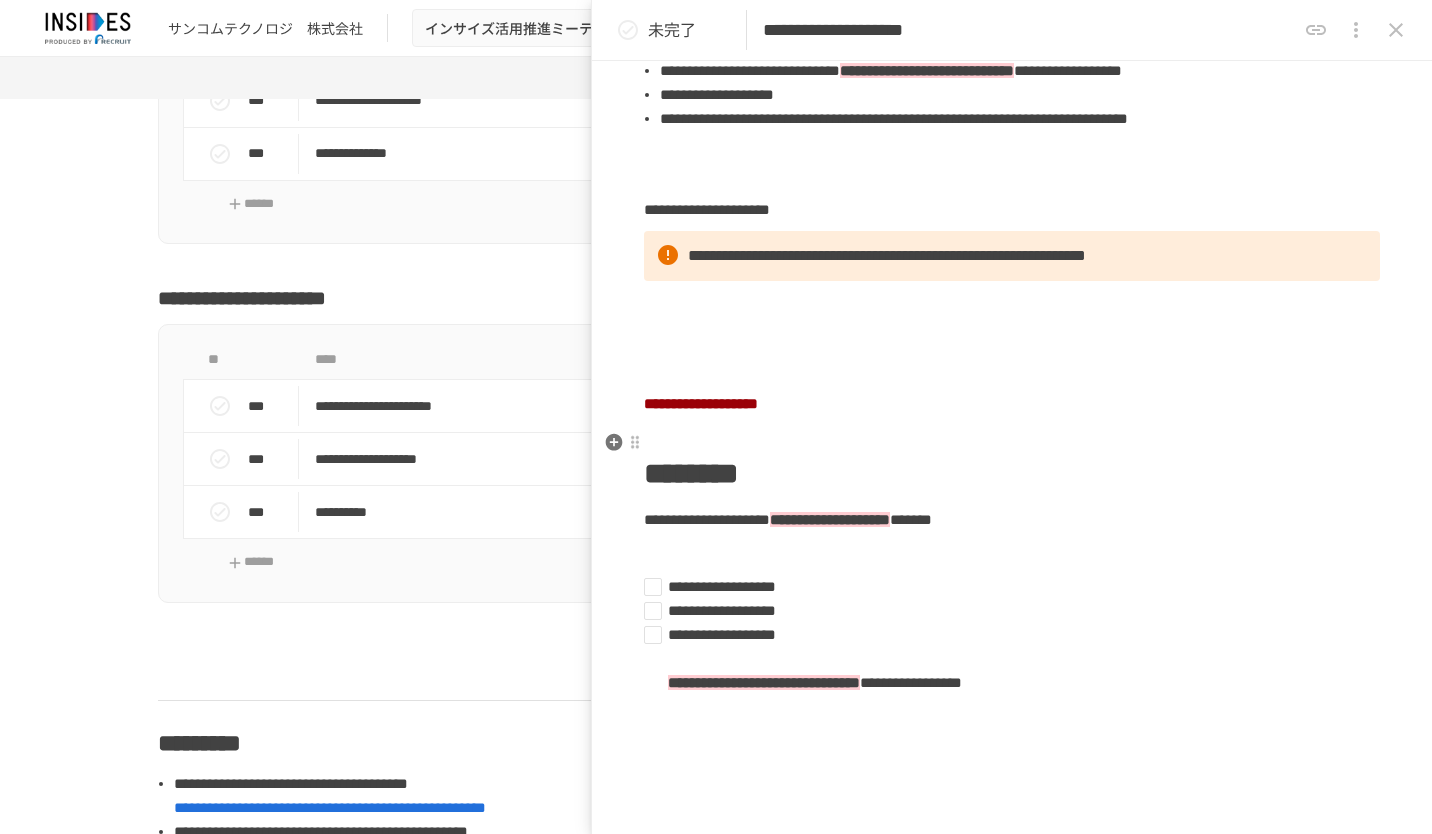 scroll, scrollTop: 39, scrollLeft: 0, axis: vertical 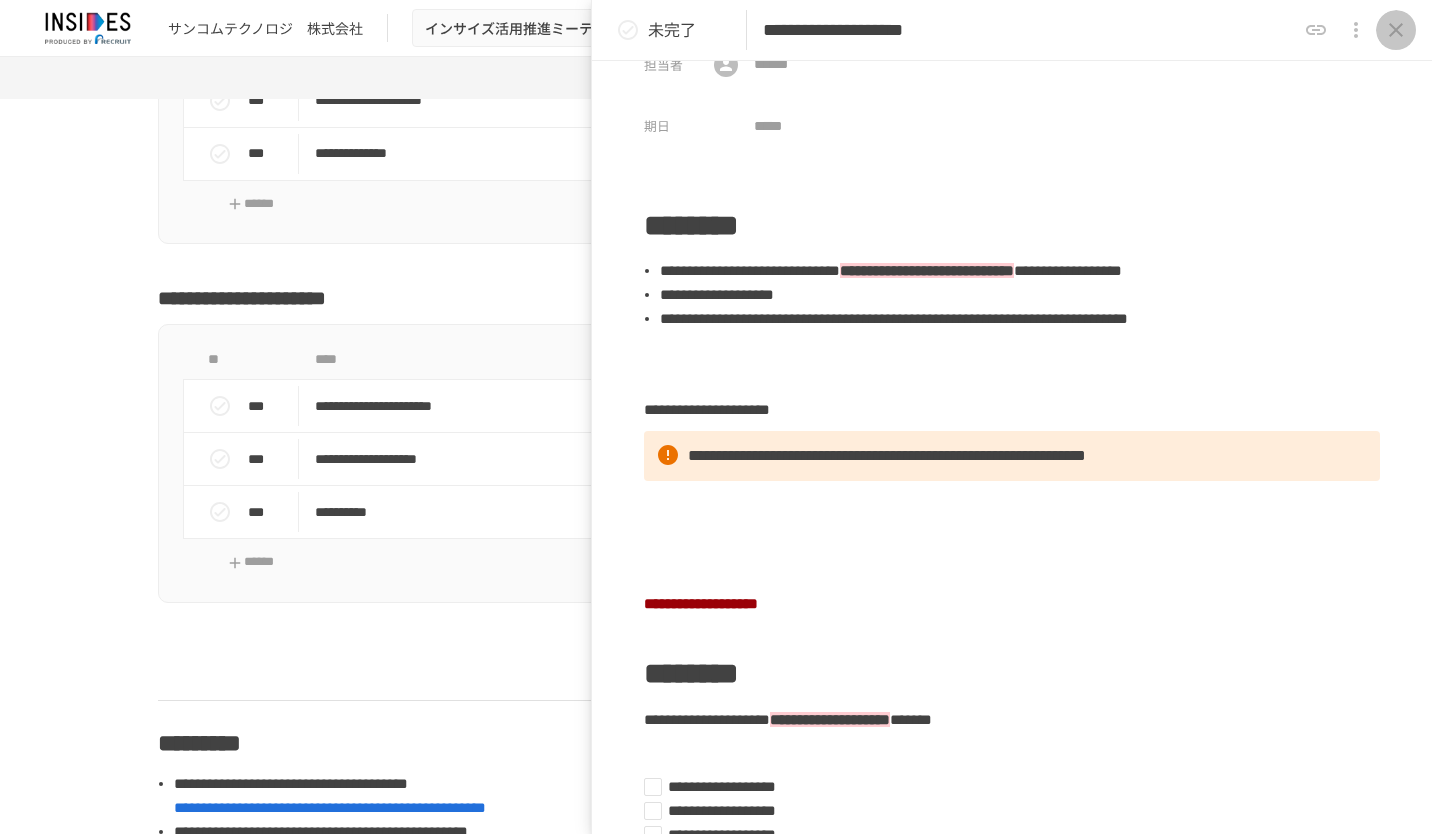 click 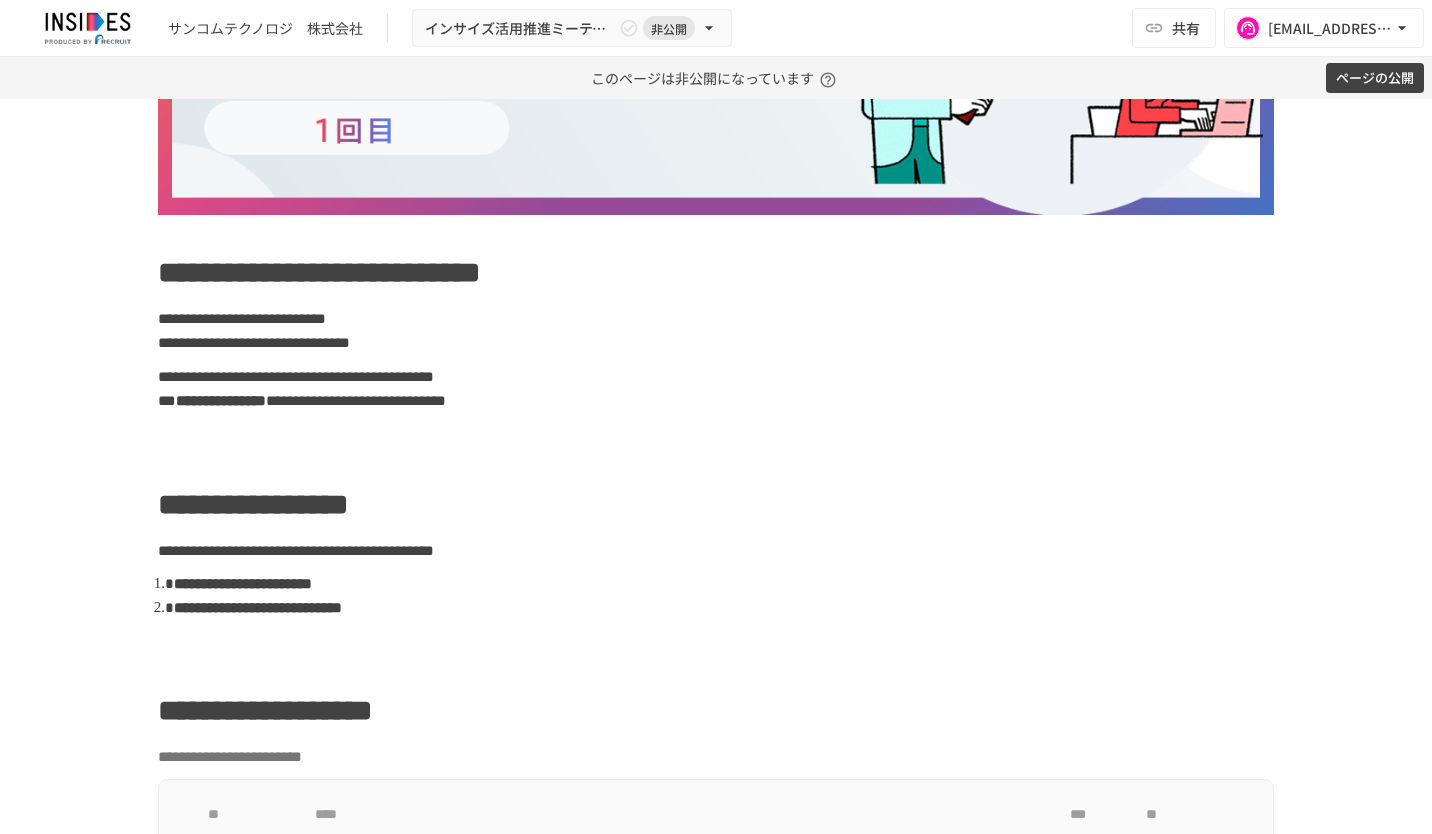 scroll, scrollTop: 0, scrollLeft: 0, axis: both 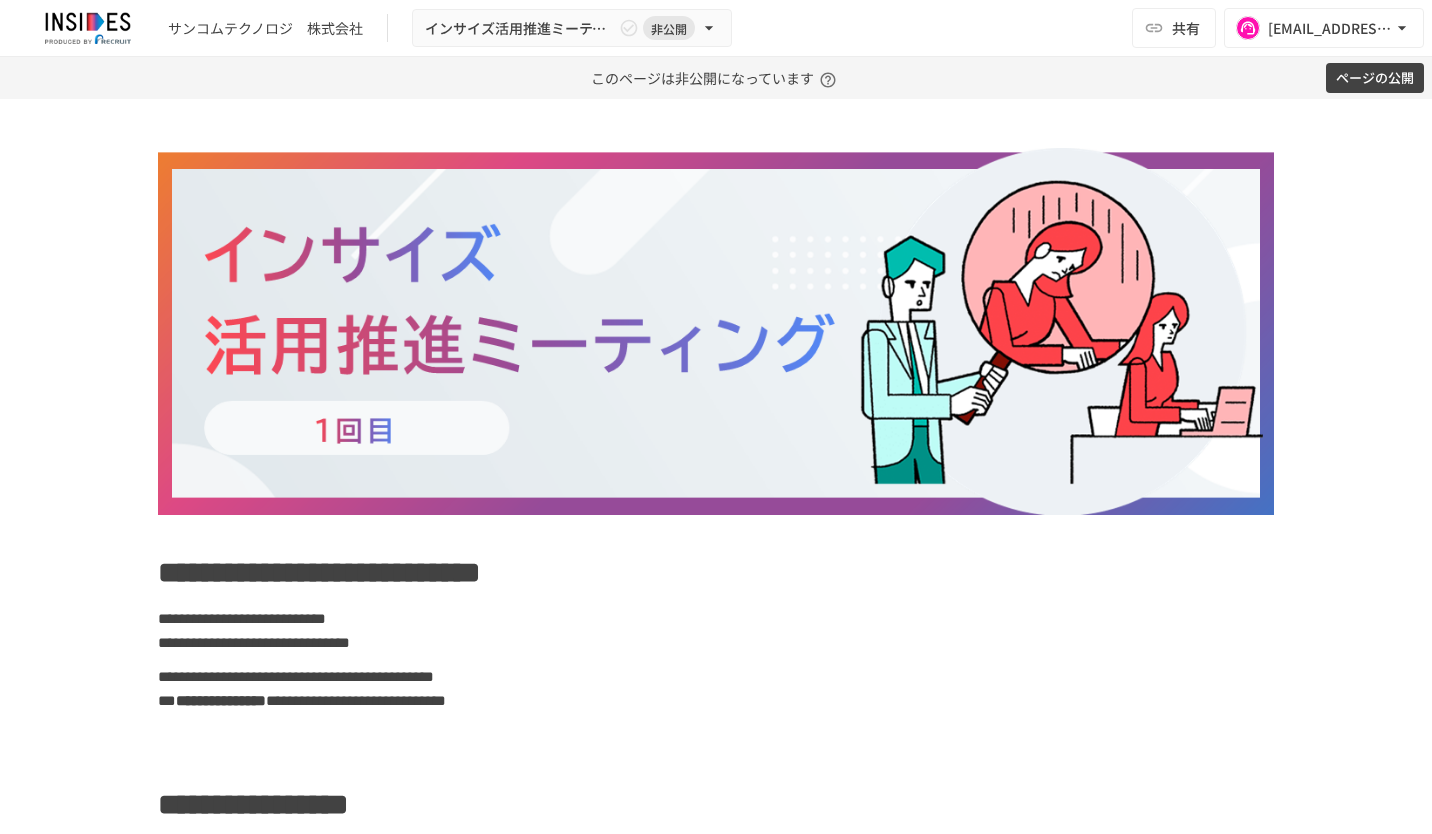 click on "ページの公開" at bounding box center (1375, 78) 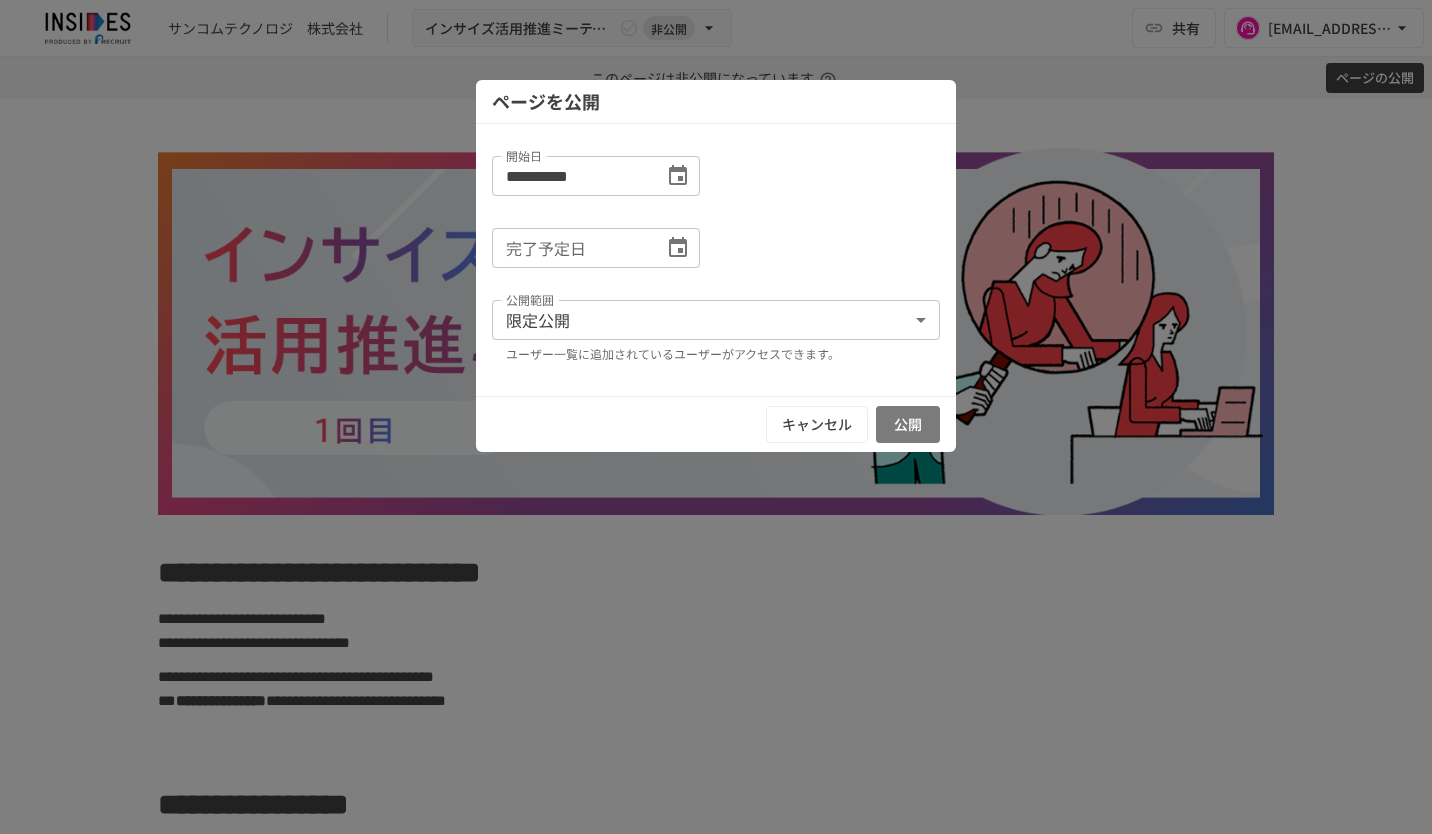 click on "公開" at bounding box center (908, 424) 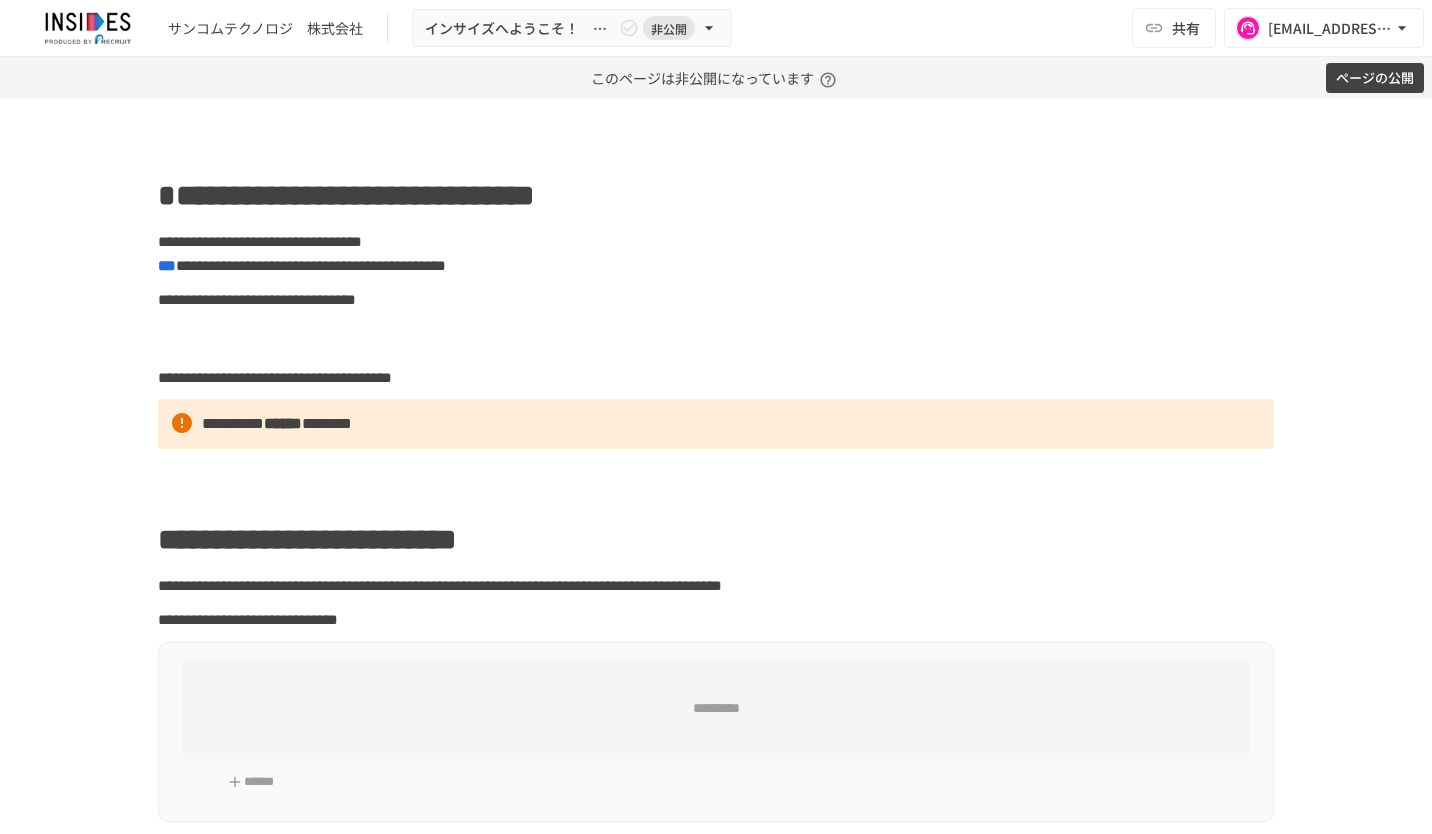 scroll, scrollTop: 0, scrollLeft: 0, axis: both 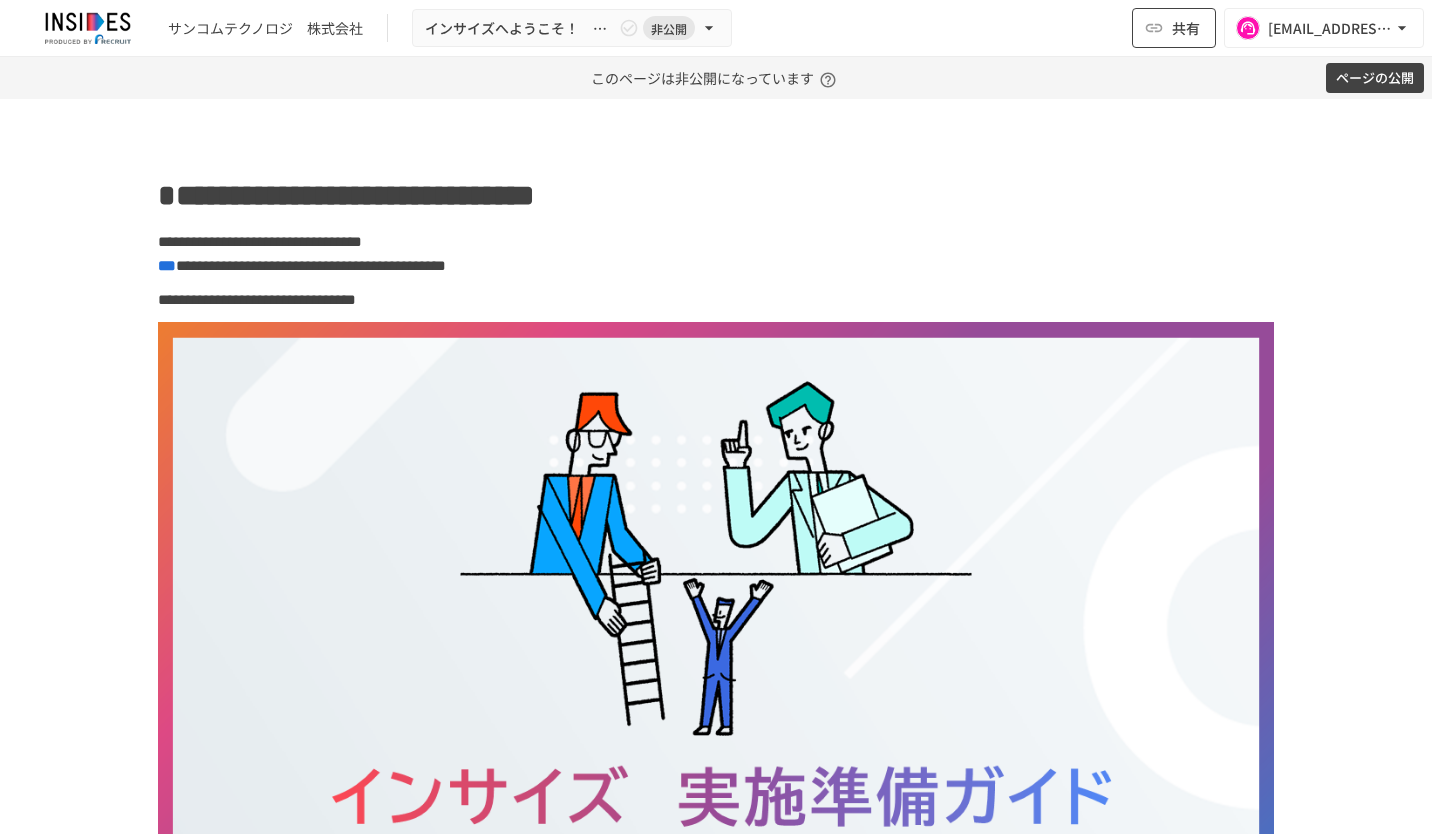 click on "共有" at bounding box center (1174, 28) 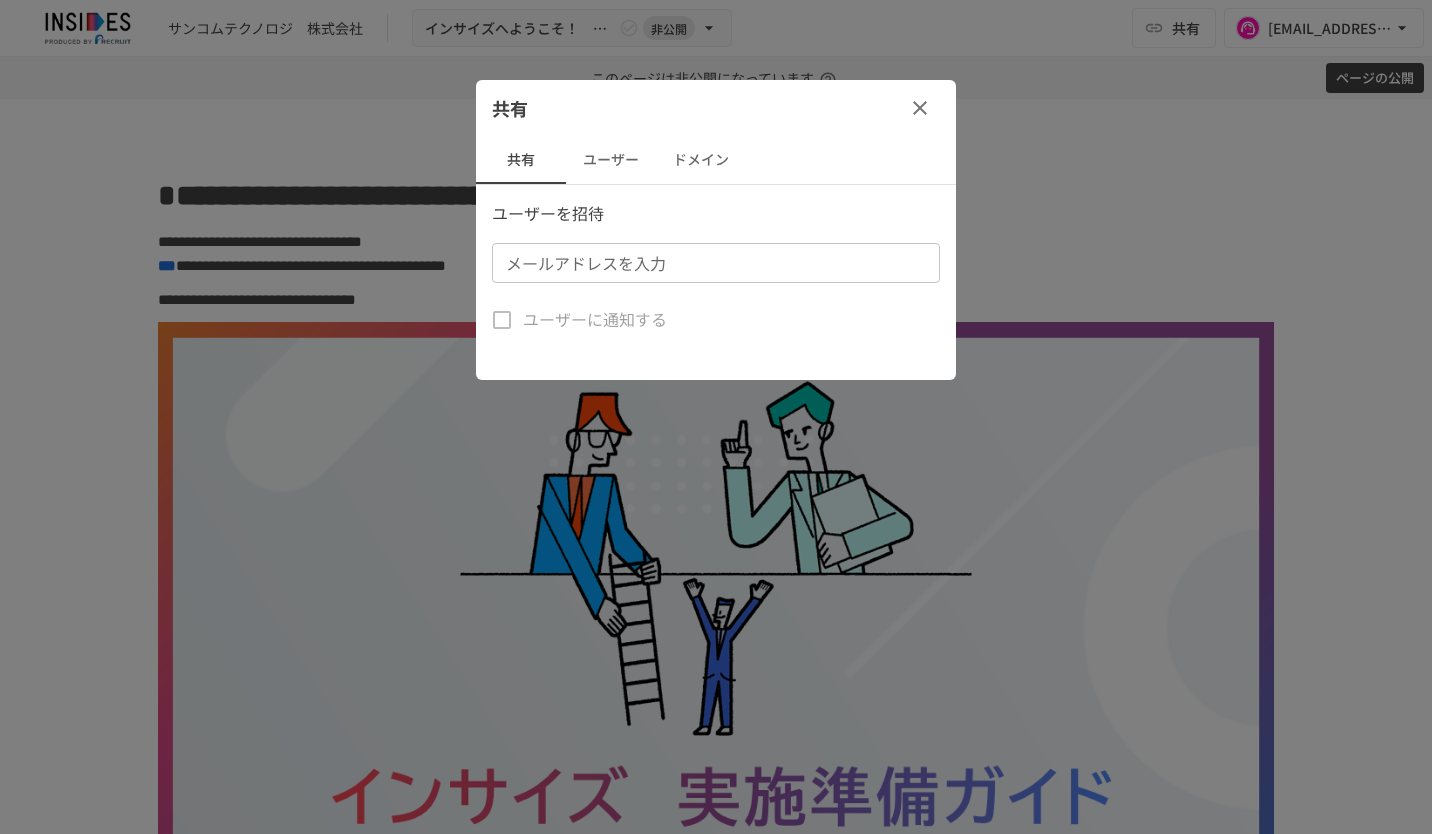 click on "メールアドレスを入力" at bounding box center (714, 263) 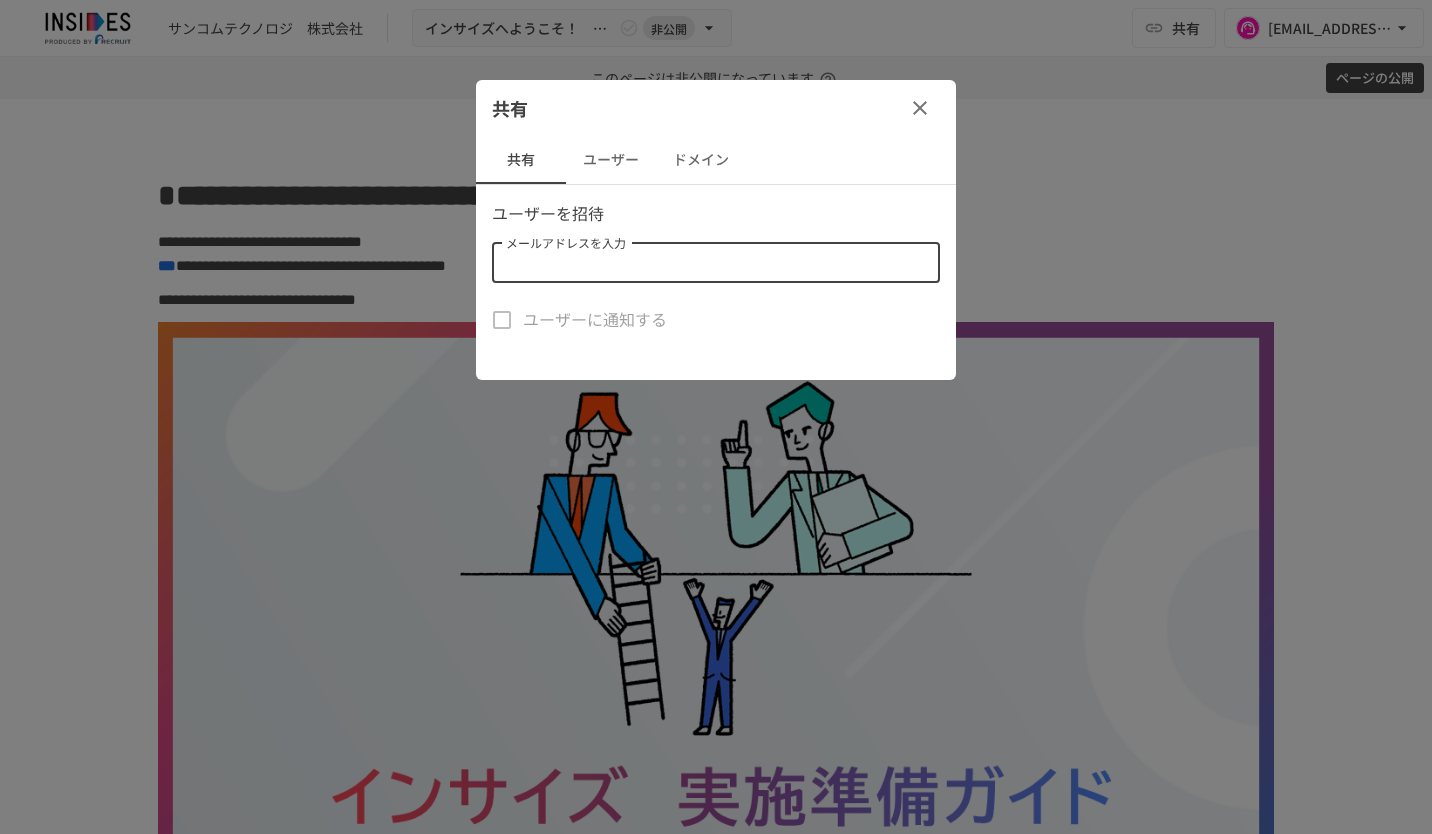 paste on "**********" 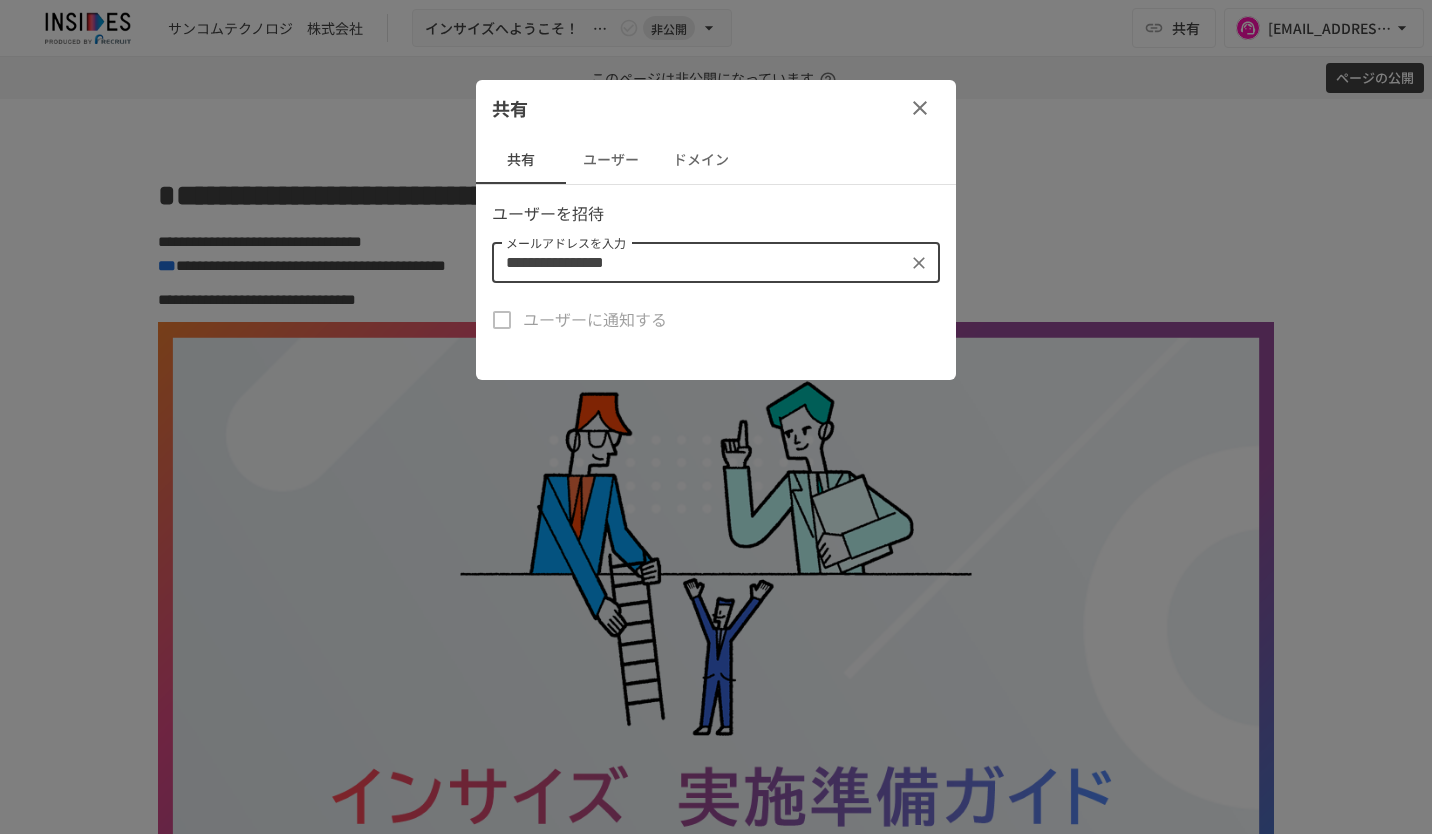 type on "**********" 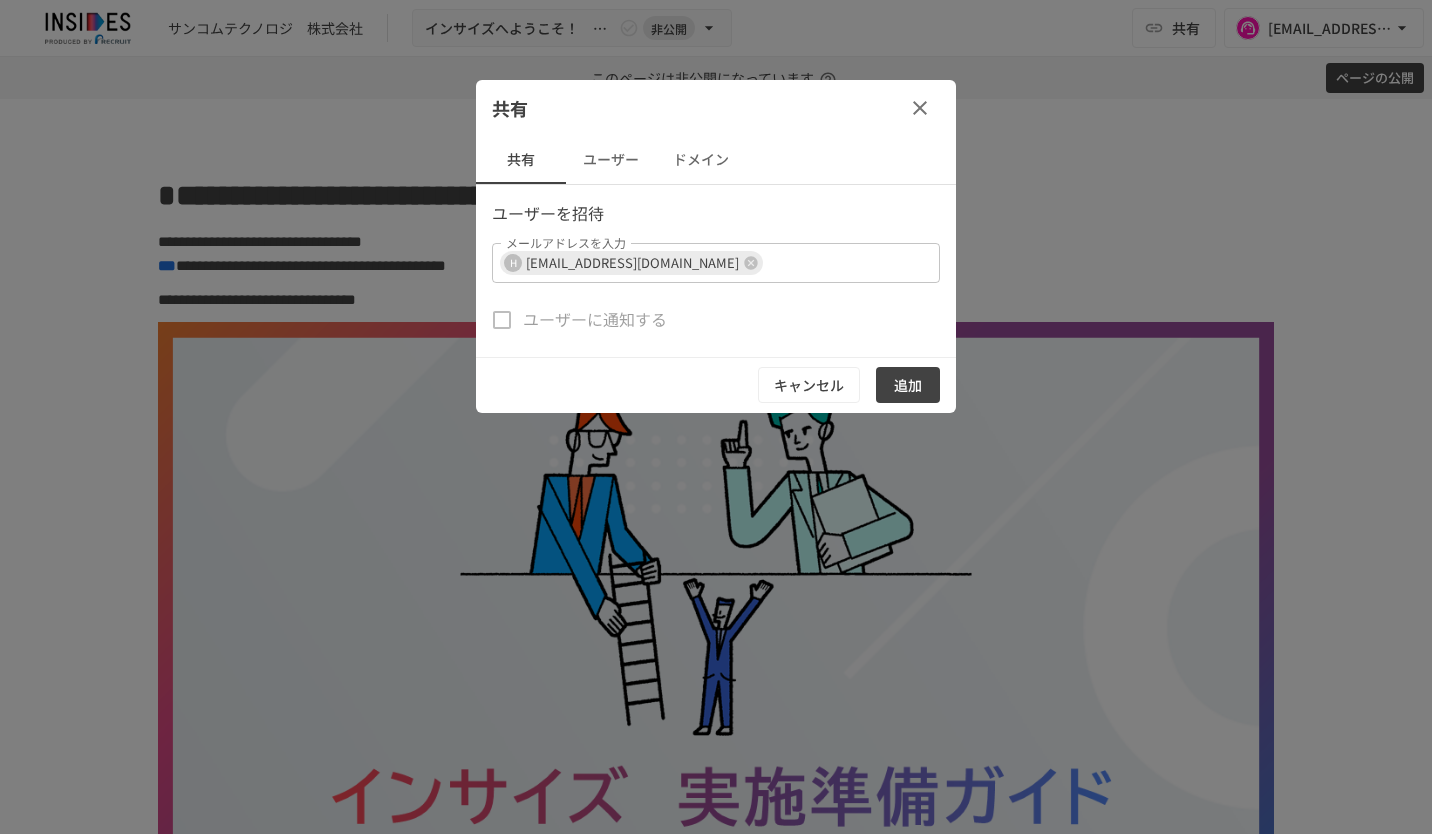 click on "共有" at bounding box center [716, 108] 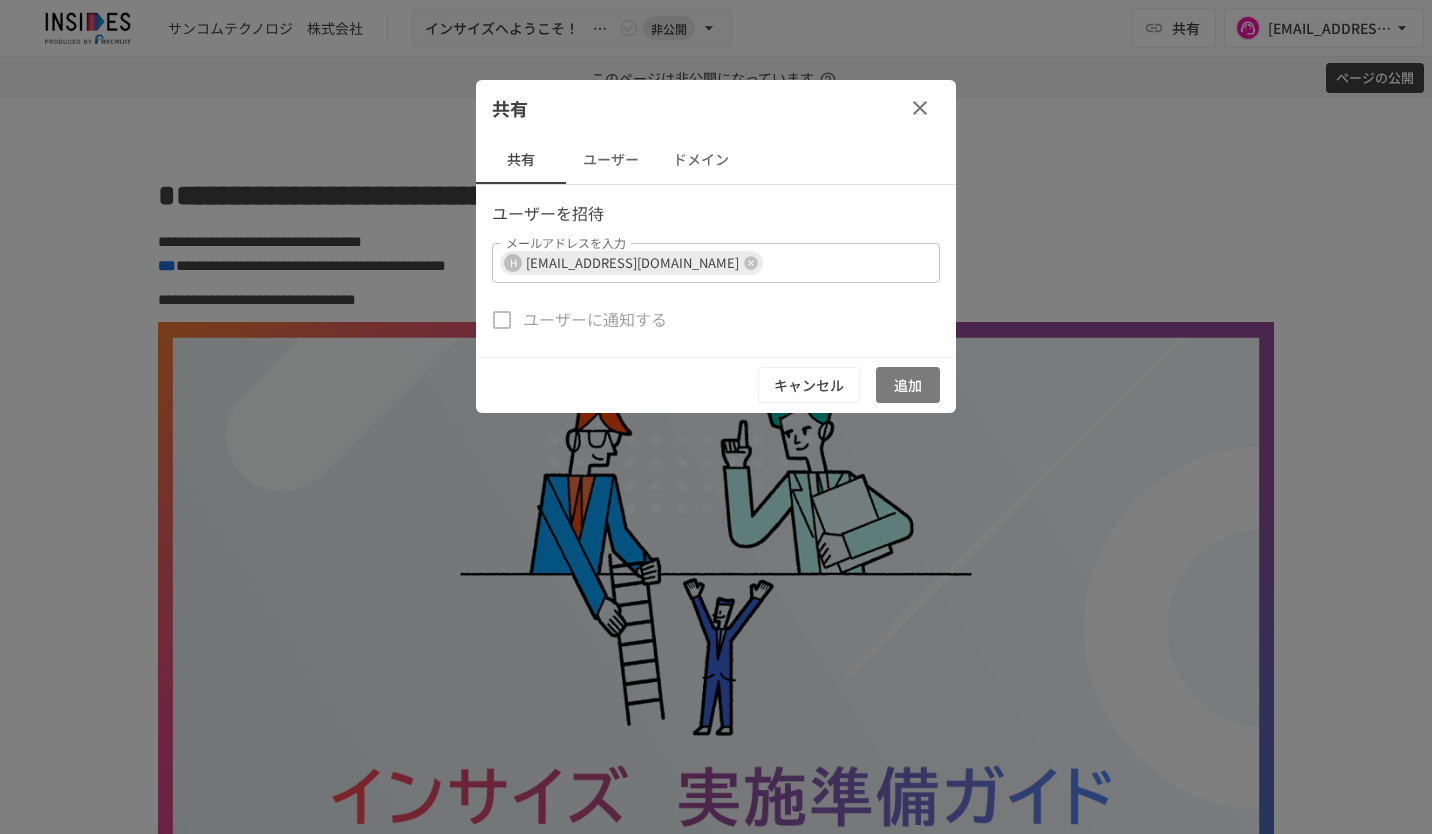 click on "追加" at bounding box center [908, 385] 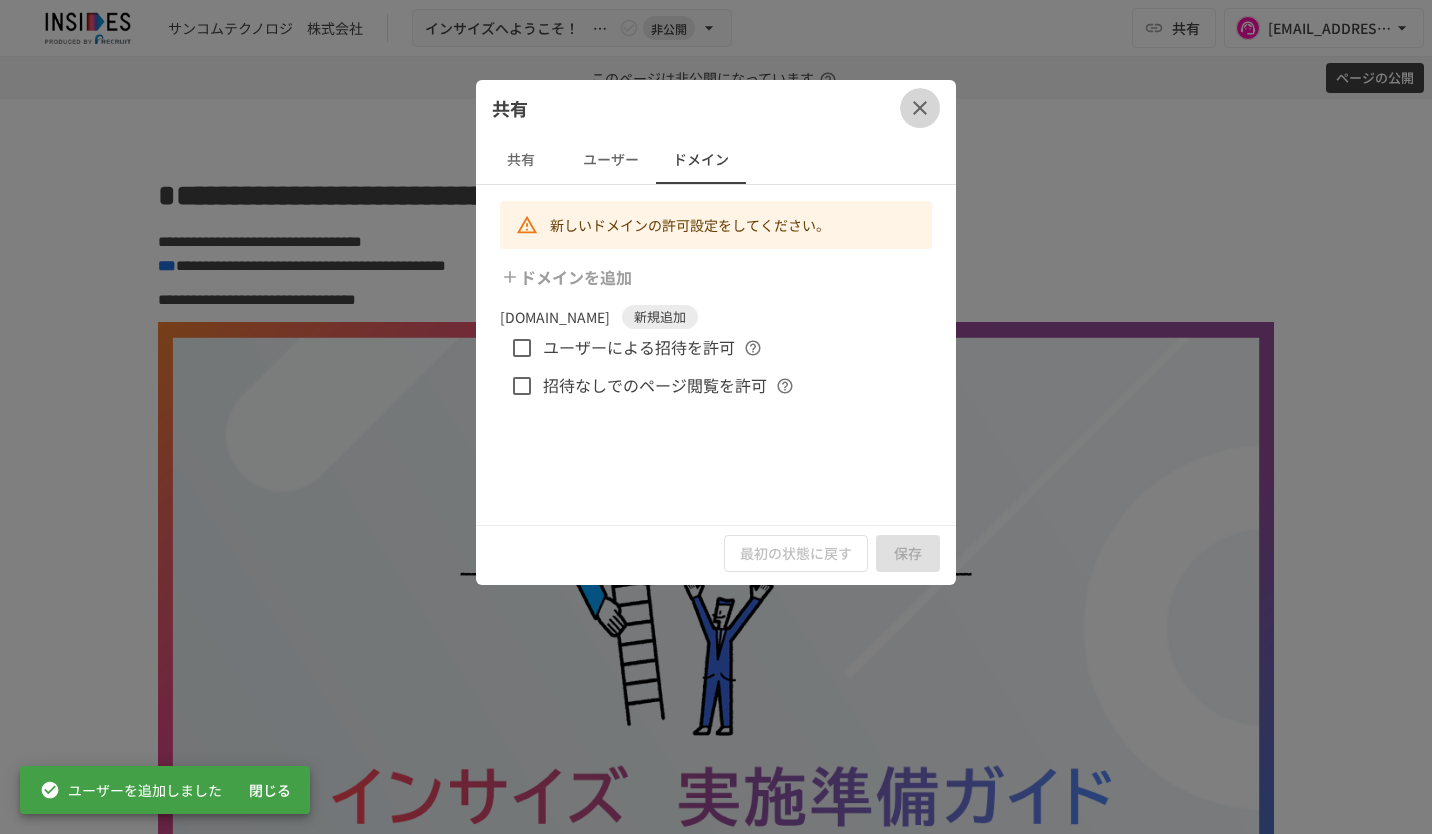 click 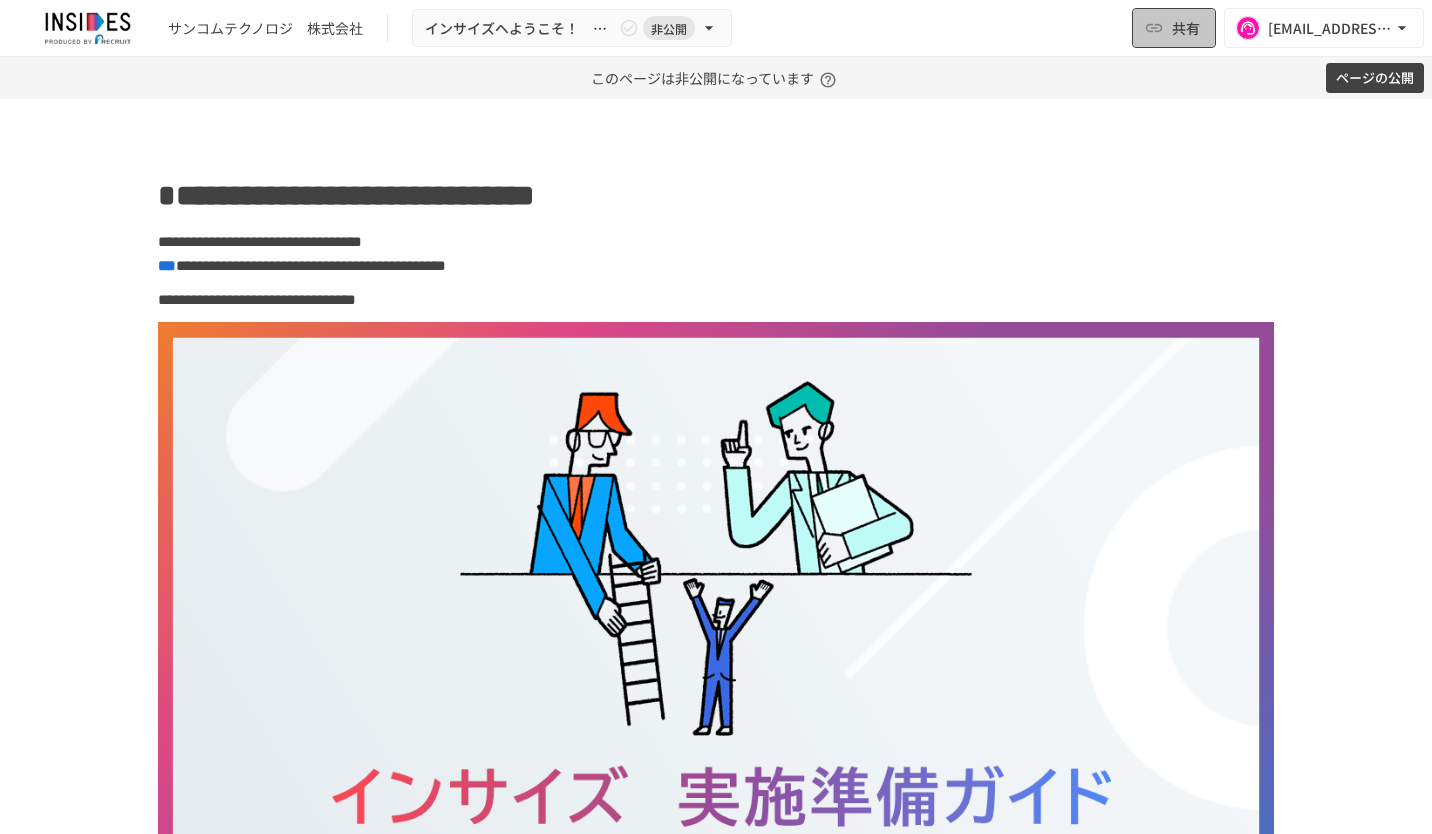 click 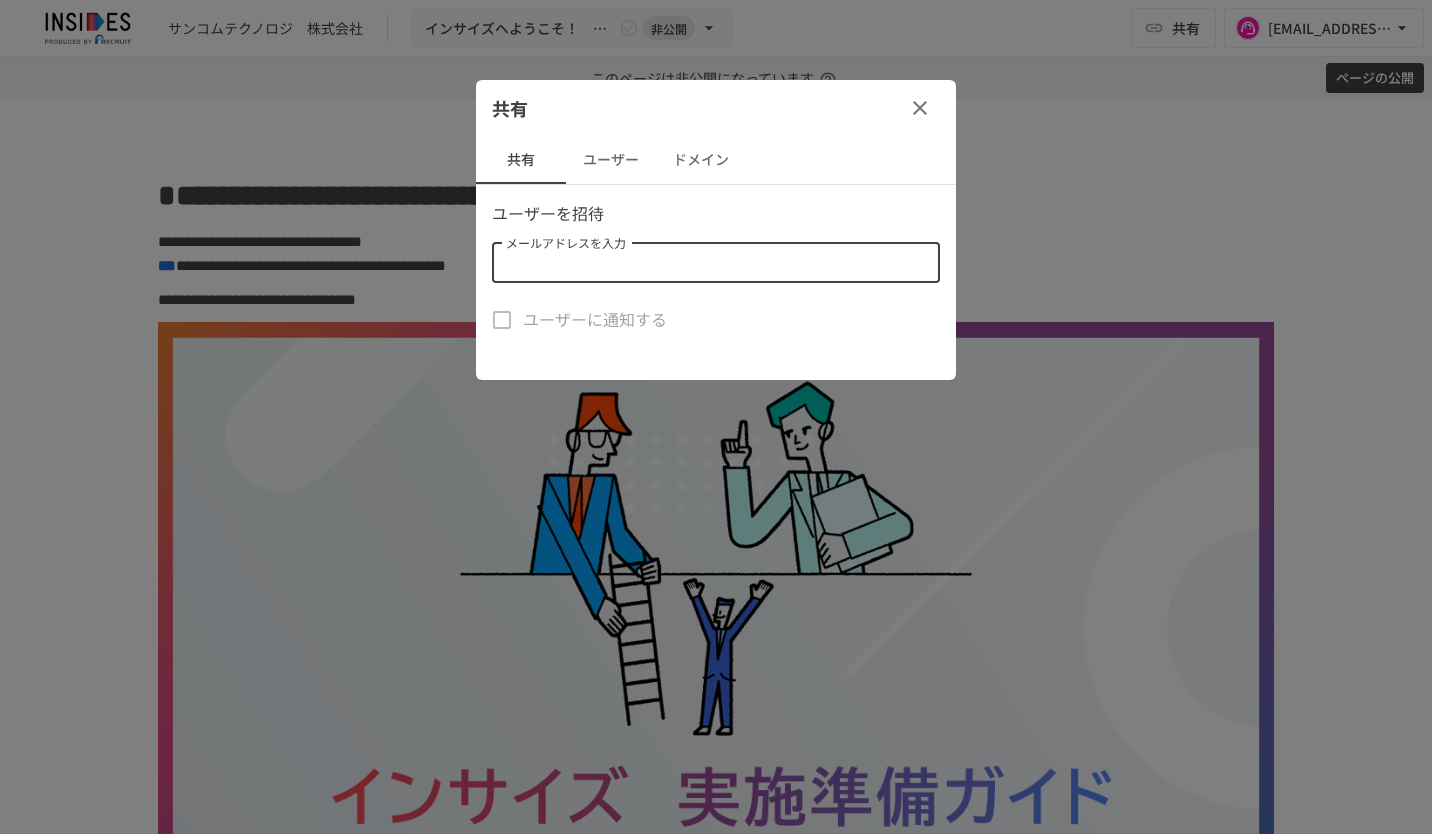 click on "メールアドレスを入力" at bounding box center [714, 263] 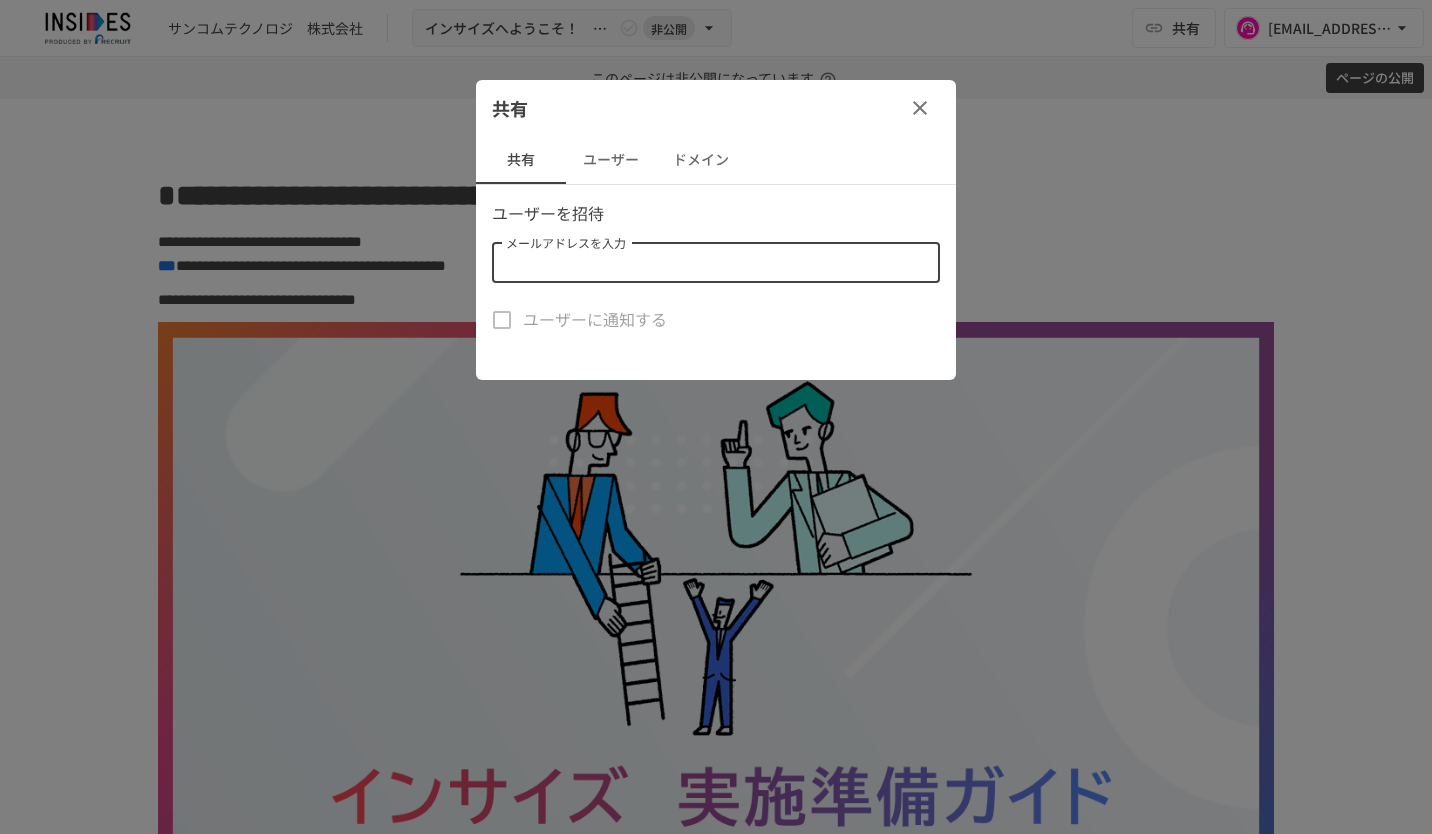 paste on "**********" 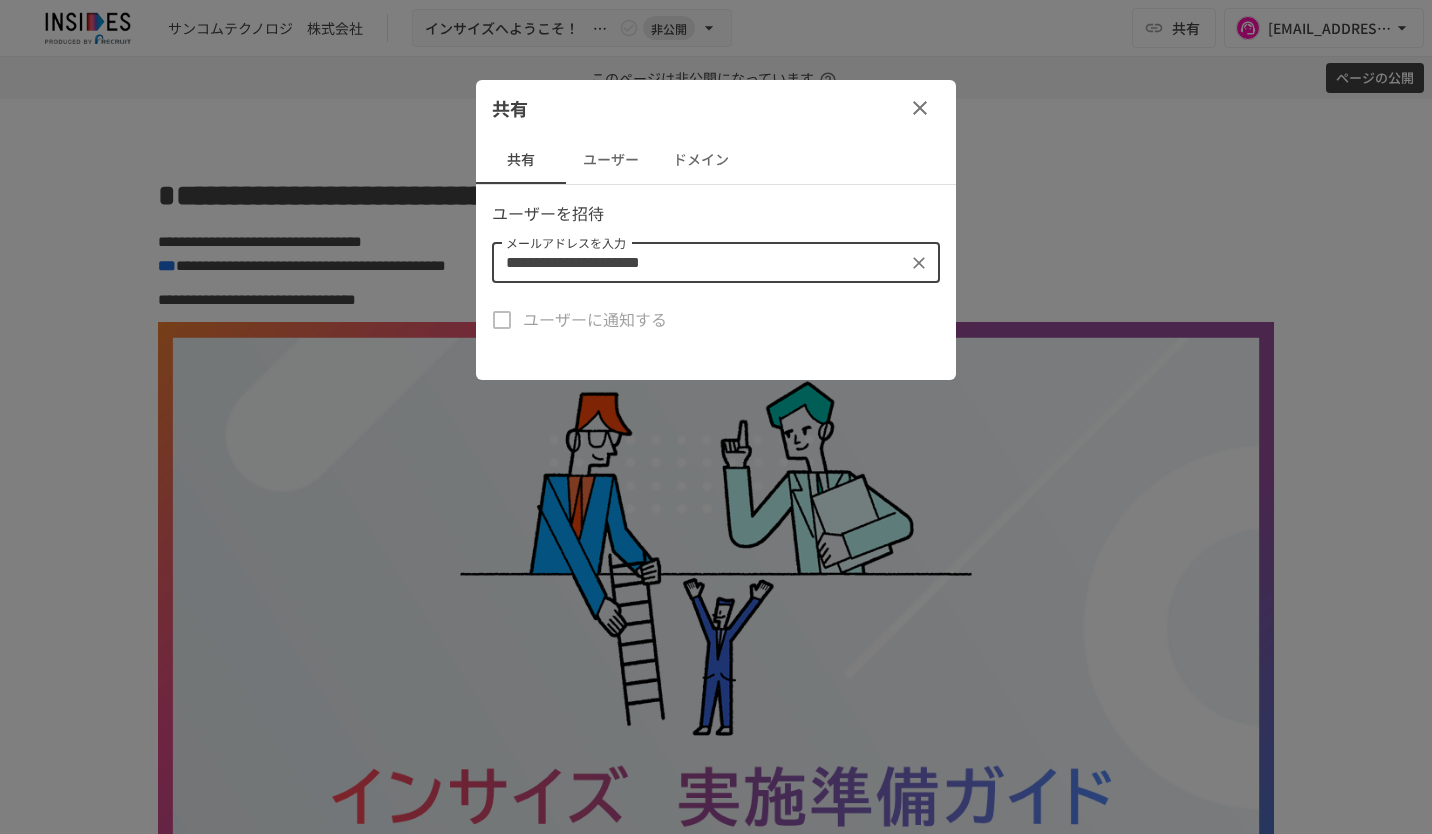 type on "**********" 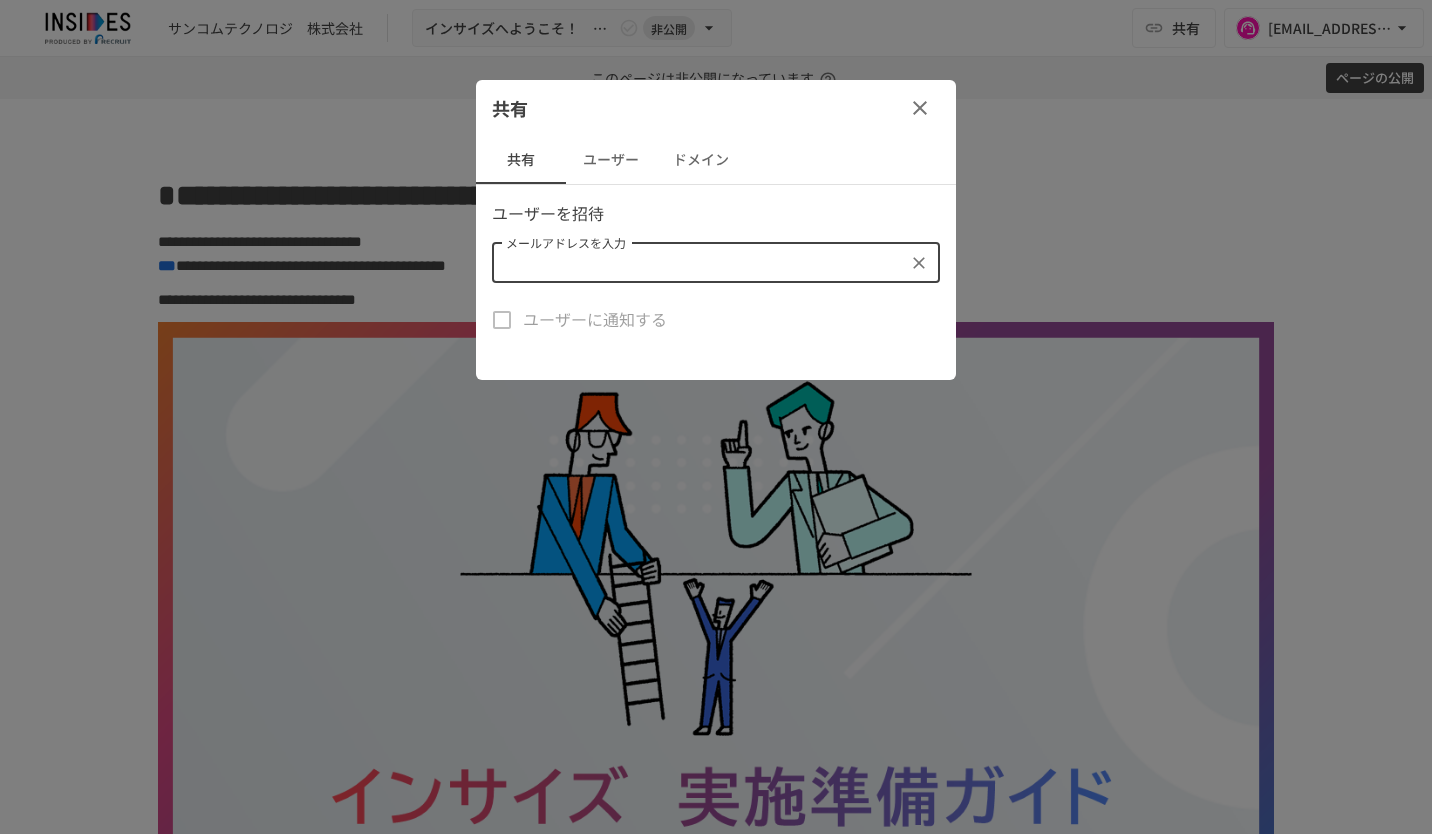 click on "共有" at bounding box center [716, 108] 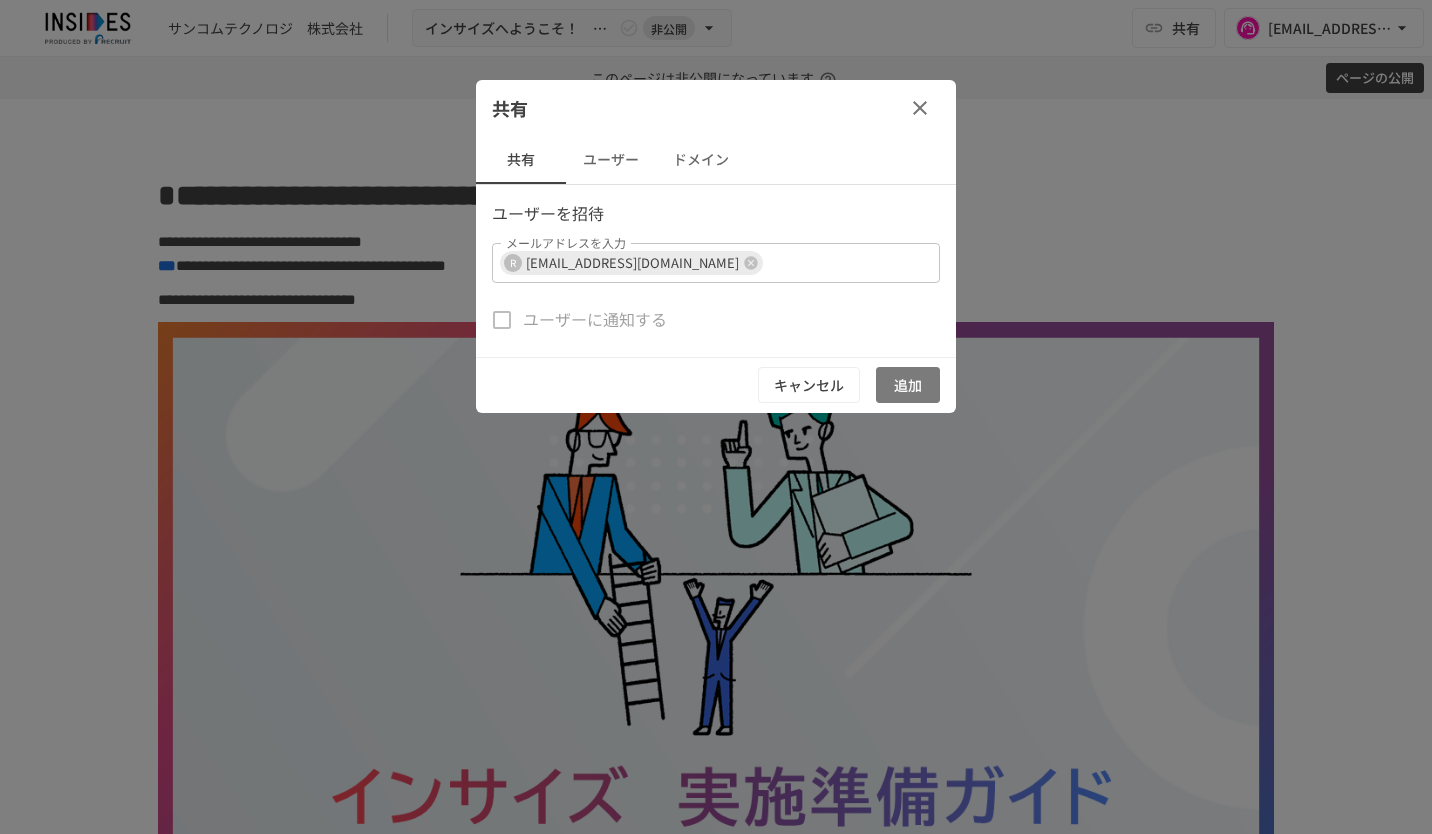 click on "追加" at bounding box center (908, 385) 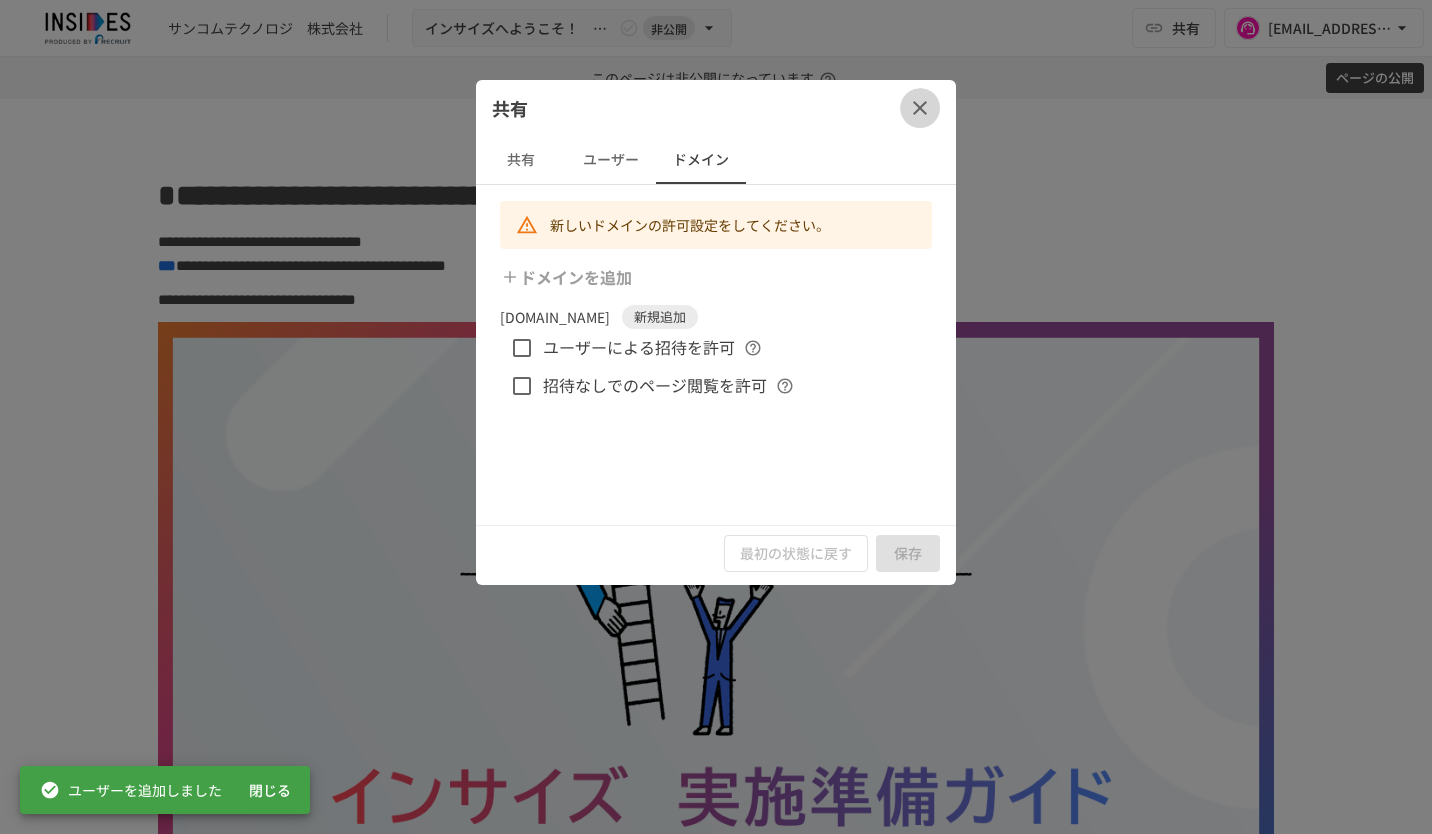 click 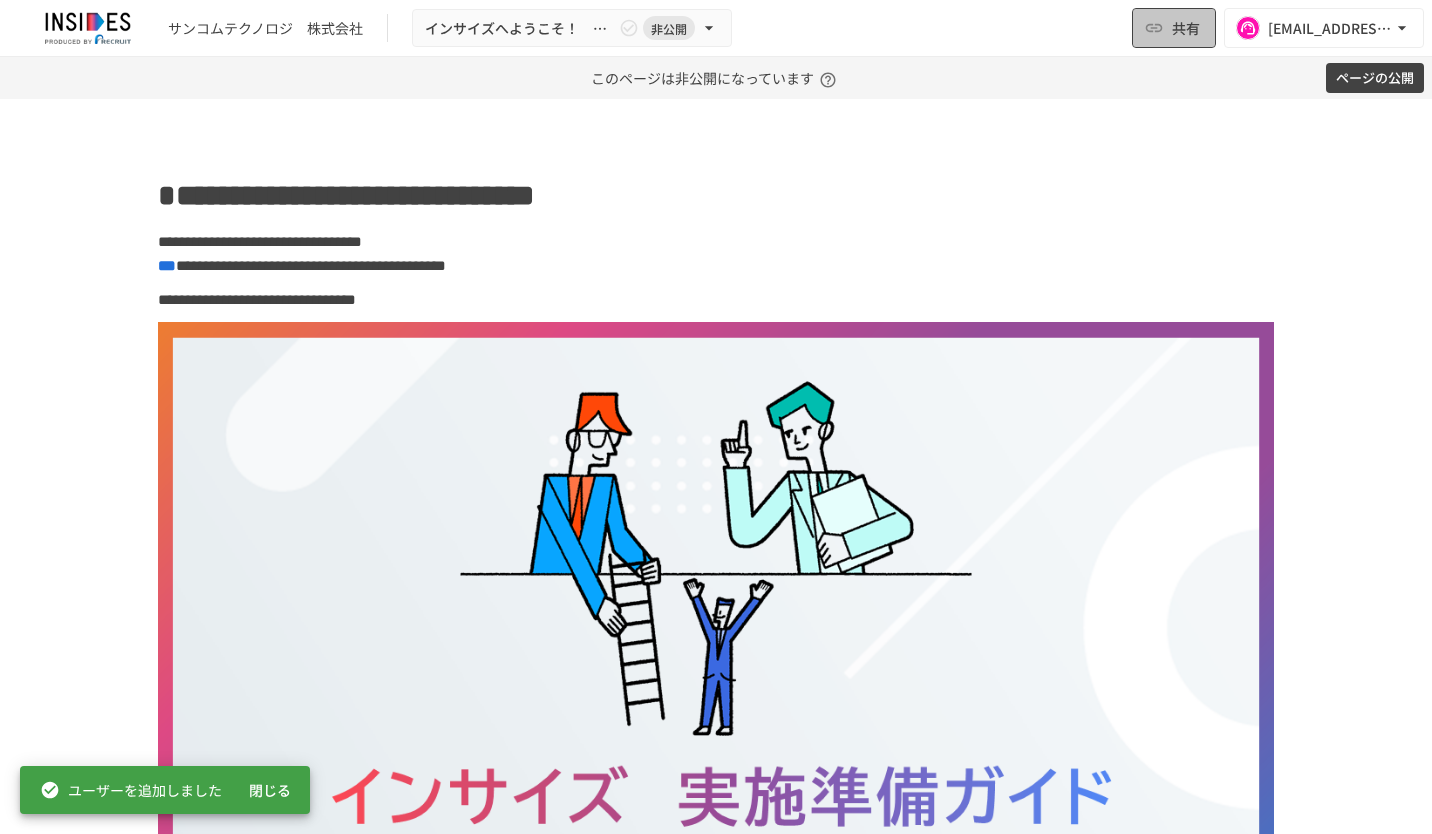 click 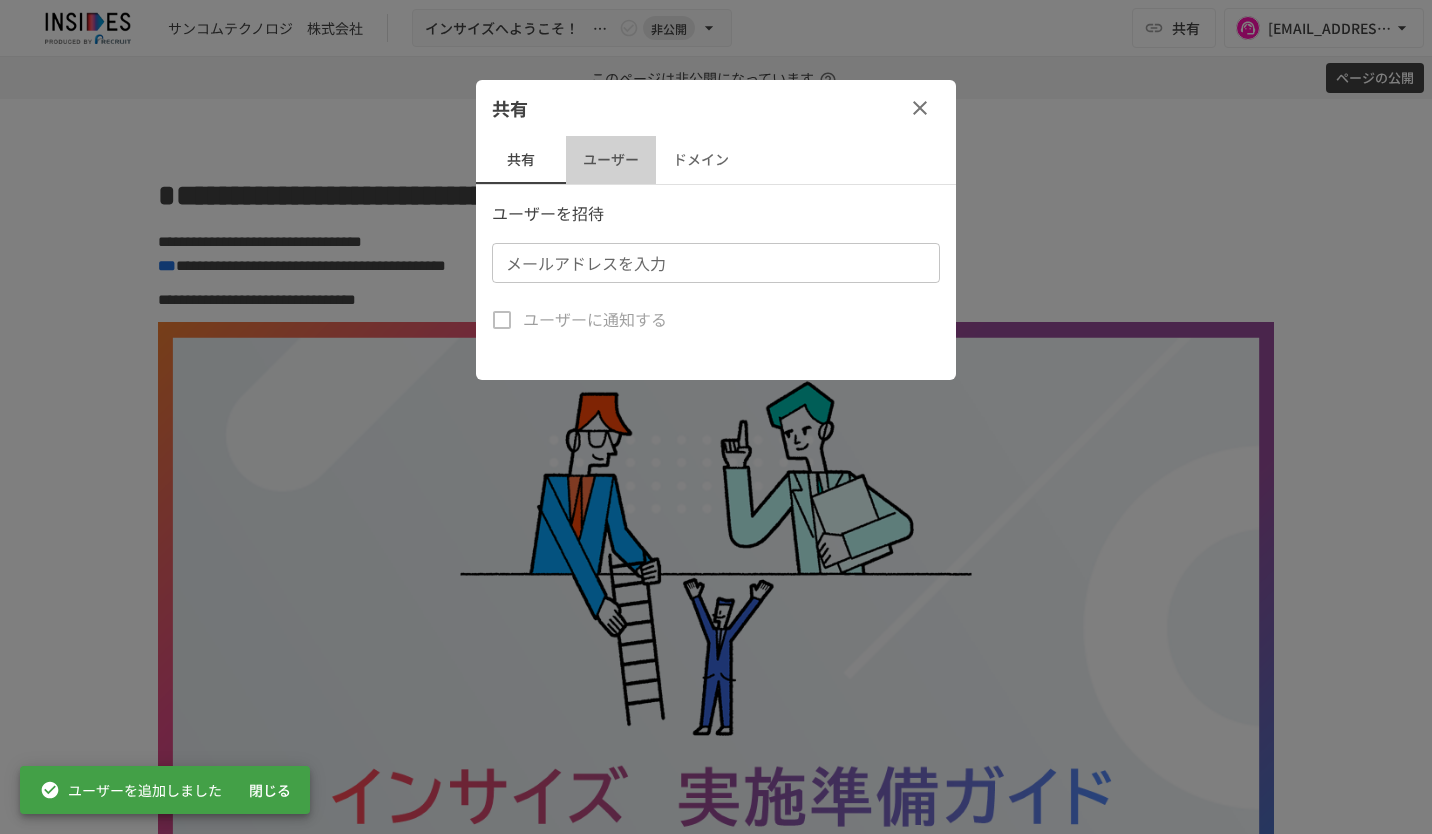 click on "ユーザー" at bounding box center [611, 160] 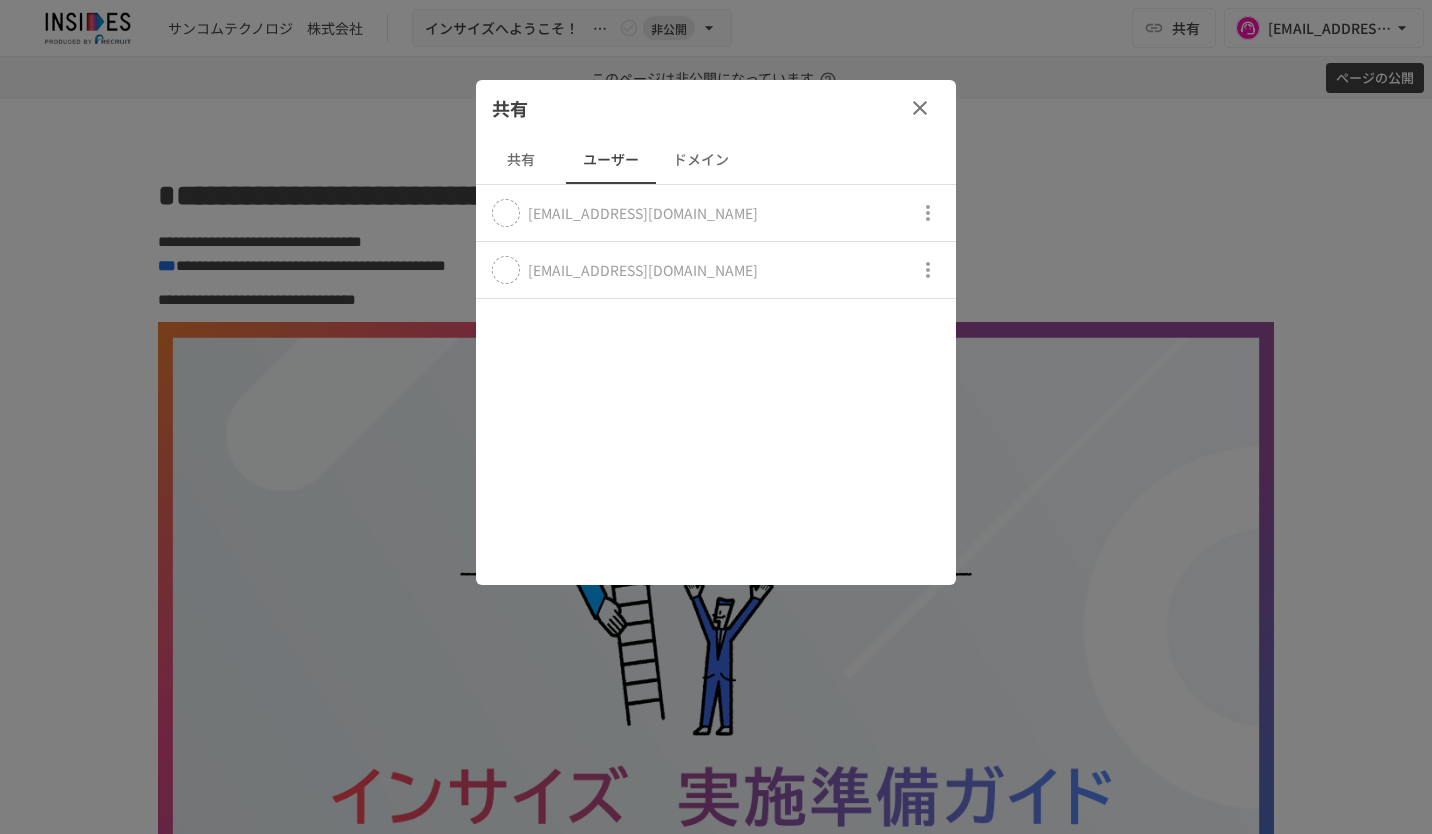click on "共有" at bounding box center (521, 160) 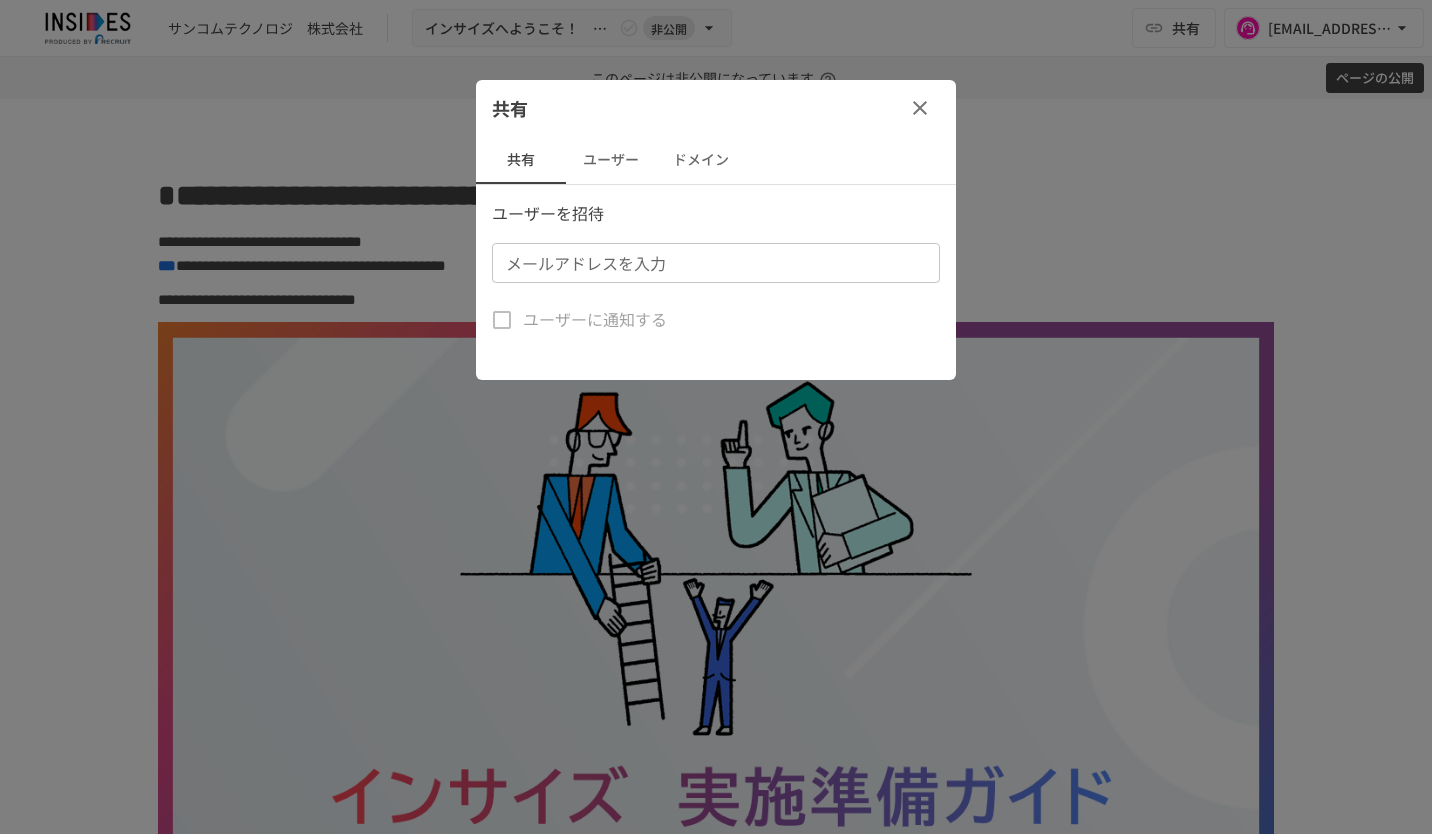 click 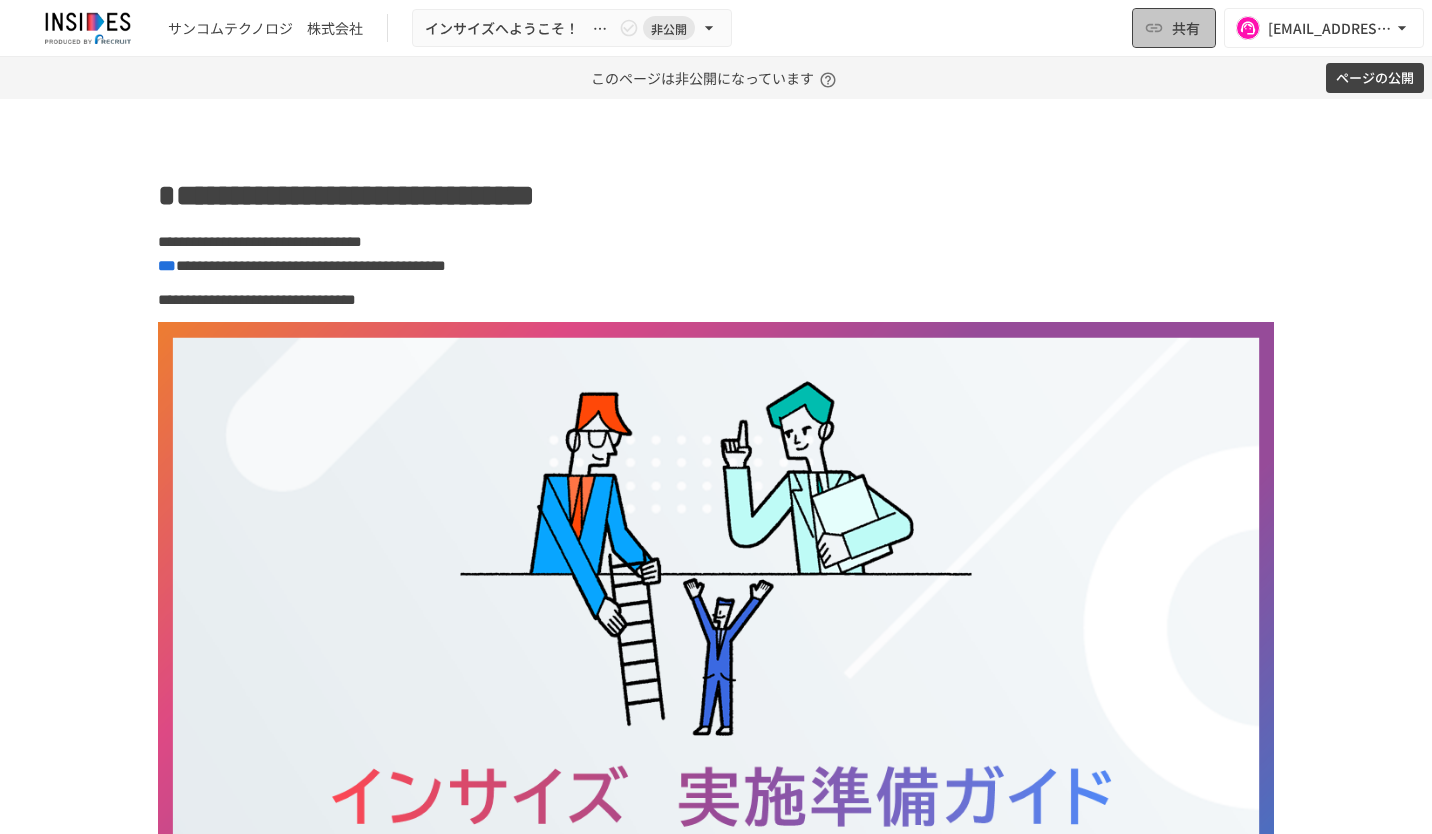 click on "共有" at bounding box center [1174, 28] 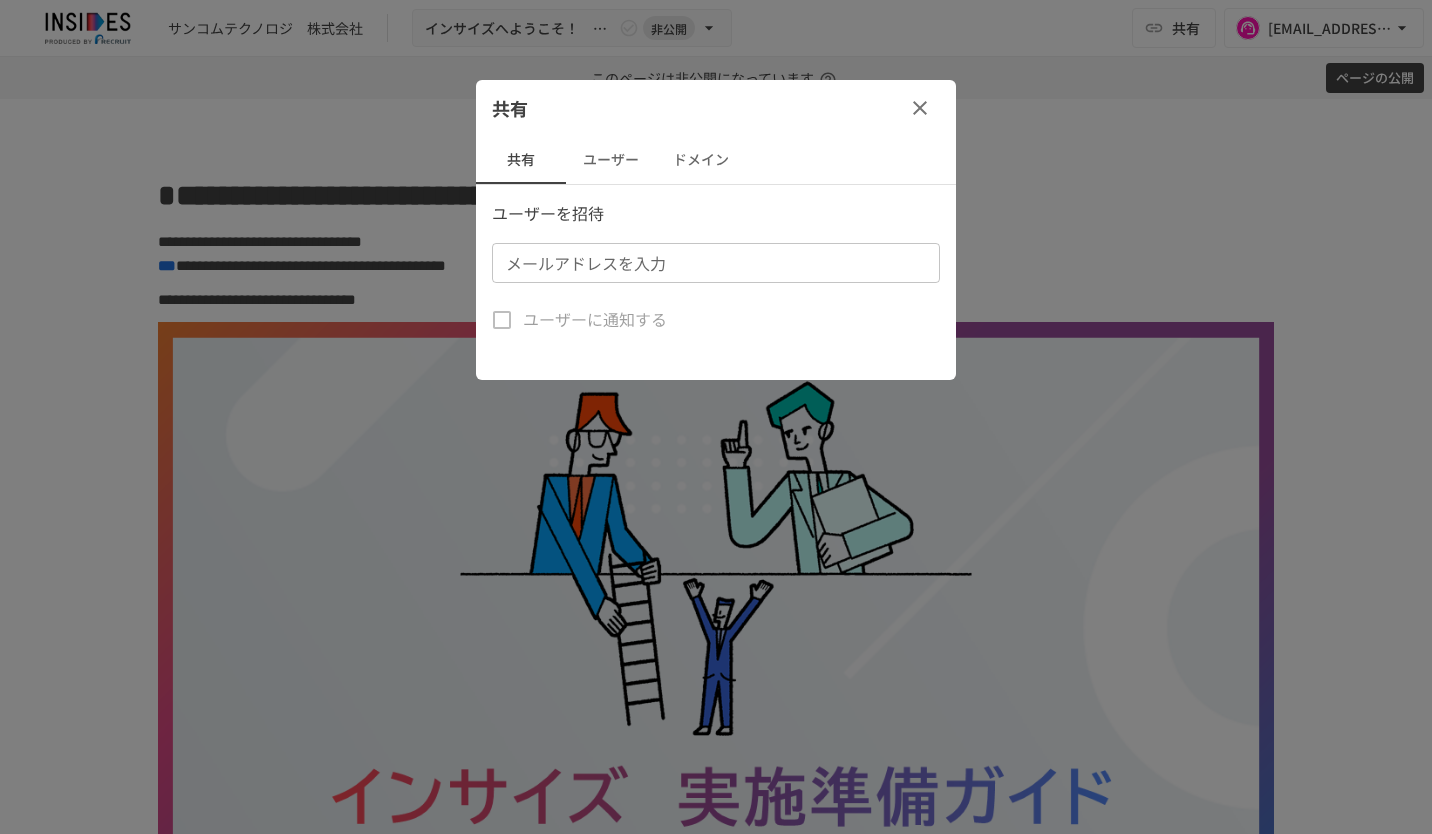 click on "メールアドレスを入力" at bounding box center [714, 263] 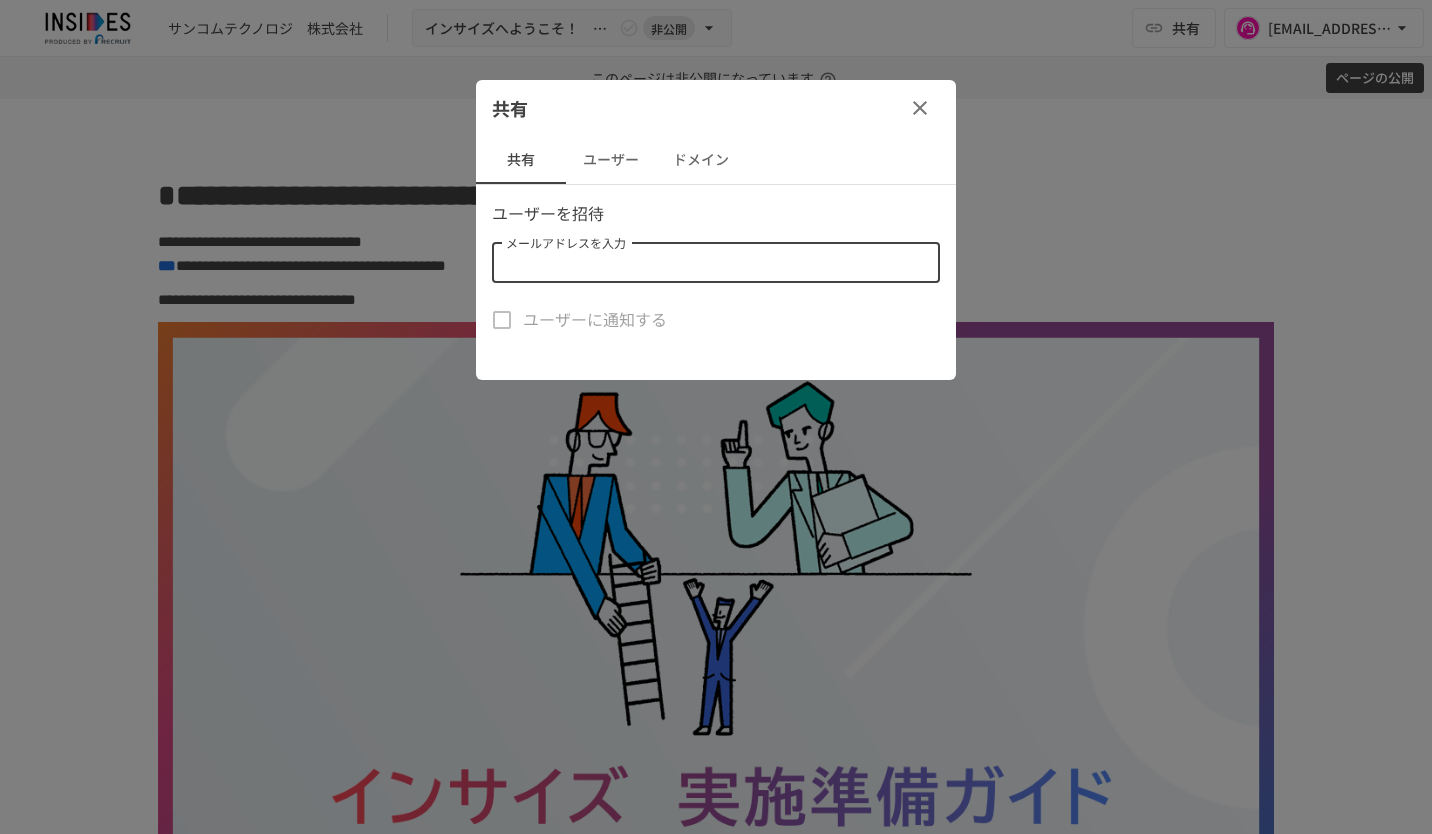 paste on "**********" 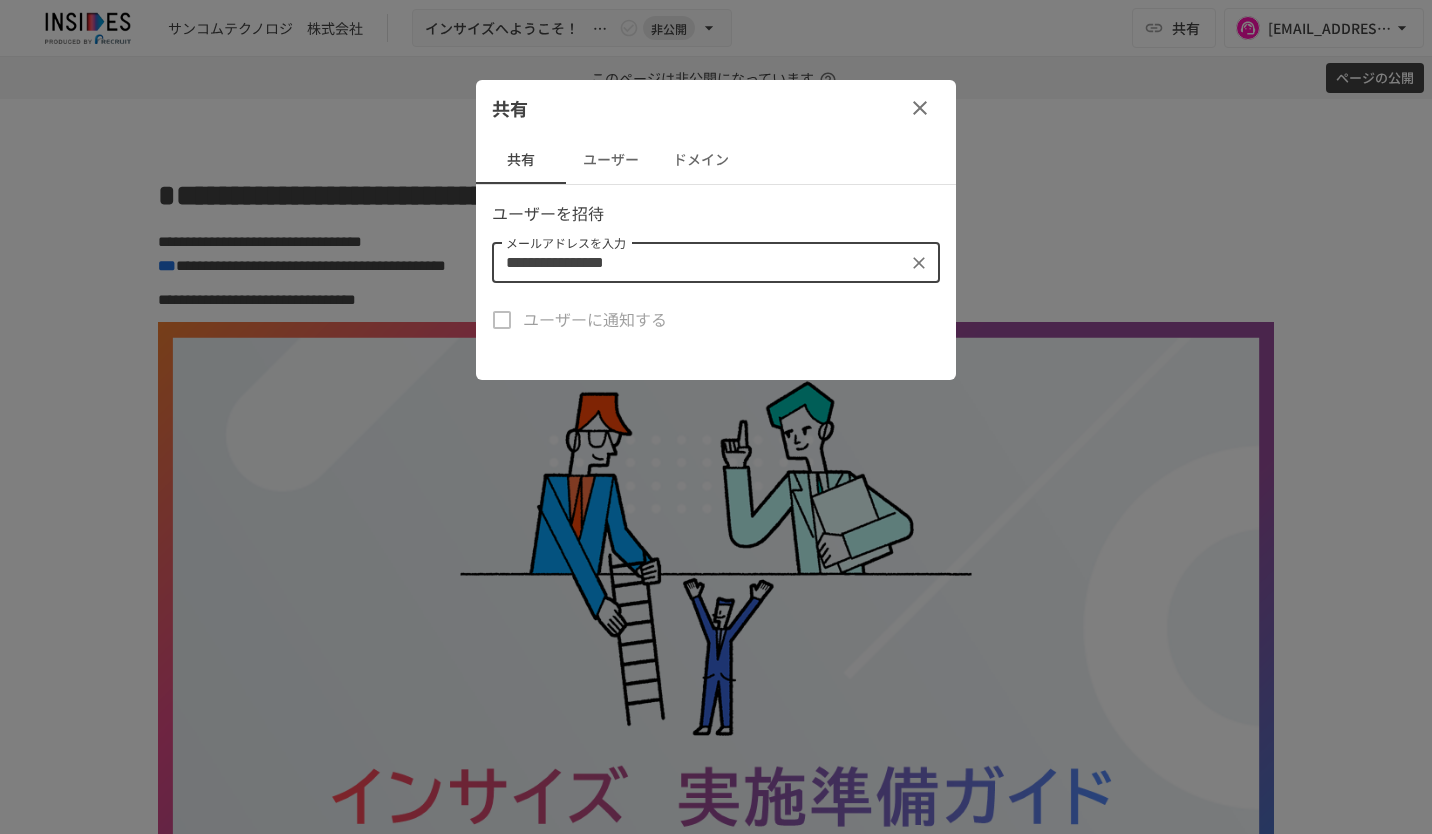 type on "**********" 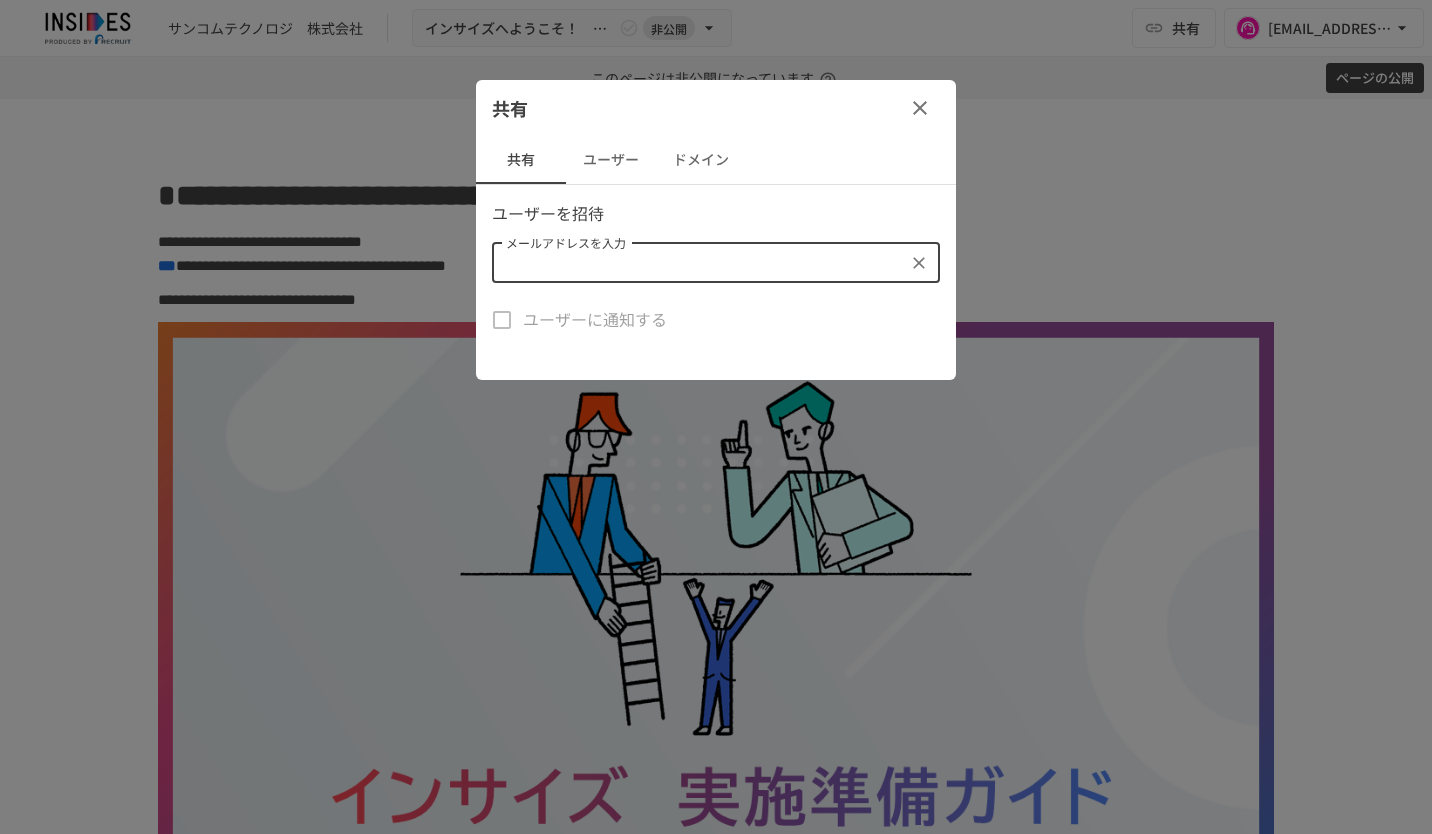 click on "共有" at bounding box center (716, 108) 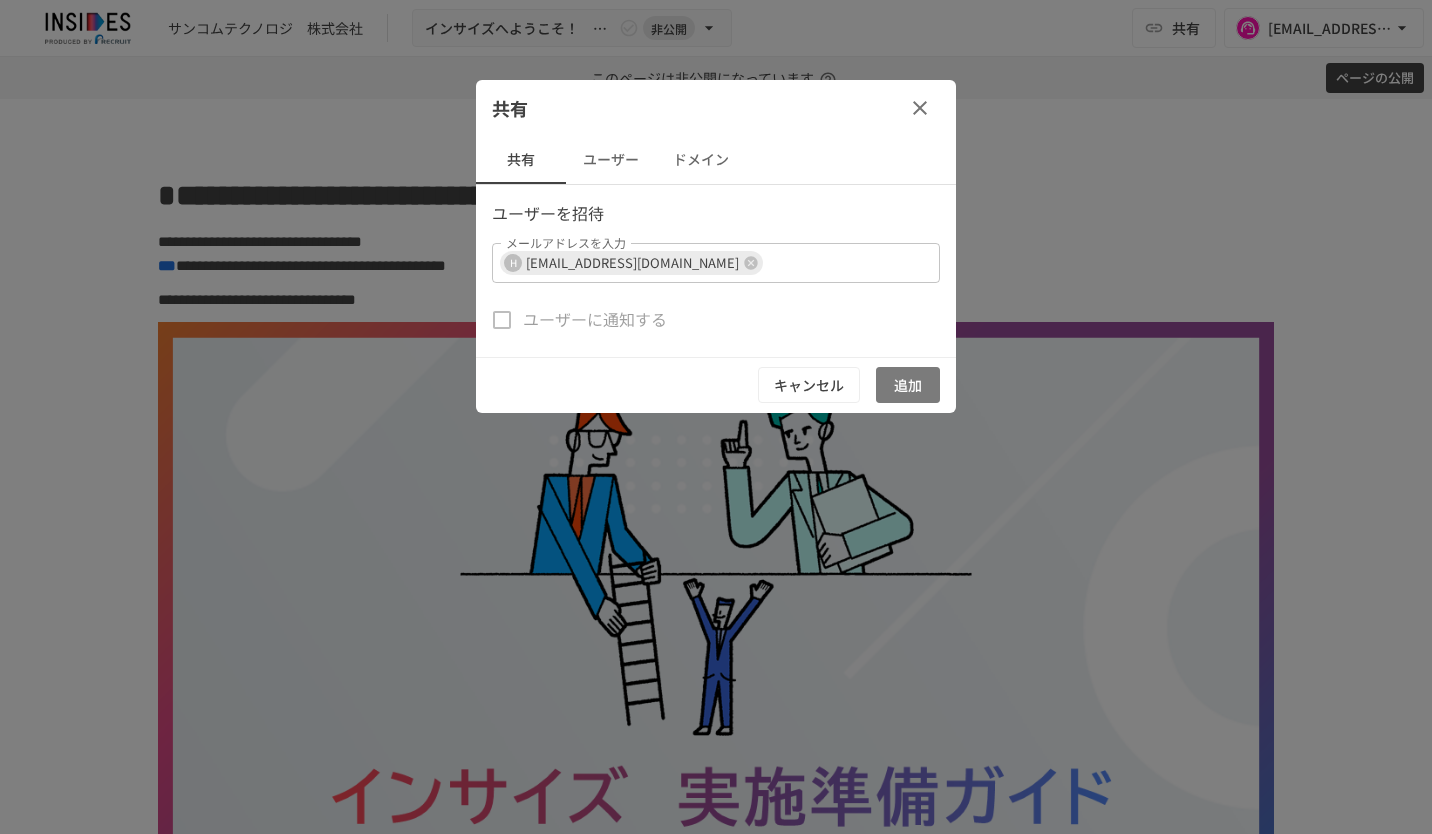 click on "追加" at bounding box center (908, 385) 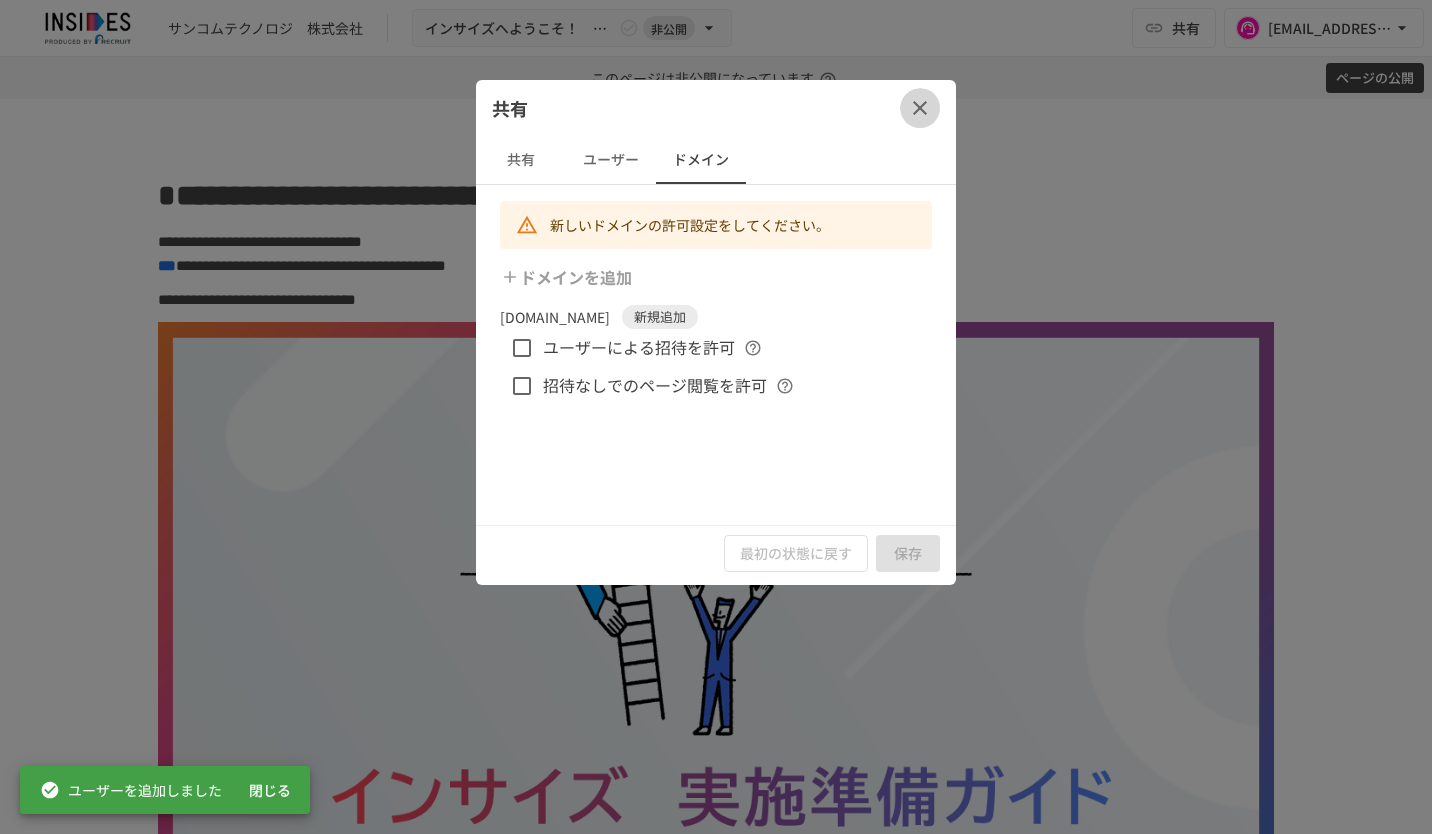 click 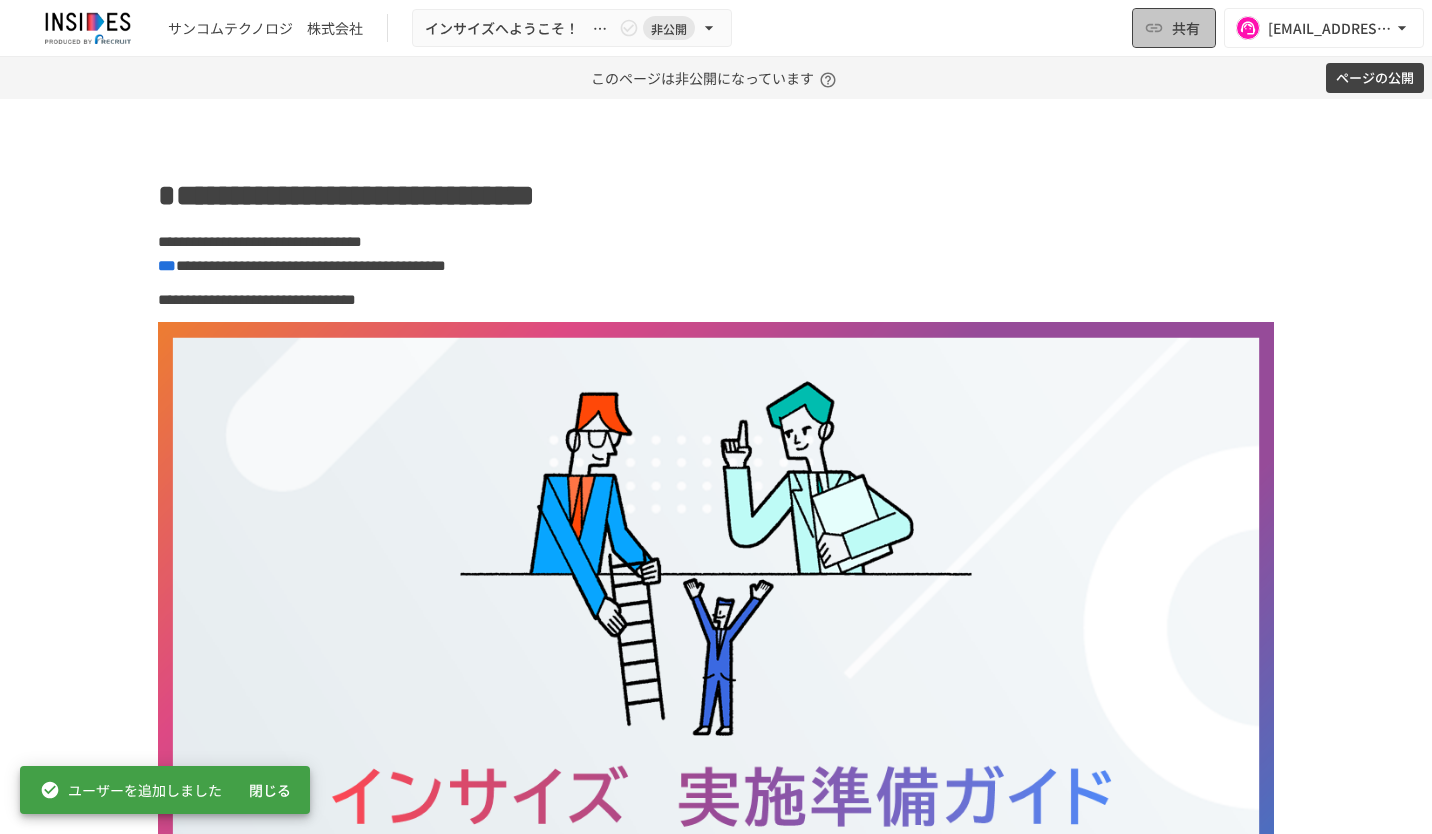 click on "共有" at bounding box center (1186, 28) 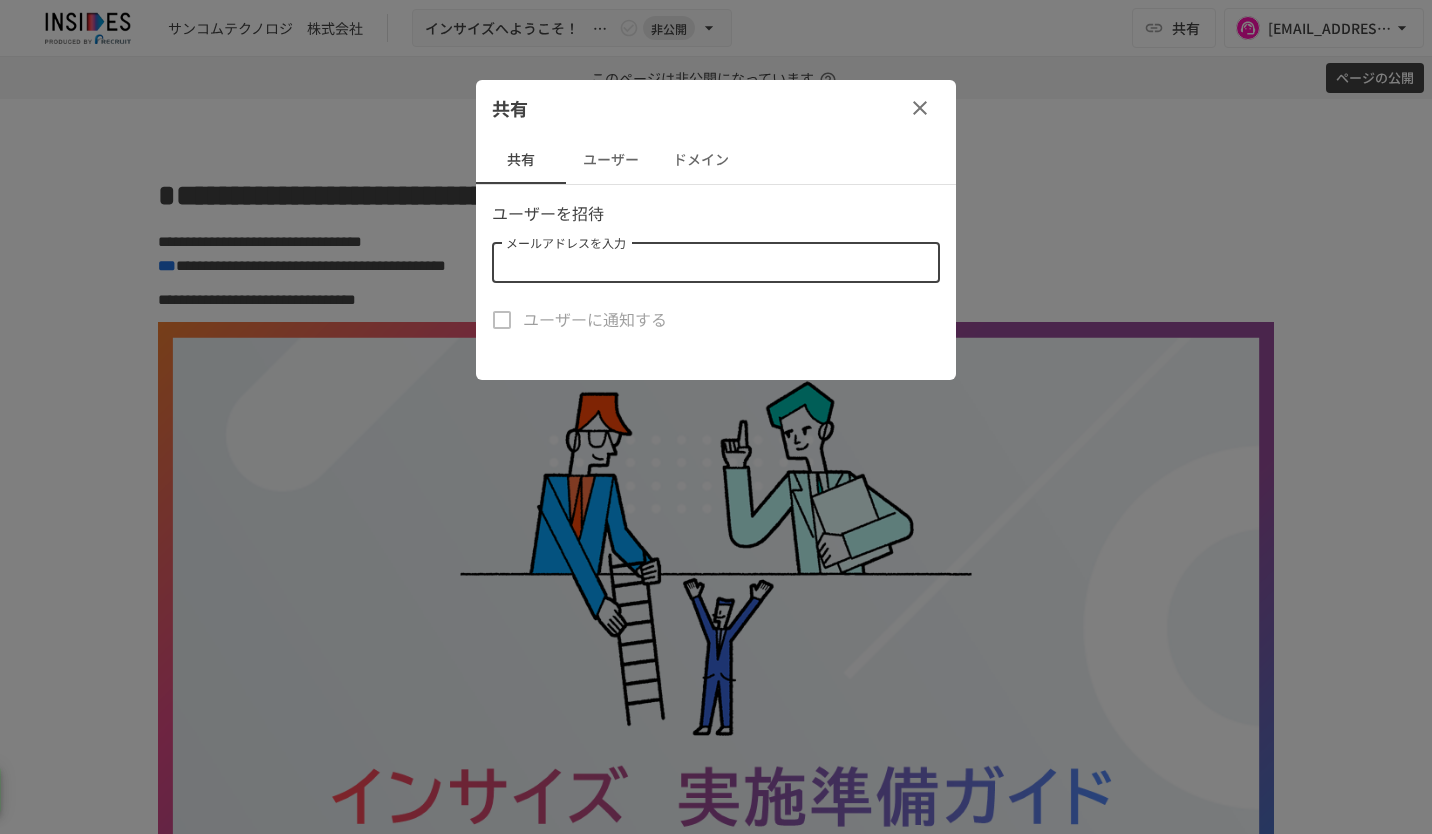 click on "メールアドレスを入力" at bounding box center (714, 263) 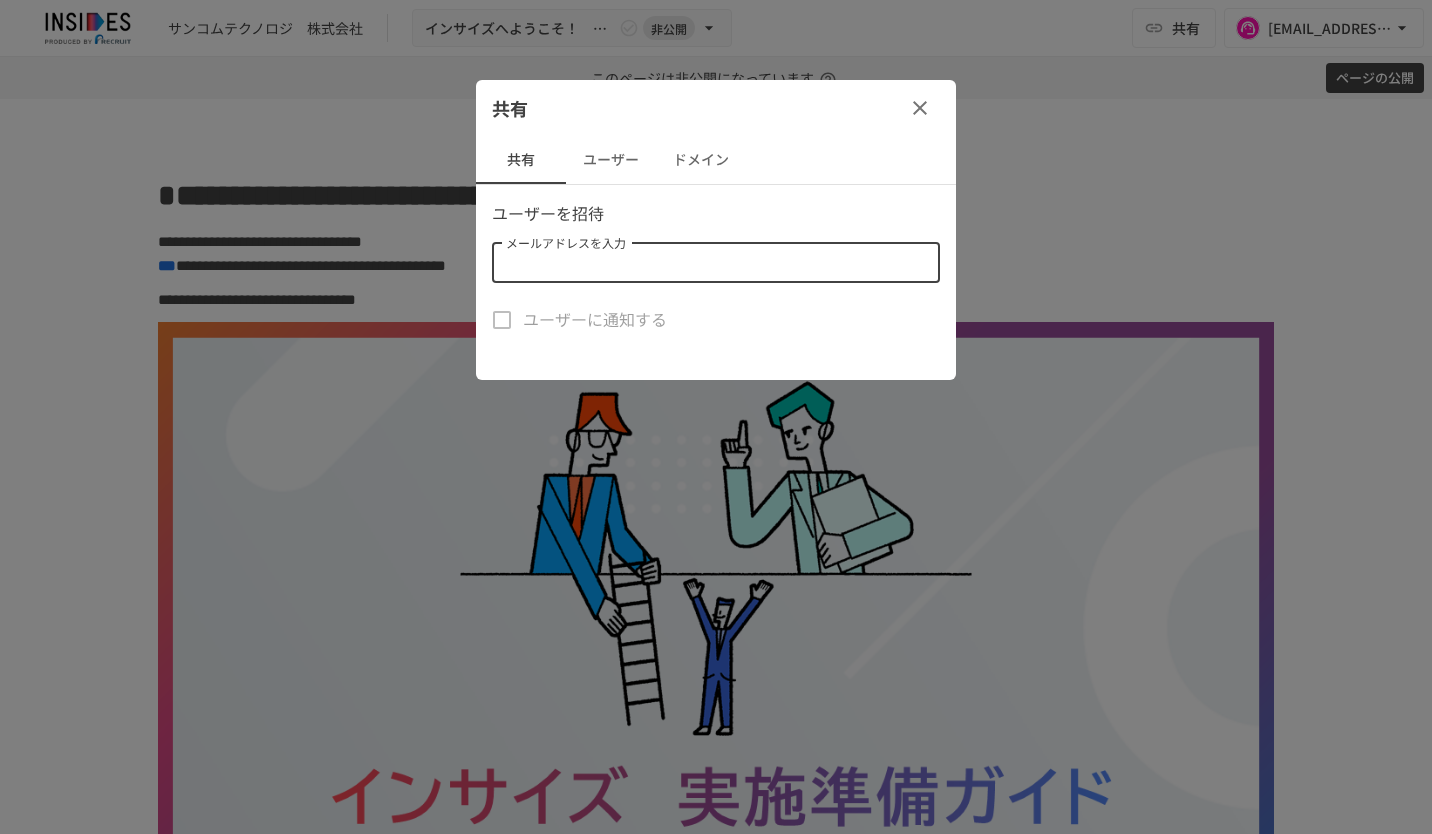 paste on "**********" 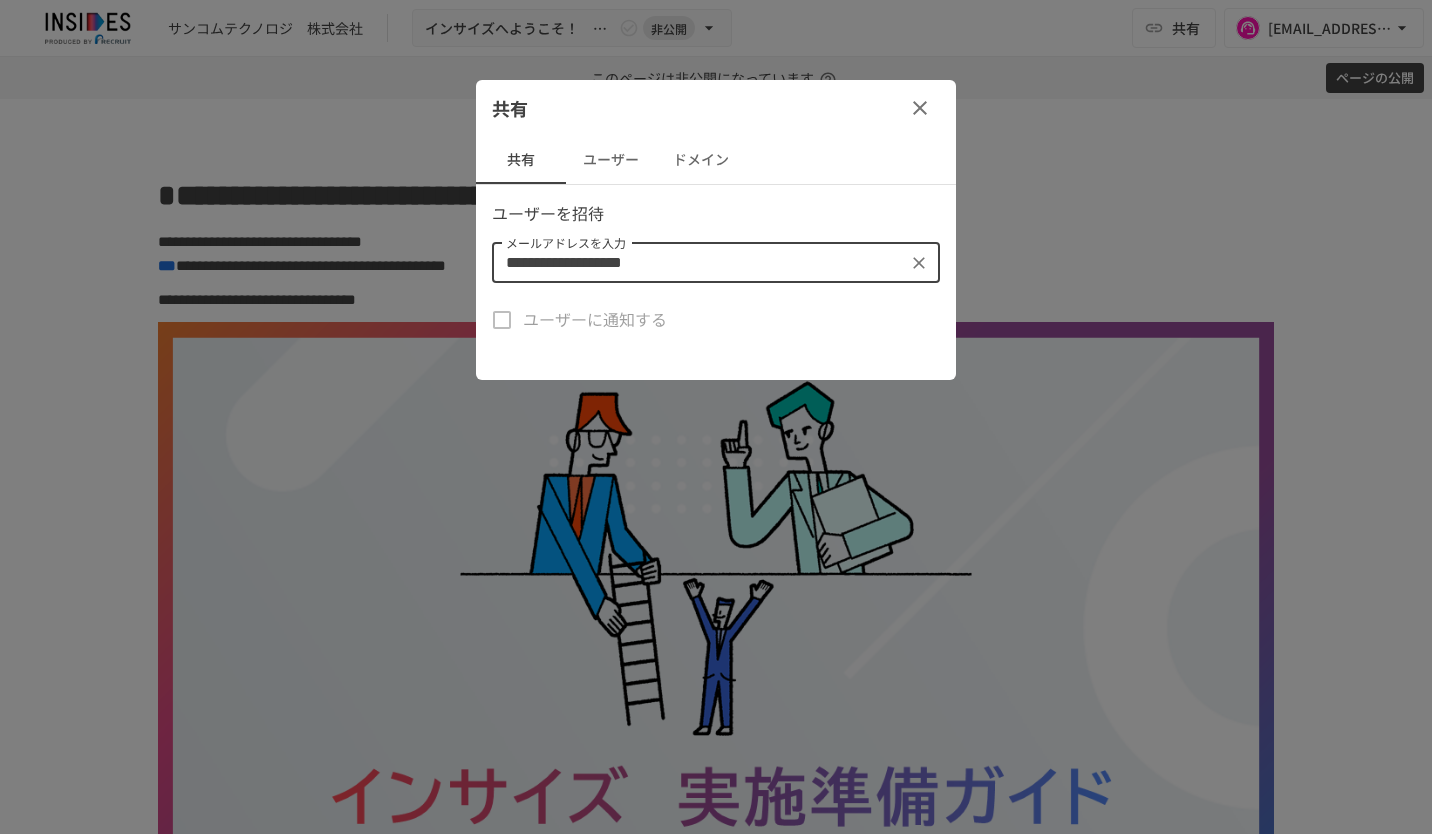 type on "**********" 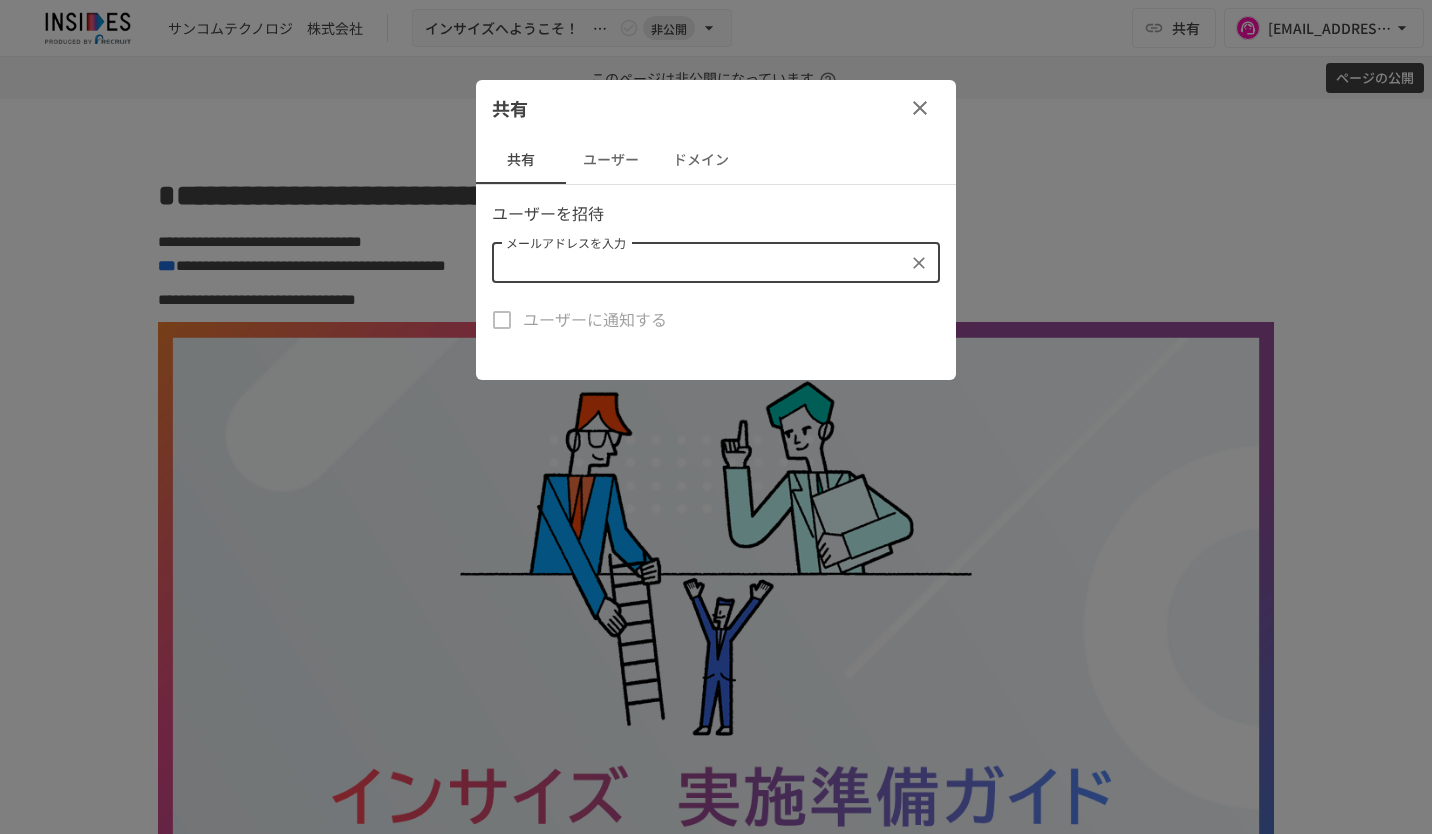click on "共有" at bounding box center [716, 108] 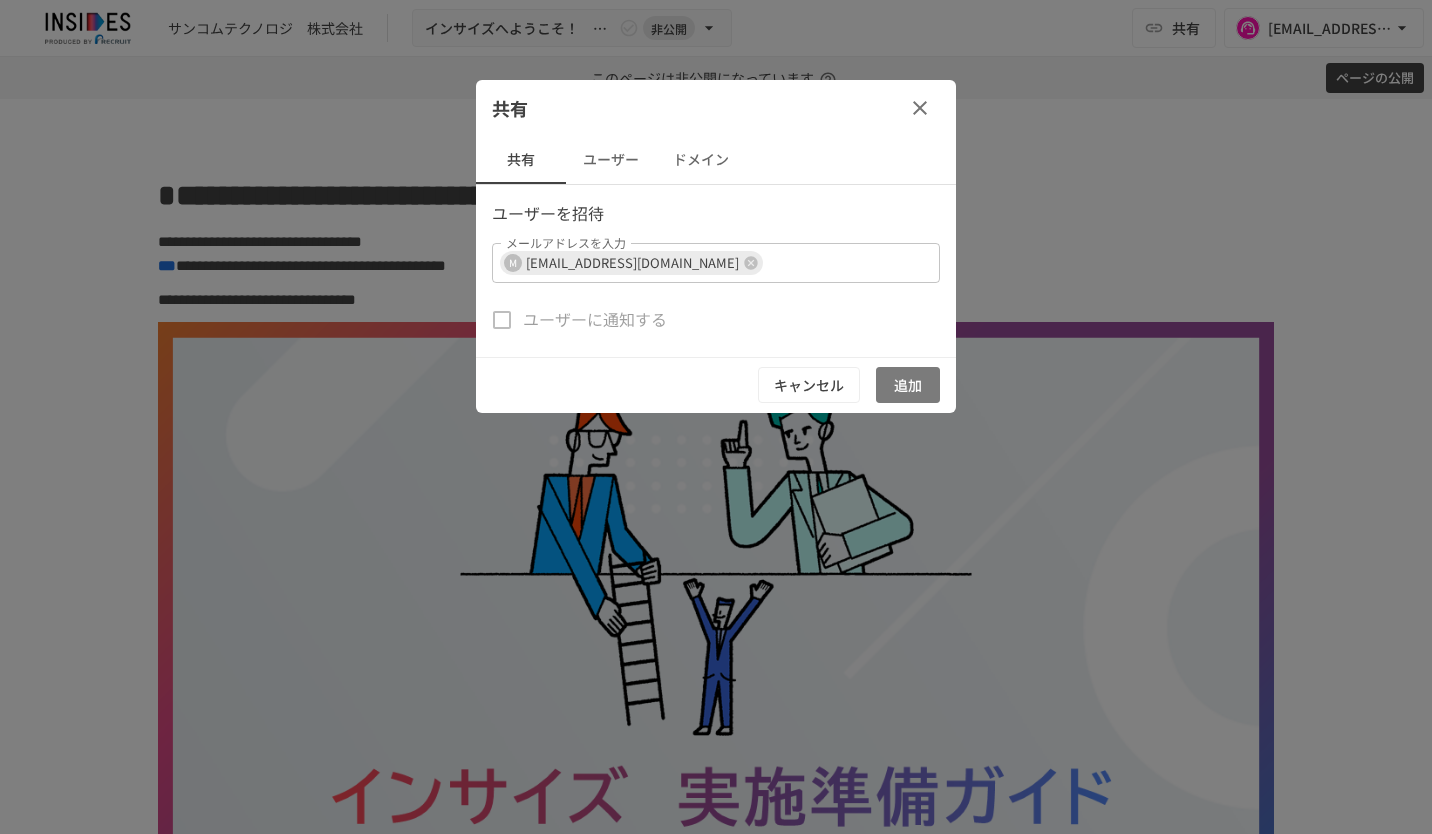 click on "追加" at bounding box center (908, 385) 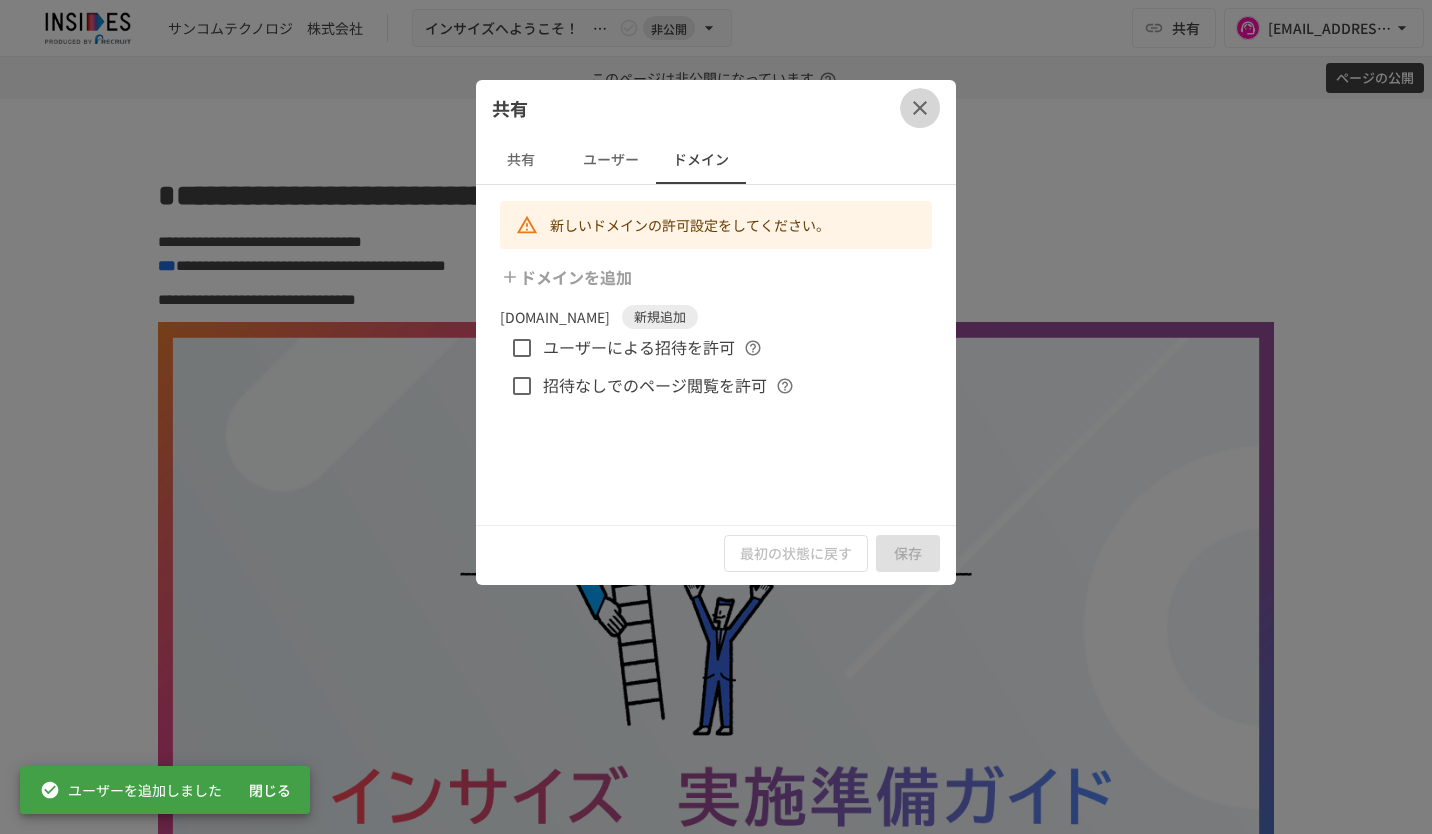 click 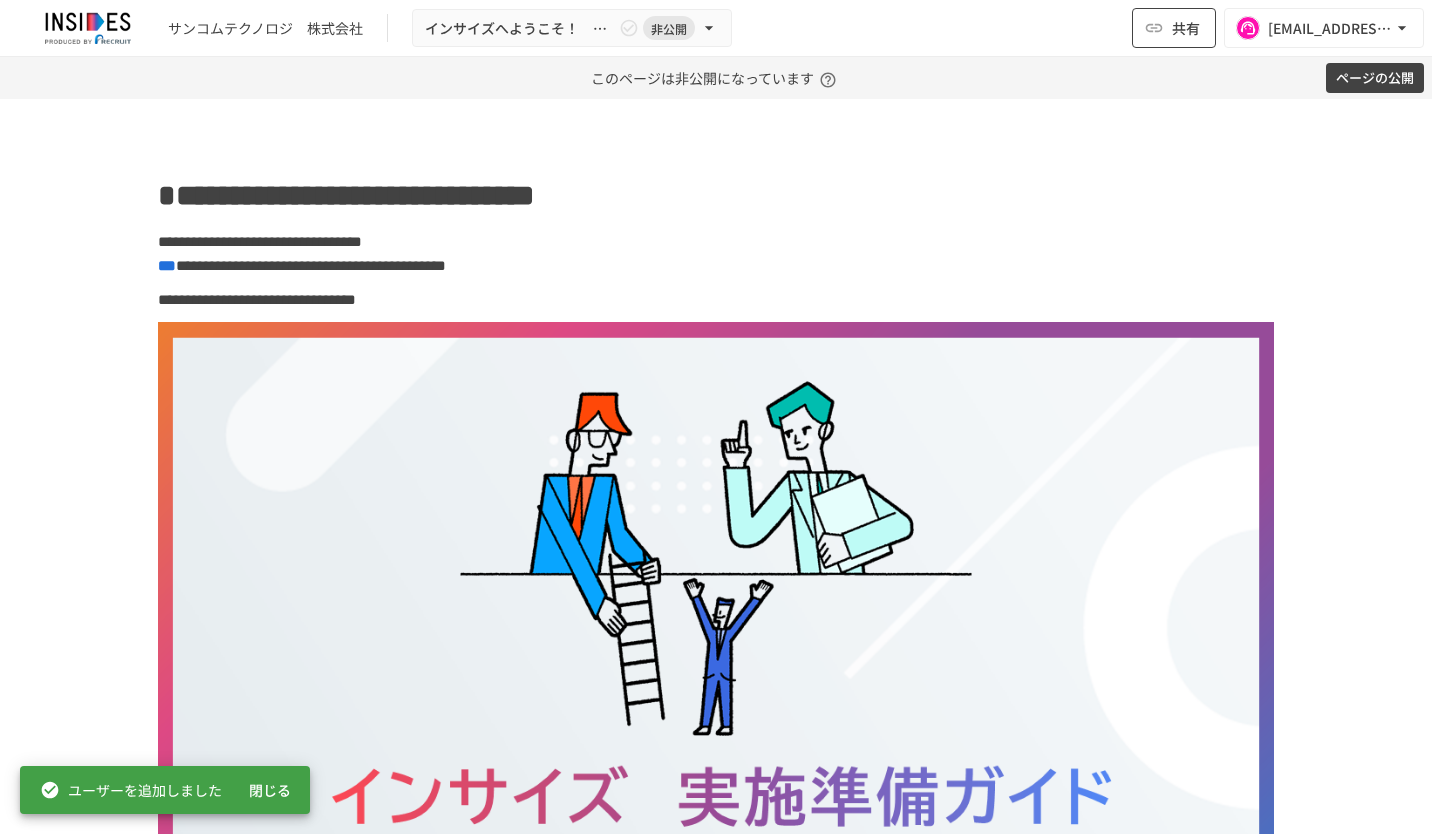 click on "共有" at bounding box center [1186, 28] 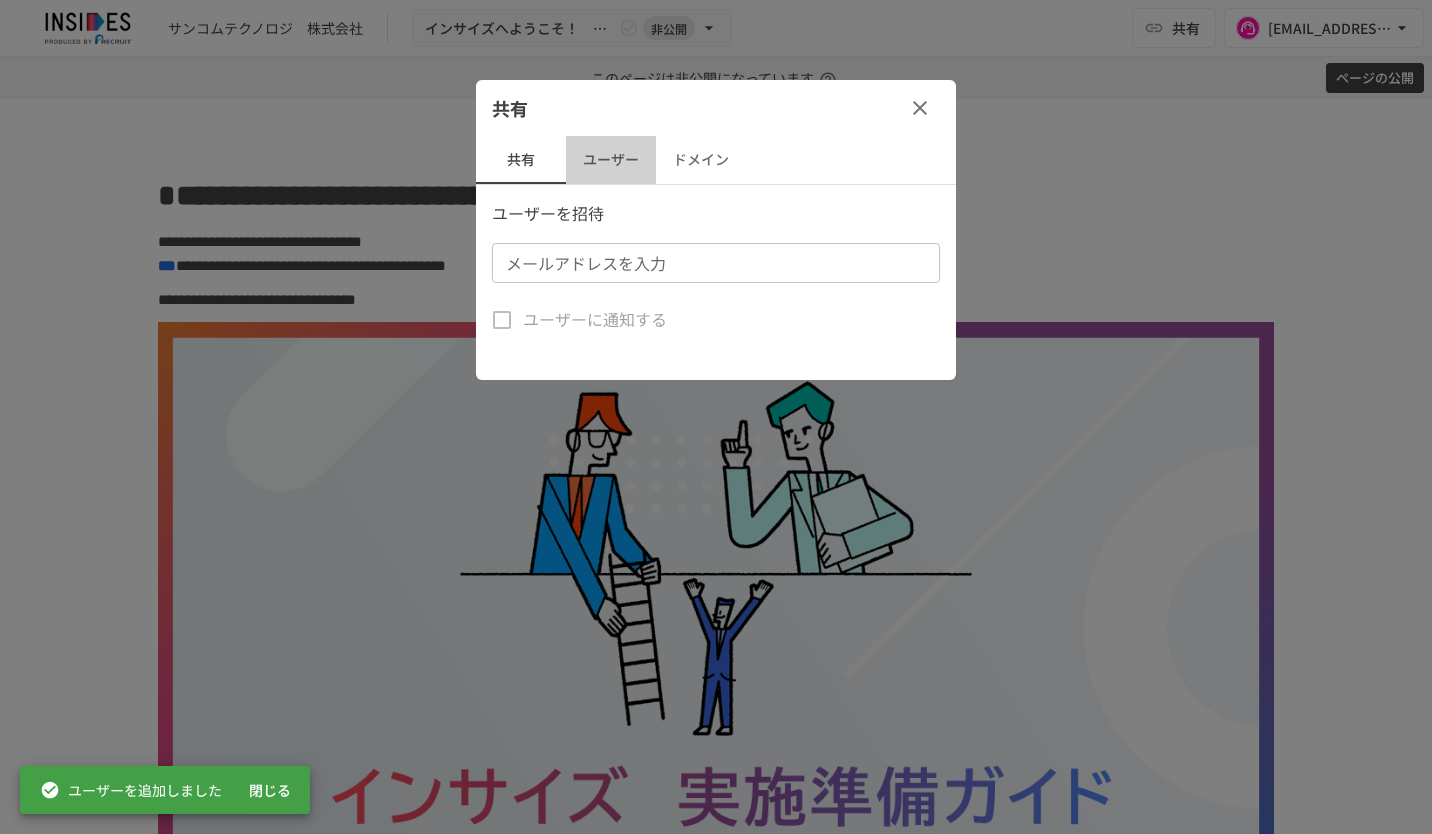 click on "ユーザー" at bounding box center [611, 160] 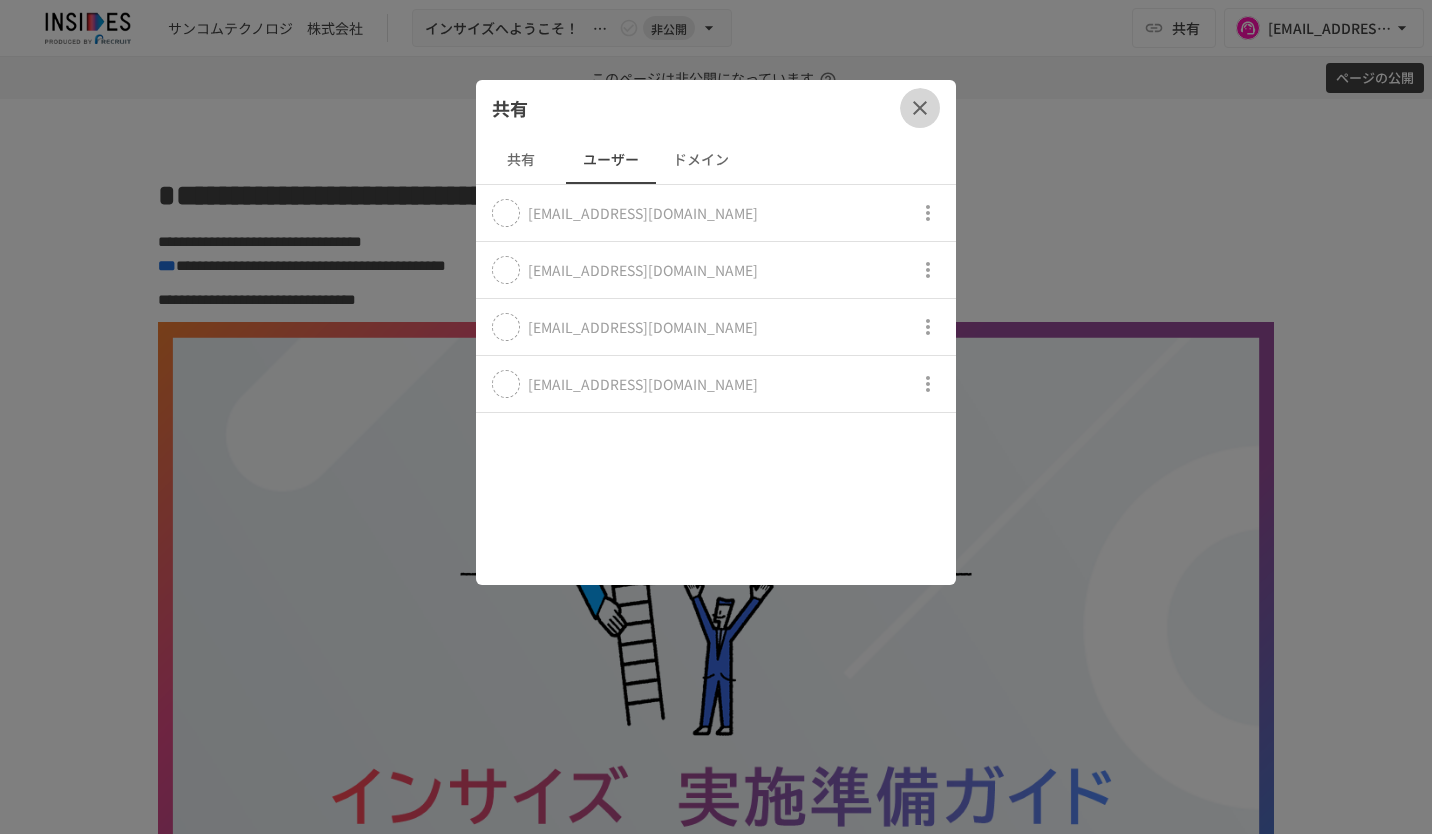click 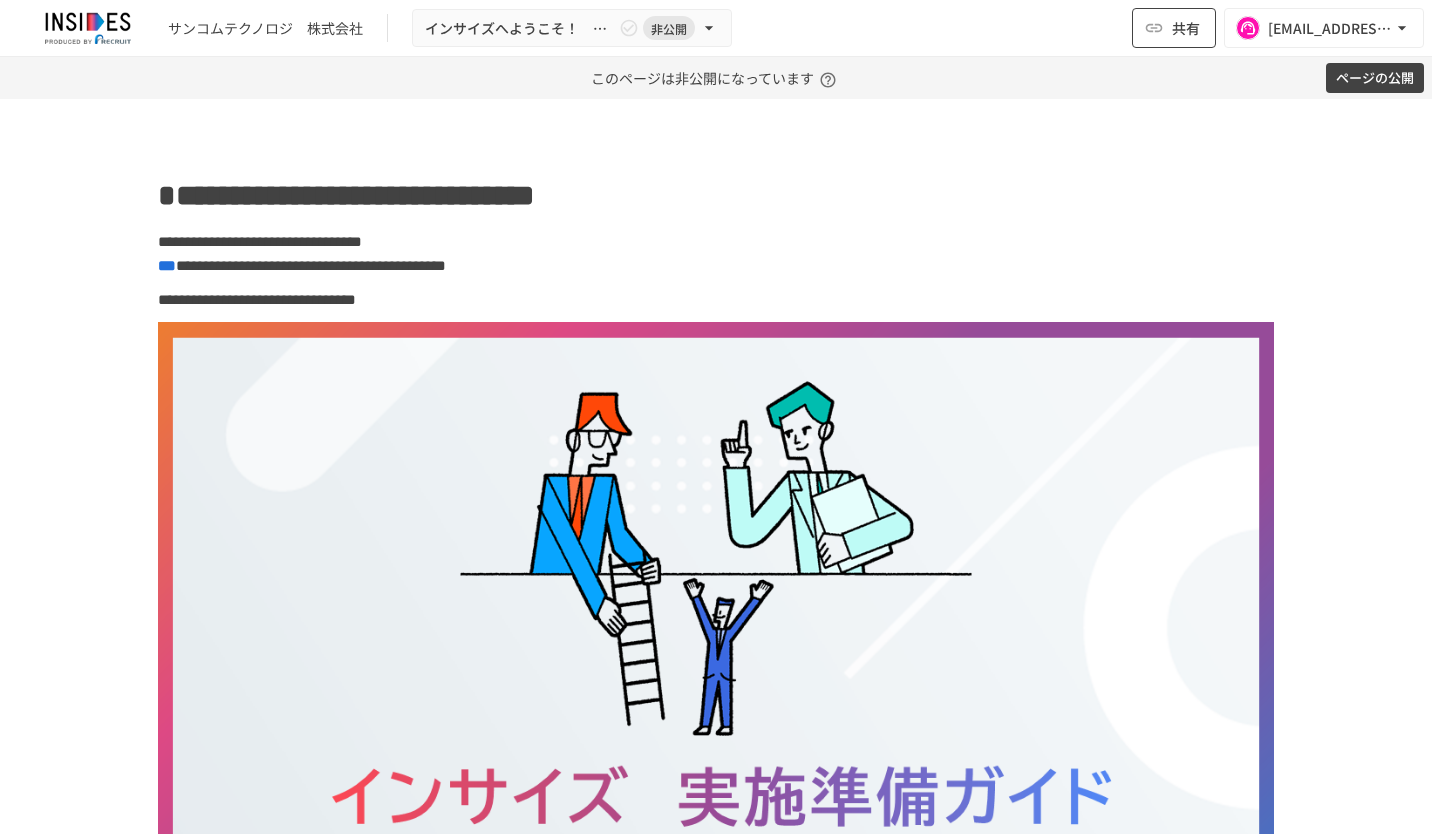 click on "共有" at bounding box center [1186, 28] 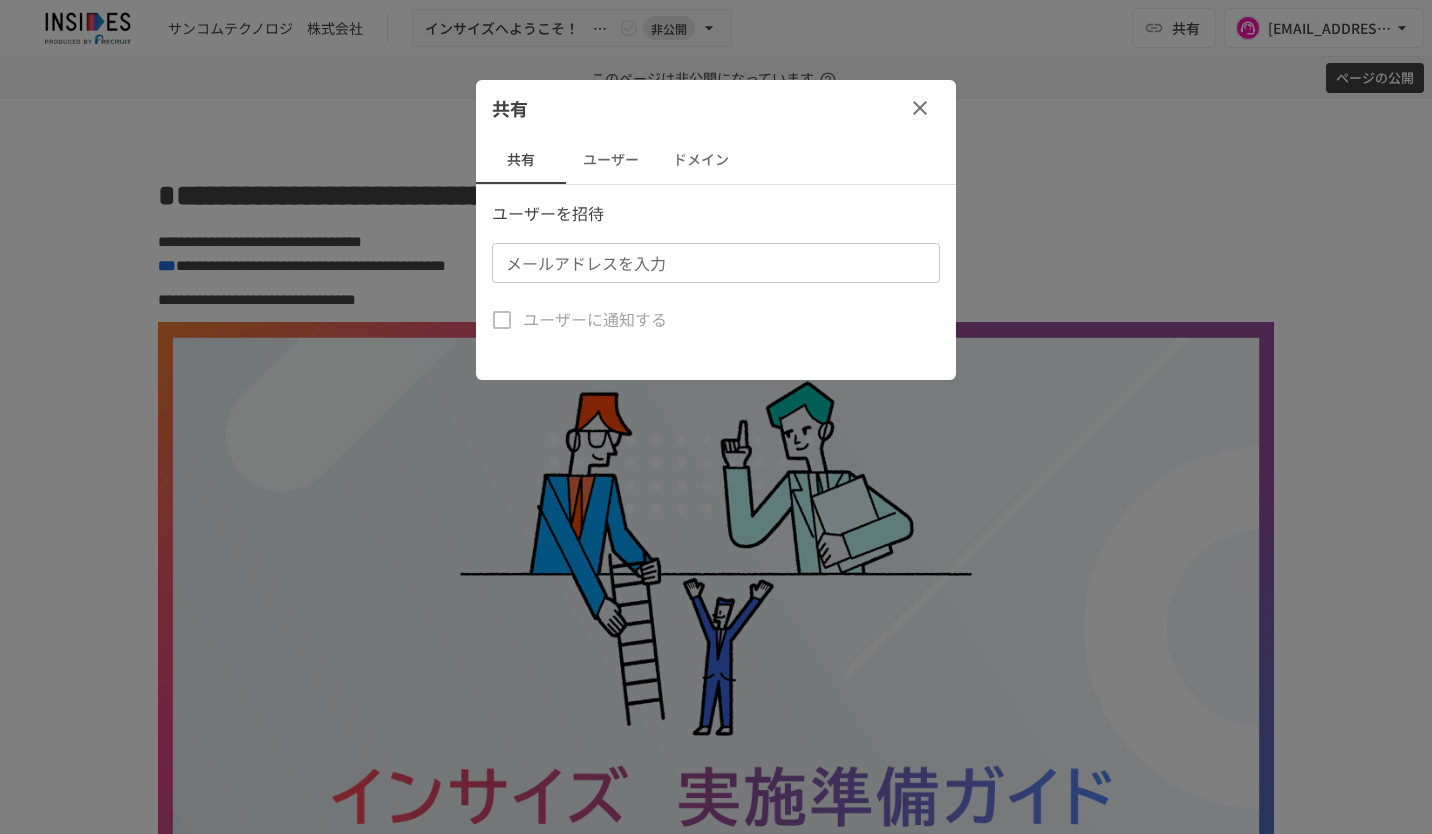 click on "ユーザー" at bounding box center (611, 160) 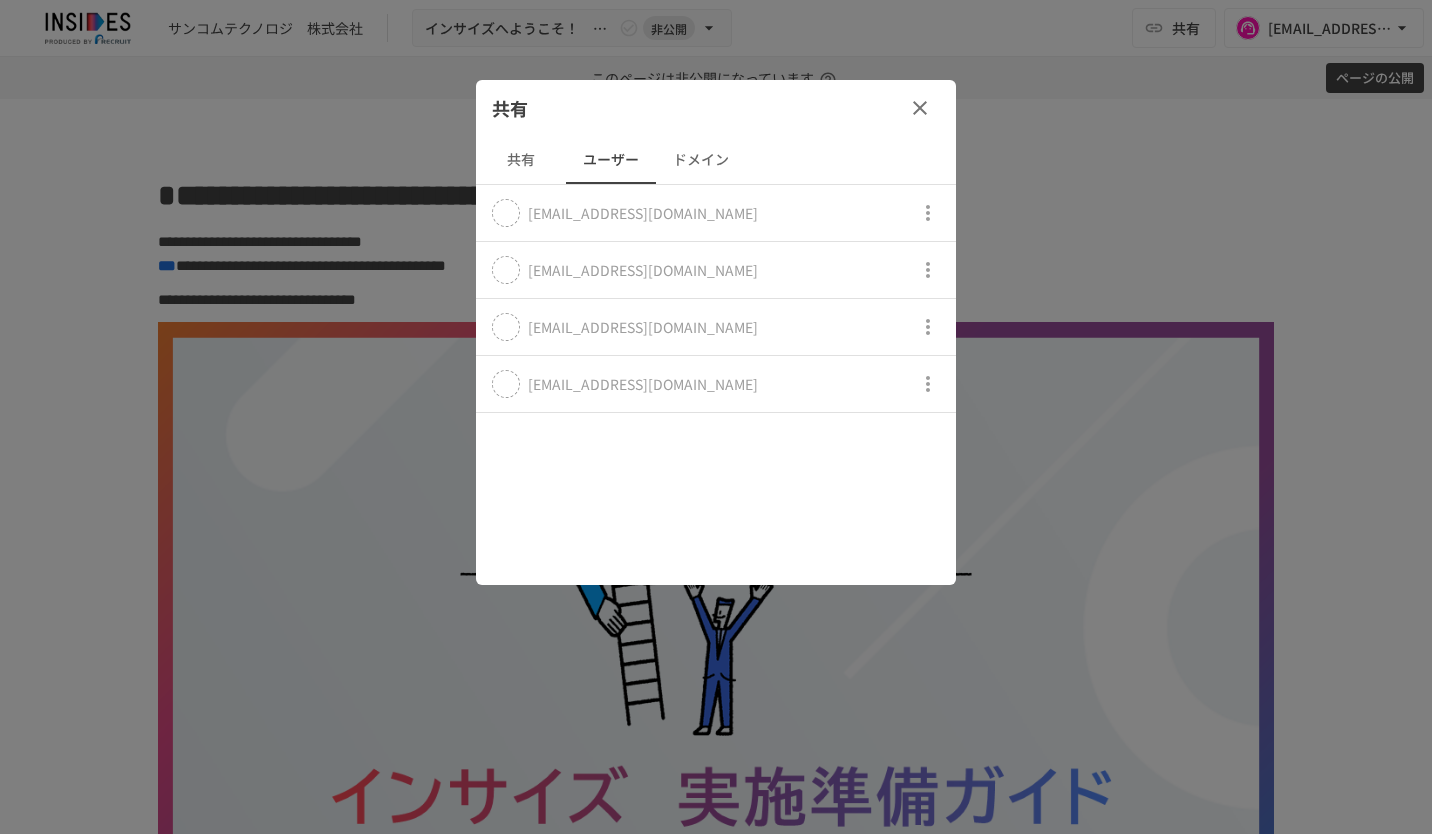 click at bounding box center (920, 108) 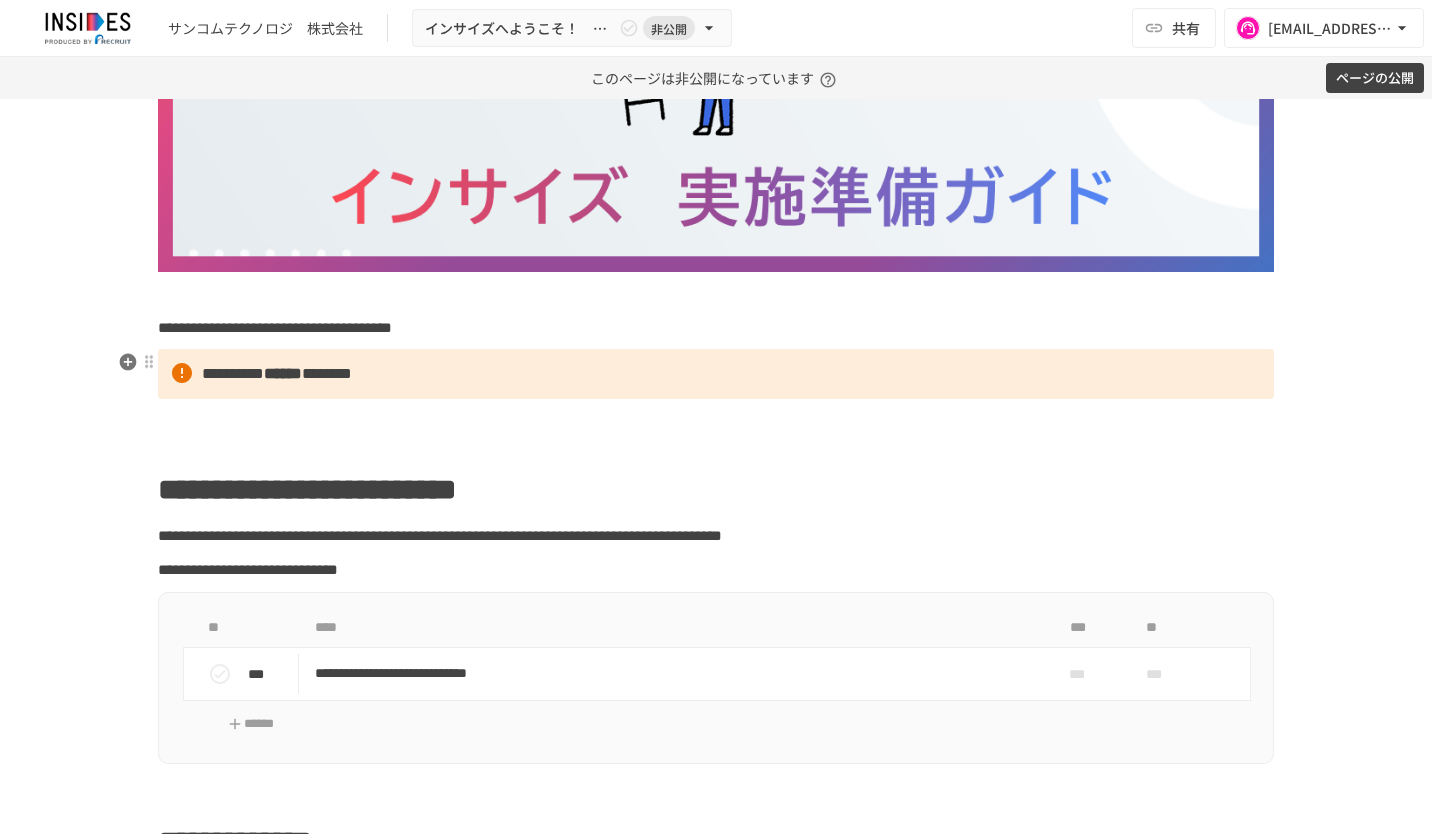 scroll, scrollTop: 1200, scrollLeft: 0, axis: vertical 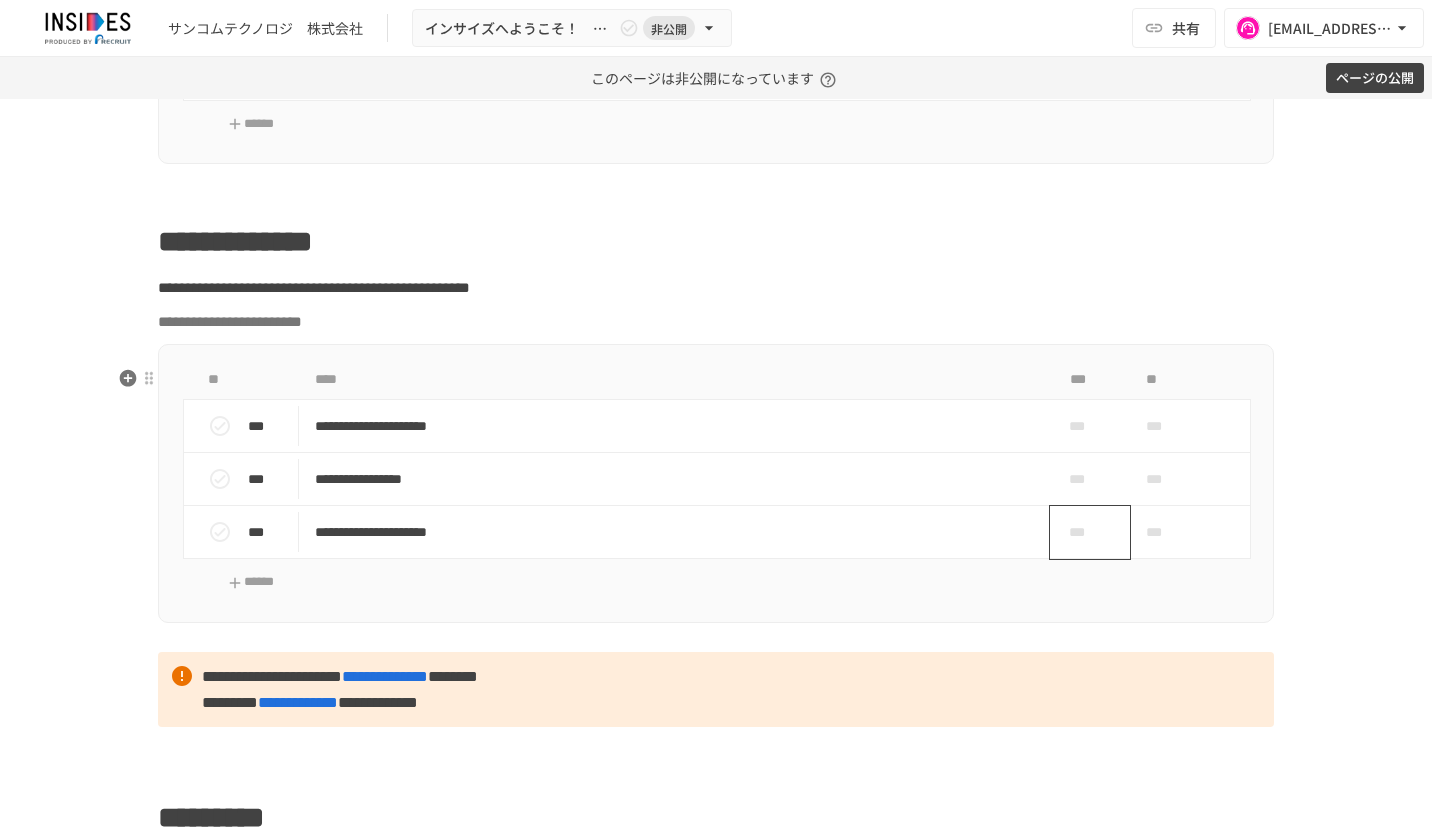 click on "***" at bounding box center [1082, 532] 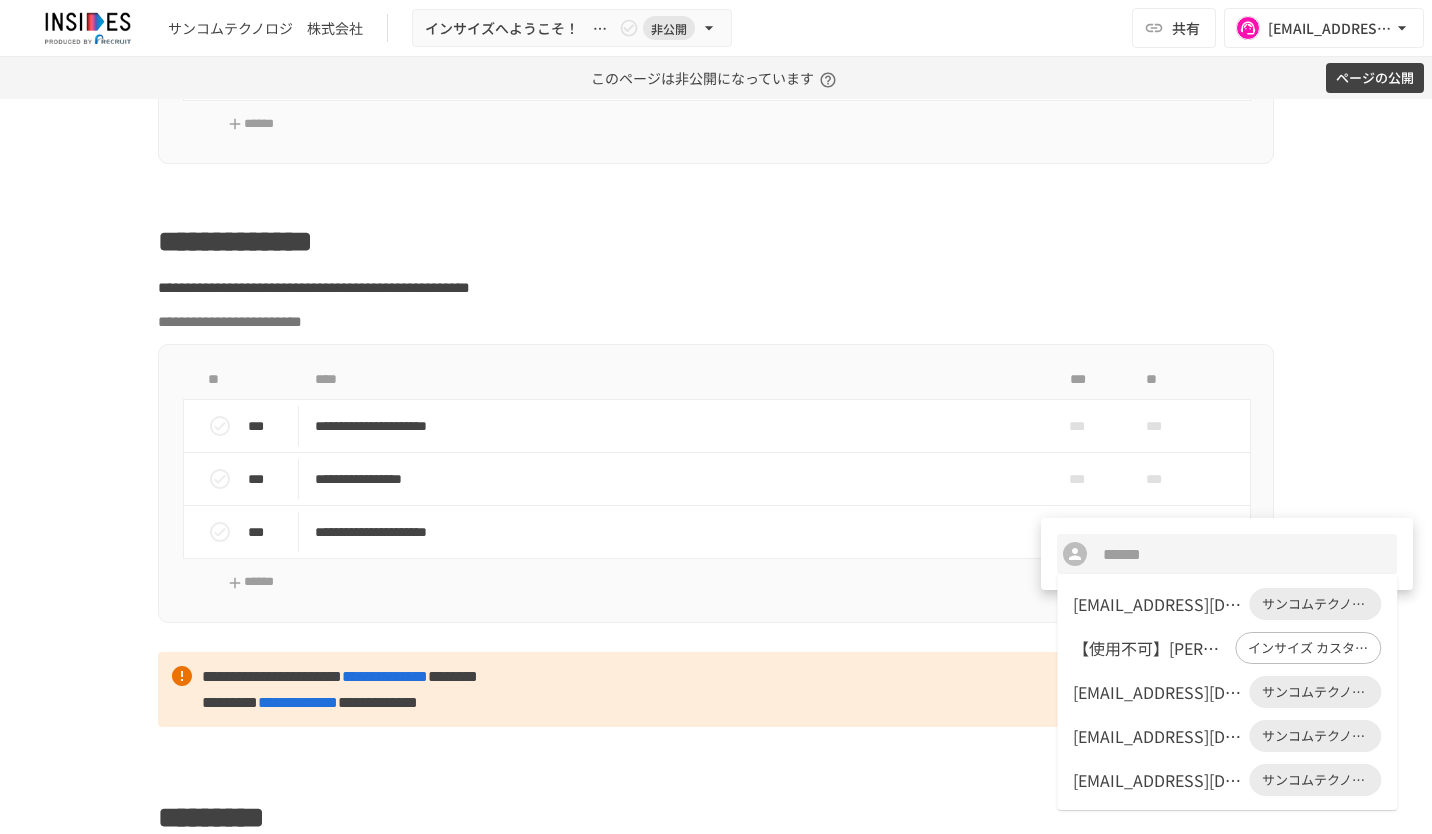 click at bounding box center [716, 417] 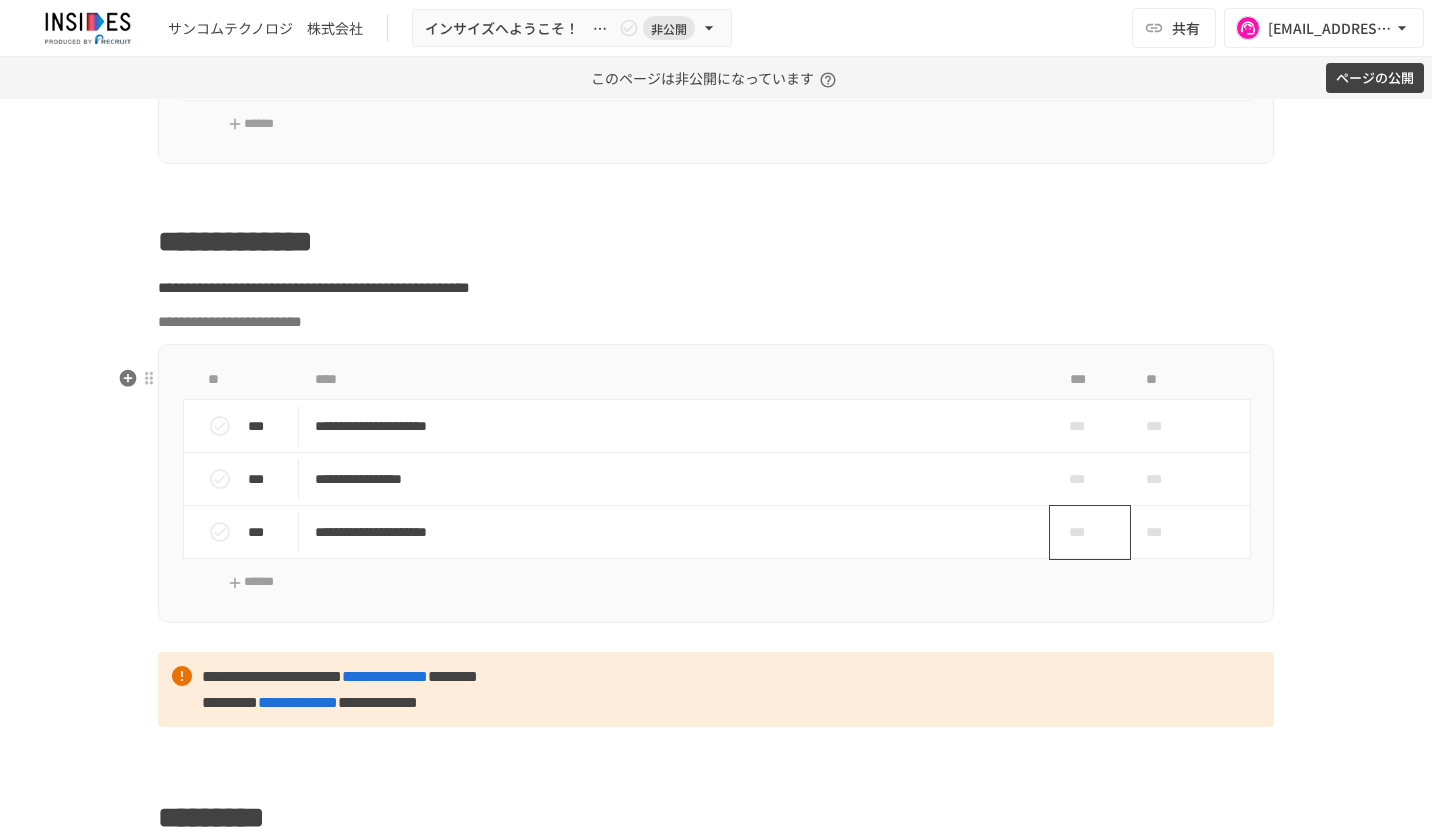 click on "***" at bounding box center (1082, 532) 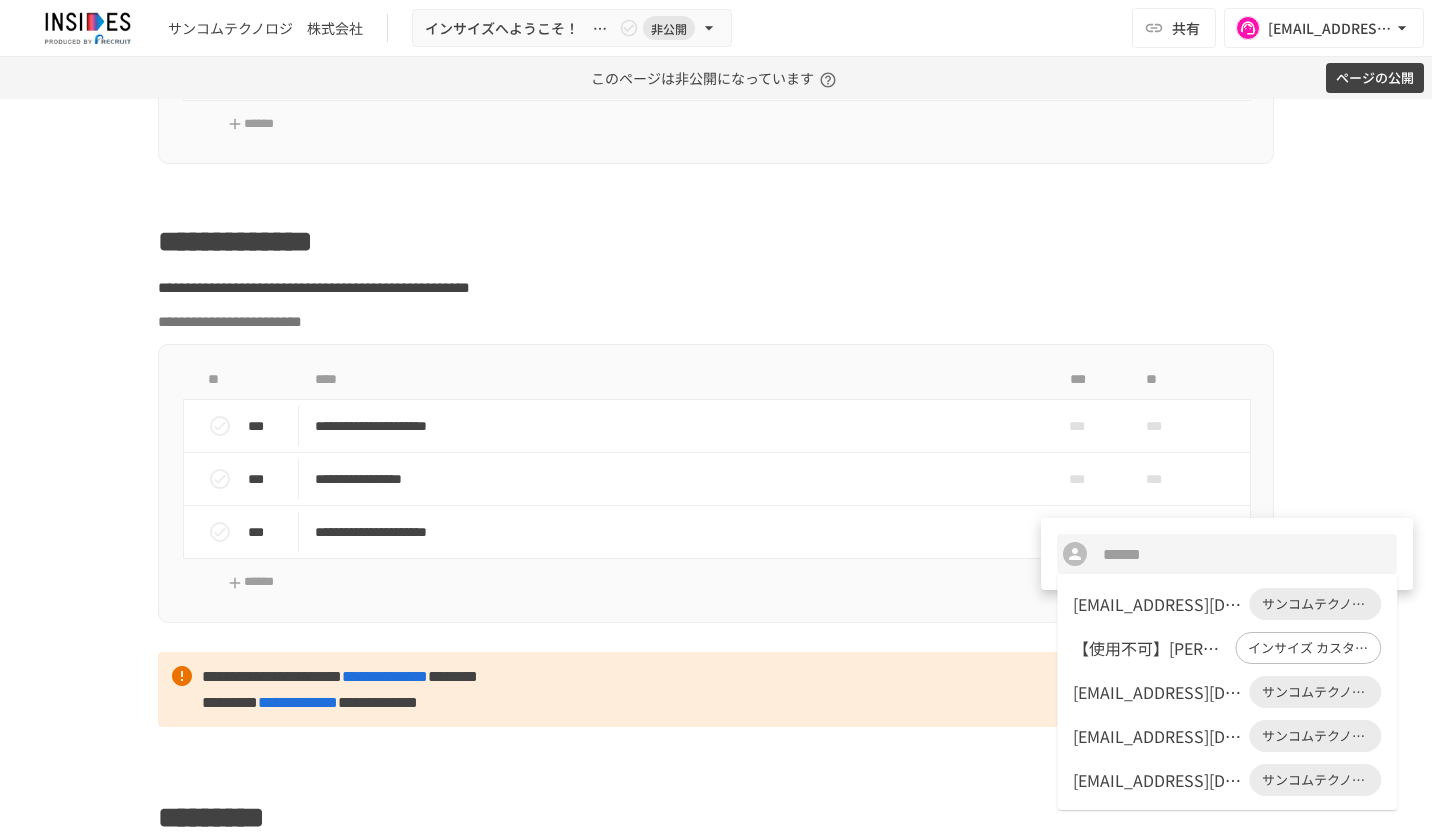 click on "h-nose@s-tcn.com" at bounding box center (1157, 736) 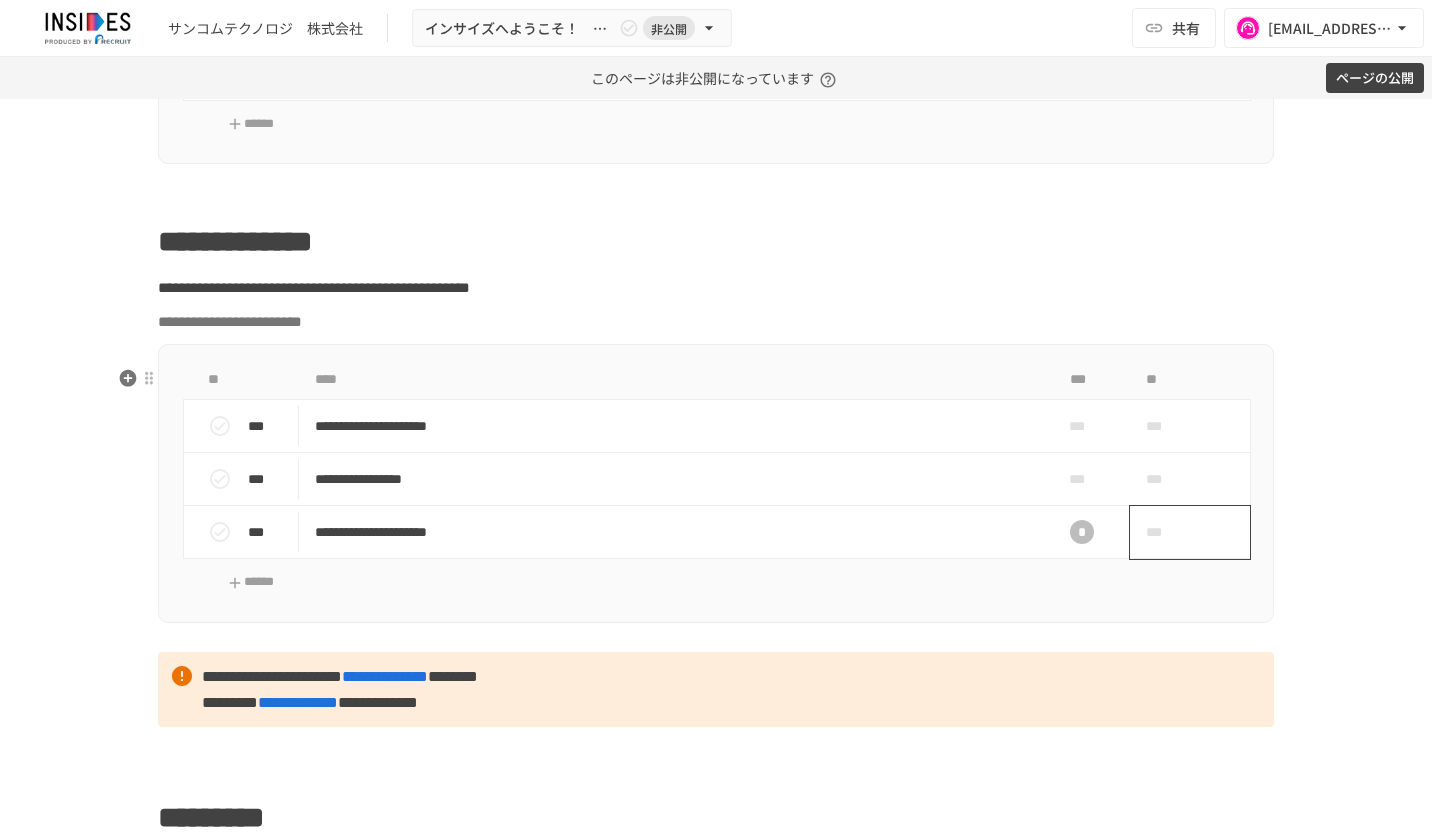 click on "***" at bounding box center [1167, 532] 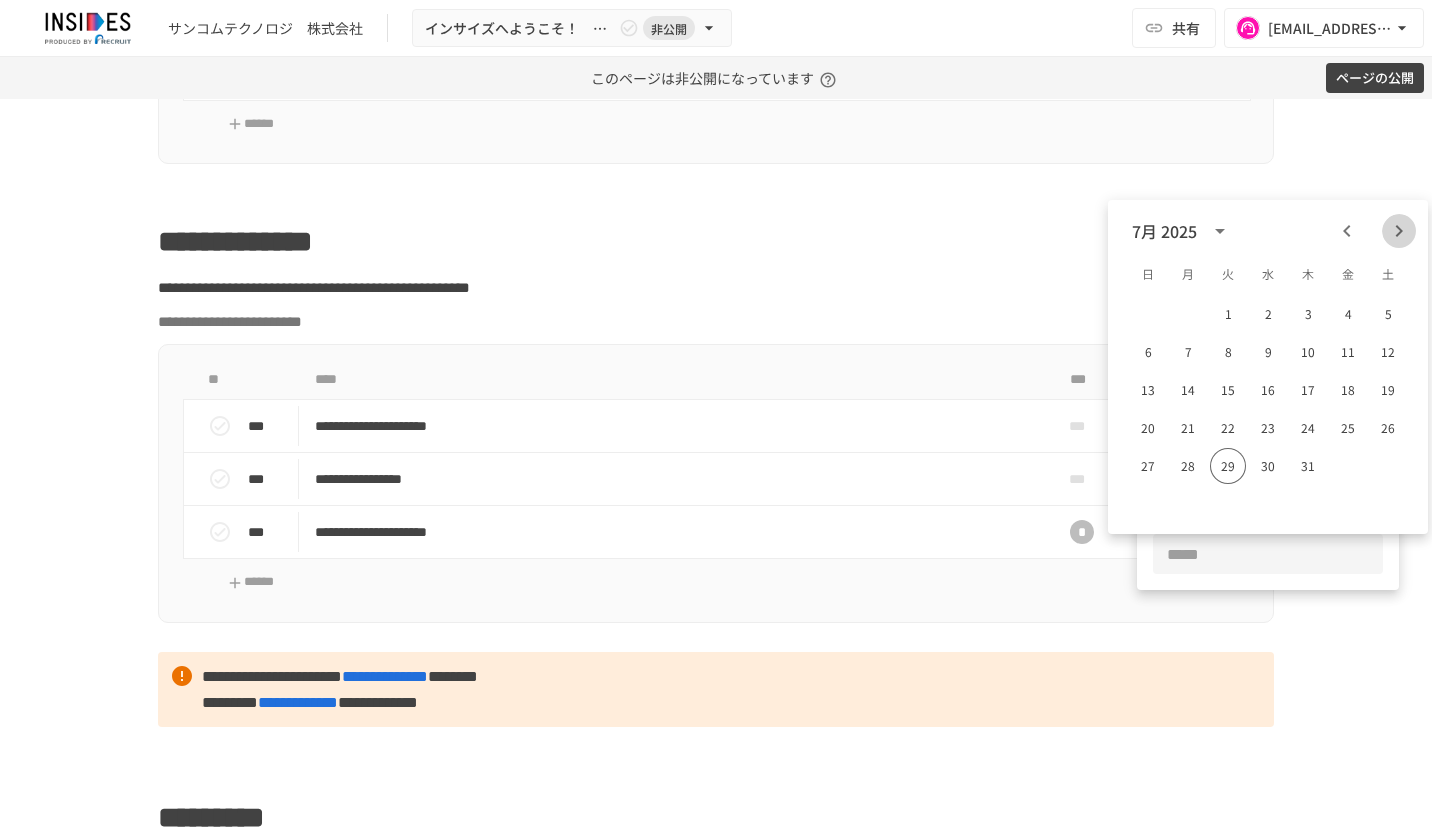 click 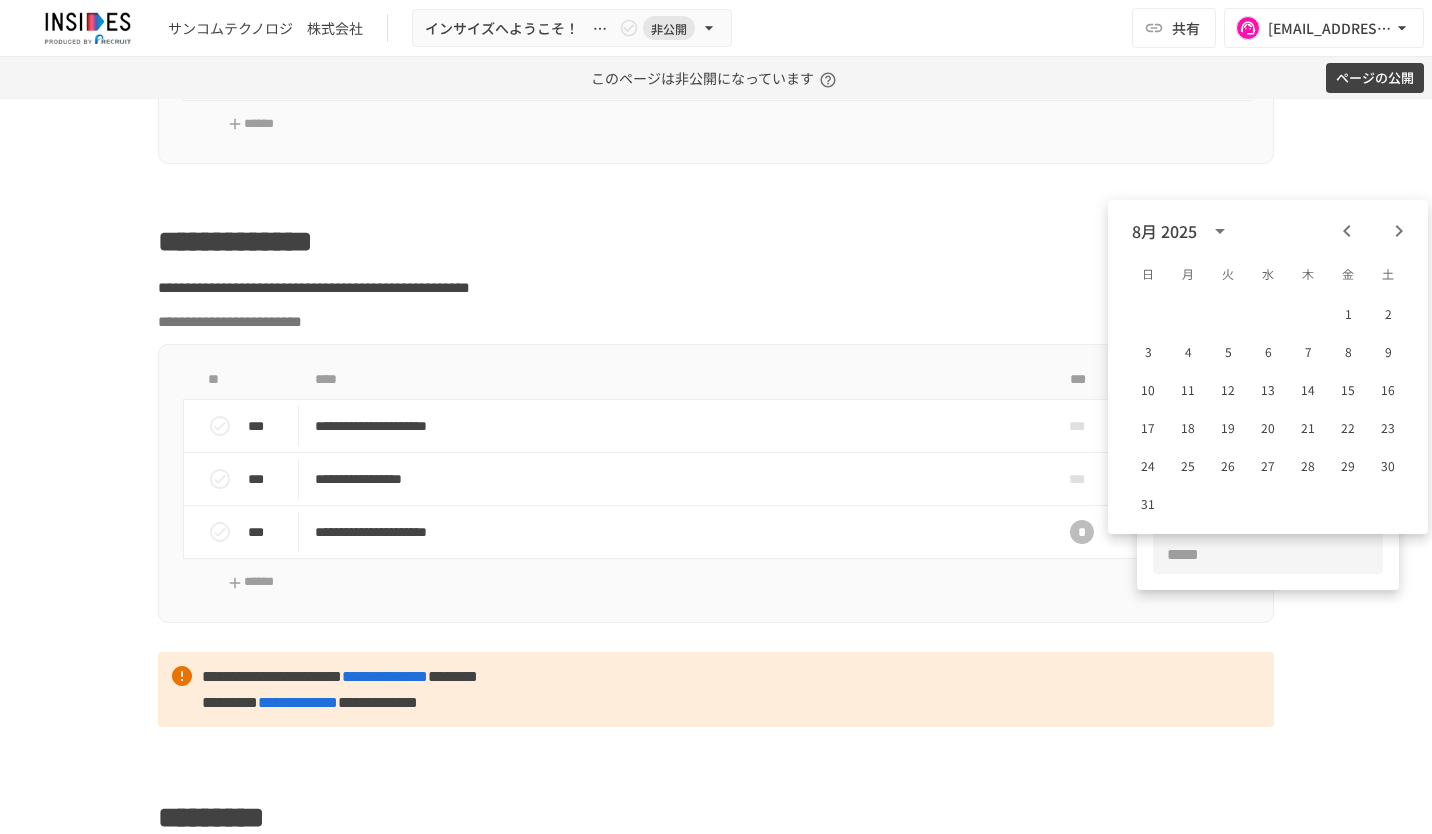 click 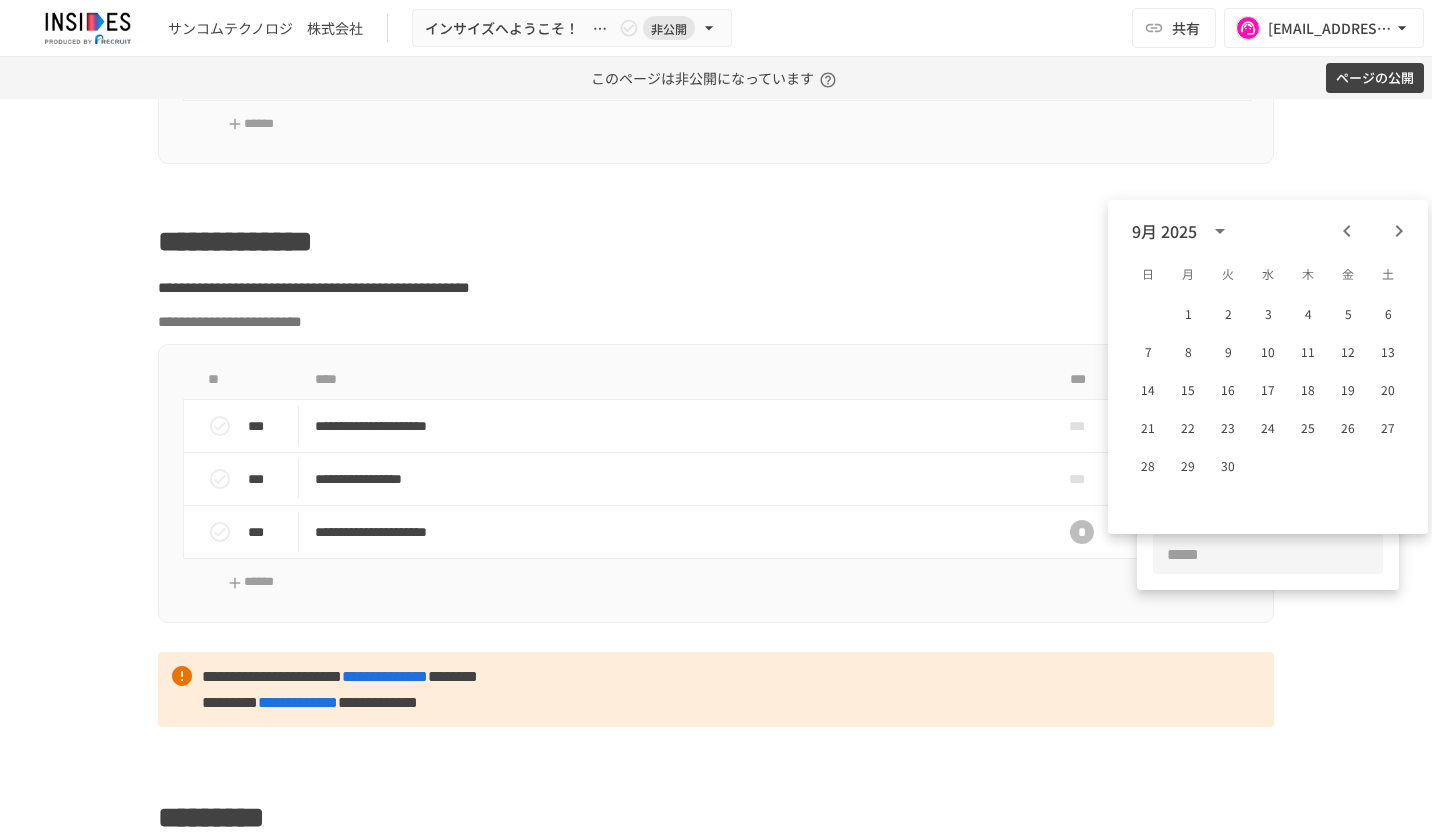 click 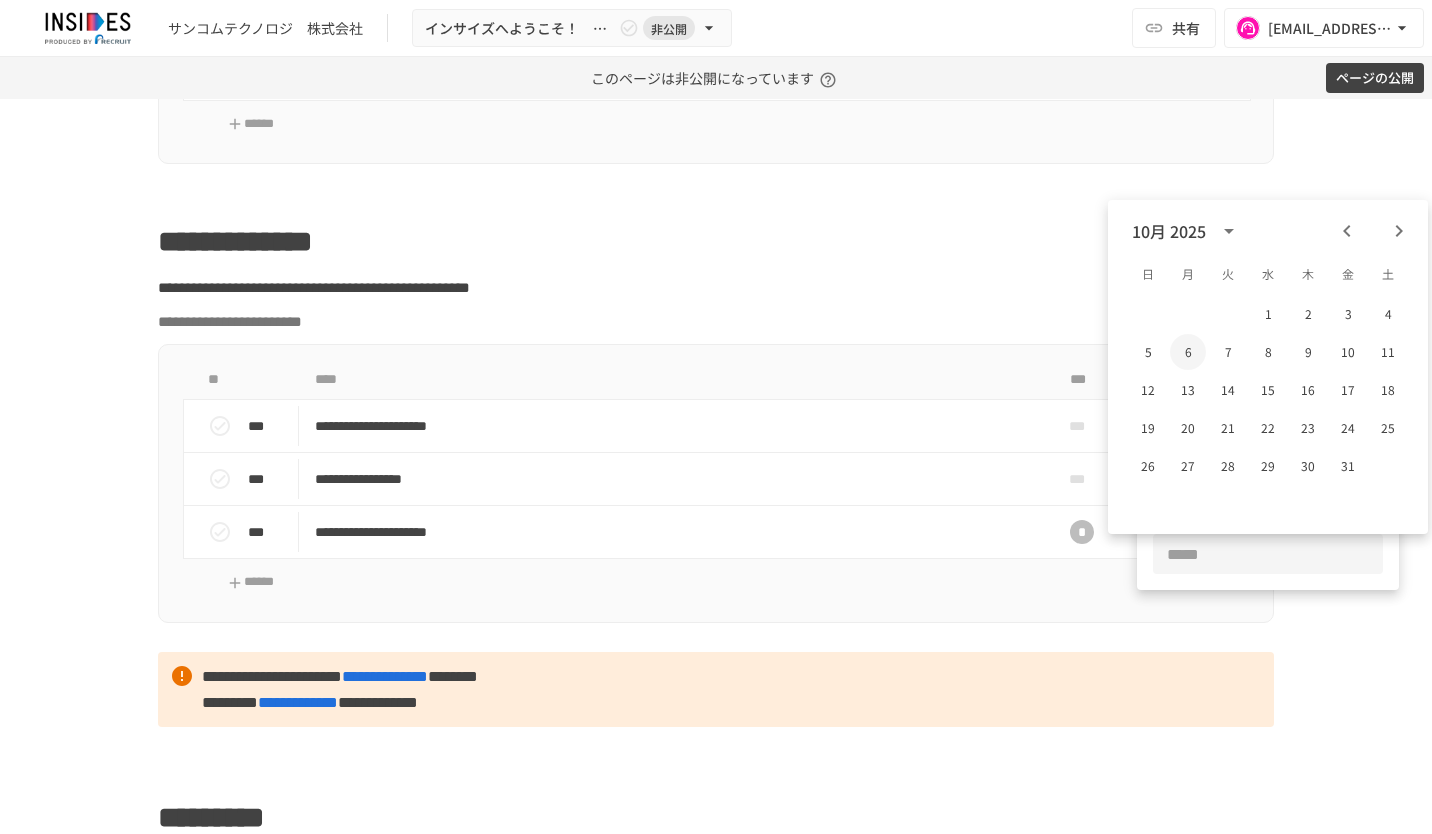 click on "6" at bounding box center [1188, 352] 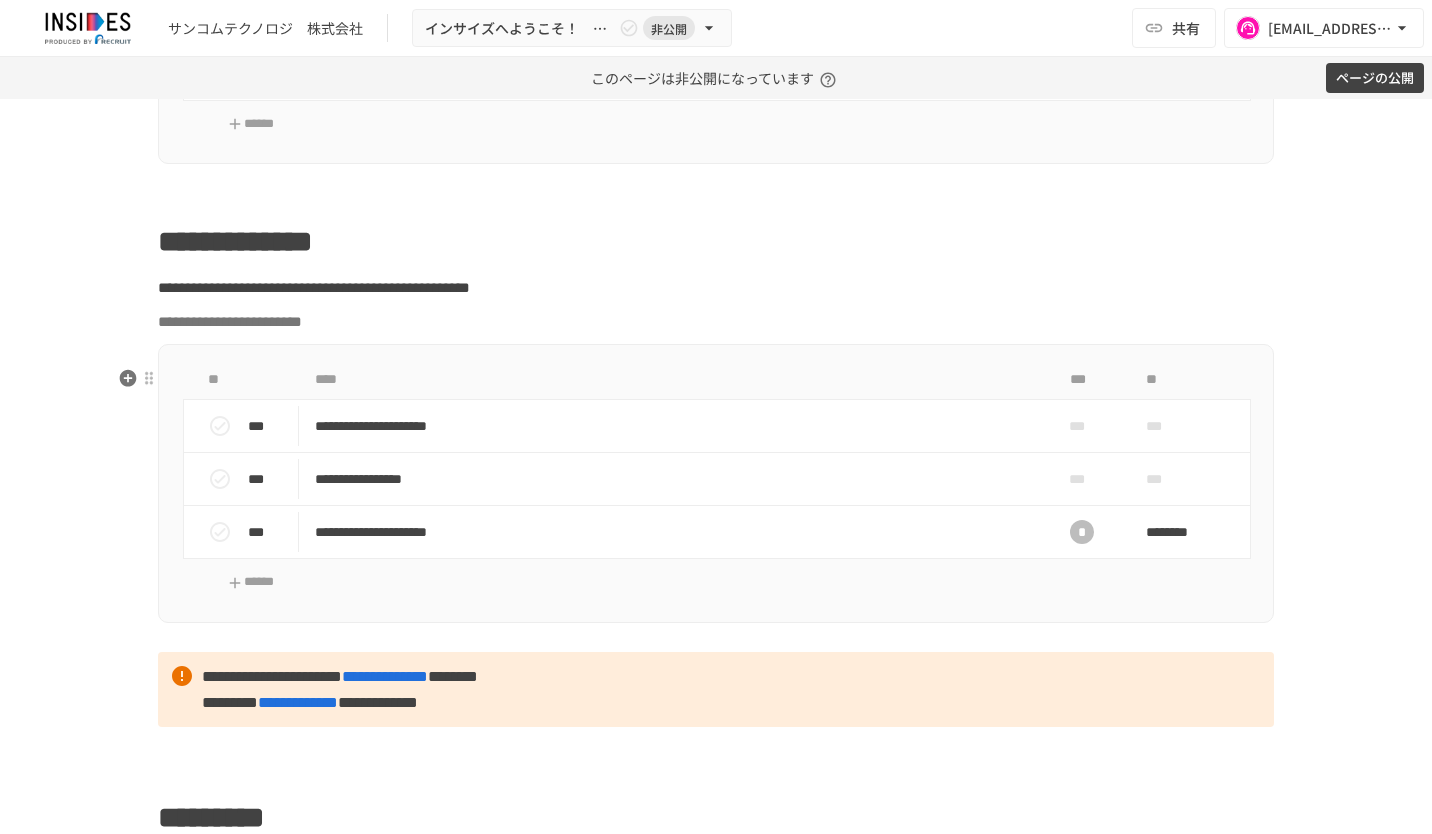 click on "**********" at bounding box center (716, 483) 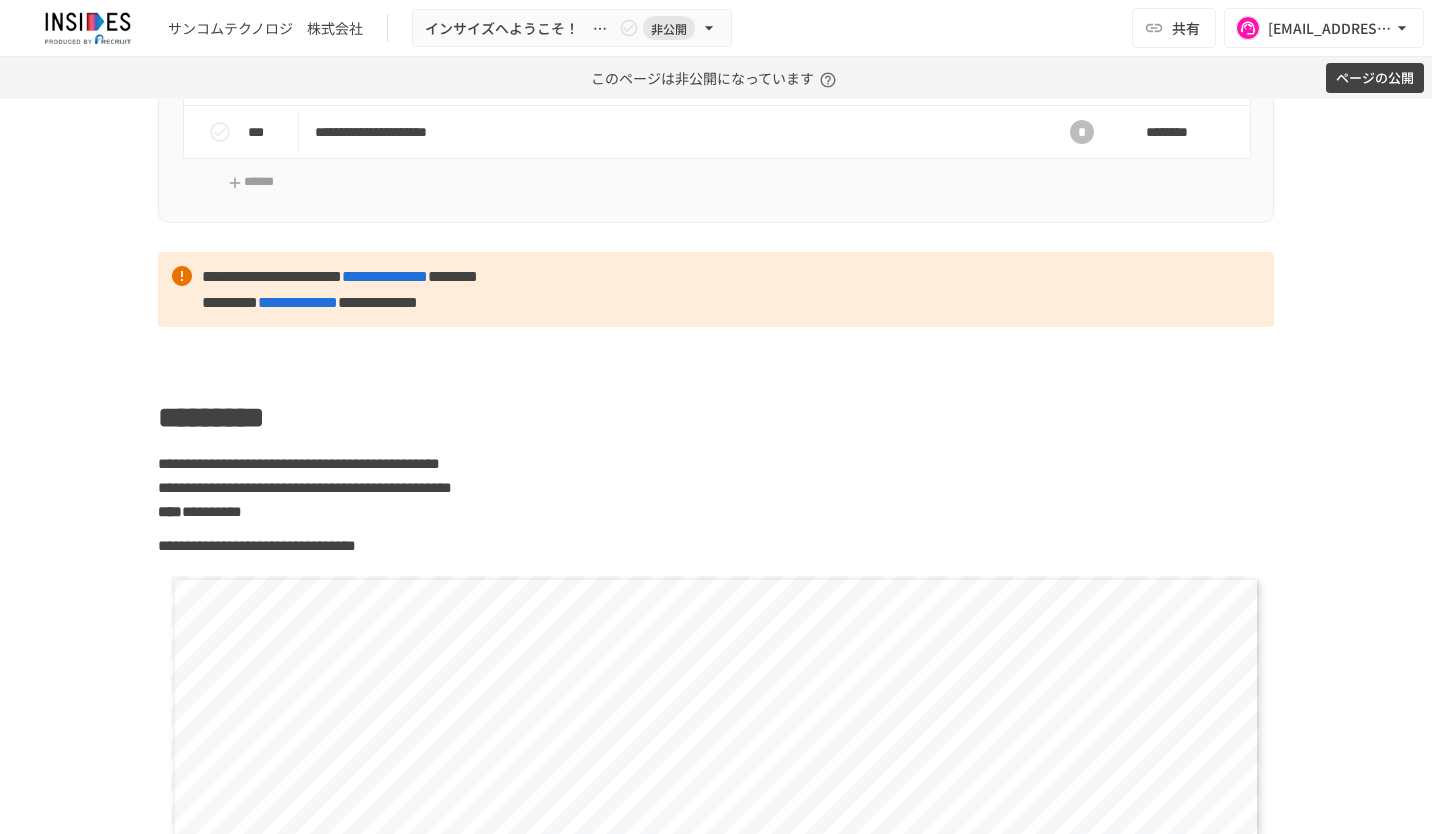 scroll, scrollTop: 1100, scrollLeft: 0, axis: vertical 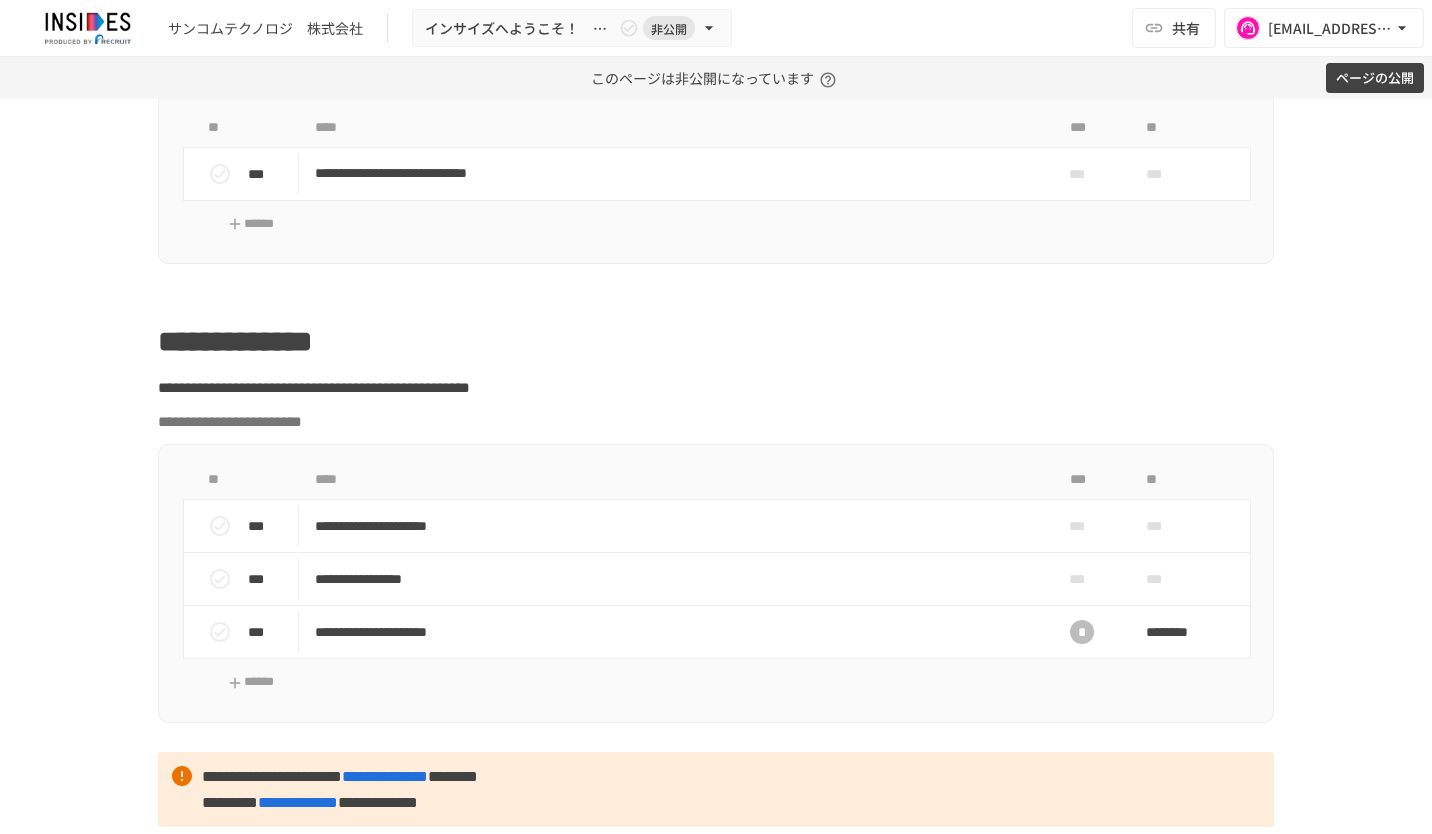 click on "ページの公開" at bounding box center (1375, 78) 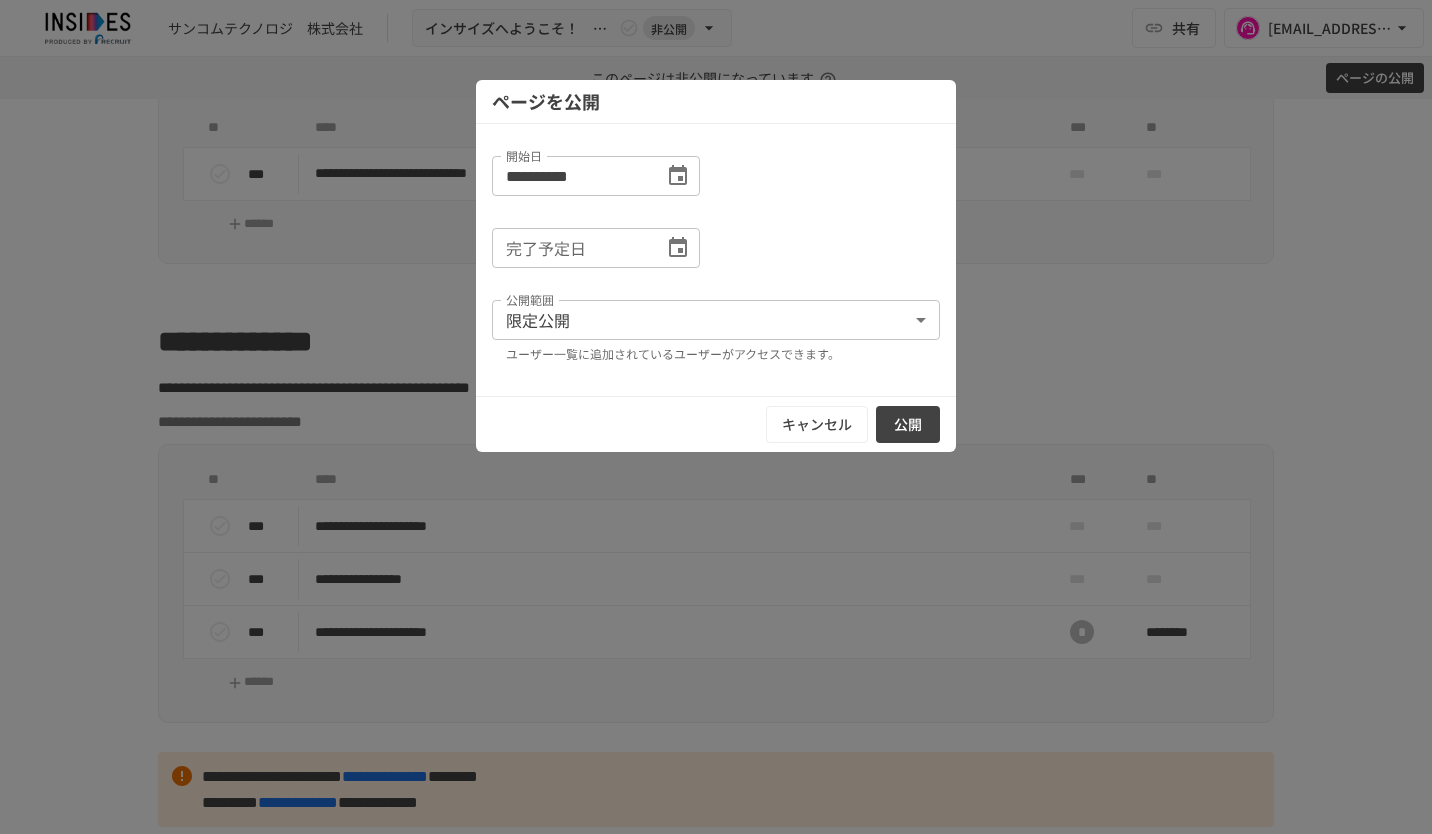click on "公開" at bounding box center (908, 424) 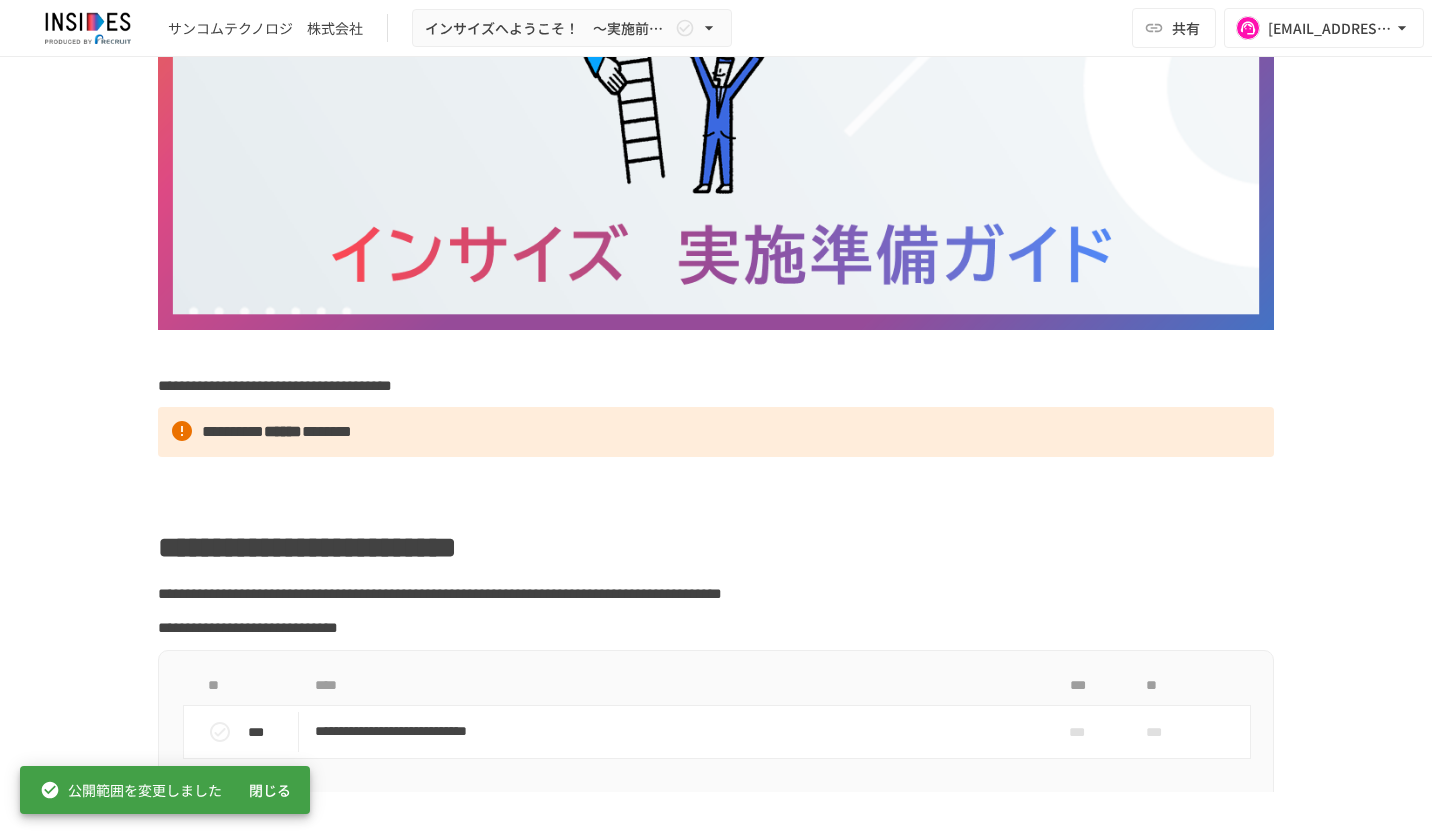 scroll, scrollTop: 0, scrollLeft: 0, axis: both 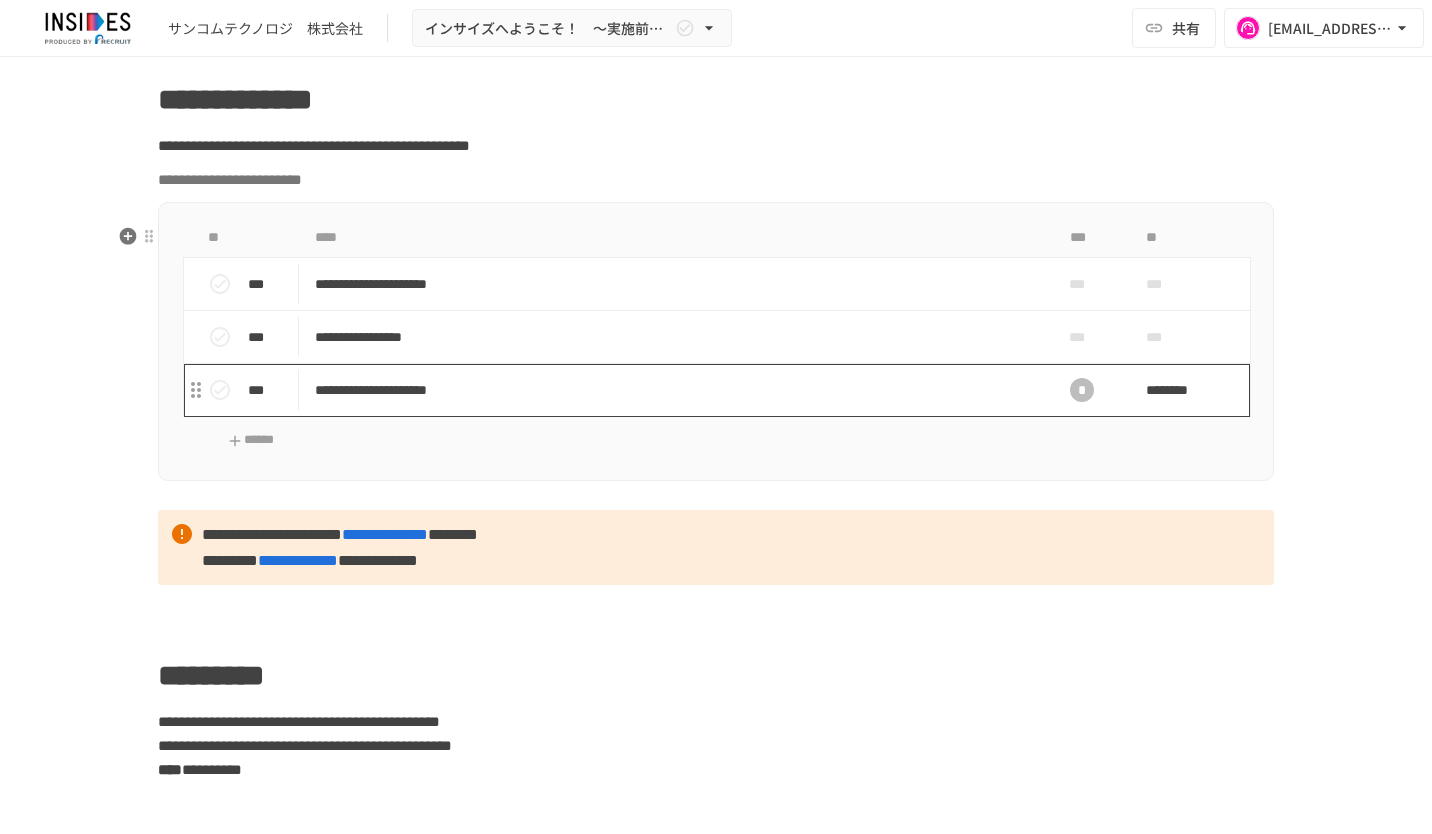 click on "**********" at bounding box center [674, 390] 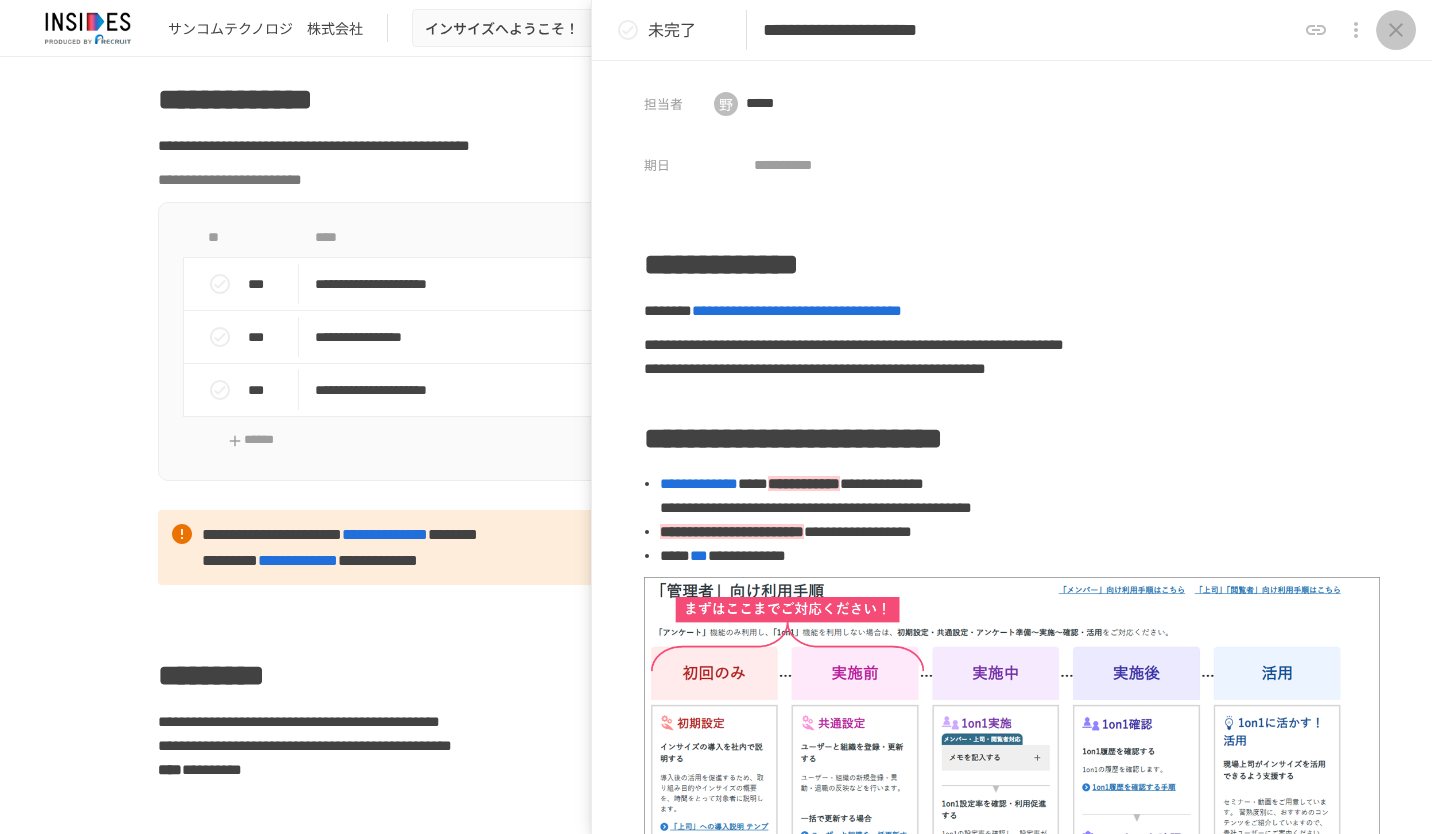 click at bounding box center [1396, 30] 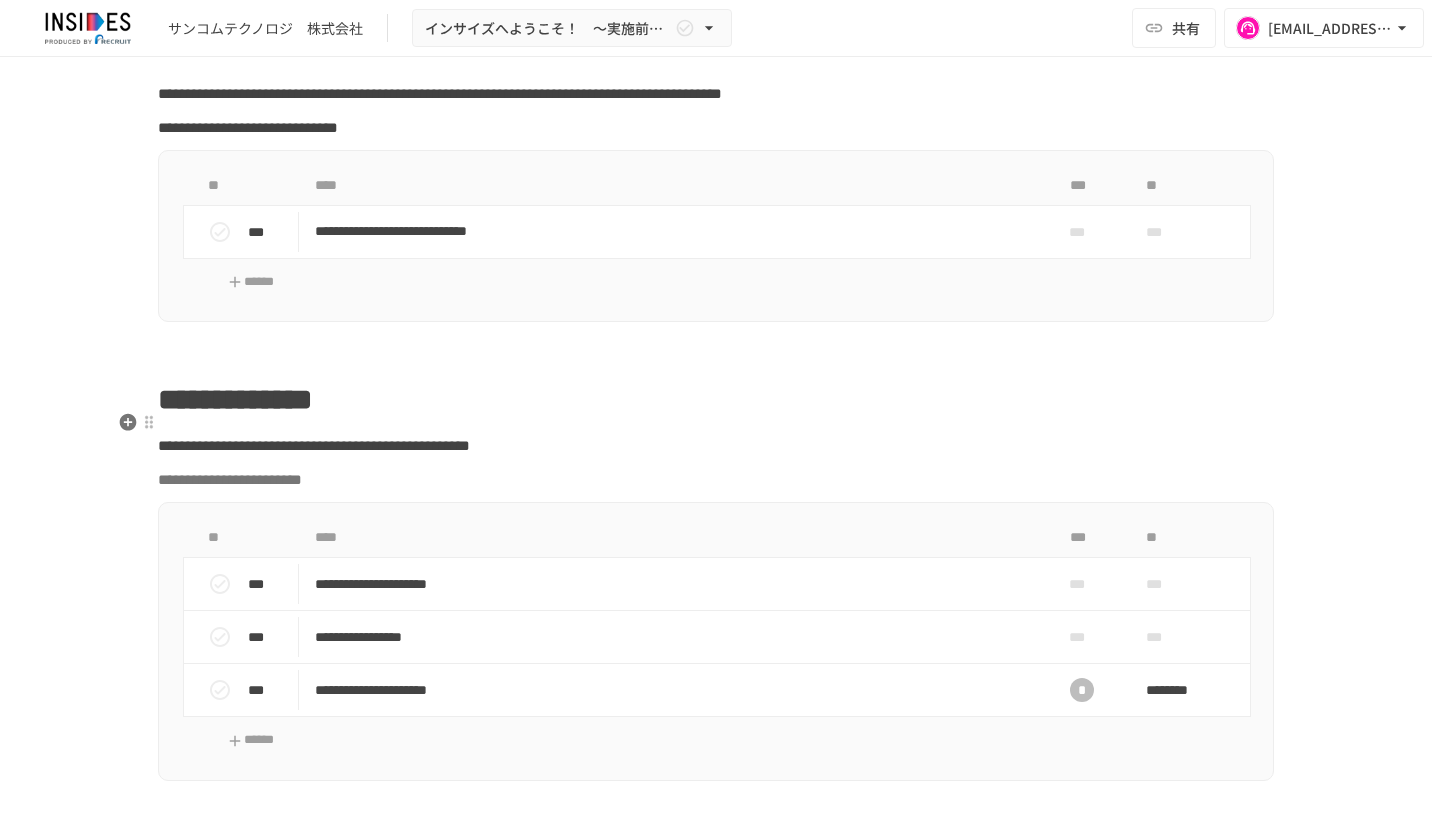 scroll, scrollTop: 400, scrollLeft: 0, axis: vertical 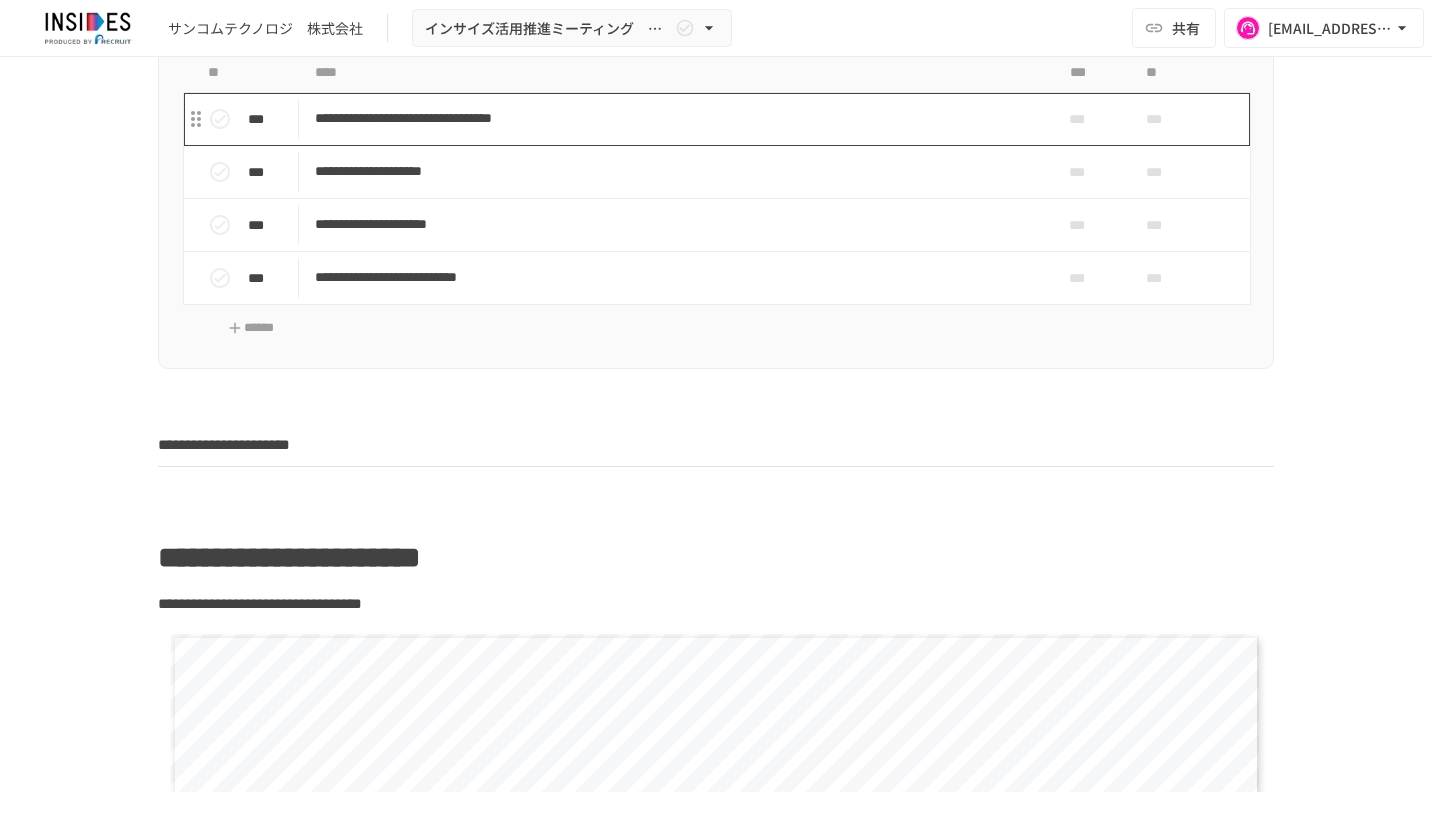 click on "**********" at bounding box center (674, 118) 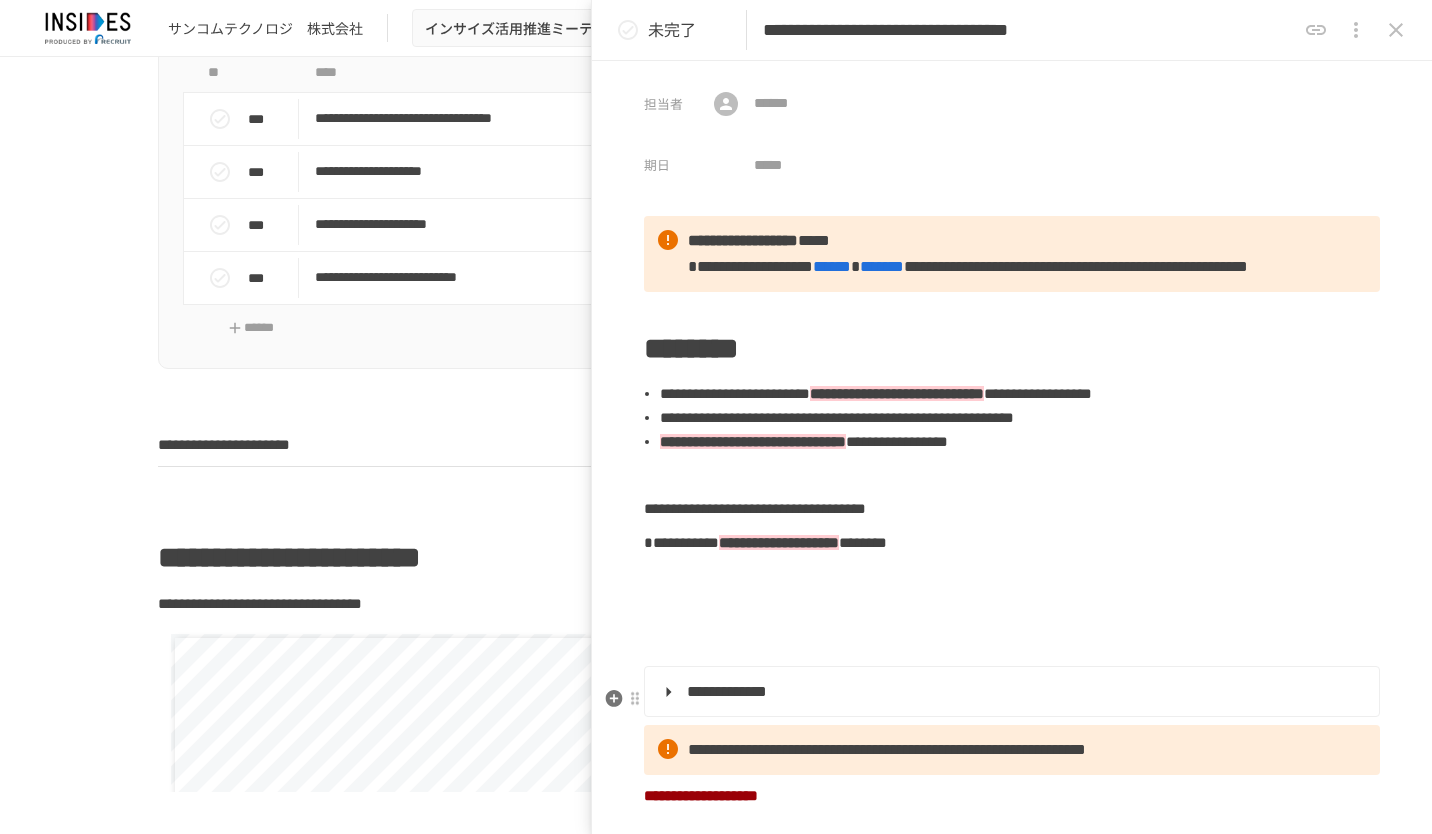 scroll, scrollTop: 200, scrollLeft: 0, axis: vertical 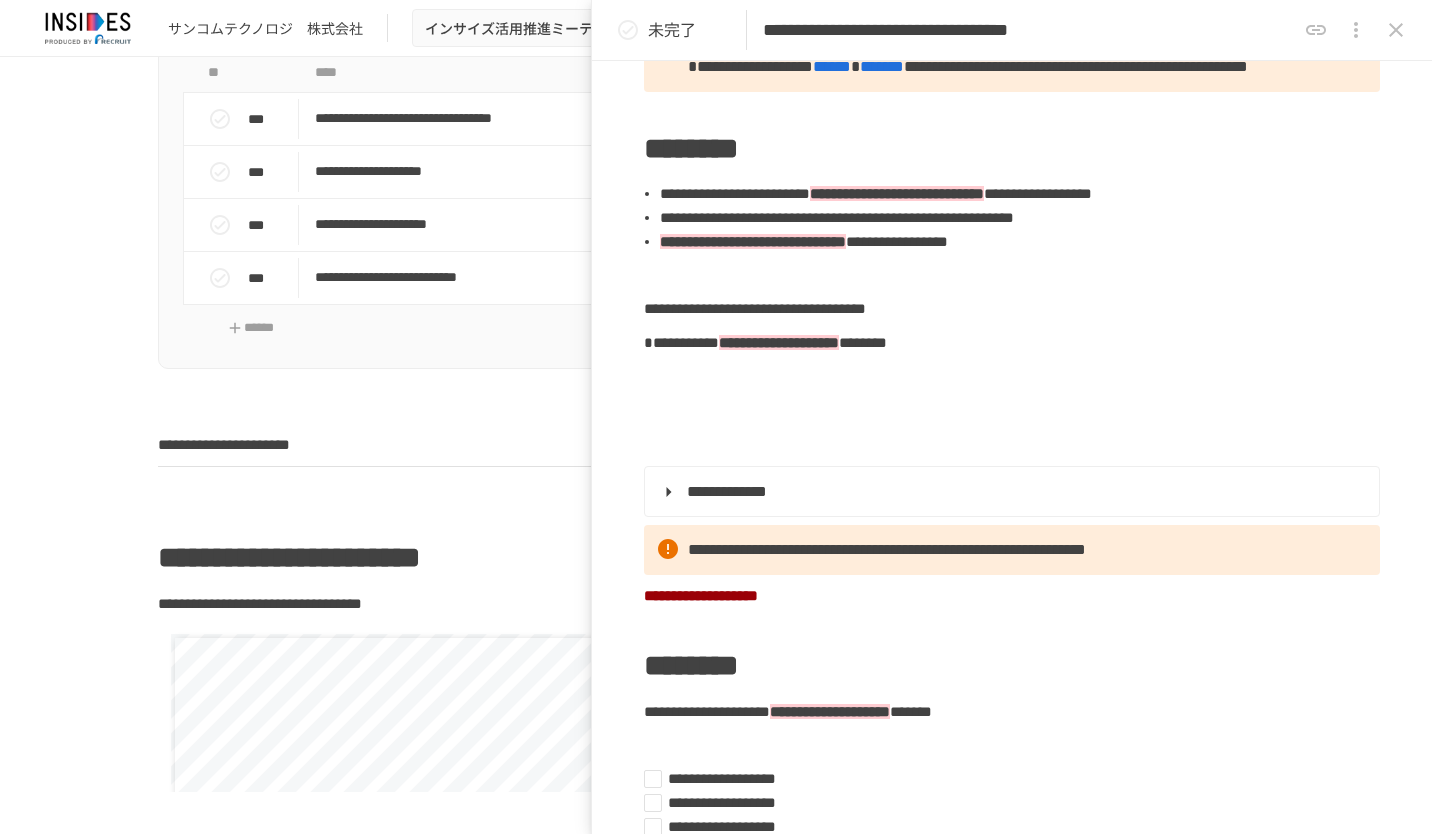 click 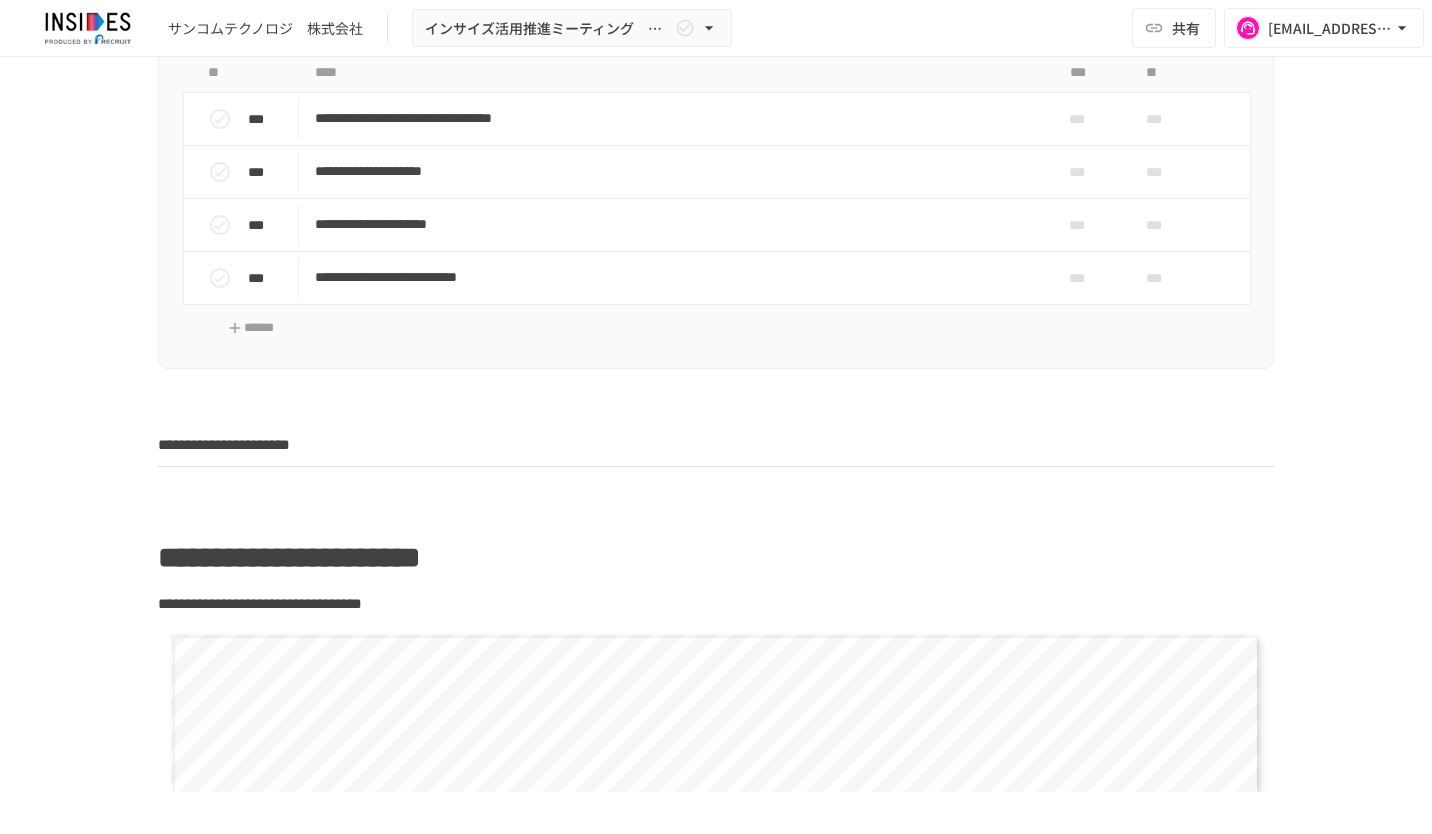 click on "**********" at bounding box center [716, 424] 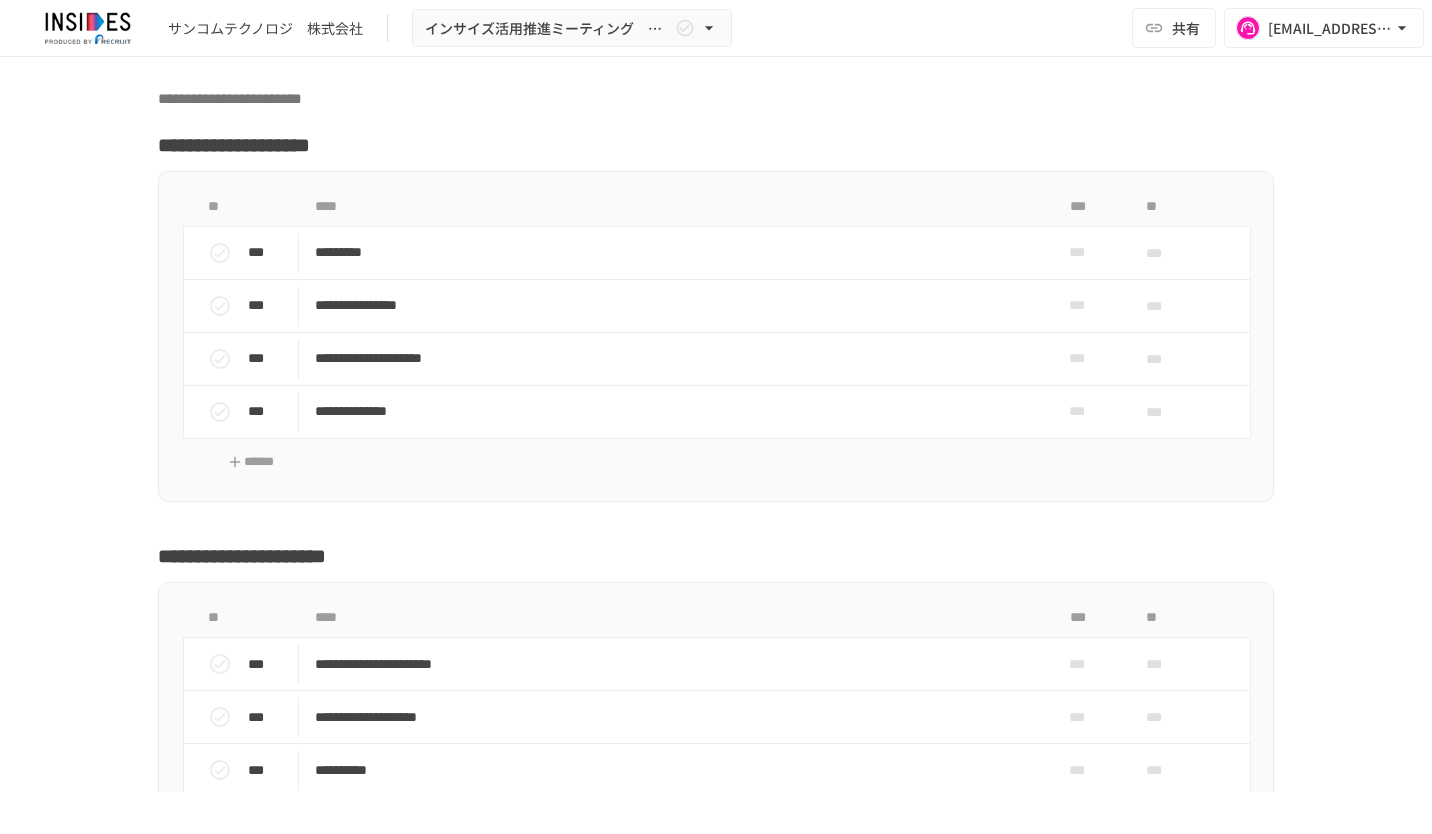 scroll, scrollTop: 6200, scrollLeft: 0, axis: vertical 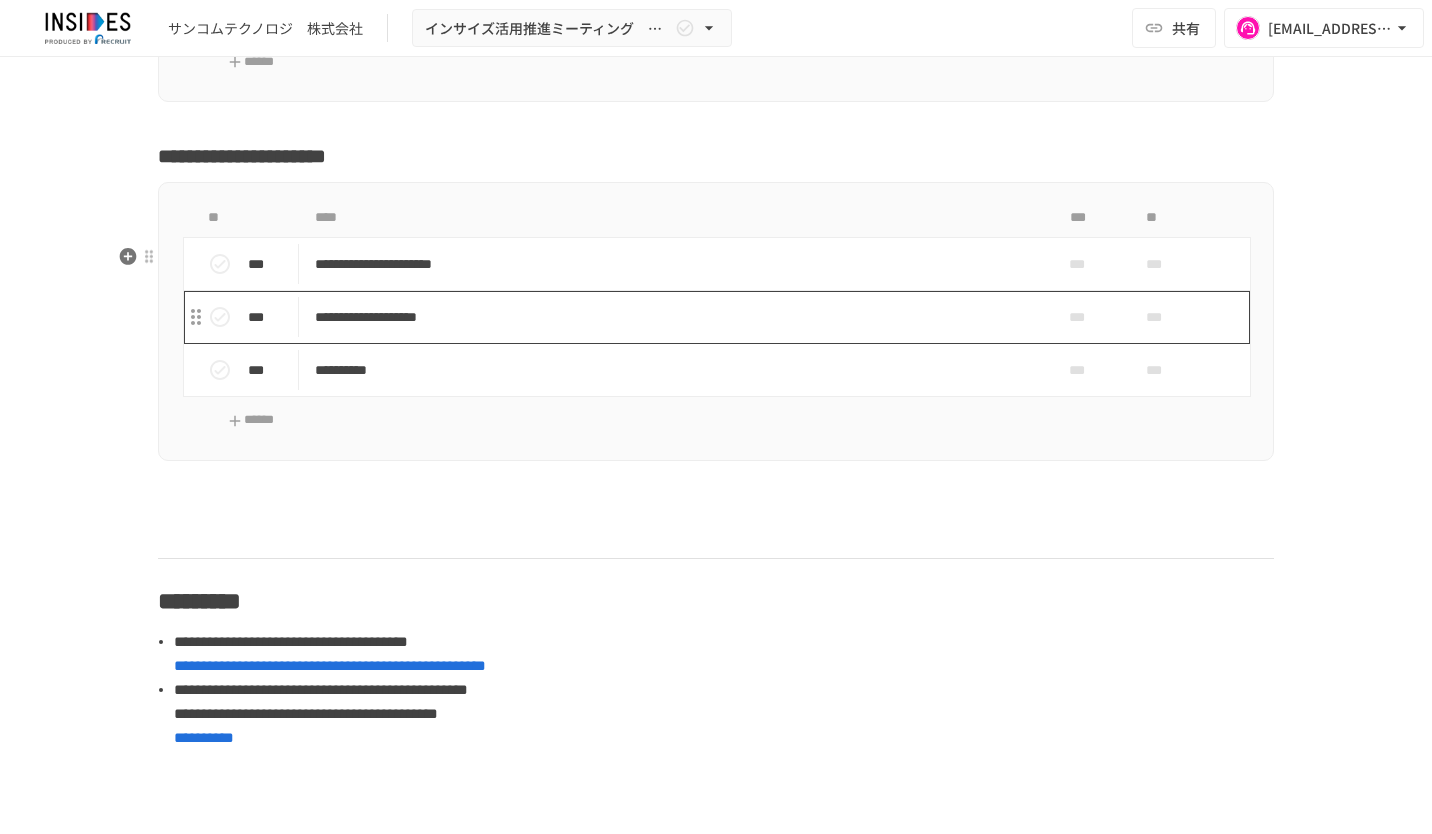 click on "**********" at bounding box center (674, 317) 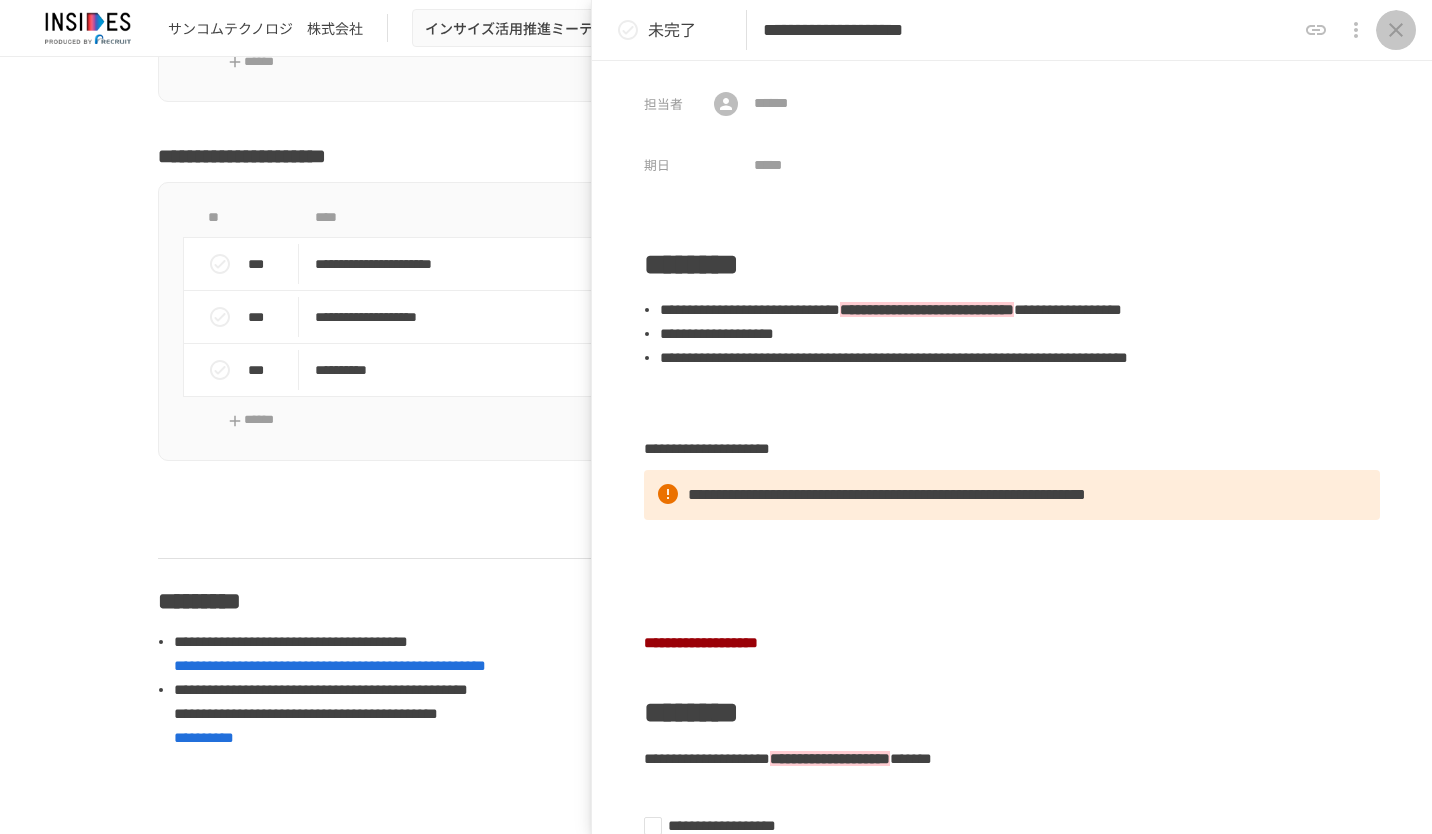 click 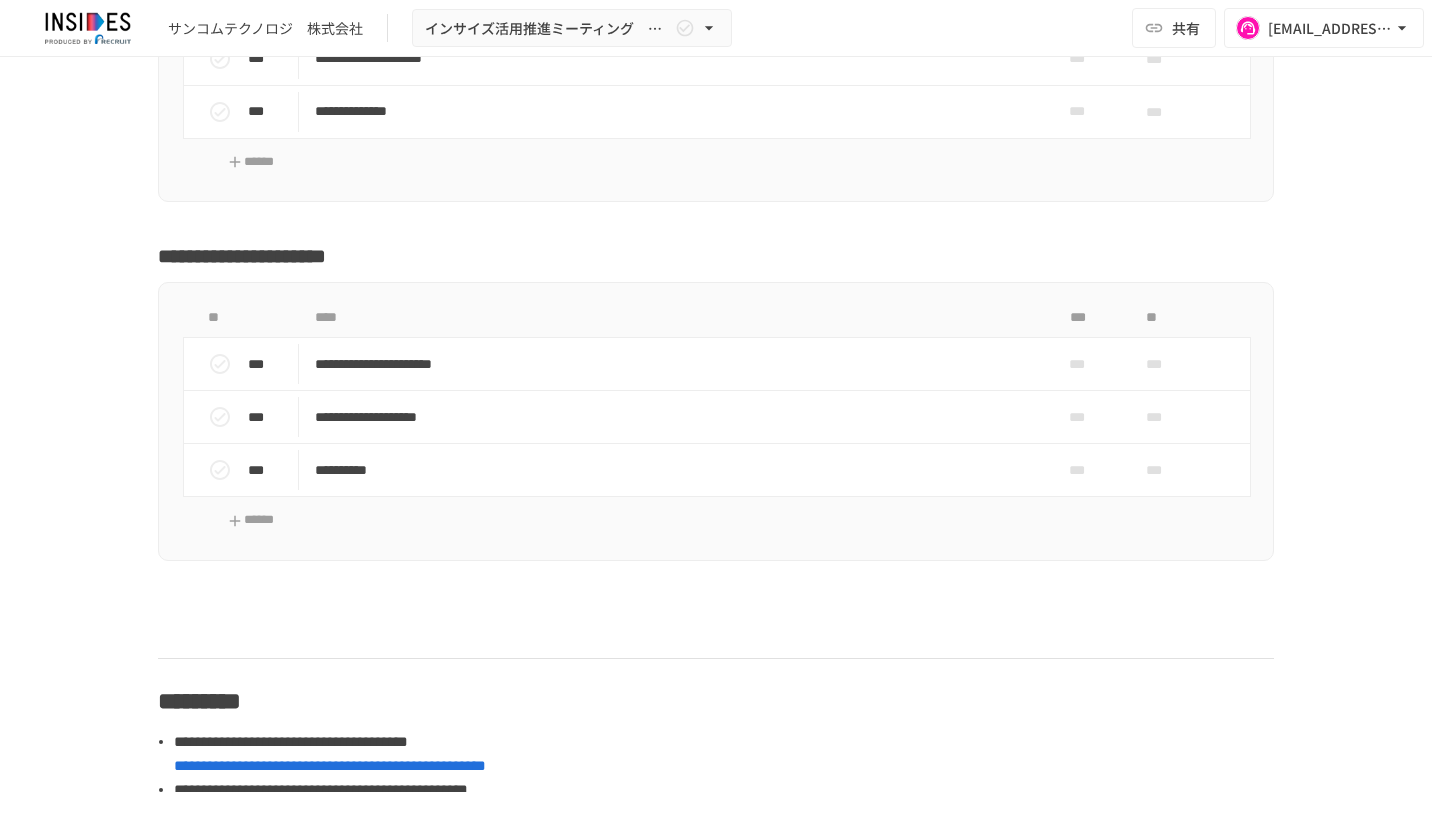 scroll, scrollTop: 5700, scrollLeft: 0, axis: vertical 